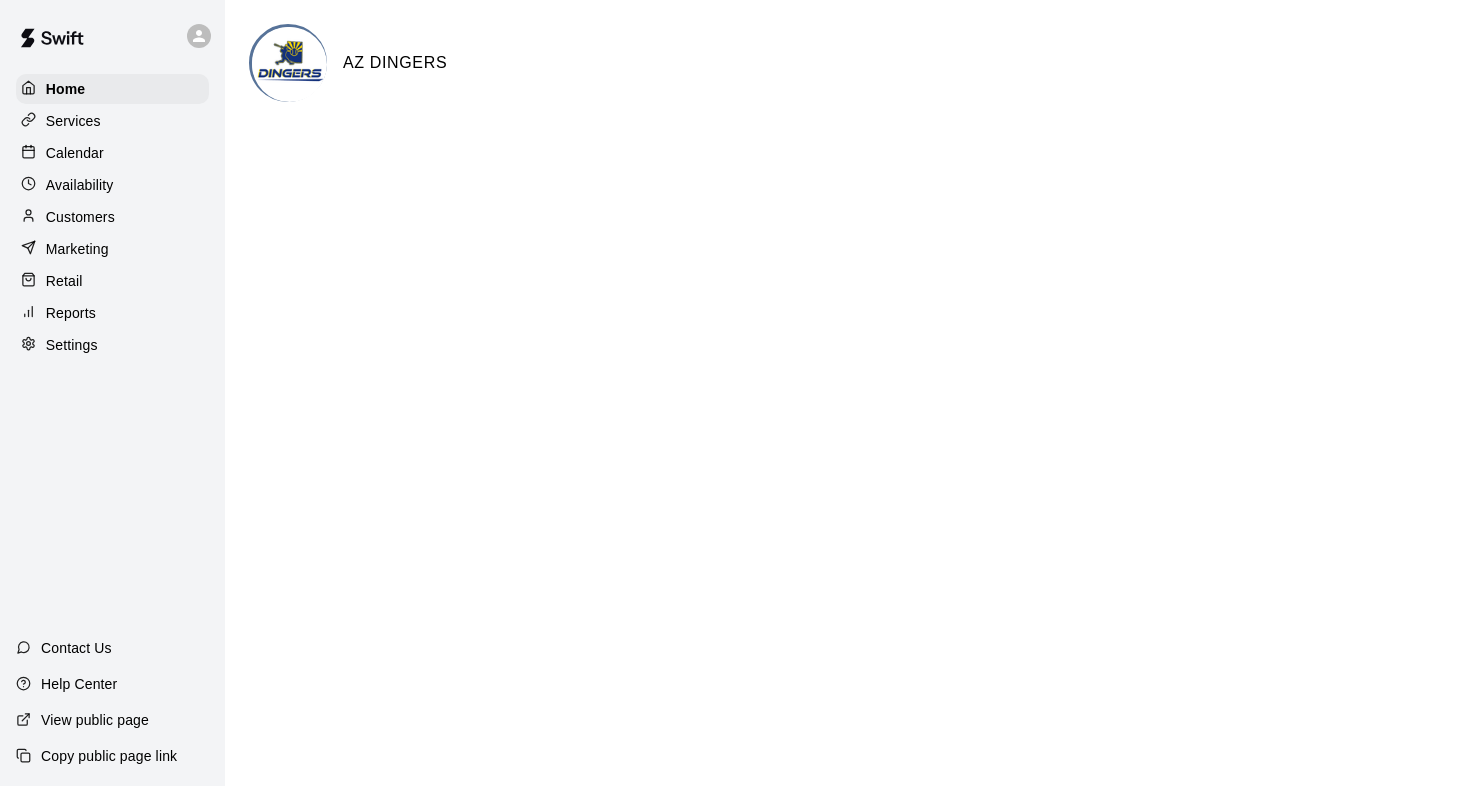 scroll, scrollTop: 0, scrollLeft: 0, axis: both 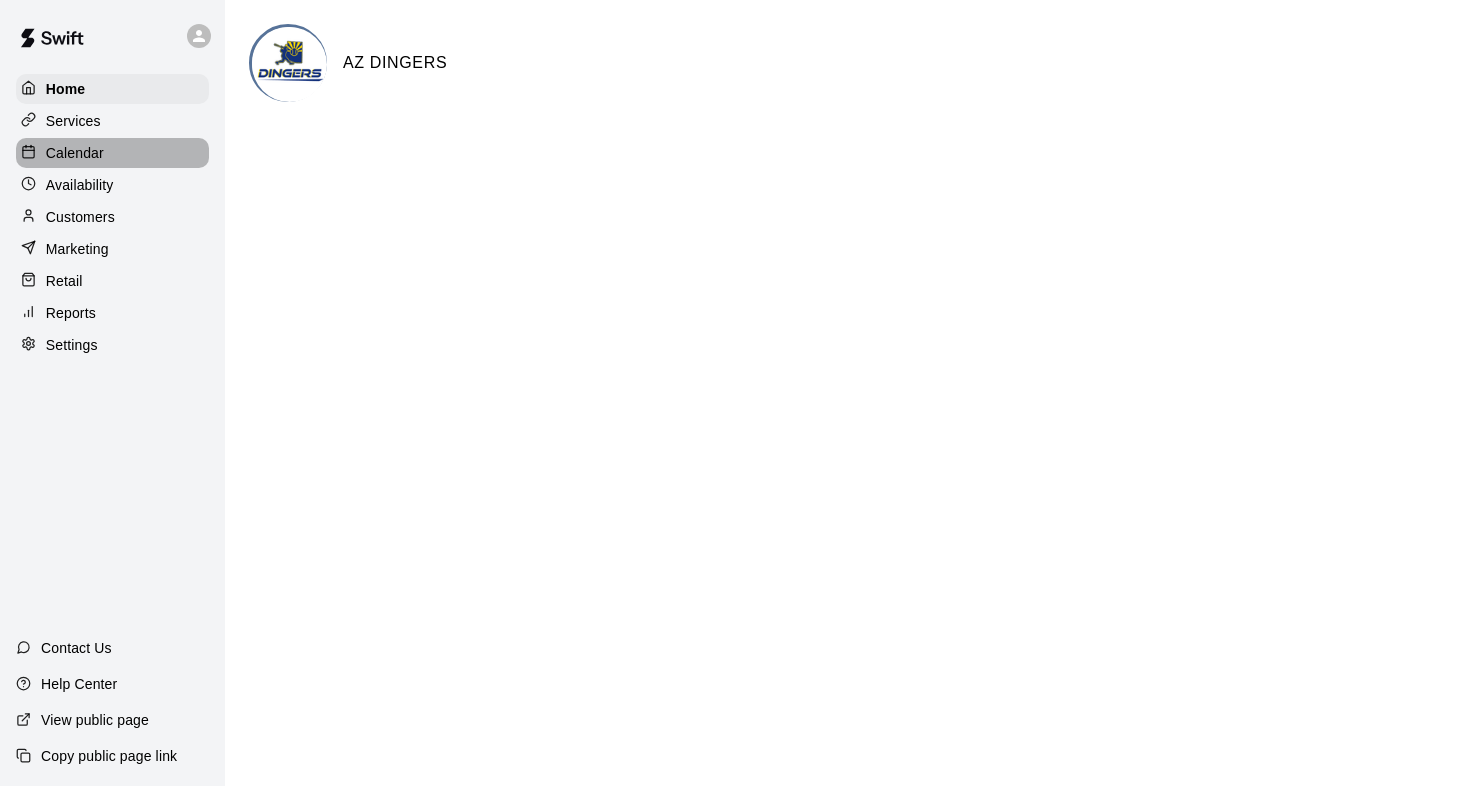 click on "Calendar" at bounding box center [75, 153] 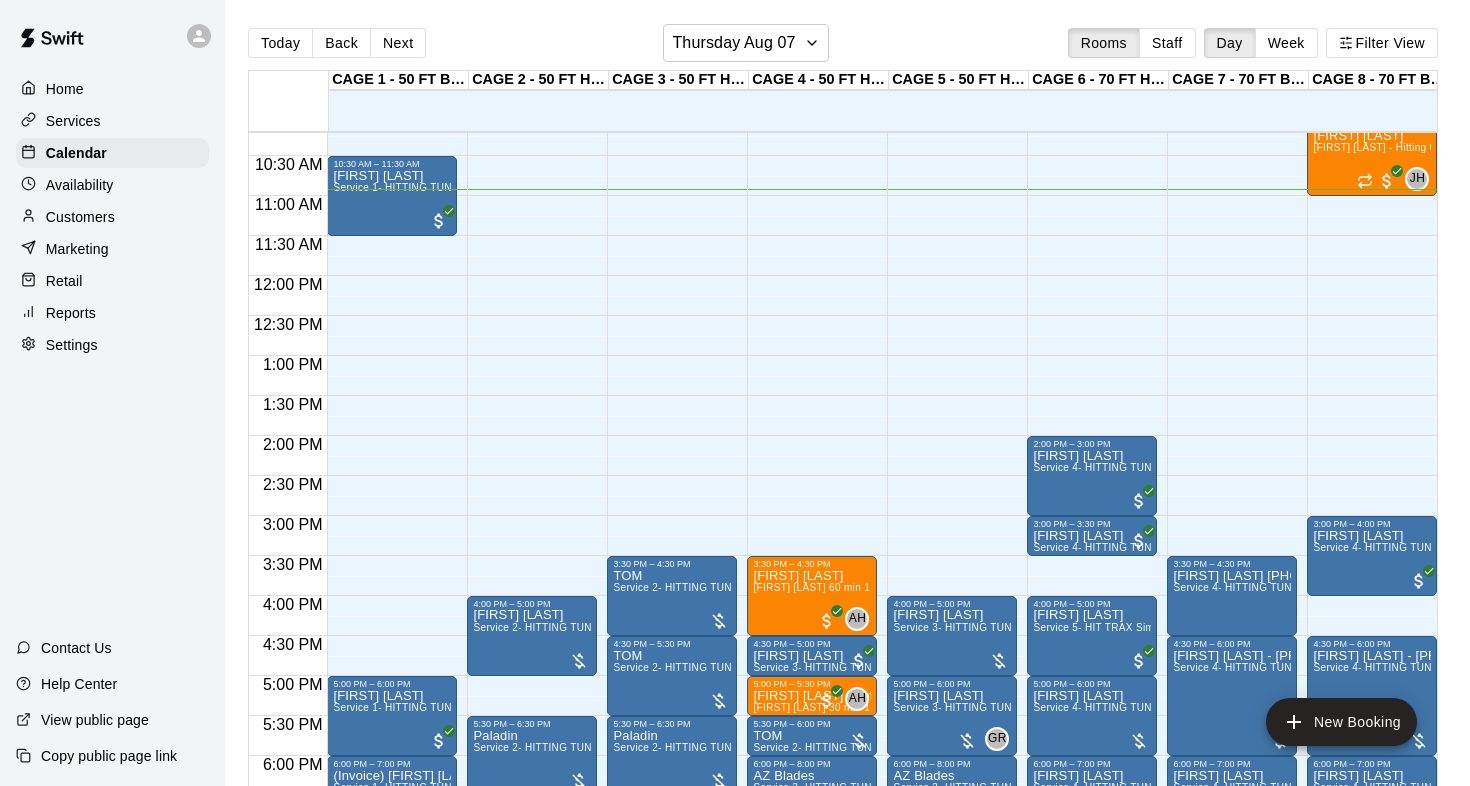scroll, scrollTop: 829, scrollLeft: 1, axis: both 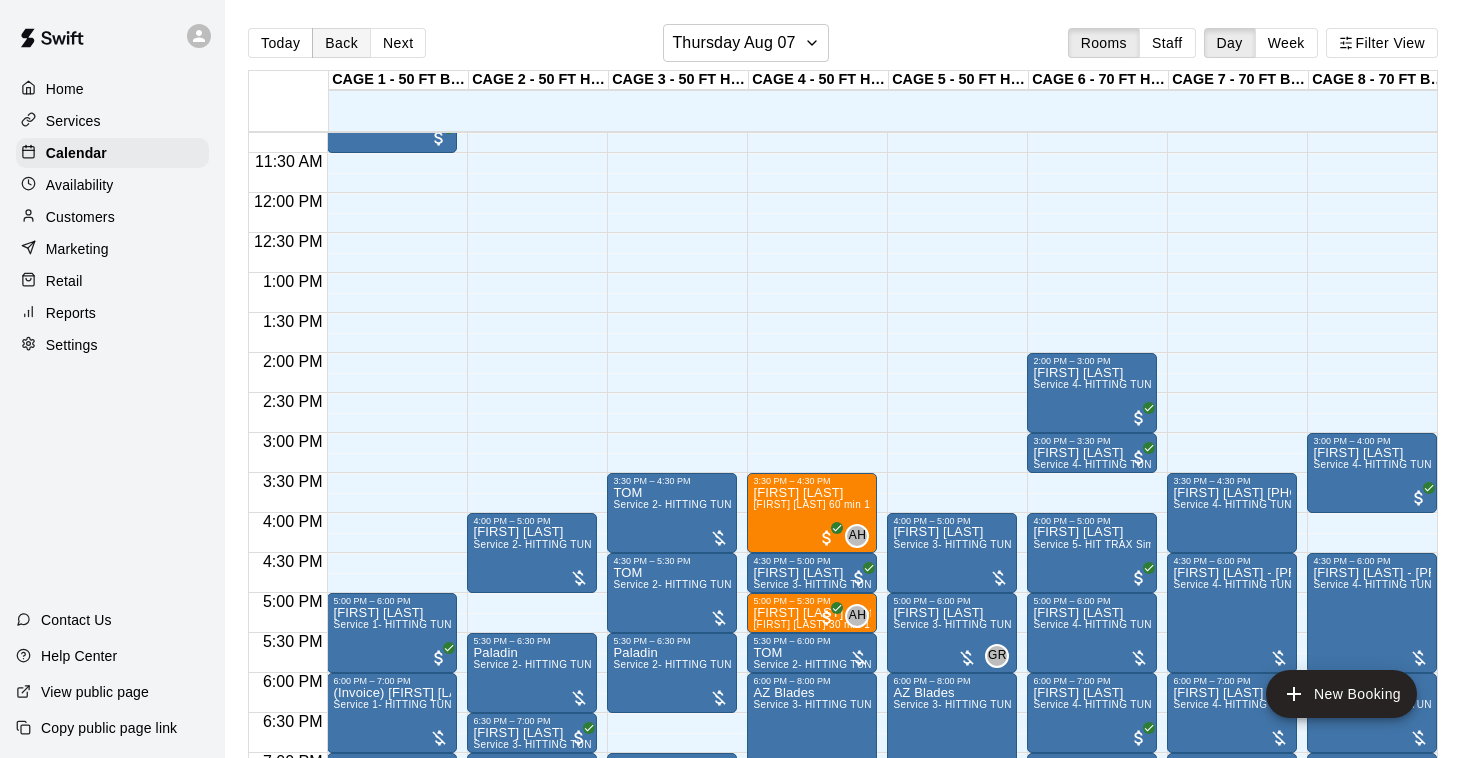 click on "Back" at bounding box center [341, 43] 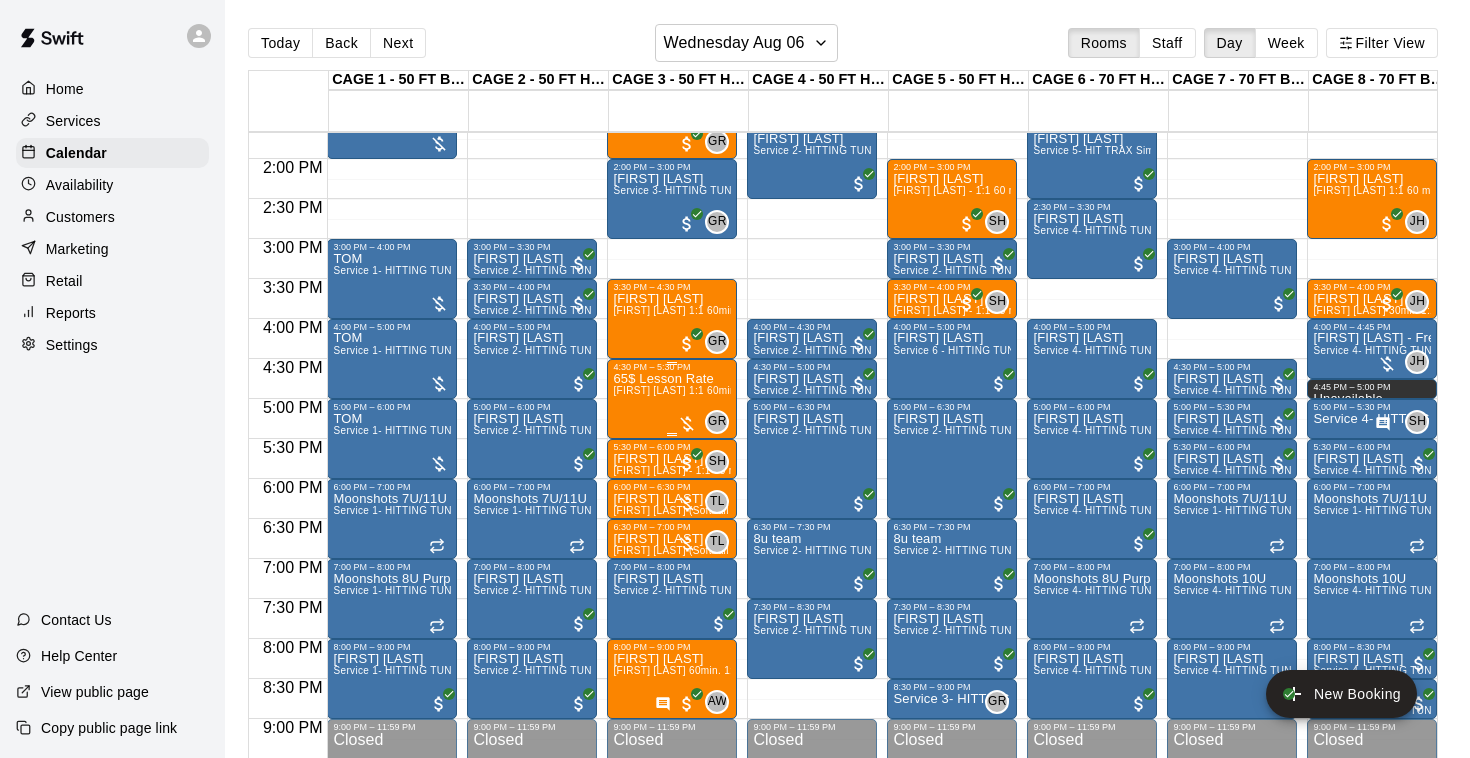 scroll, scrollTop: 1099, scrollLeft: 0, axis: vertical 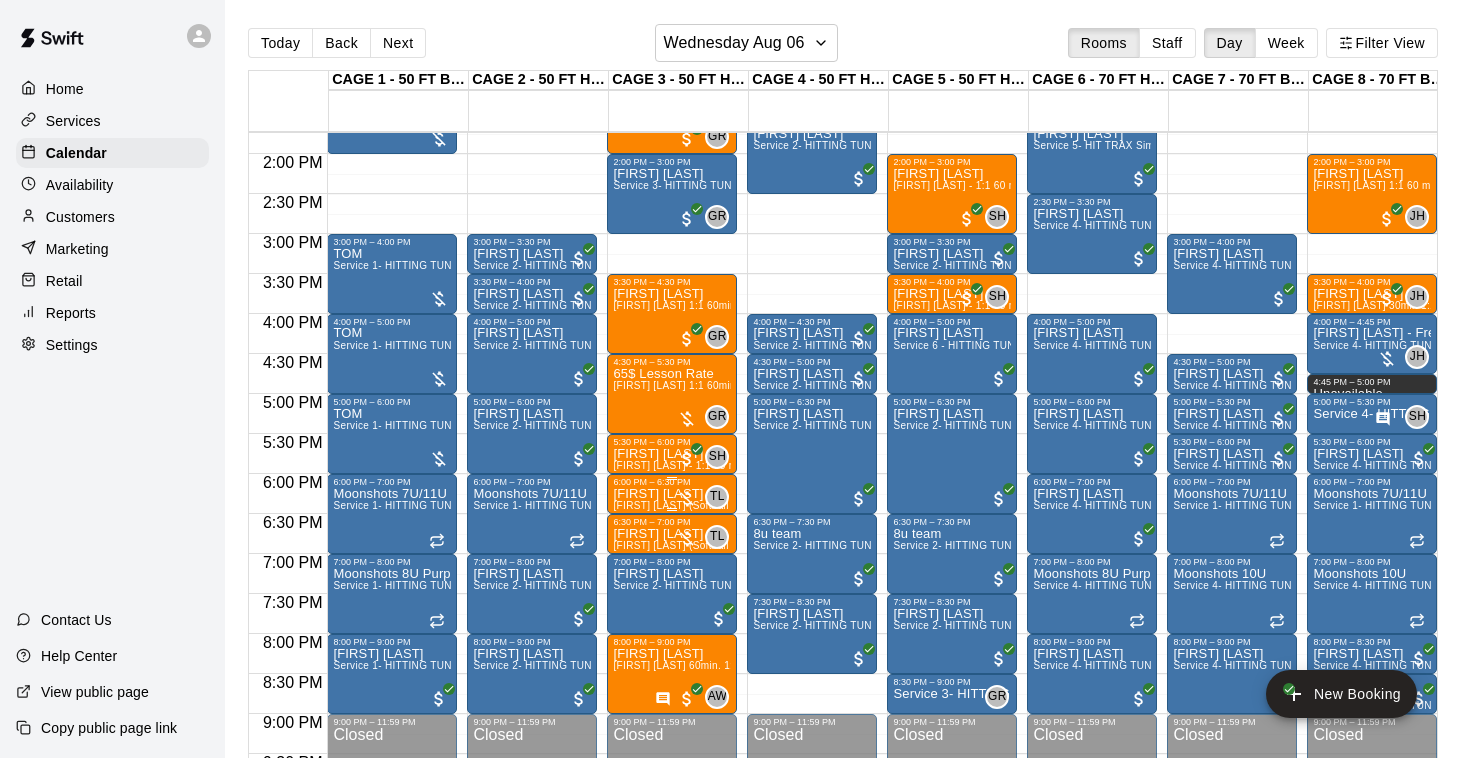 click on "Taryn Lennon (Softball pitching) 30 min 1:1 instruction" at bounding box center (745, 505) 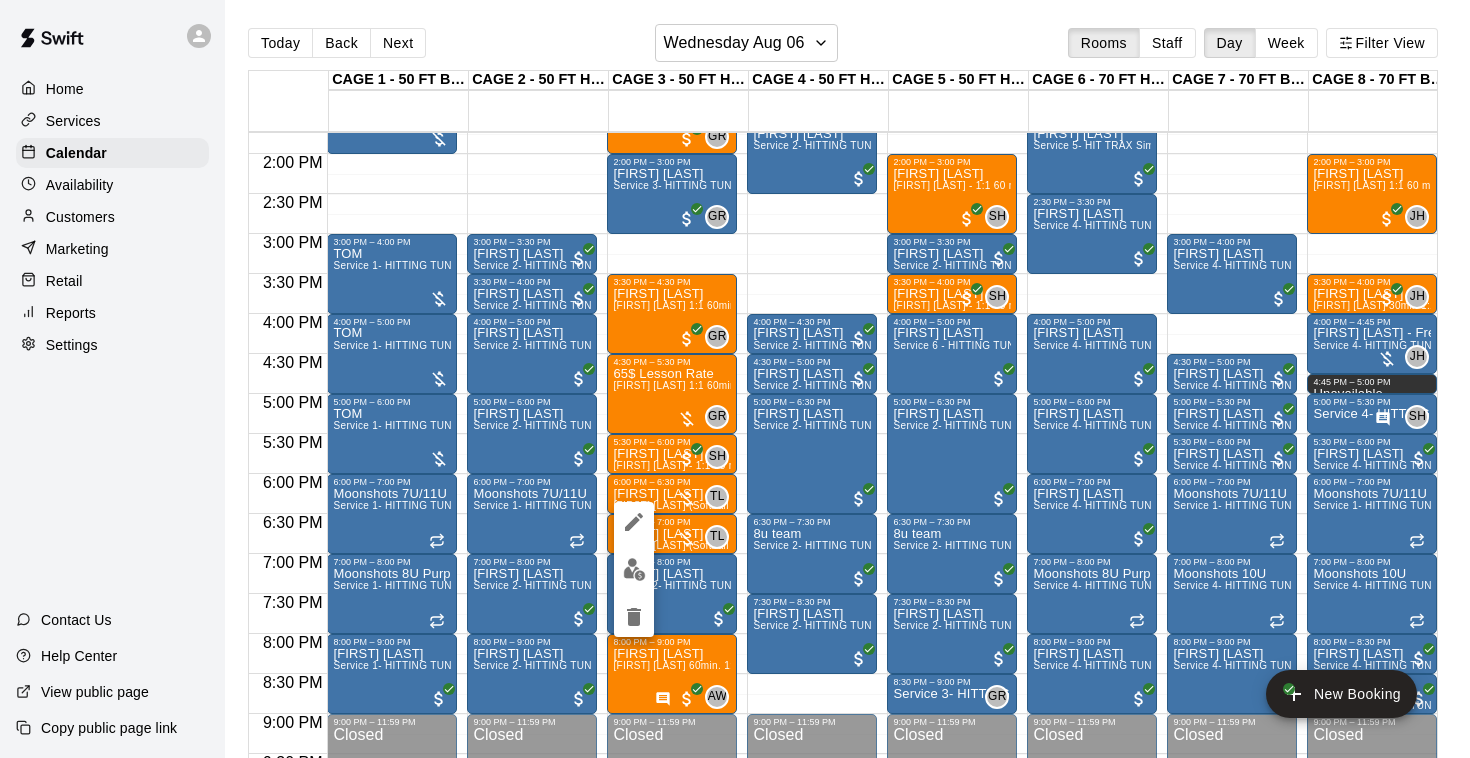 click at bounding box center [634, 569] 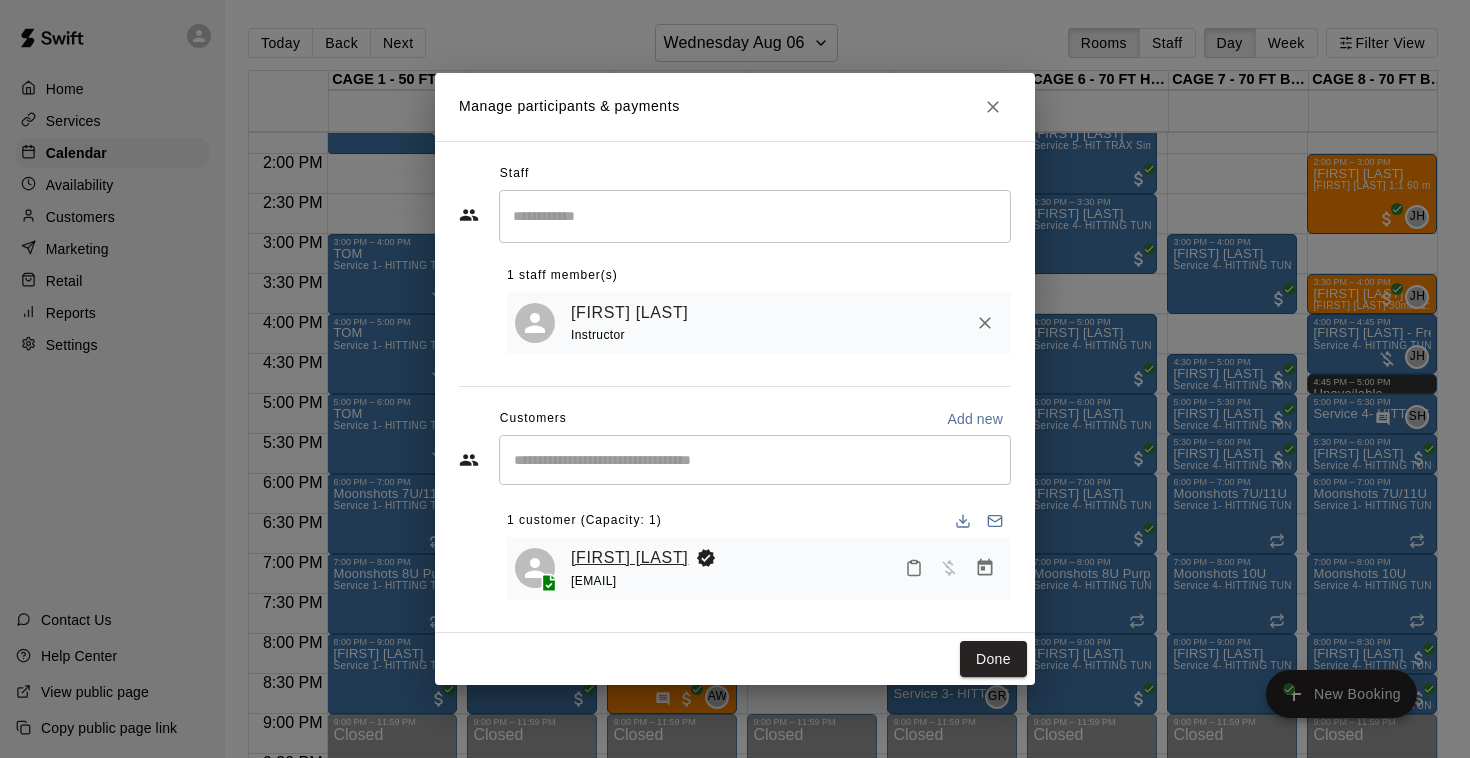 click on "Macie Colby" at bounding box center [629, 558] 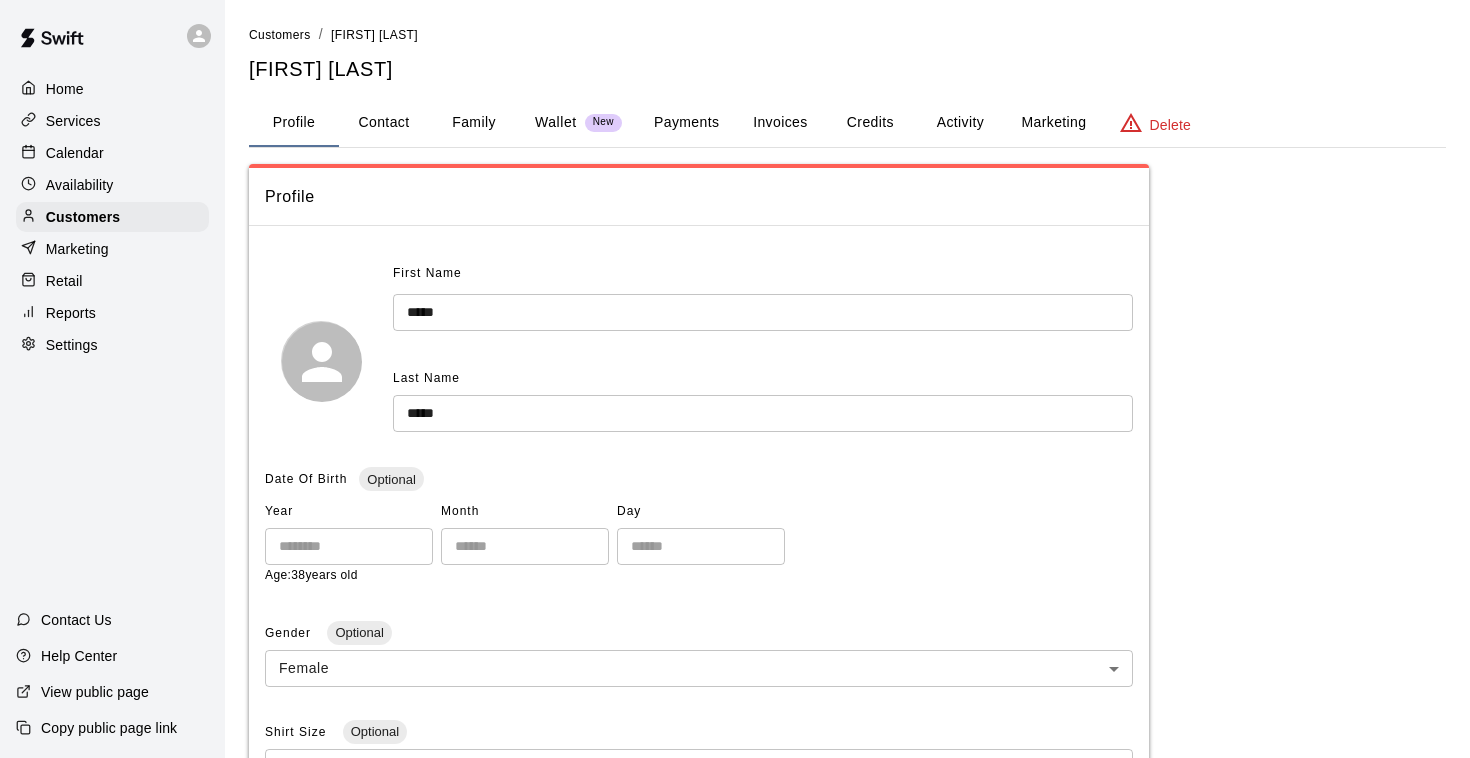 scroll, scrollTop: 0, scrollLeft: 0, axis: both 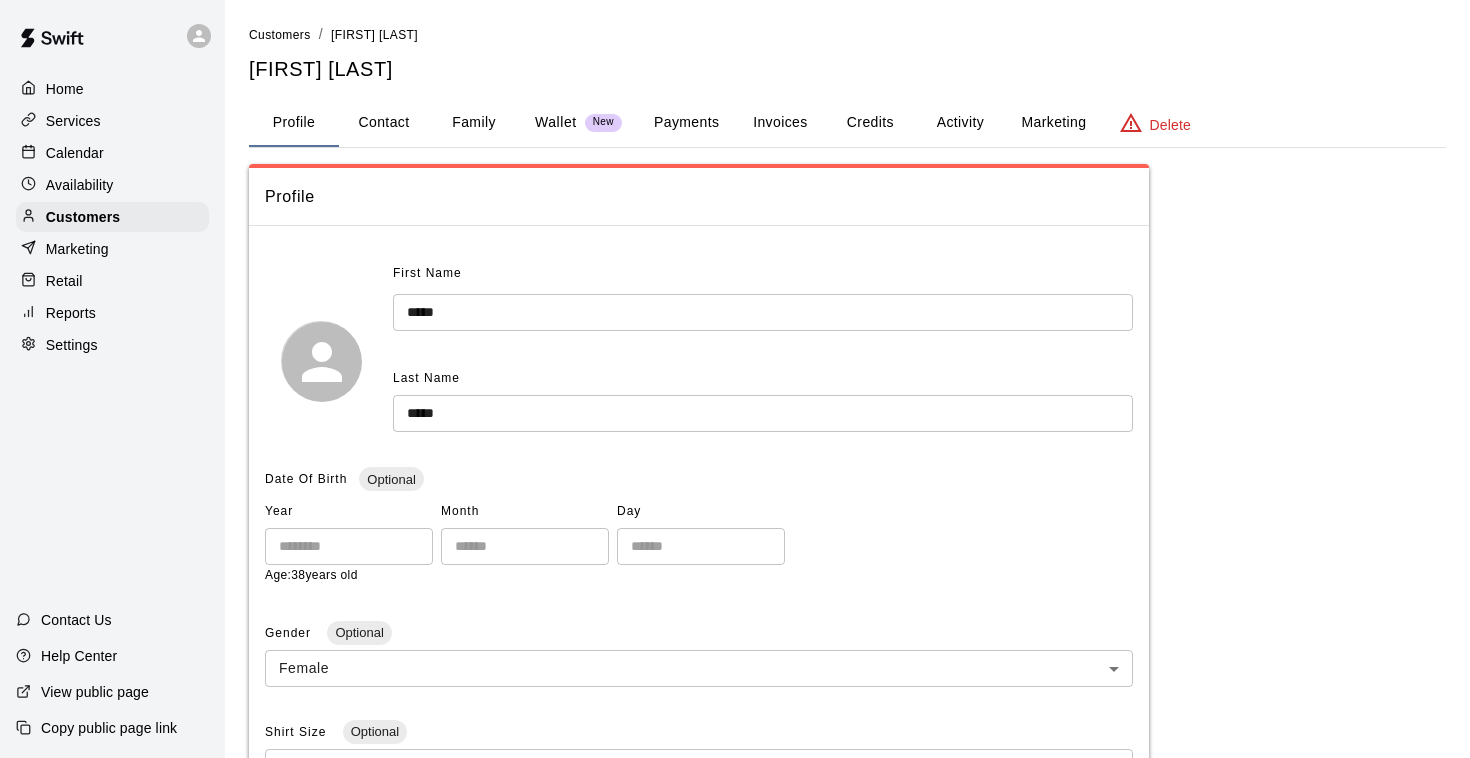 click on "Invoices" at bounding box center (780, 123) 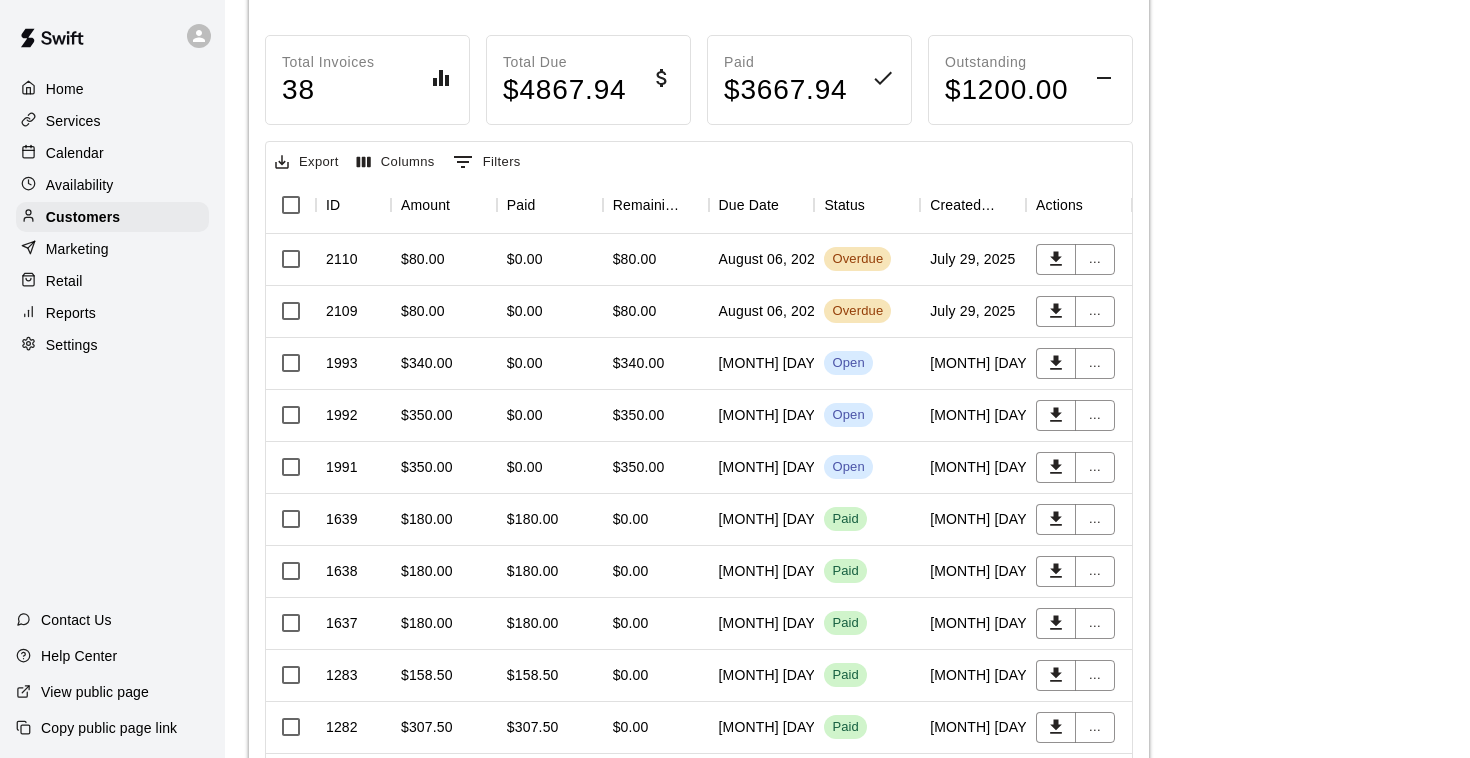 scroll, scrollTop: 240, scrollLeft: 0, axis: vertical 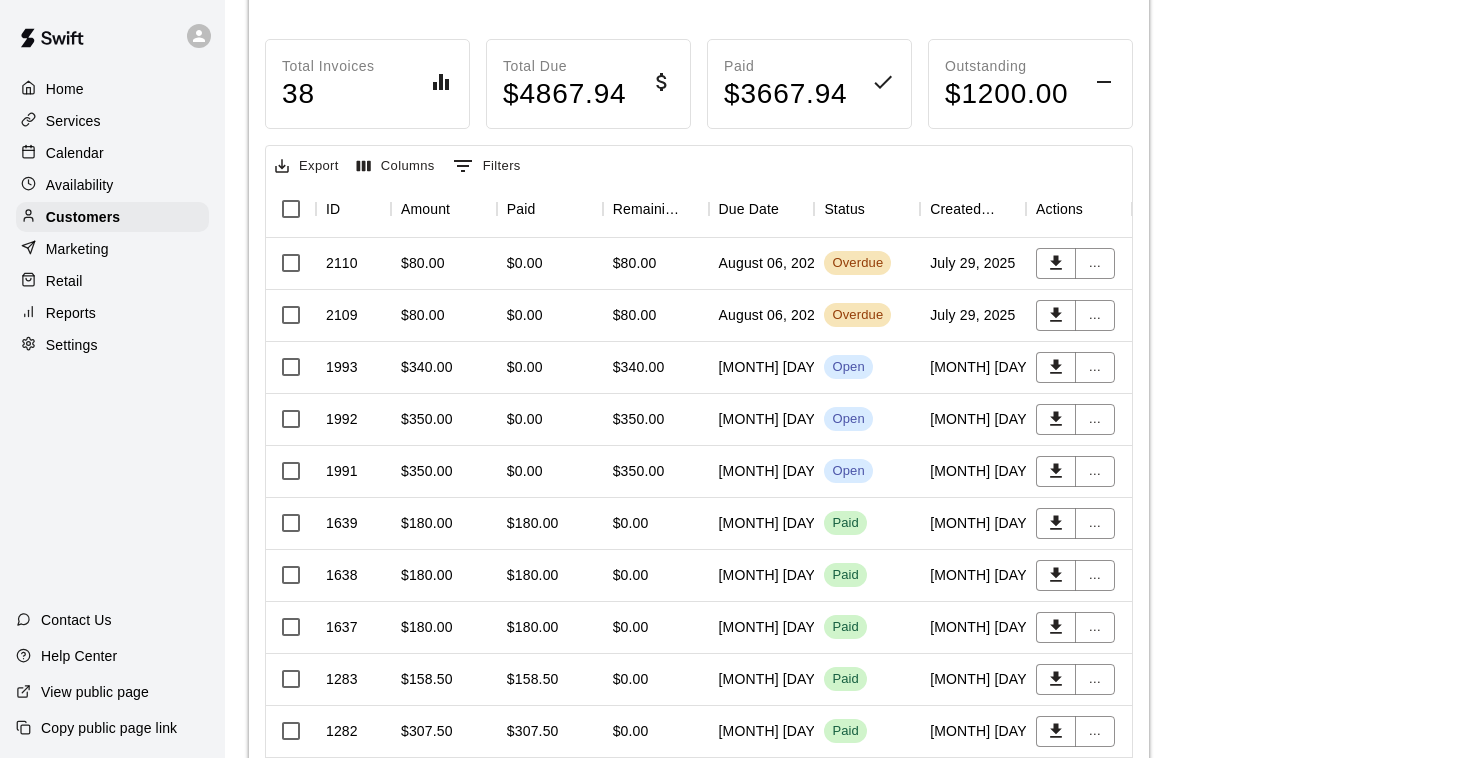 click on "August 21, 2025" at bounding box center (762, 368) 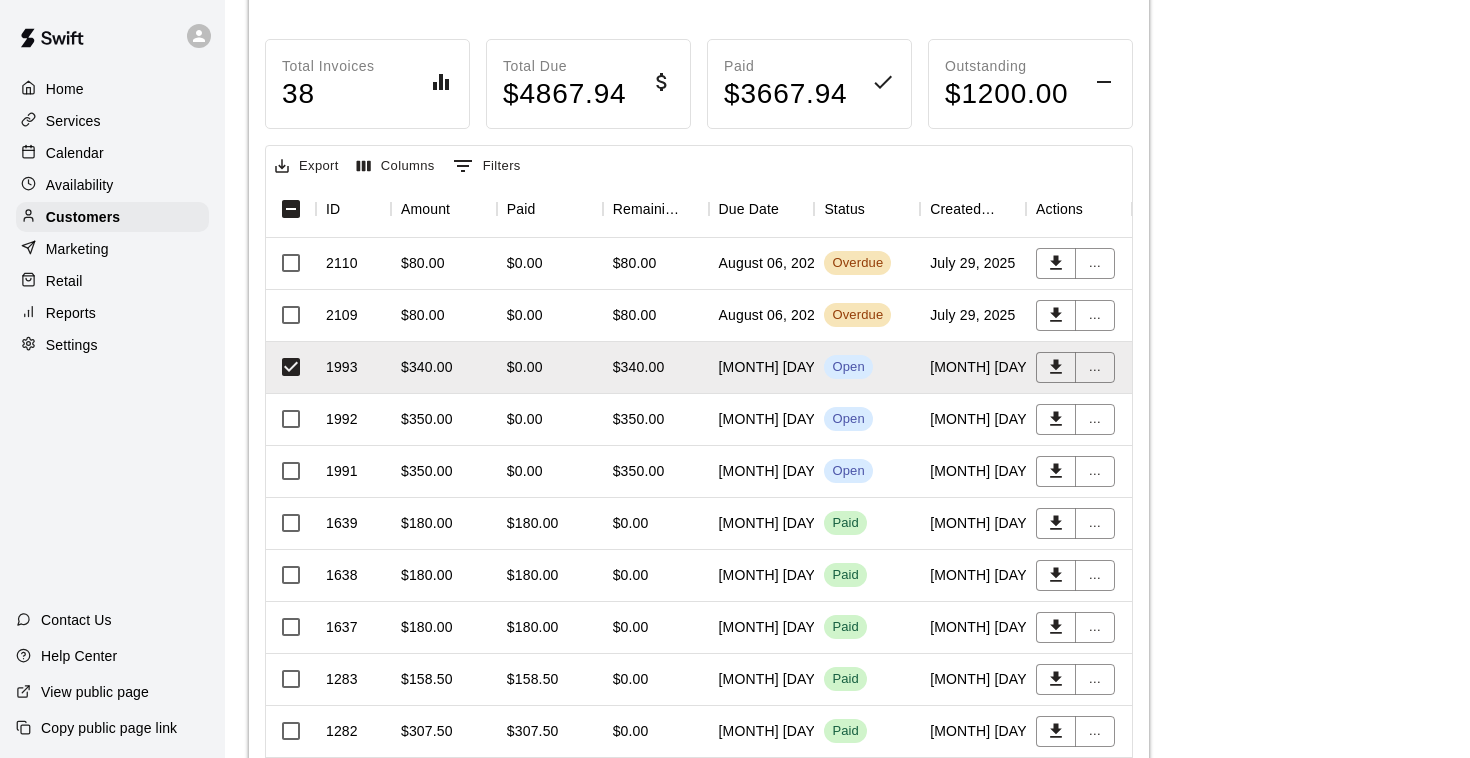 click on "$0.00" at bounding box center (525, 419) 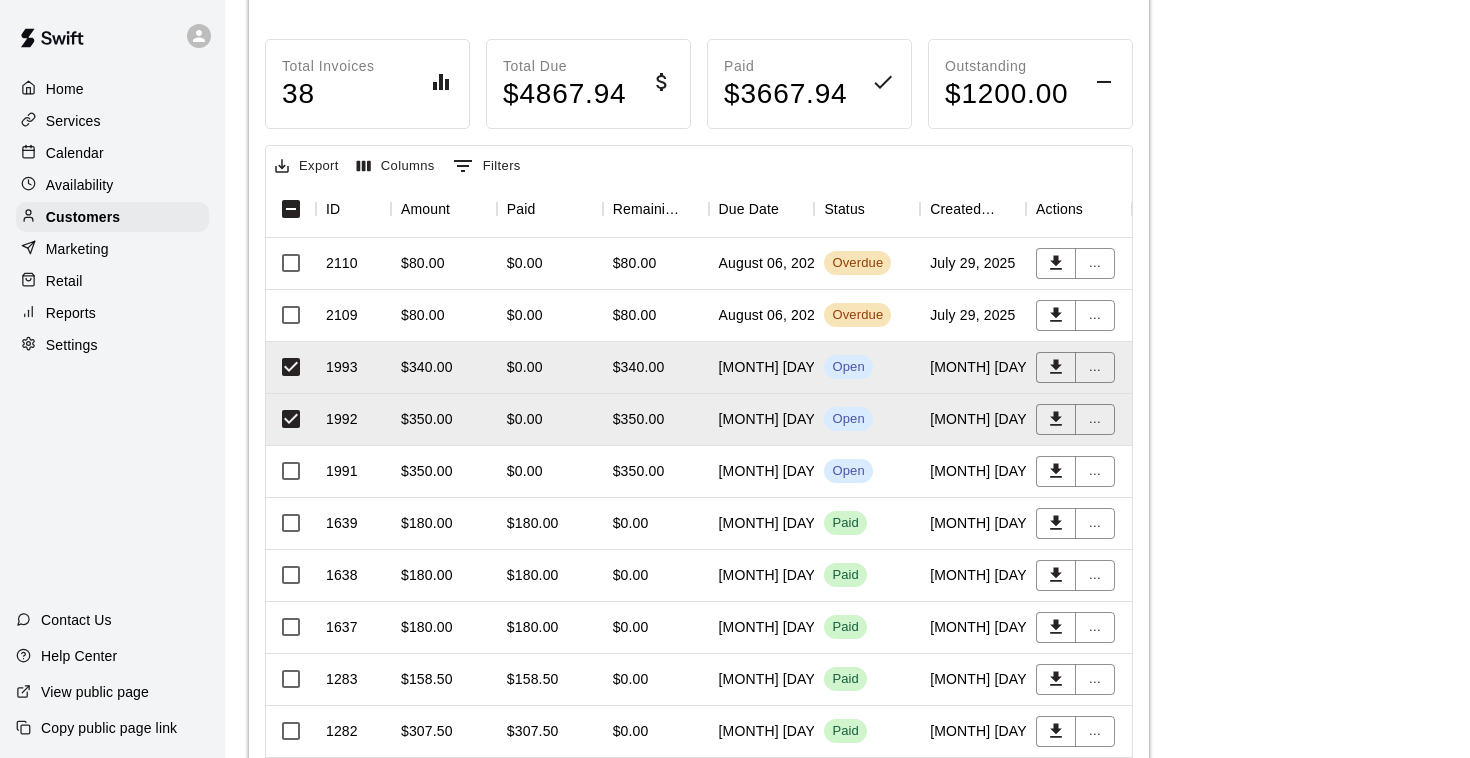 click on "$350.00" at bounding box center [427, 471] 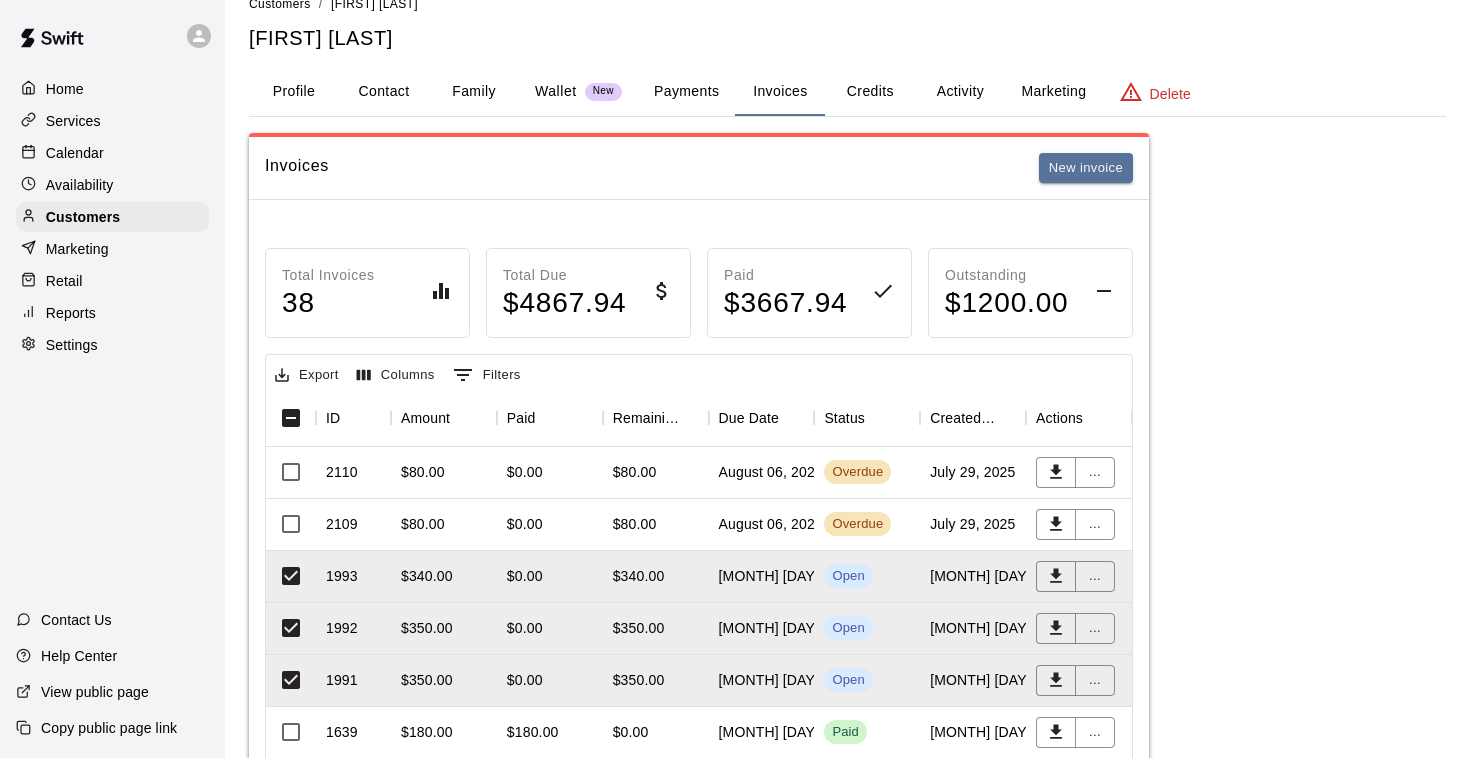 scroll, scrollTop: 10, scrollLeft: 0, axis: vertical 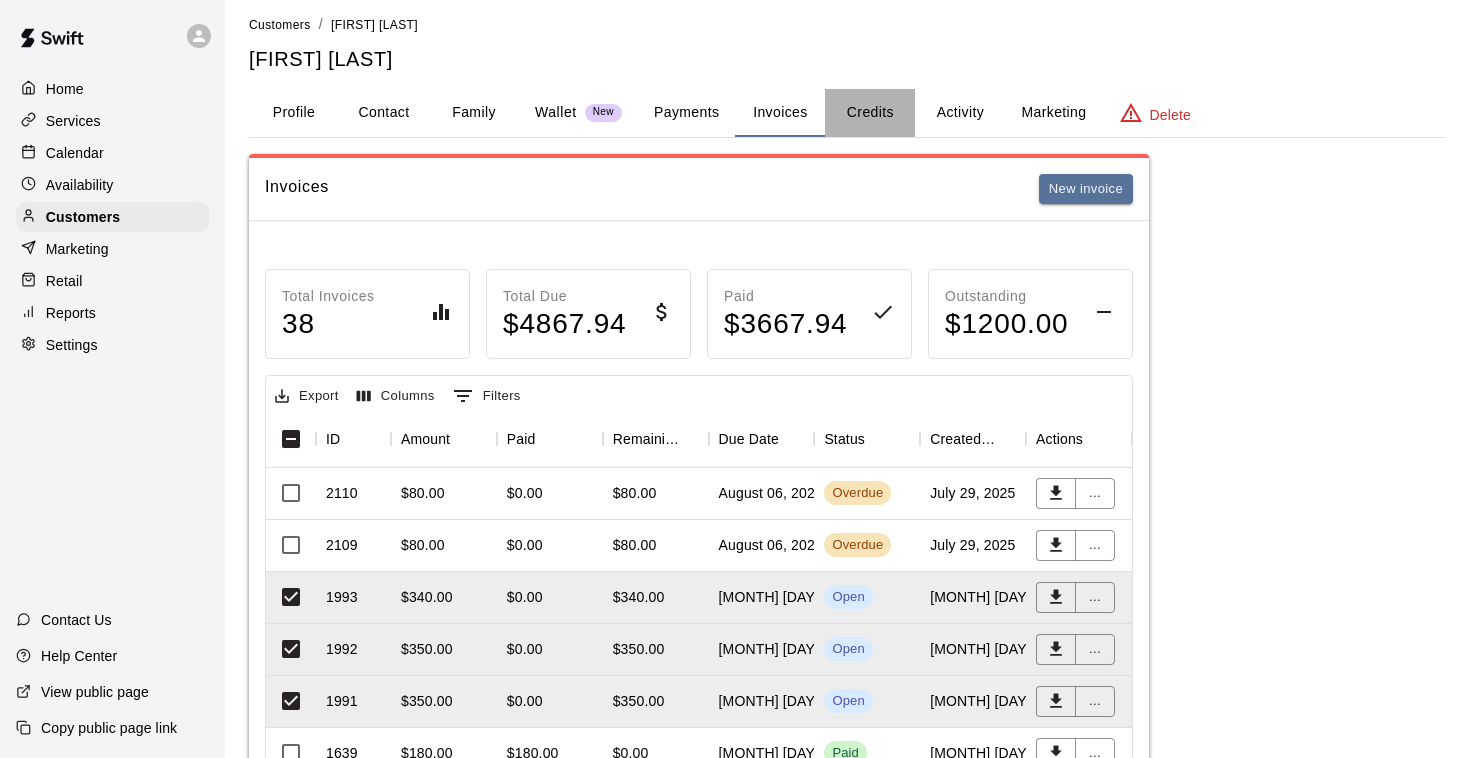 click on "Credits" at bounding box center [870, 113] 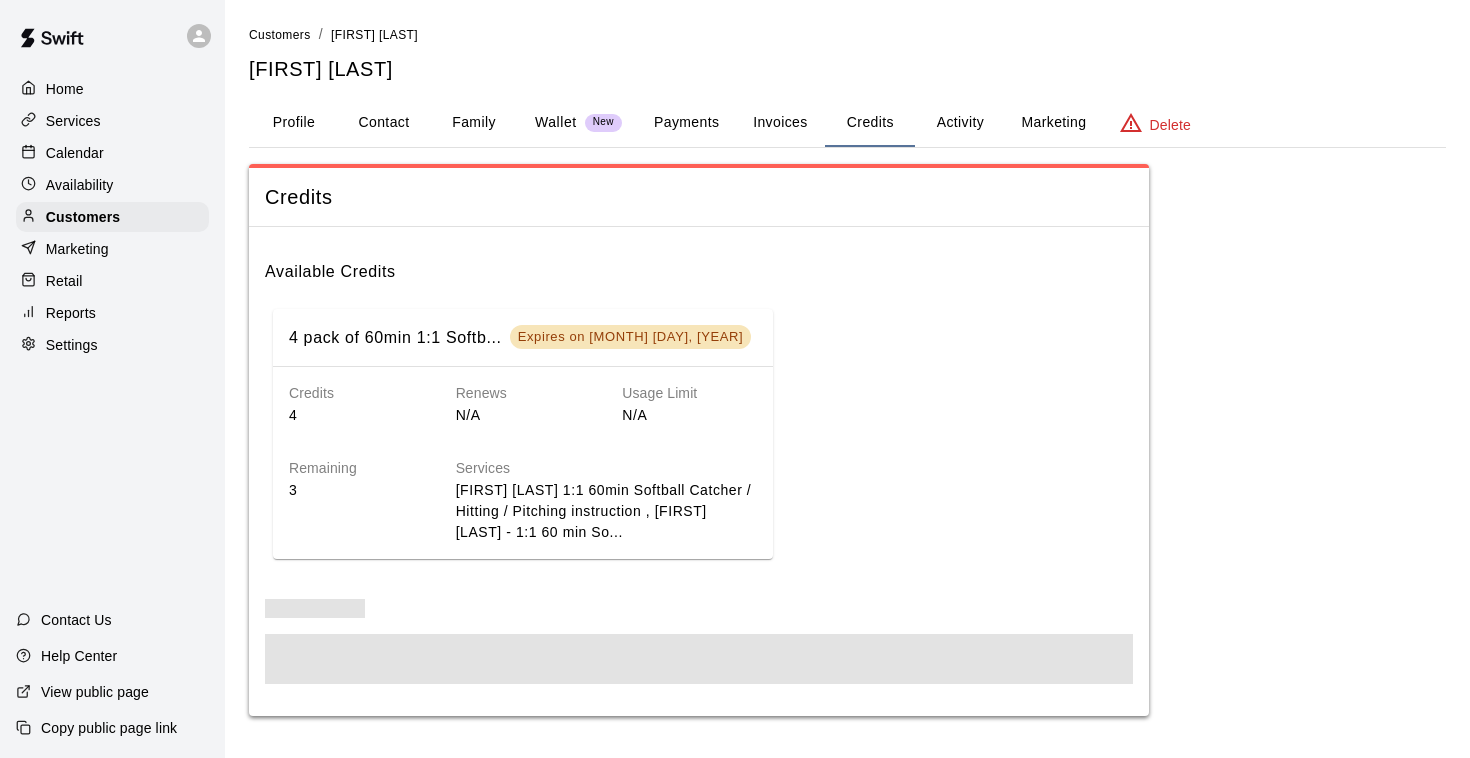 click on "Invoices" at bounding box center [780, 123] 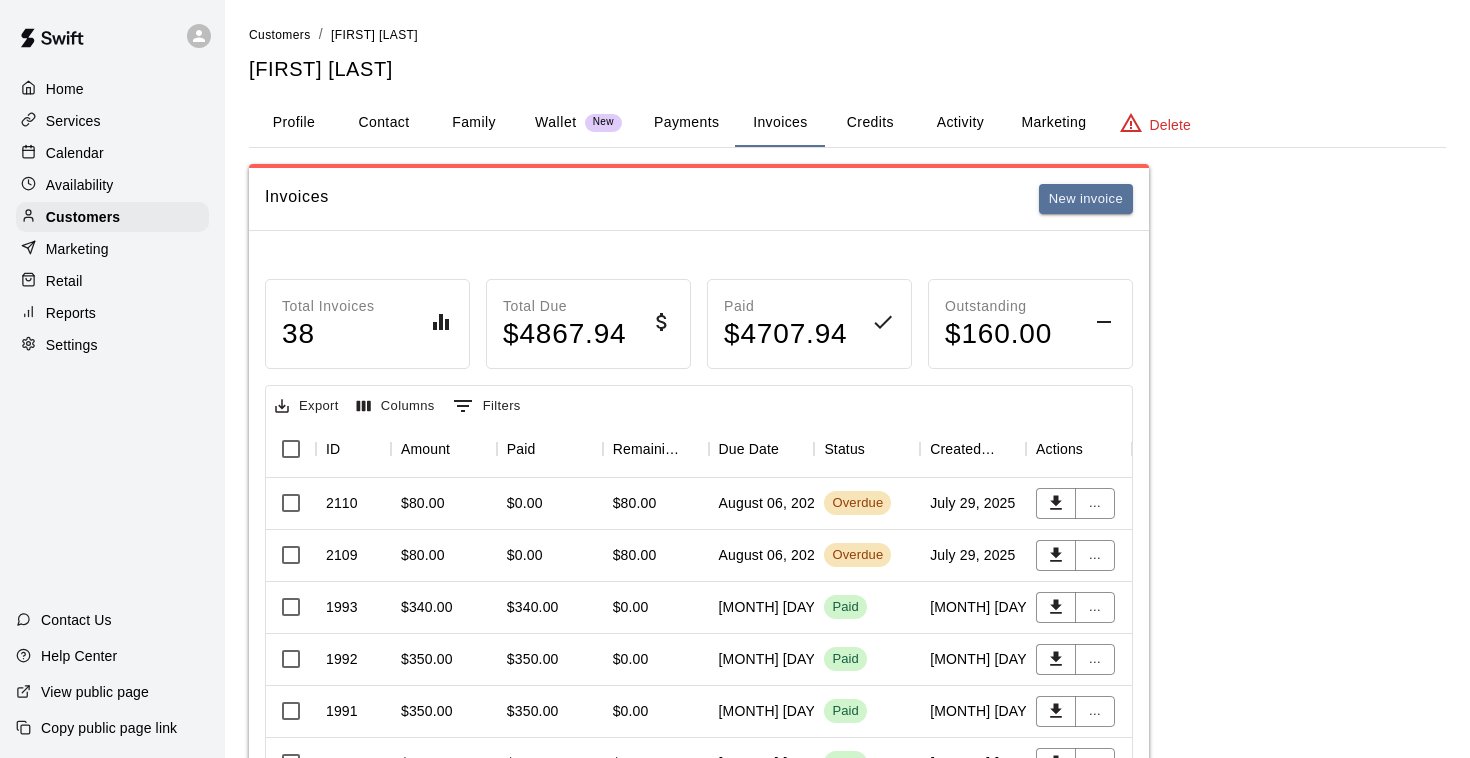 scroll, scrollTop: 0, scrollLeft: 0, axis: both 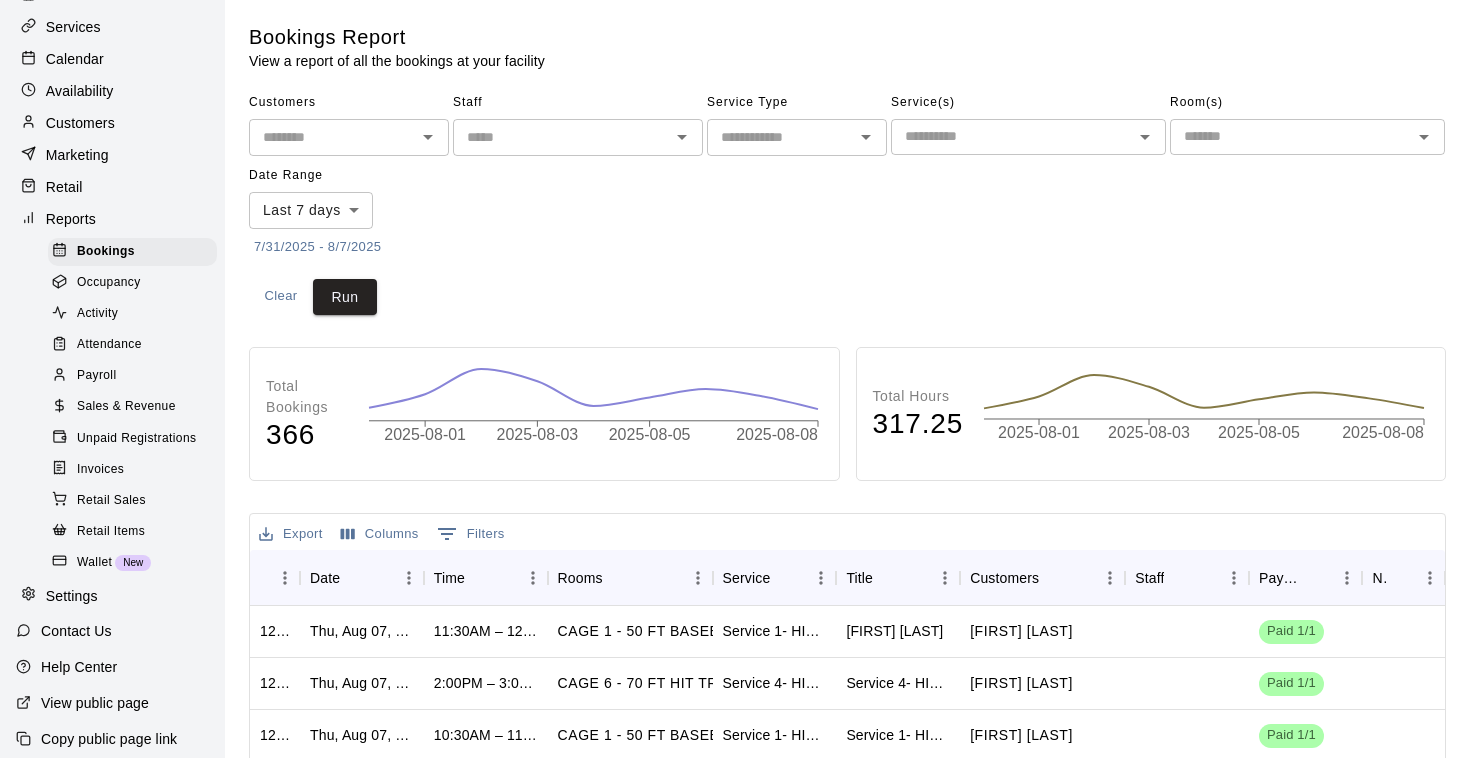 click on "Sales & Revenue" at bounding box center (126, 407) 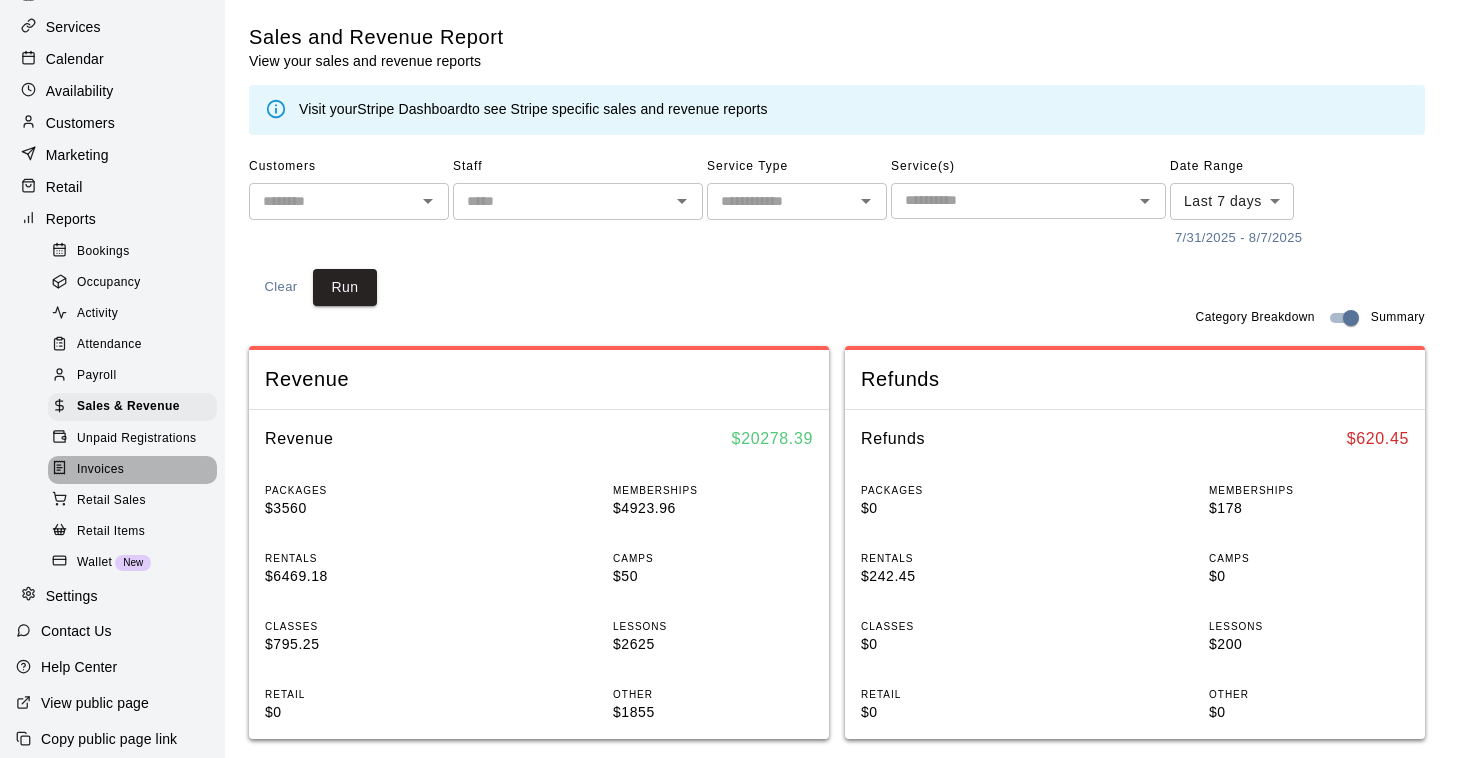 click on "Invoices" at bounding box center (100, 470) 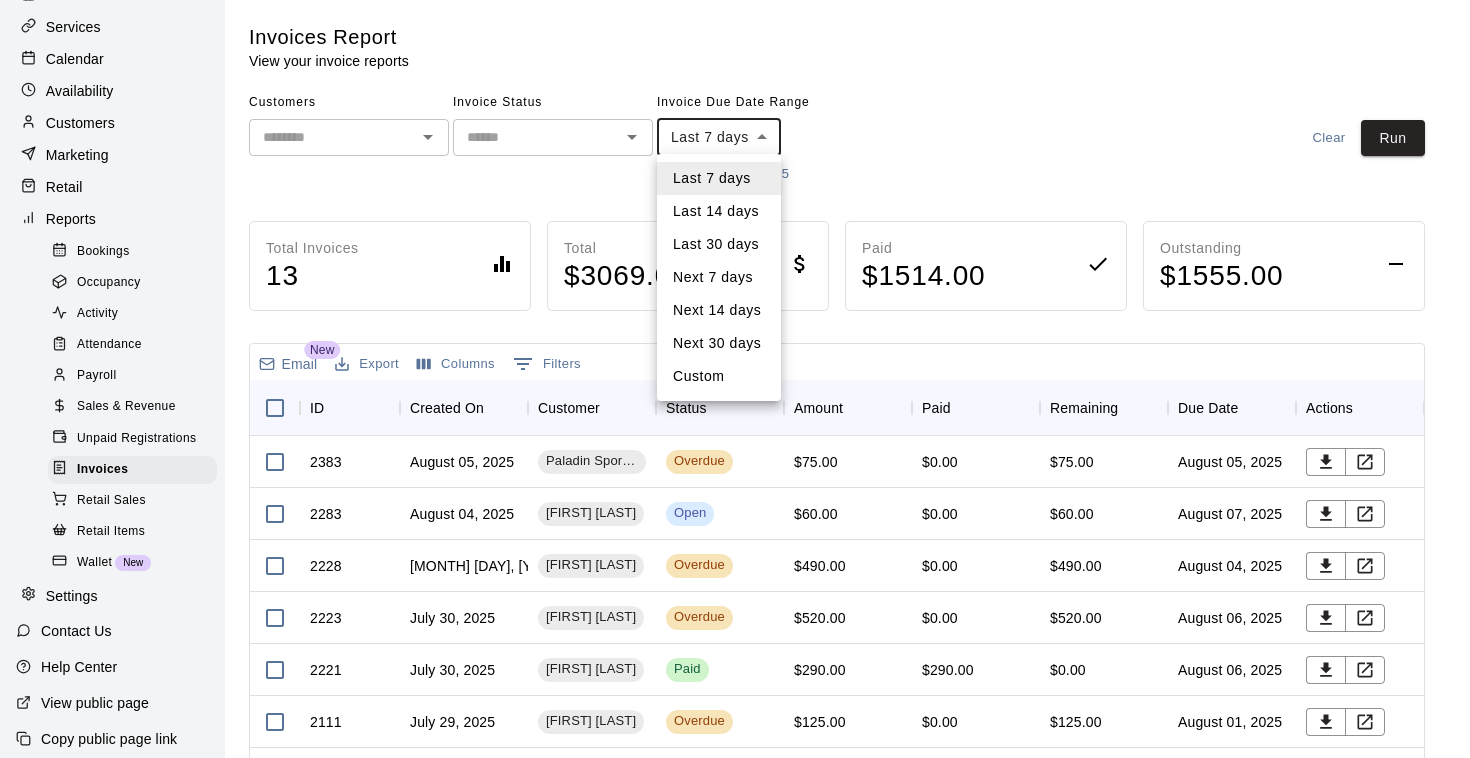 click on "Home Services Calendar Availability Customers Marketing Retail Reports Bookings Occupancy Activity Attendance Payroll Sales & Revenue Unpaid Registrations Invoices Retail Sales Retail Items Wallet New Settings Contact Us Help Center View public page Copy public page link Invoices Report View your invoice reports Customers ​ Invoice Status ​ Invoice Due Date Range Last 7 days **** ​ 7/31/2025 - 8/7/2025 Clear Run Total Invoices 13 Total $ 3069.00 Paid $ 1514.00 Outstanding $ 1555.00 Email New Export Columns 0 Filters ID Created On Customer Status Amount Paid Remaining Due Date Actions 2383 August 05, 2025 Paladin Sports Outreach  Softball account Overdue $75.00 $0.00 $75.00 August 05, 2025 2283 August 04, 2025 Roman Villa-Garcia Open $60.00 $0.00 $60.00 August 07, 2025 2228 July 31, 2025 Korver Stettler Overdue $490.00 $0.00 $490.00 August 04, 2025 2223 July 30, 2025 Connor Pichette Overdue $520.00 $0.00 $520.00 August 06, 2025 2221 July 30, 2025 Roman McClure Paid $290.00 $290.00 $0.00 August 06, 2025" at bounding box center [735, 525] 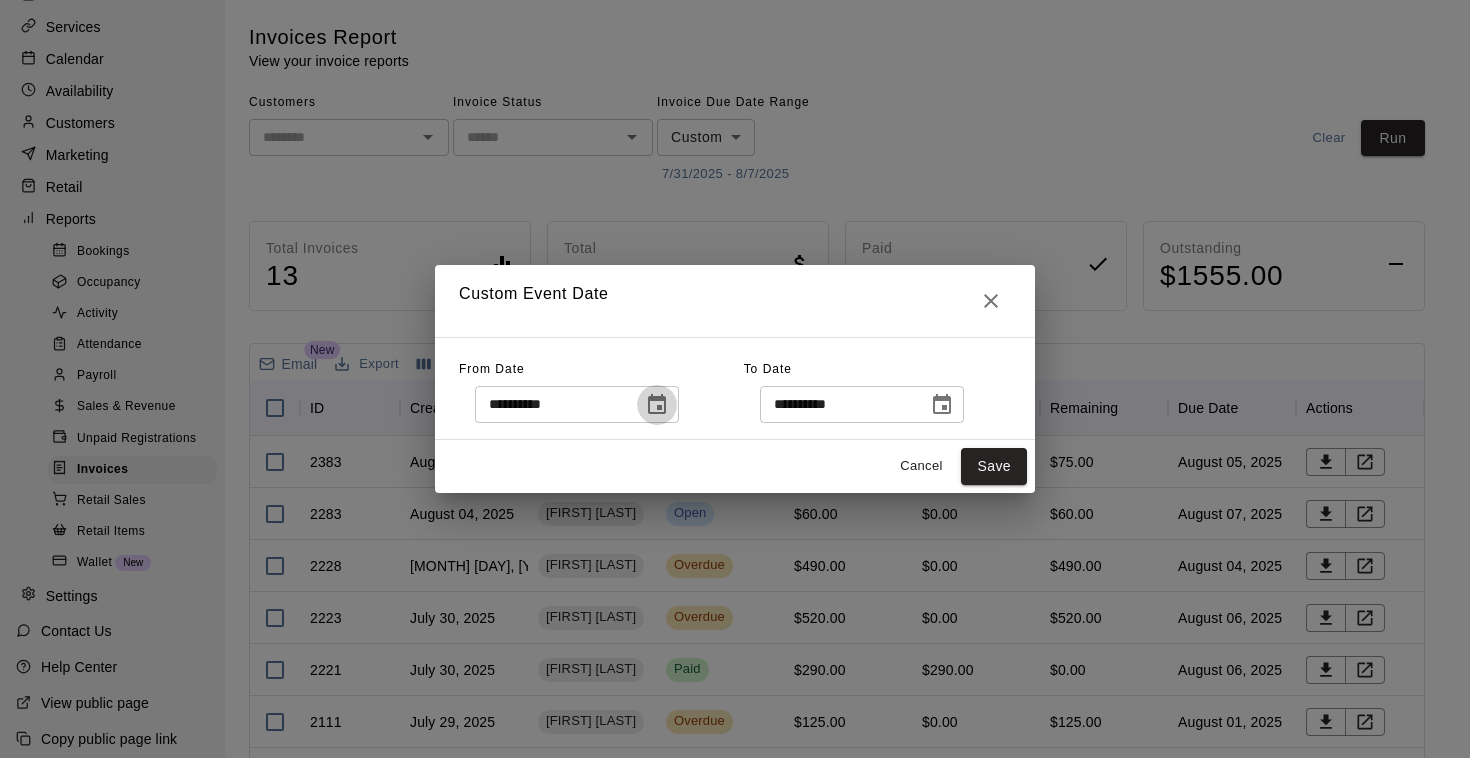 click 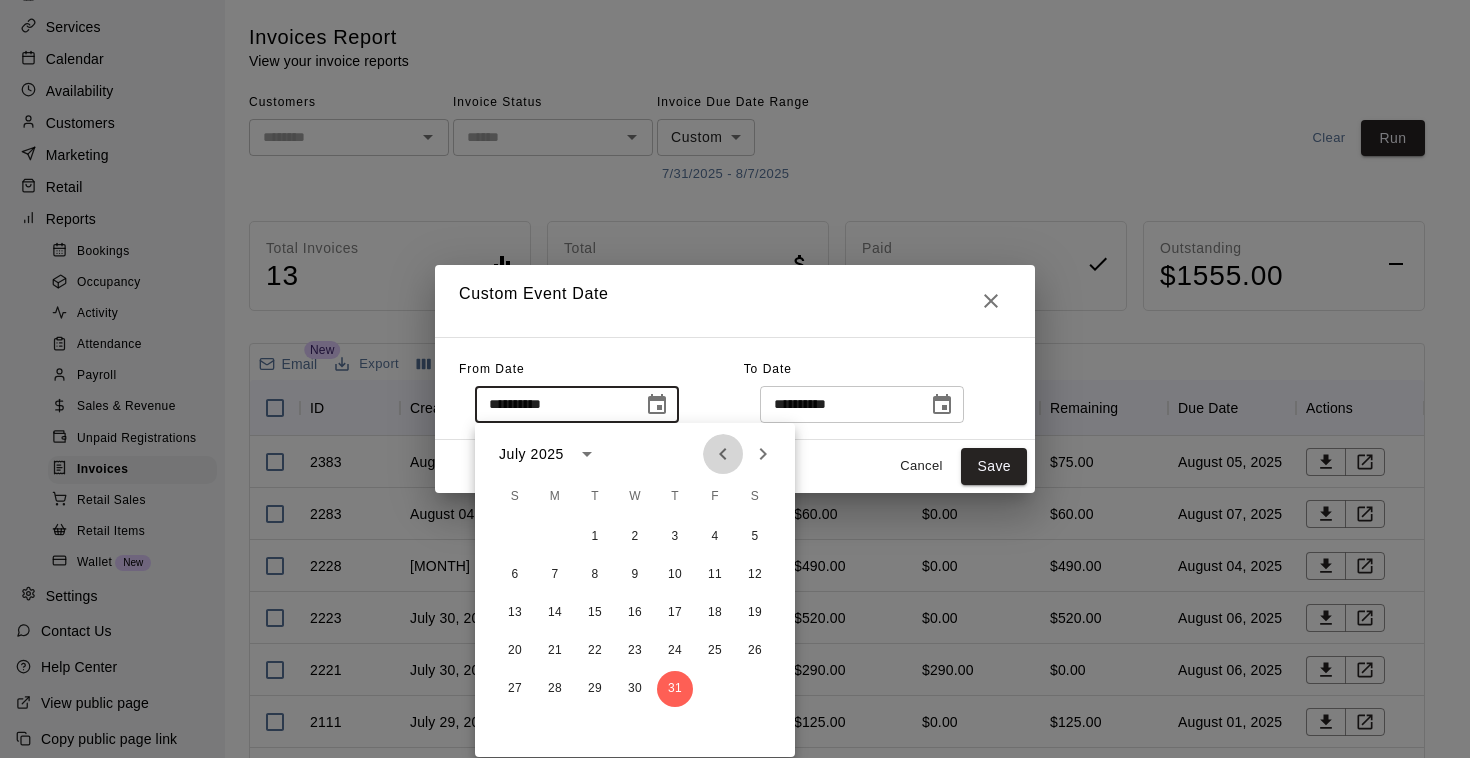 click 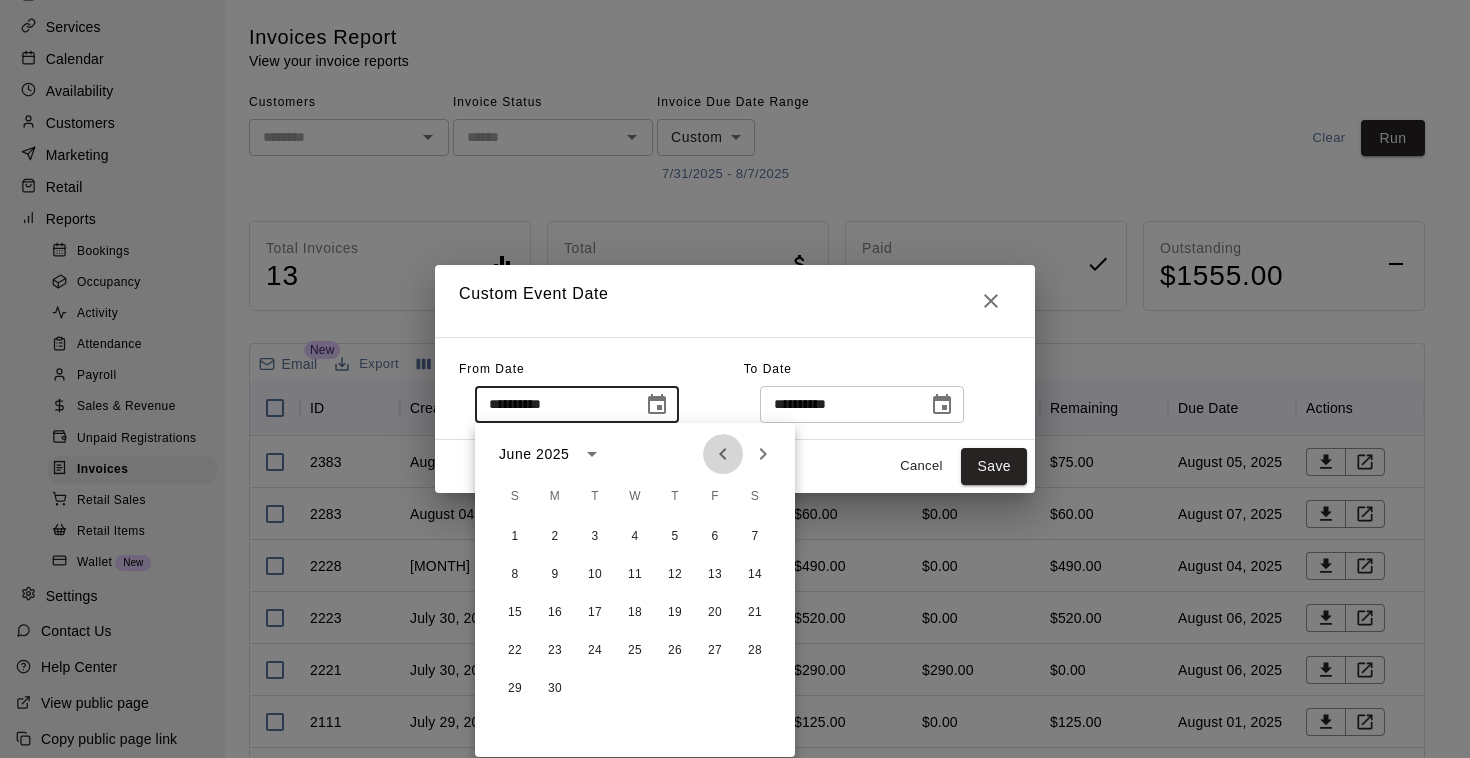 click 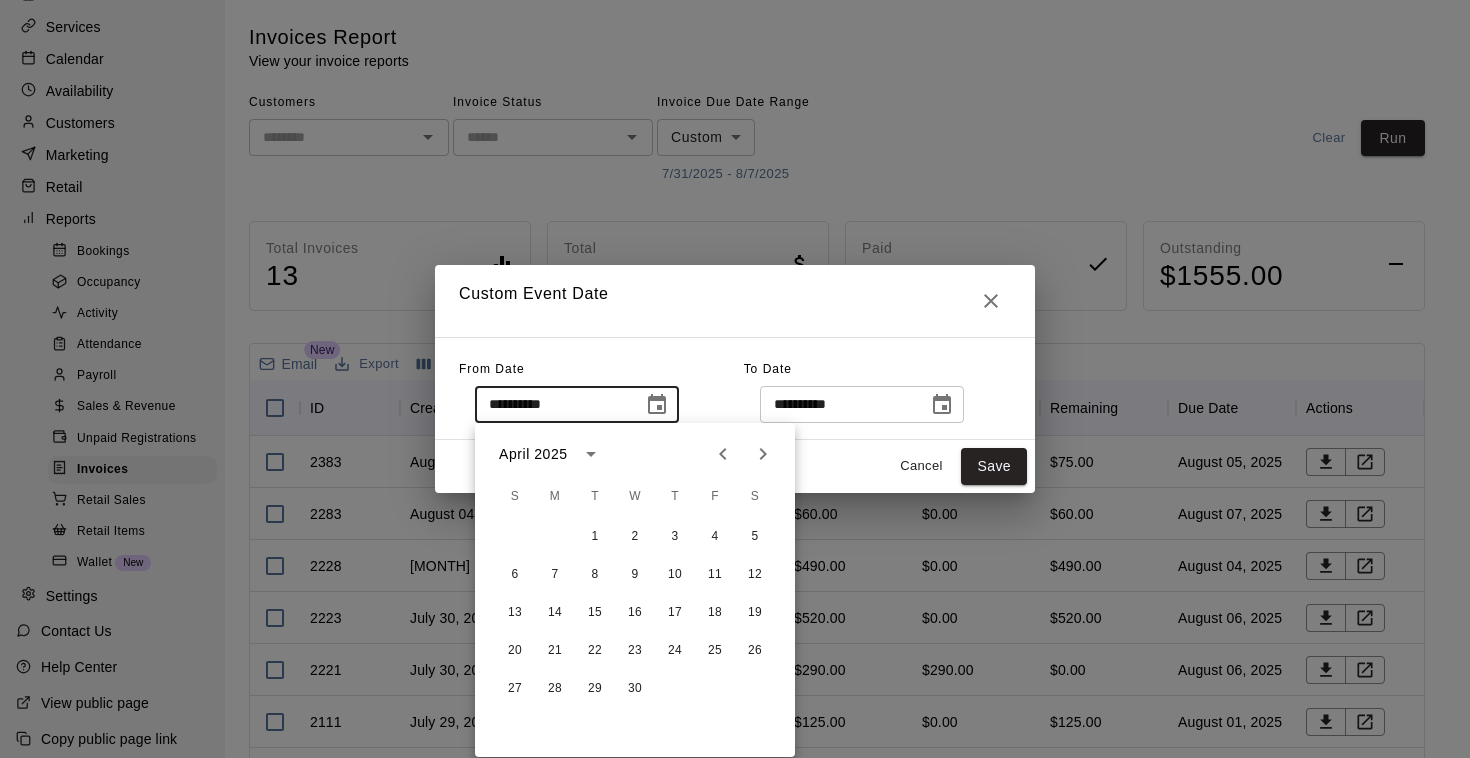 click 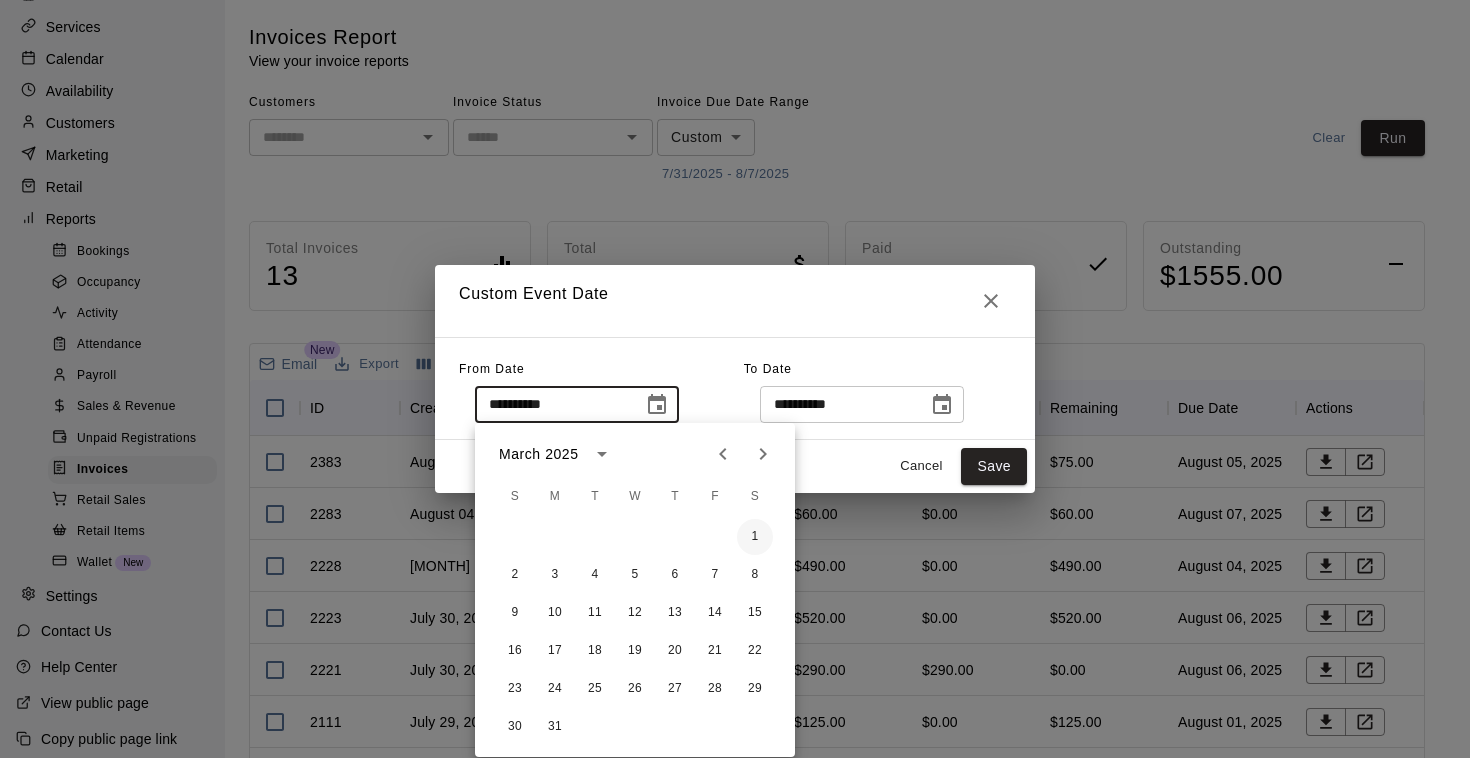 click on "1" at bounding box center (755, 537) 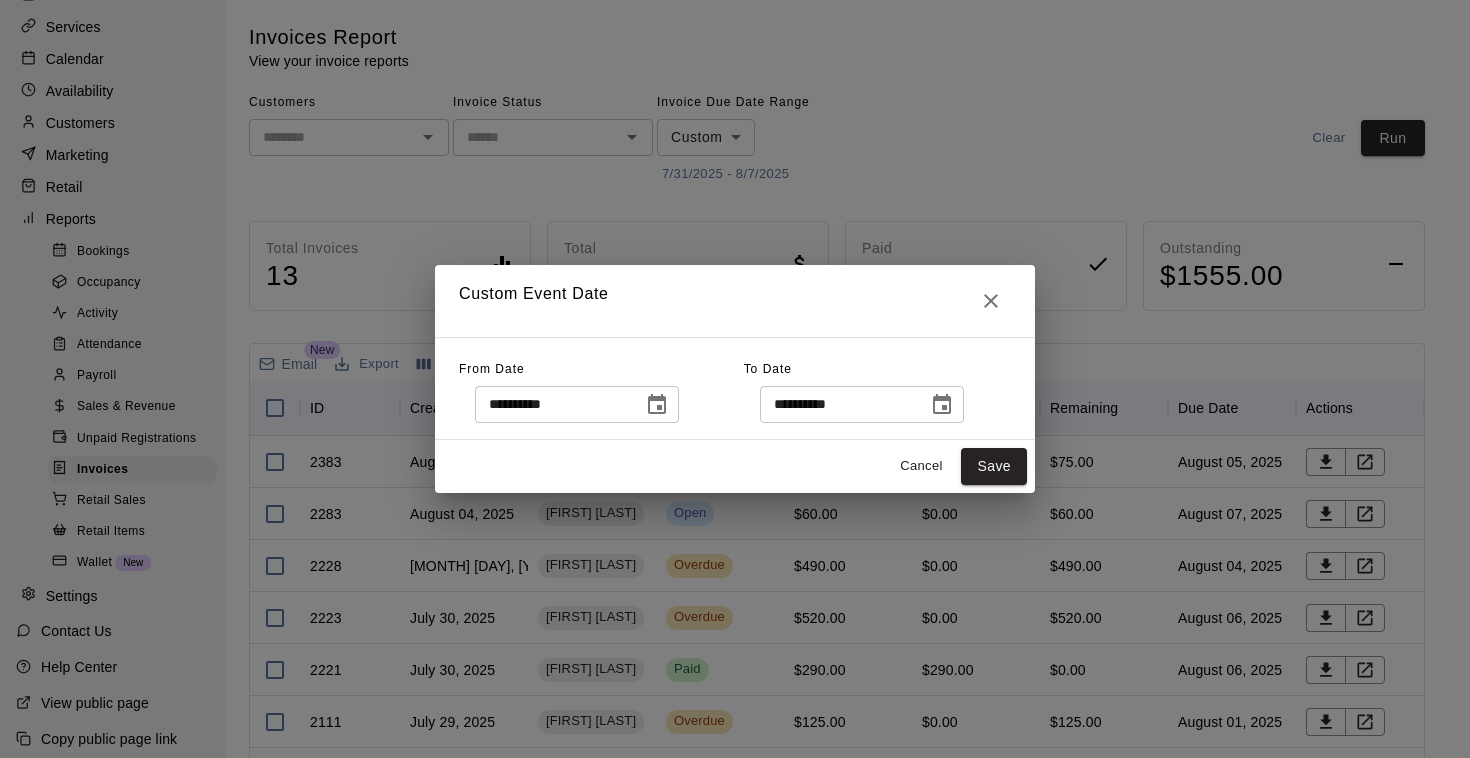 click 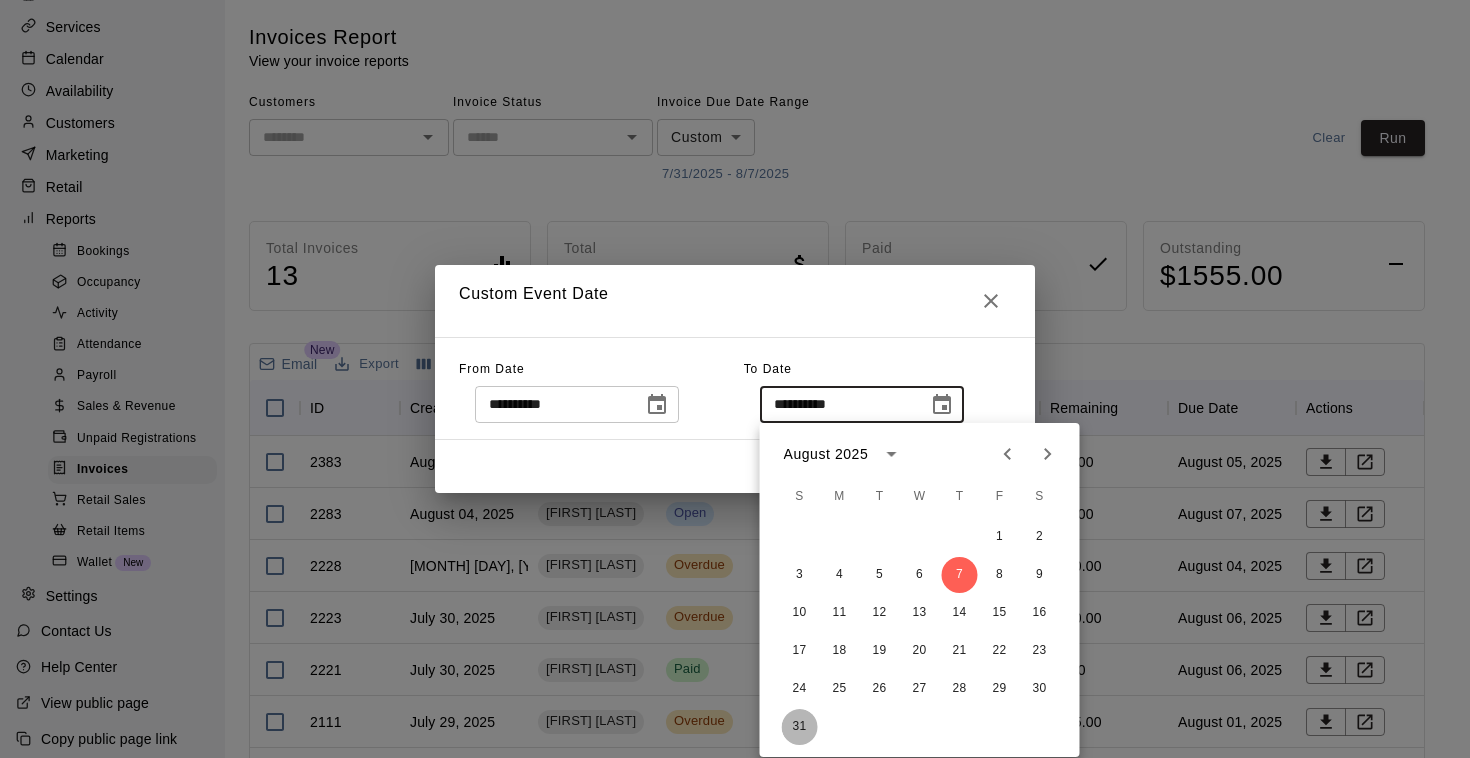 click on "31" at bounding box center (800, 727) 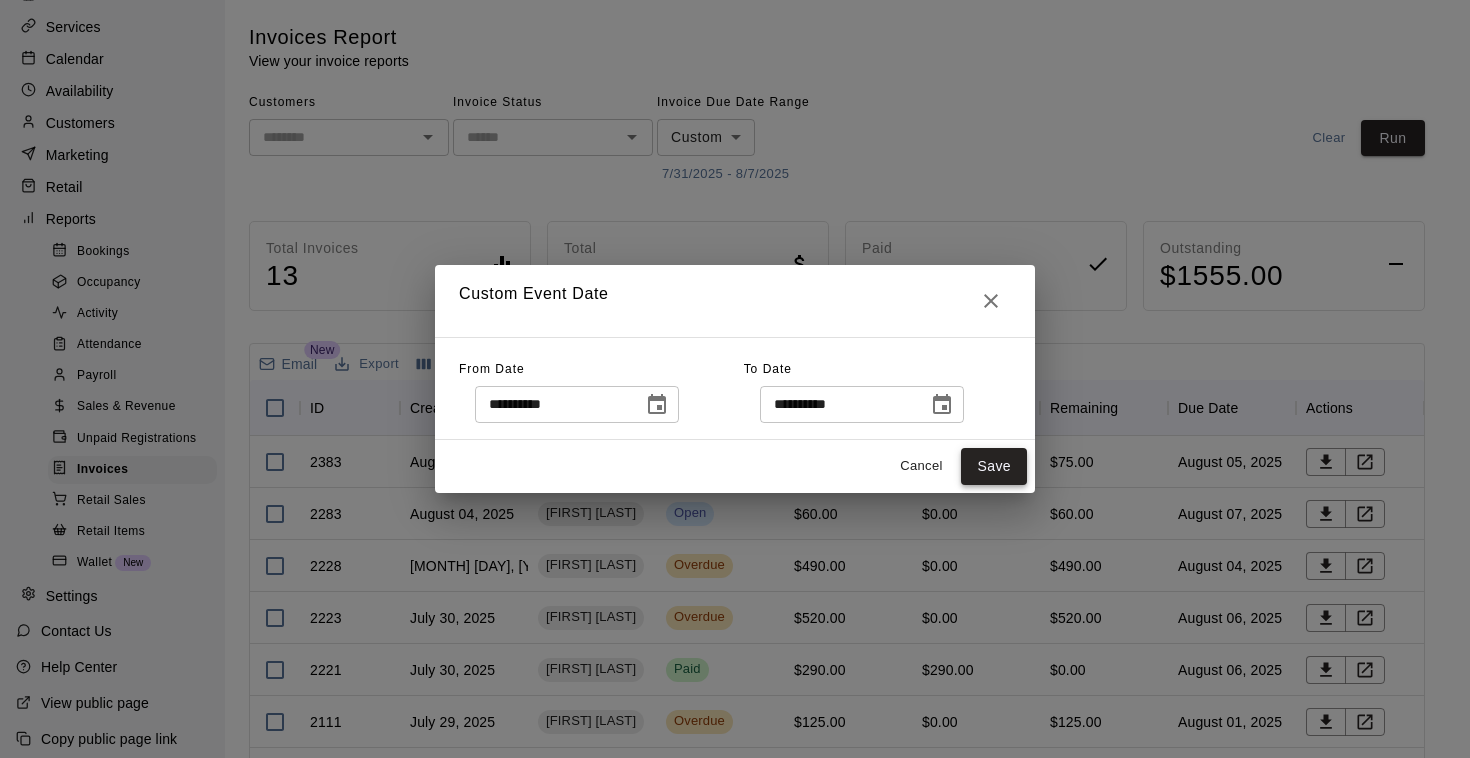 click on "Save" at bounding box center [994, 466] 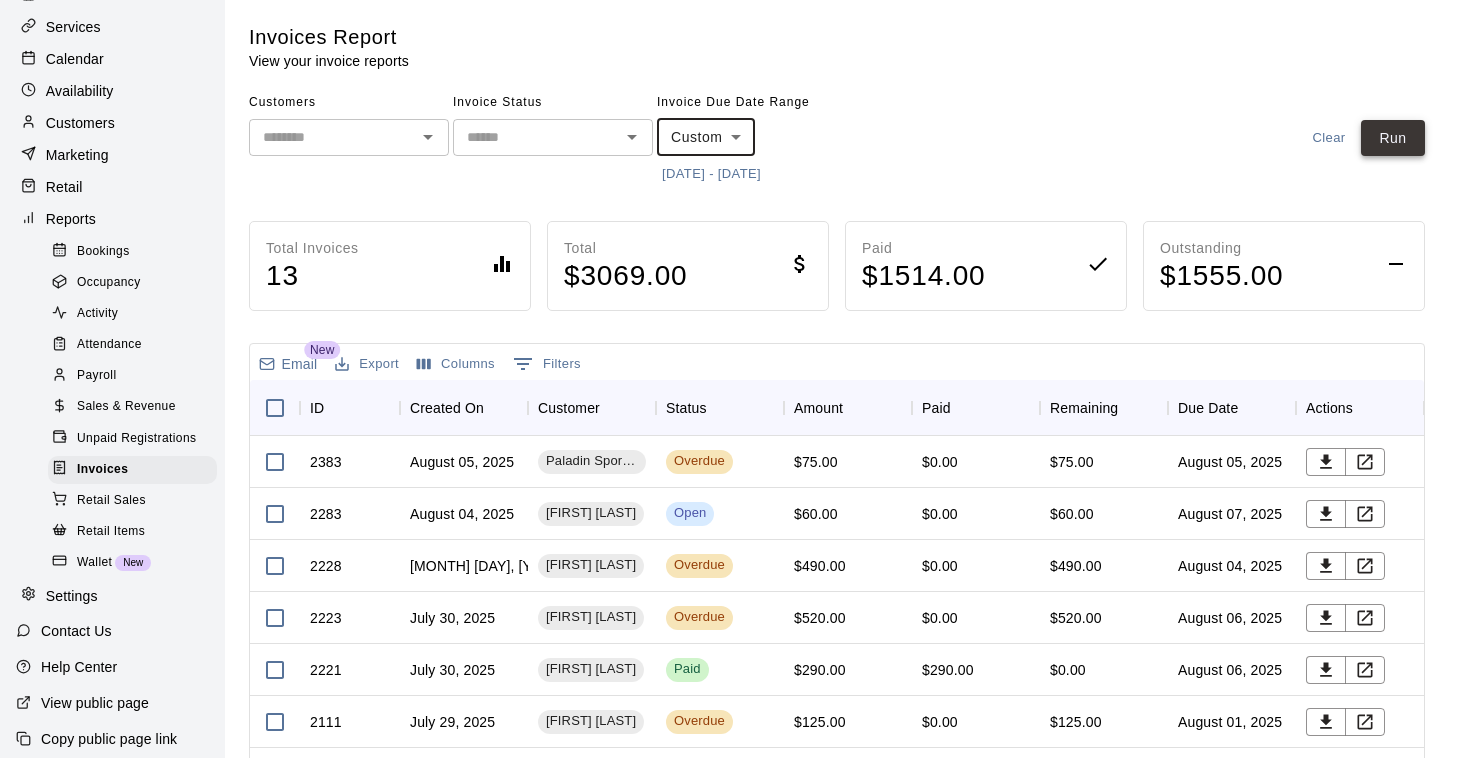 click on "Run" at bounding box center (1393, 138) 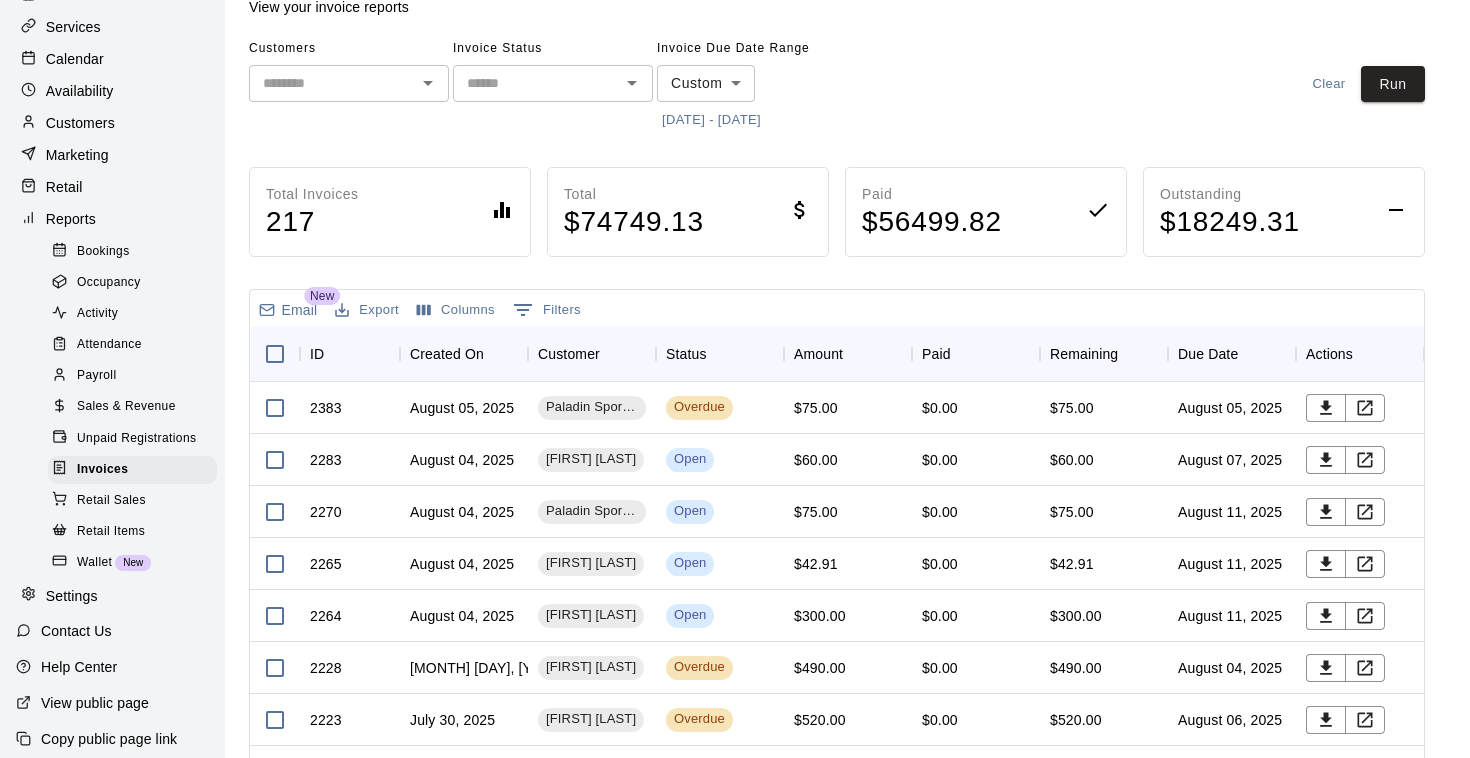 scroll, scrollTop: 57, scrollLeft: 0, axis: vertical 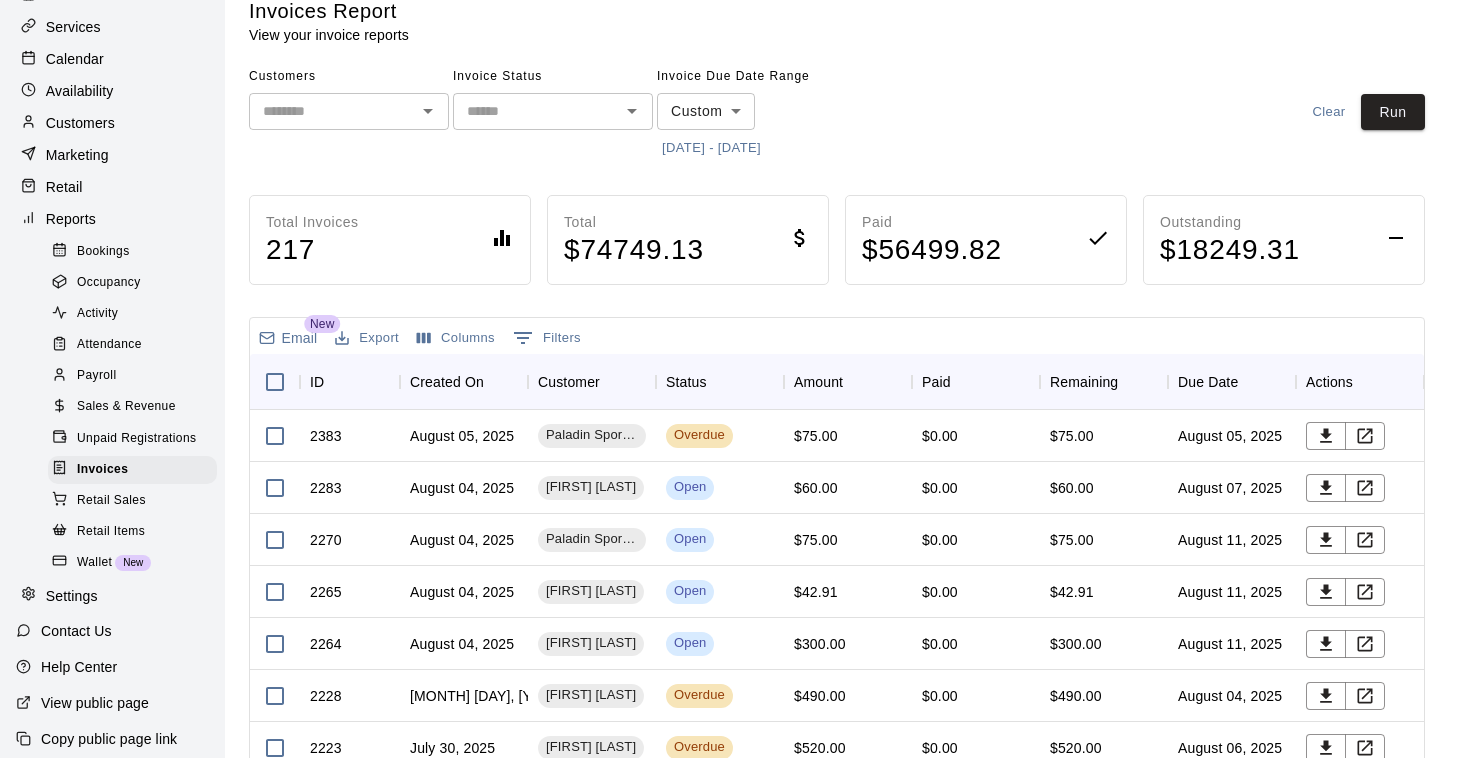 click on "Customers ​ Invoice Status ​ Invoice Due Date Range Custom ****** ​ 3/1/2025 - 8/31/2025 Clear Run" at bounding box center (837, 112) 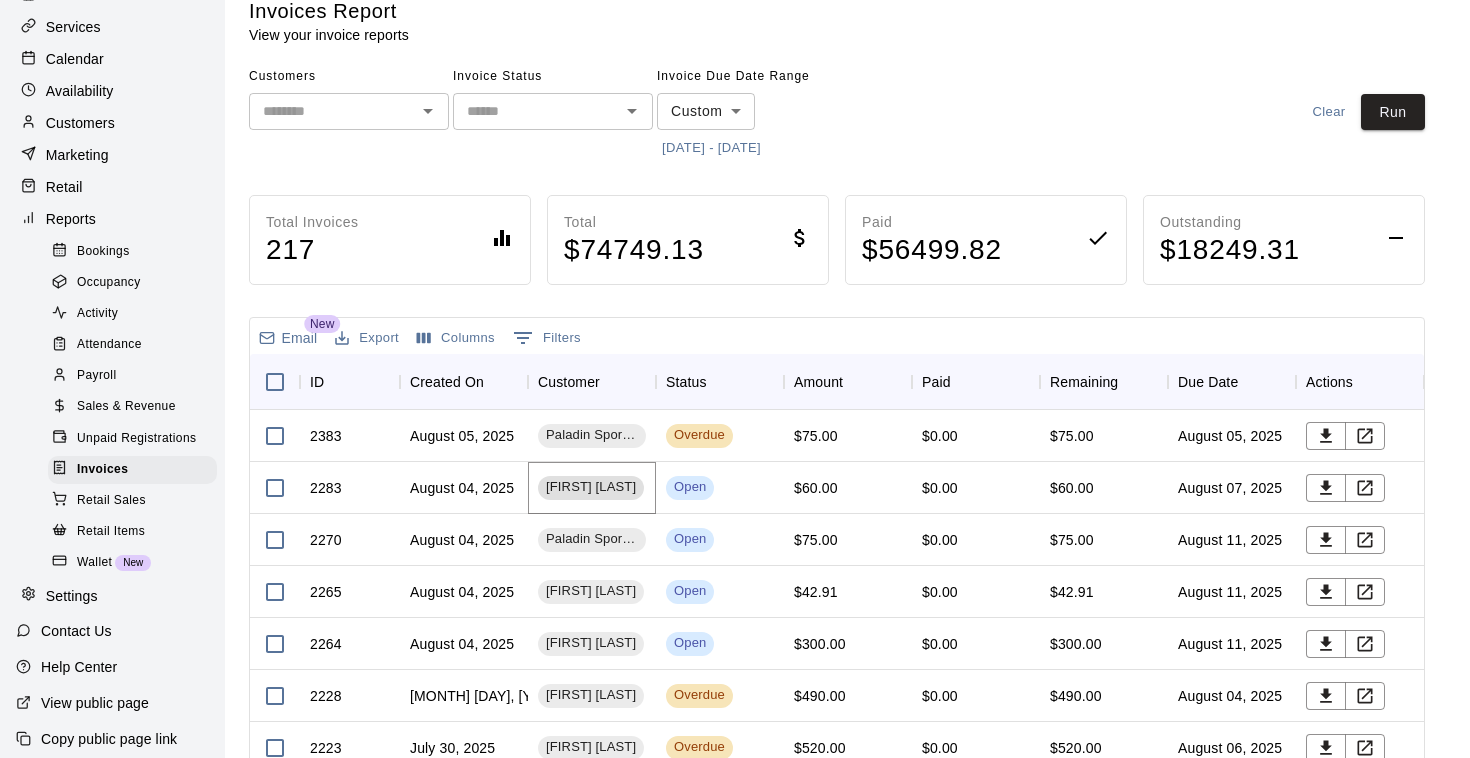 click on "Roman Villa-Garcia" at bounding box center [591, 487] 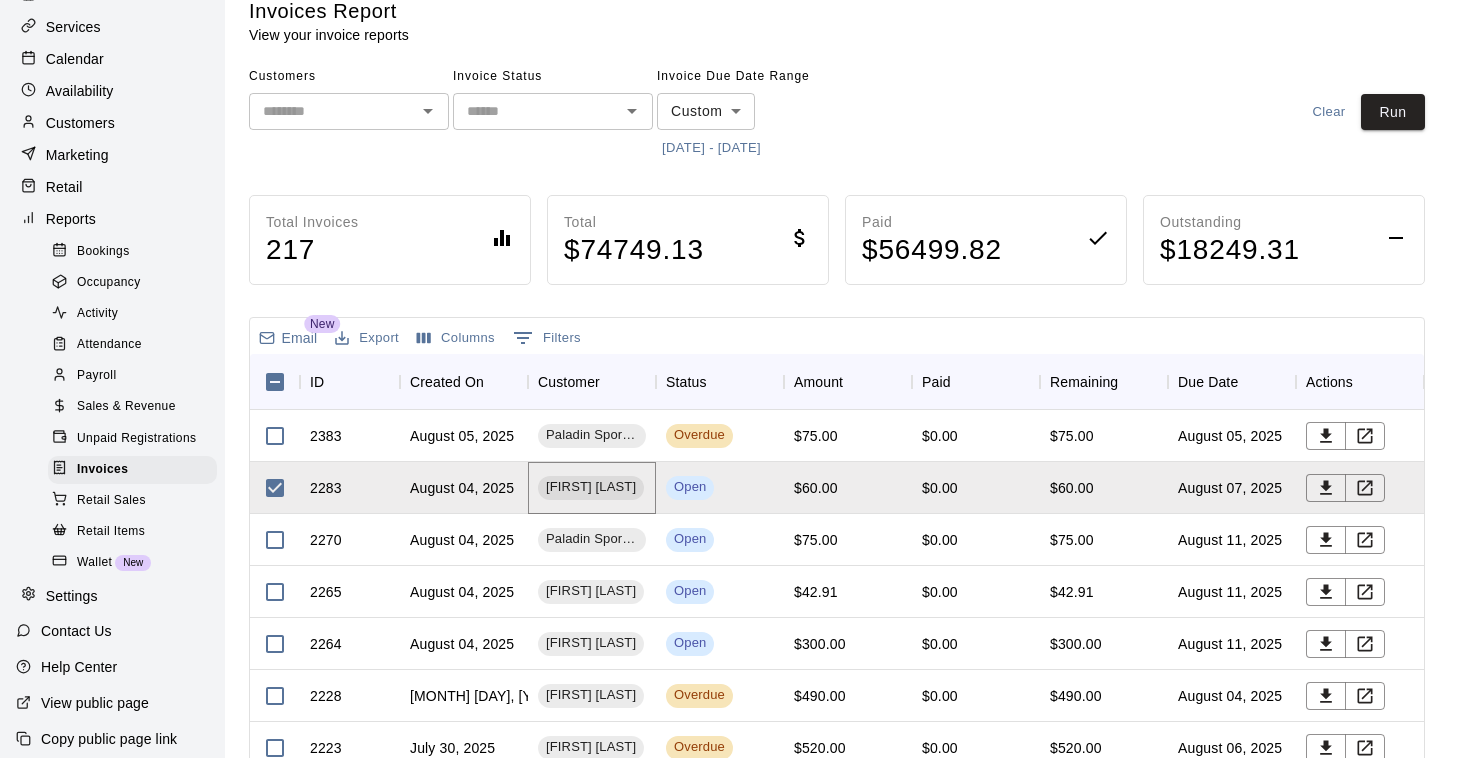 scroll, scrollTop: 0, scrollLeft: 0, axis: both 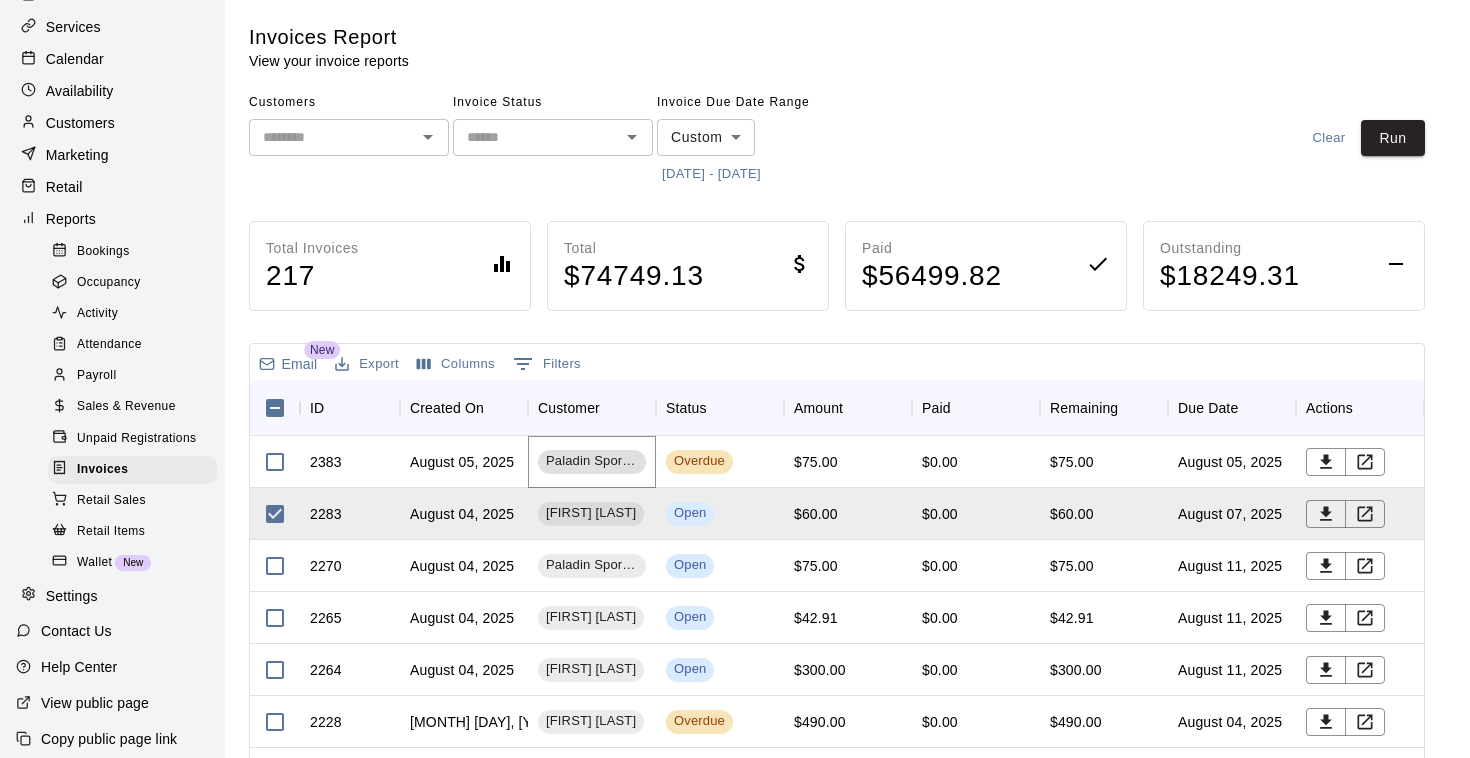 click on "Paladin Sports Outreach  Softball account" at bounding box center (592, 461) 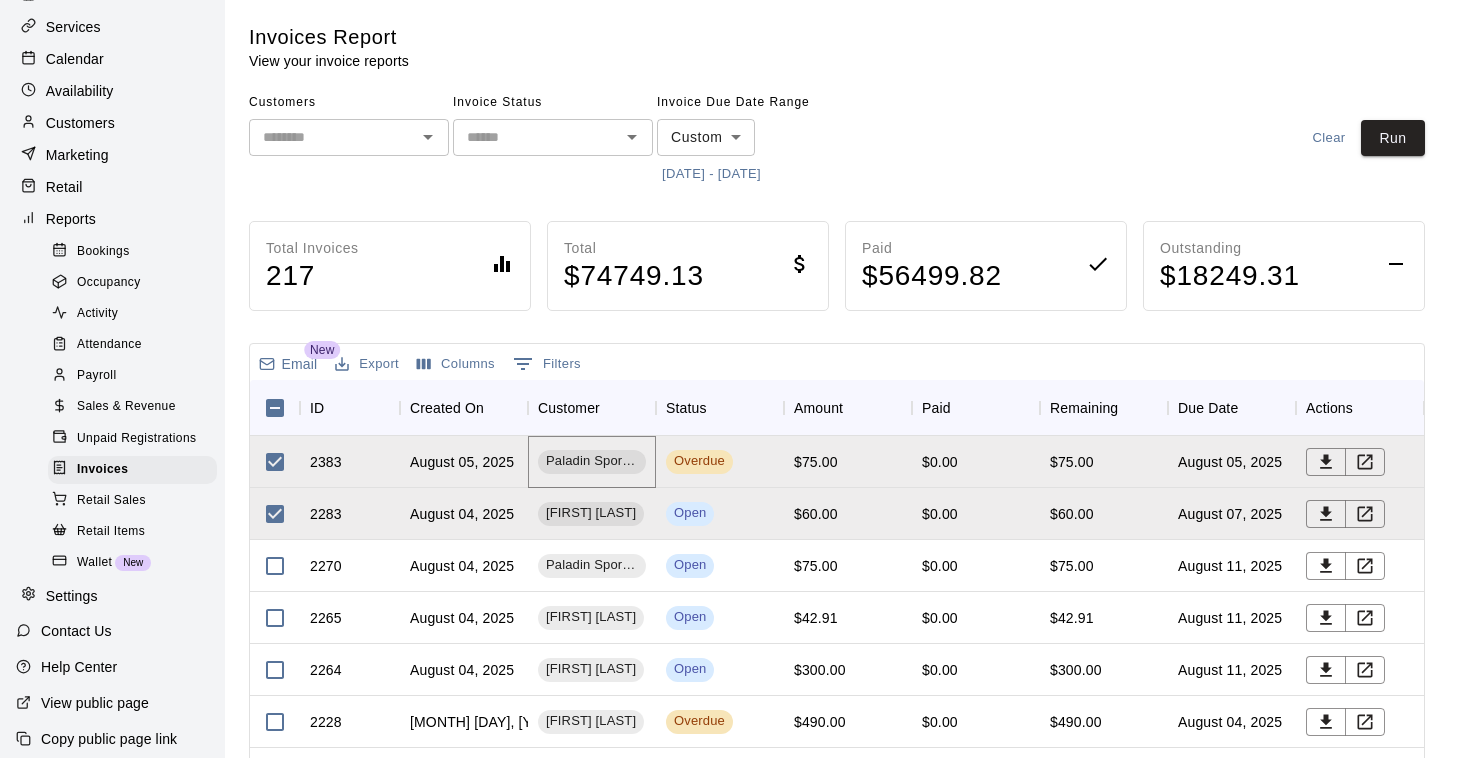 scroll, scrollTop: 0, scrollLeft: 0, axis: both 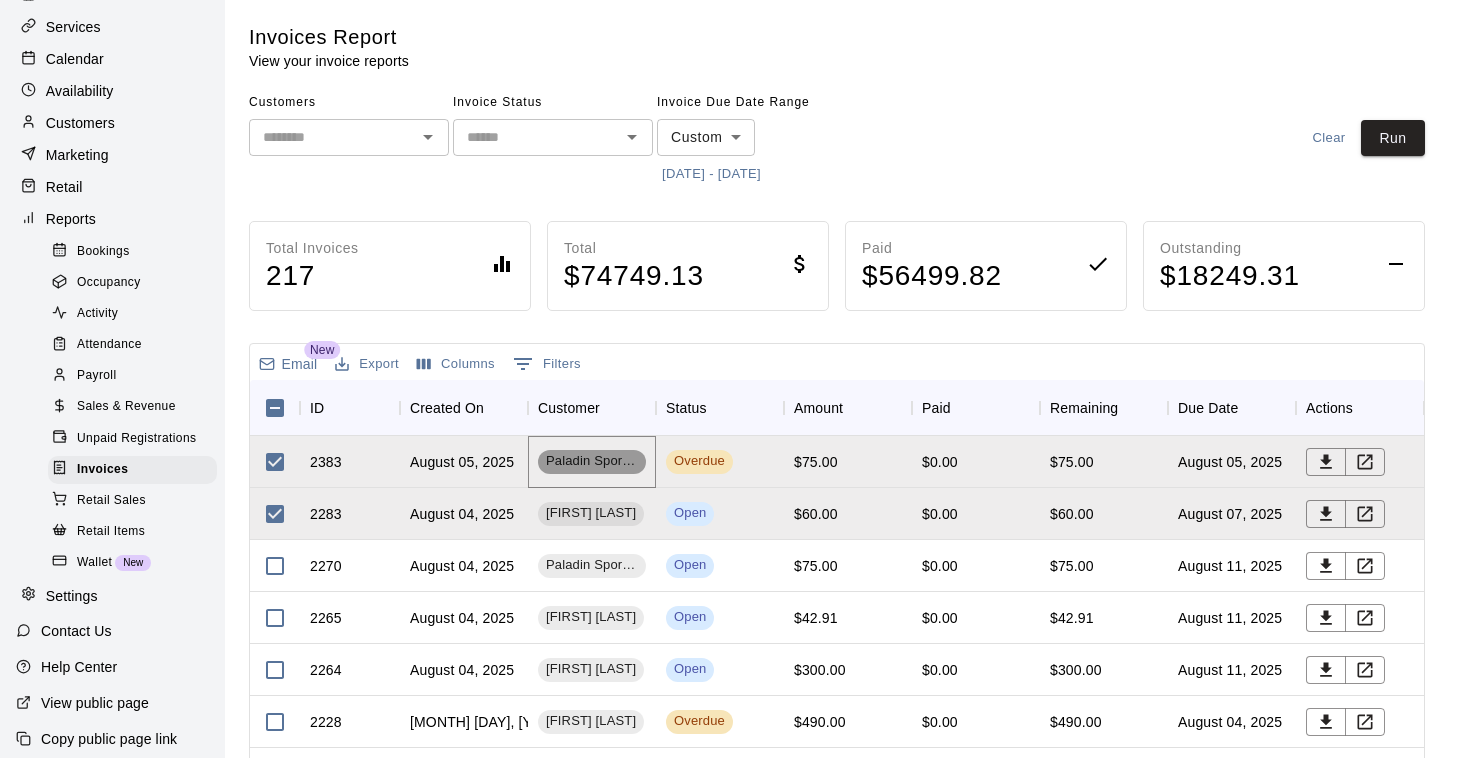 click on "Paladin Sports Outreach  Softball account" at bounding box center (592, 461) 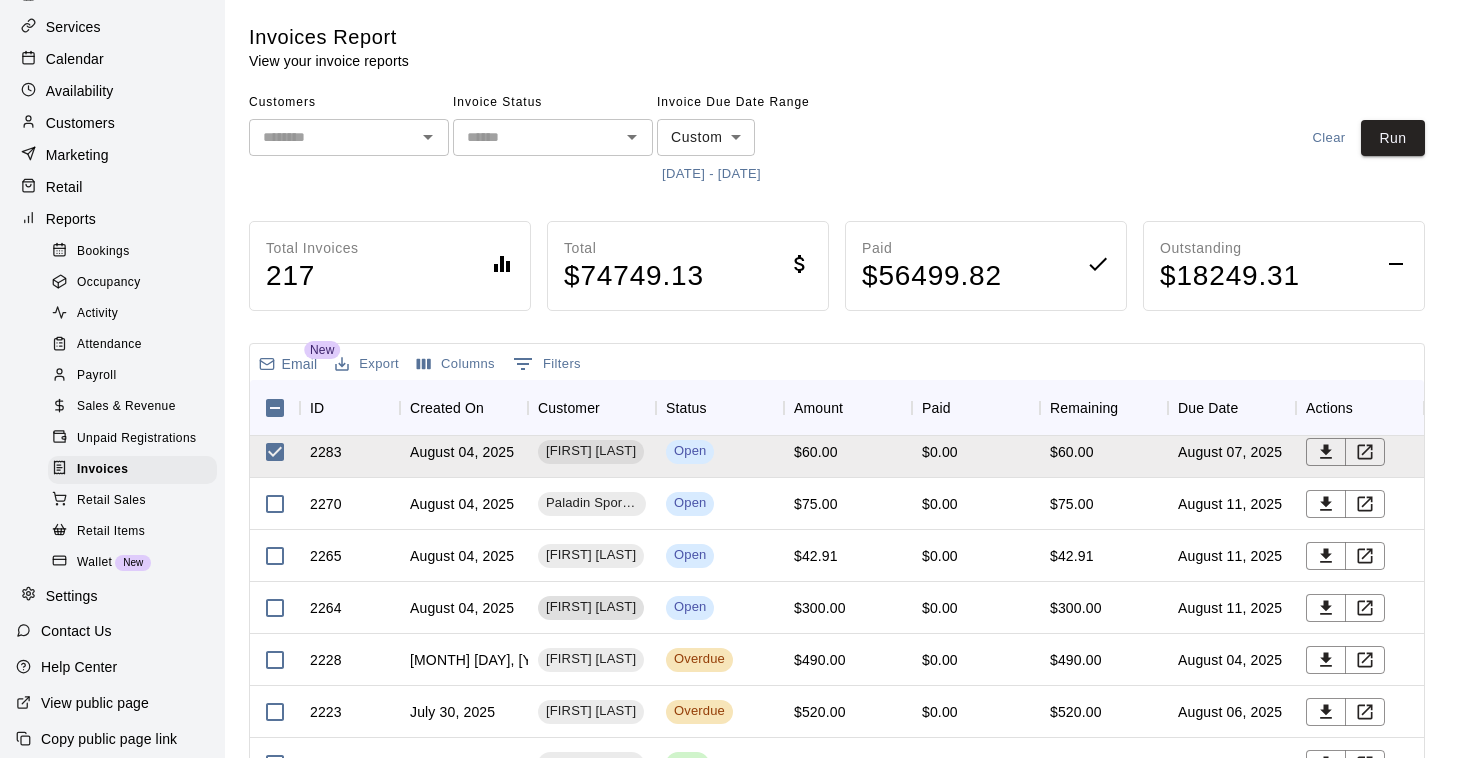 scroll, scrollTop: 64, scrollLeft: 0, axis: vertical 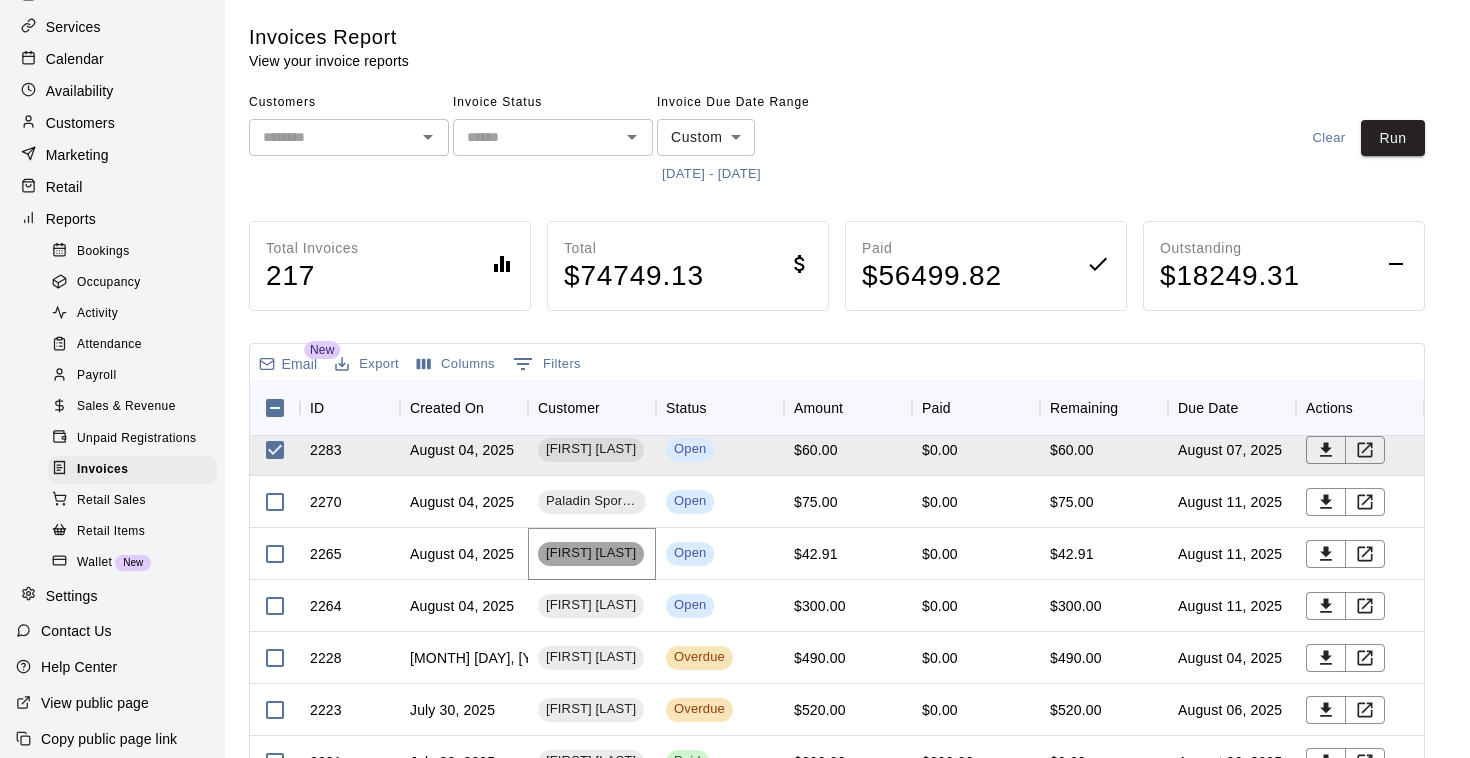 click on "Talia Laughter" at bounding box center (591, 553) 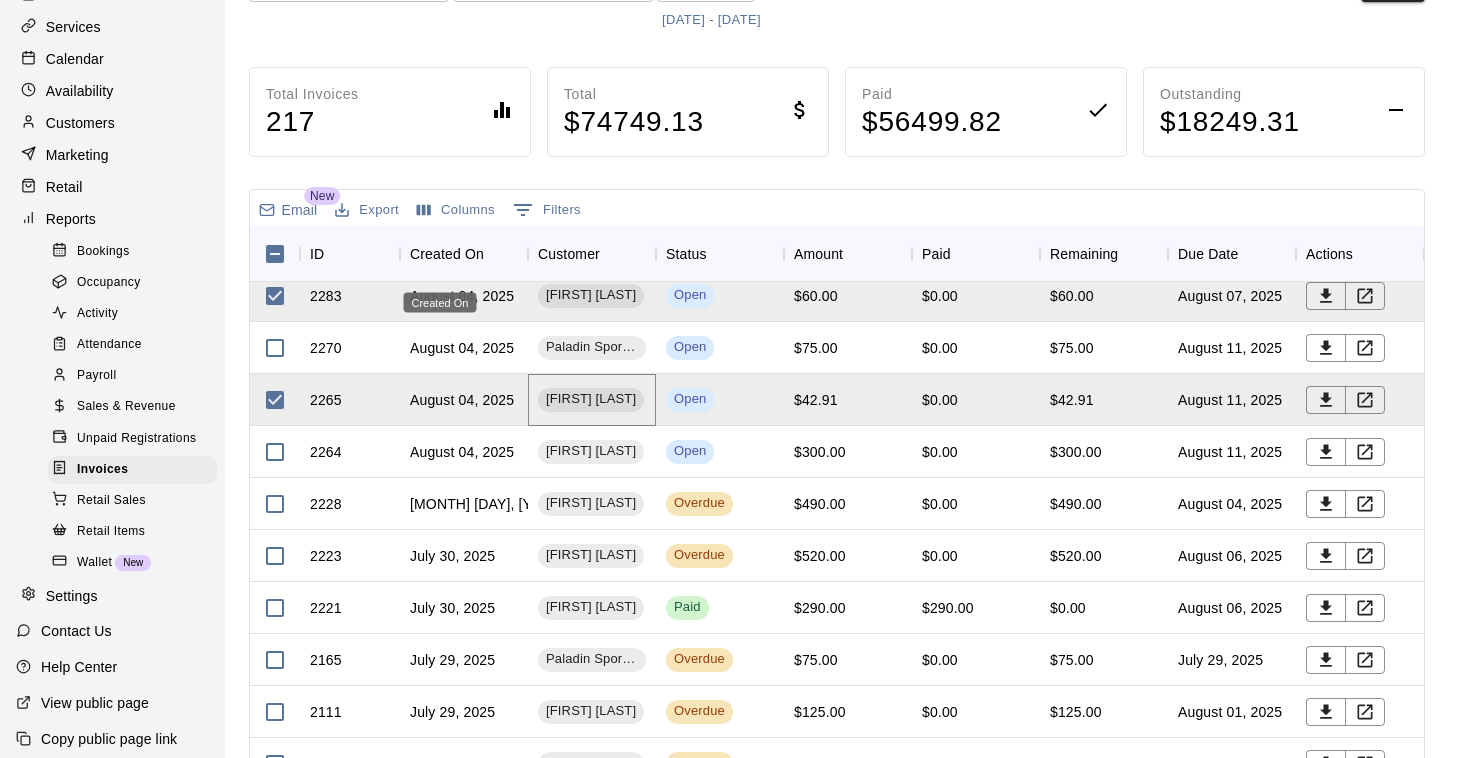 scroll, scrollTop: 167, scrollLeft: 0, axis: vertical 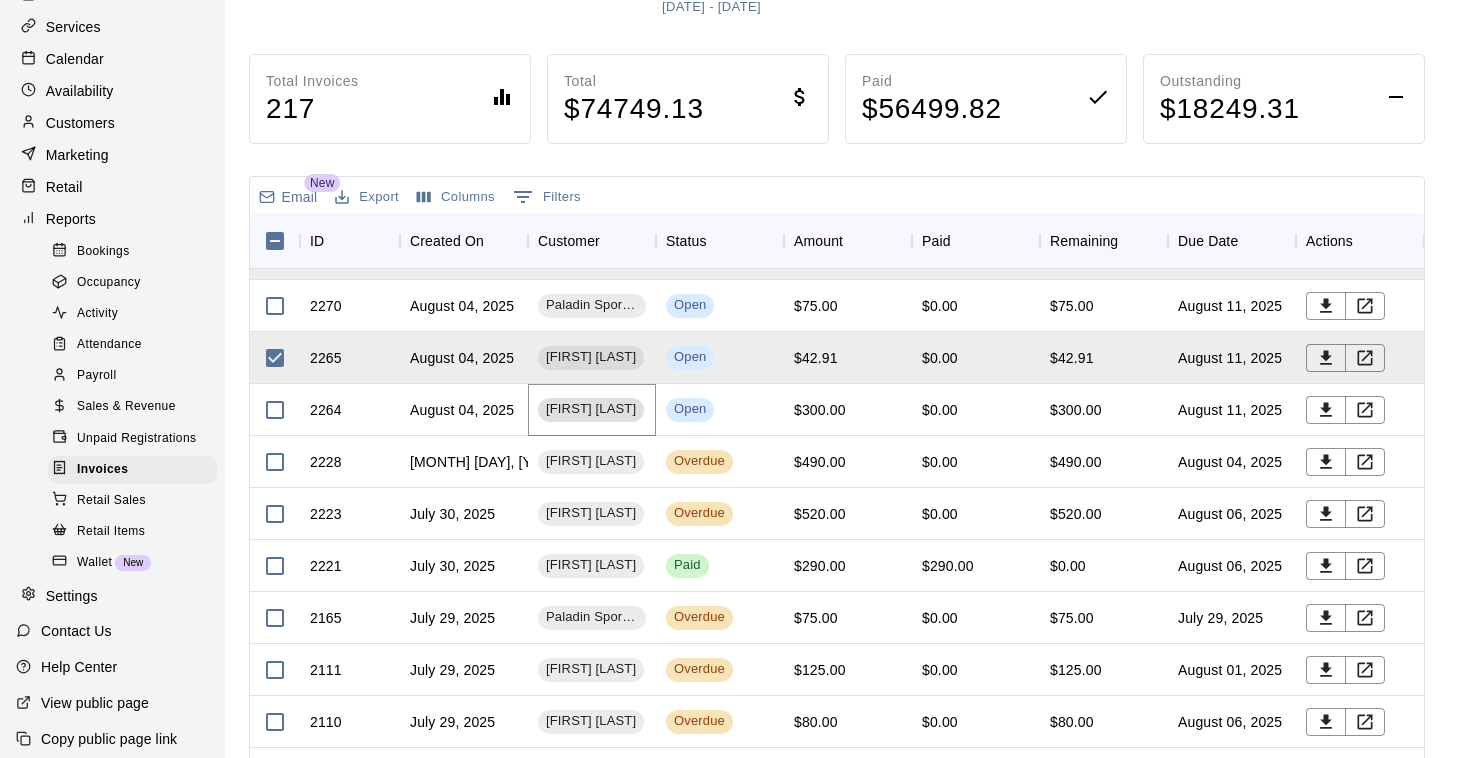 click on "Adam Bueno" at bounding box center [591, 409] 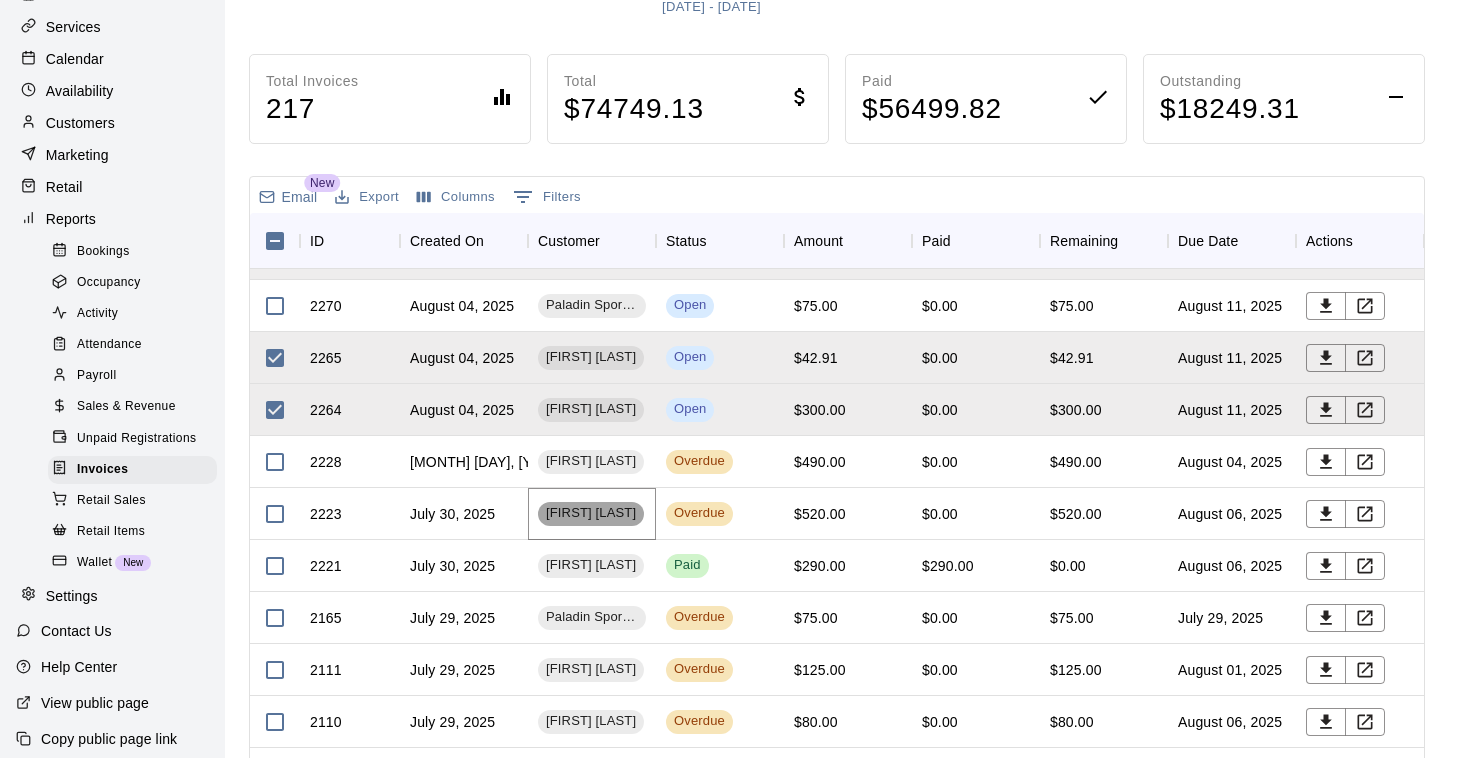 click on "Connor Pichette" at bounding box center [591, 513] 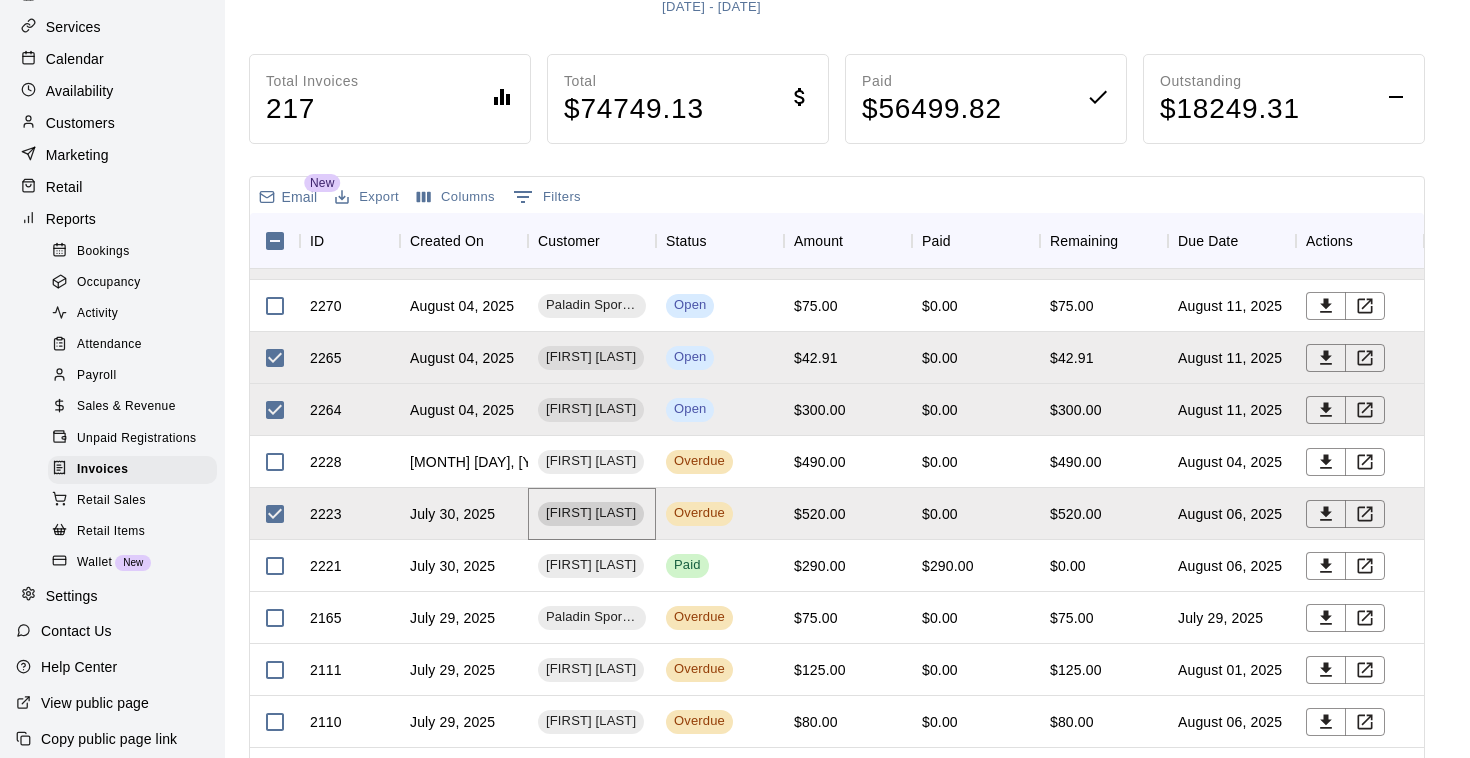 click on "Connor Pichette" at bounding box center [591, 513] 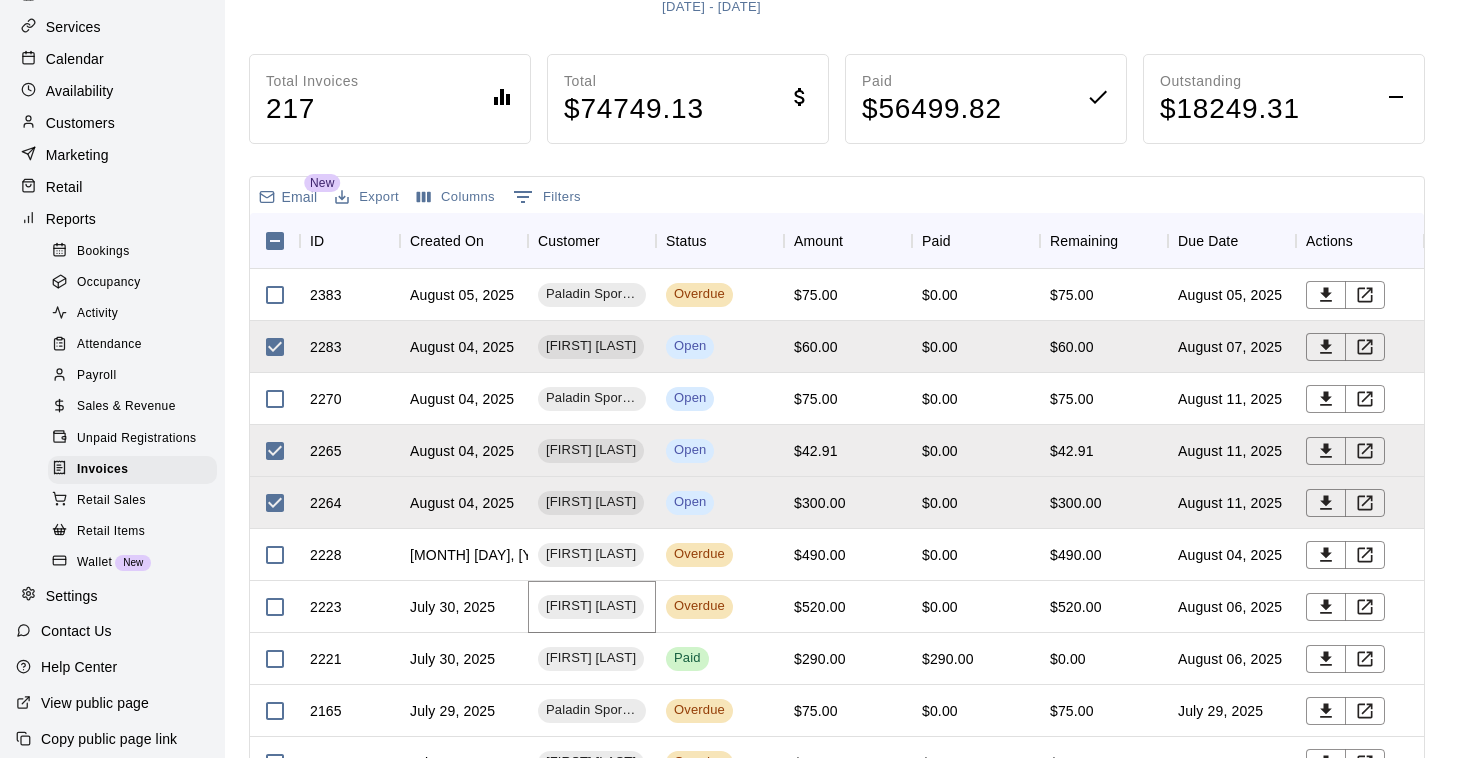 scroll, scrollTop: 0, scrollLeft: 0, axis: both 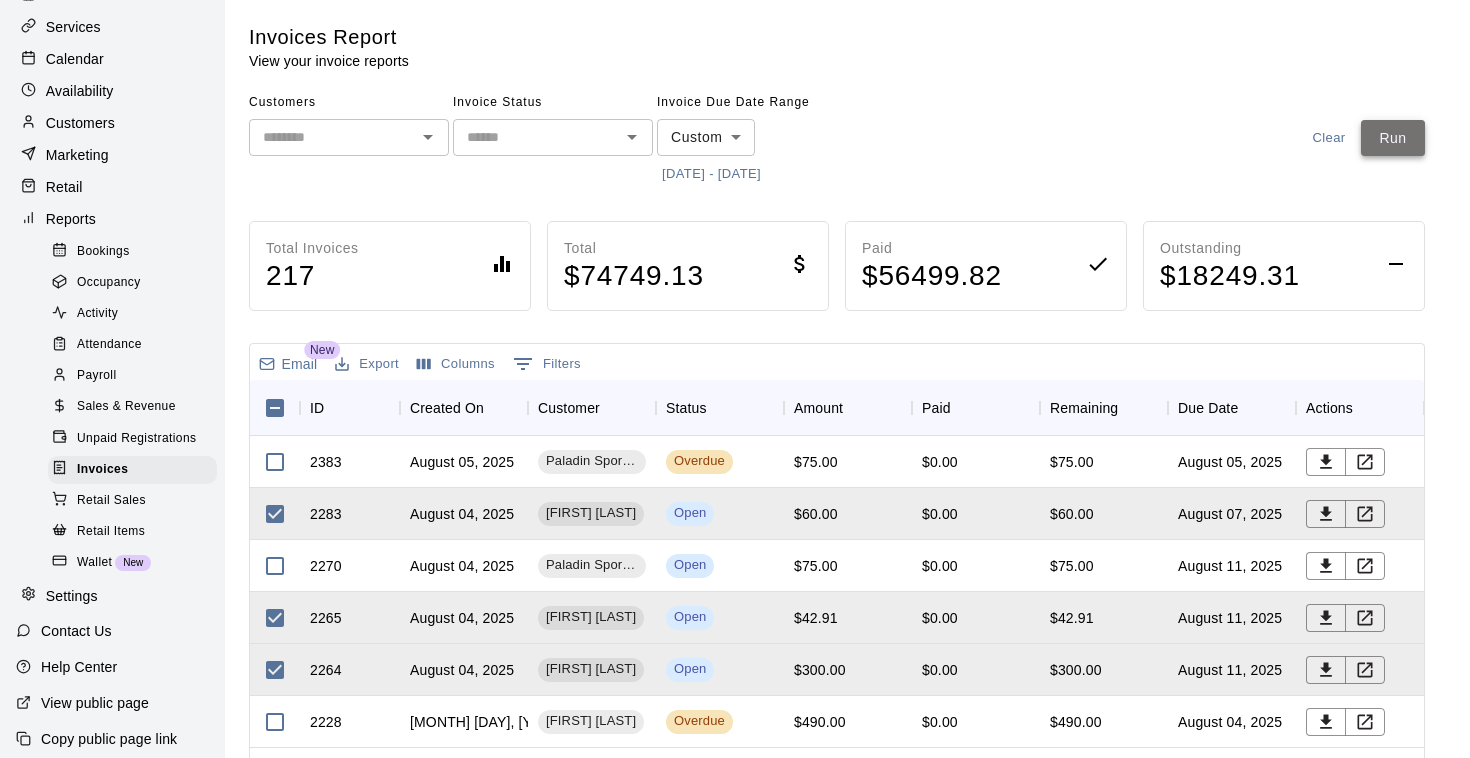 click on "Run" at bounding box center [1393, 138] 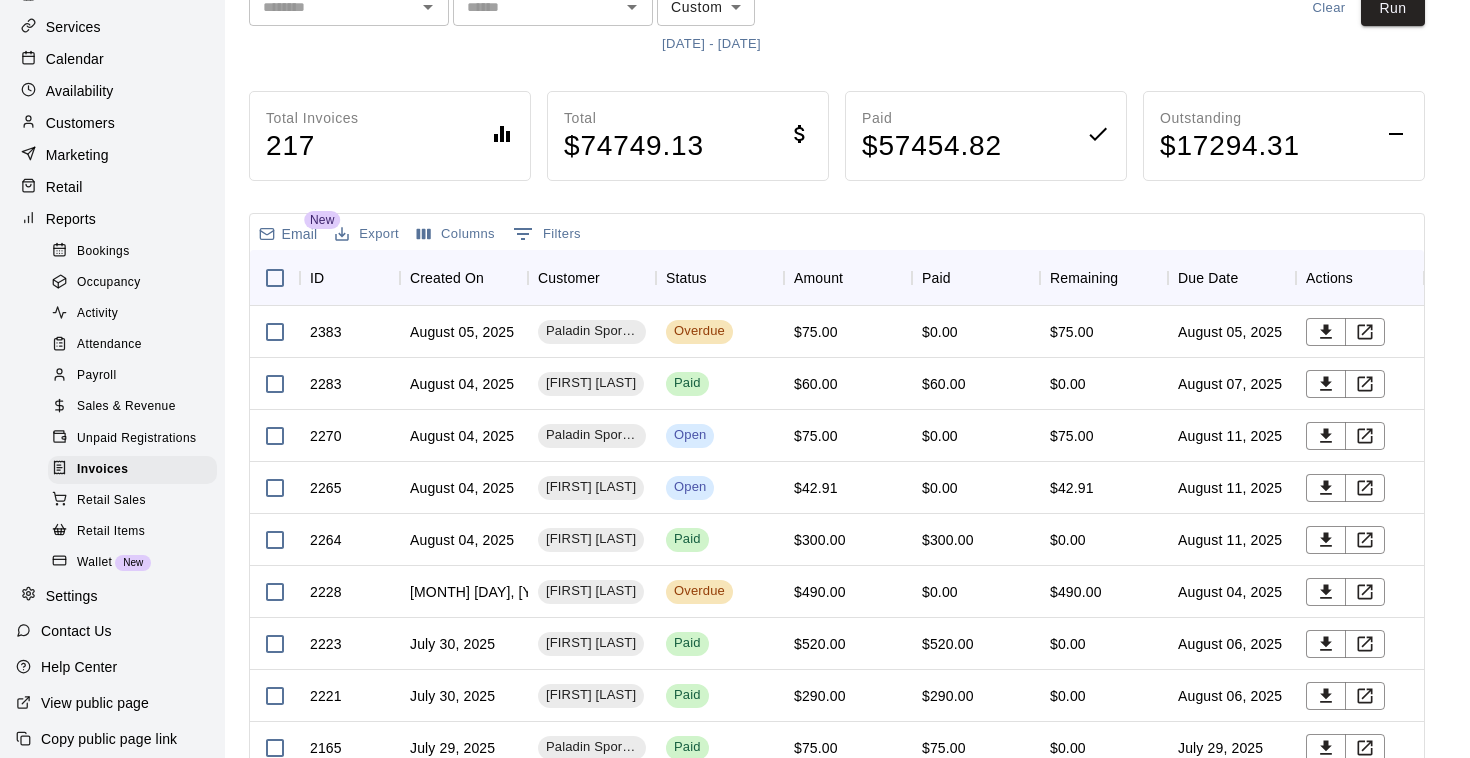 scroll, scrollTop: 131, scrollLeft: 0, axis: vertical 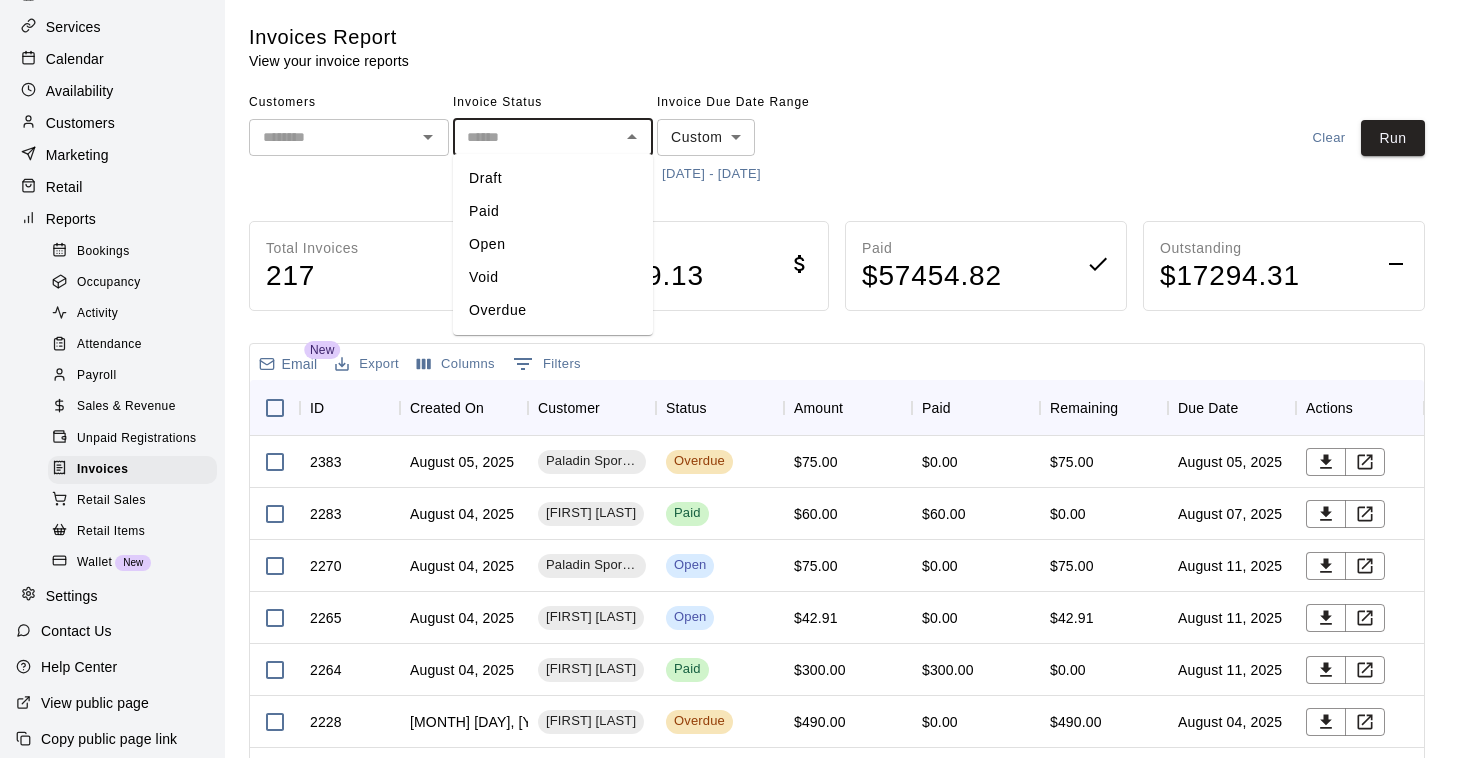 click at bounding box center (536, 137) 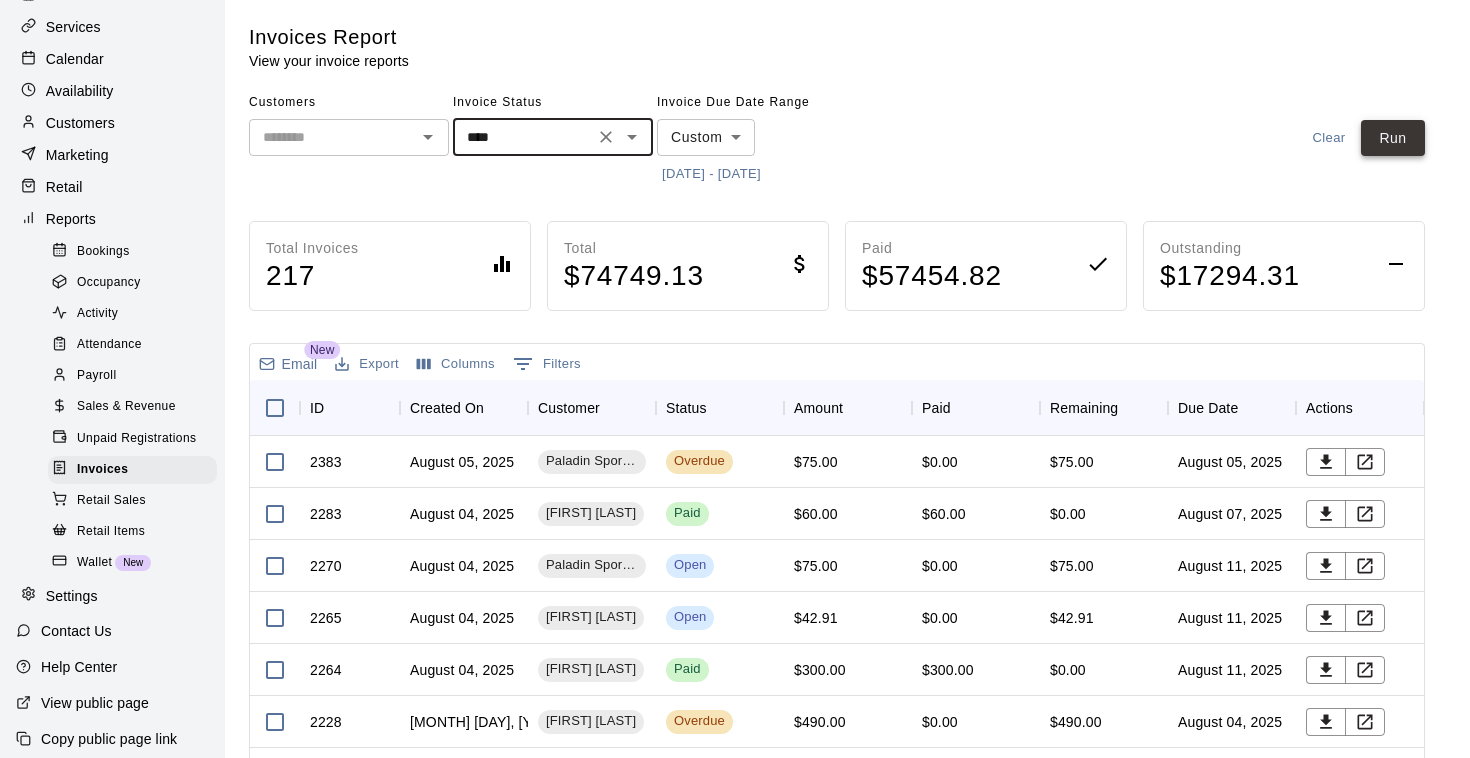 click on "Run" at bounding box center (1393, 138) 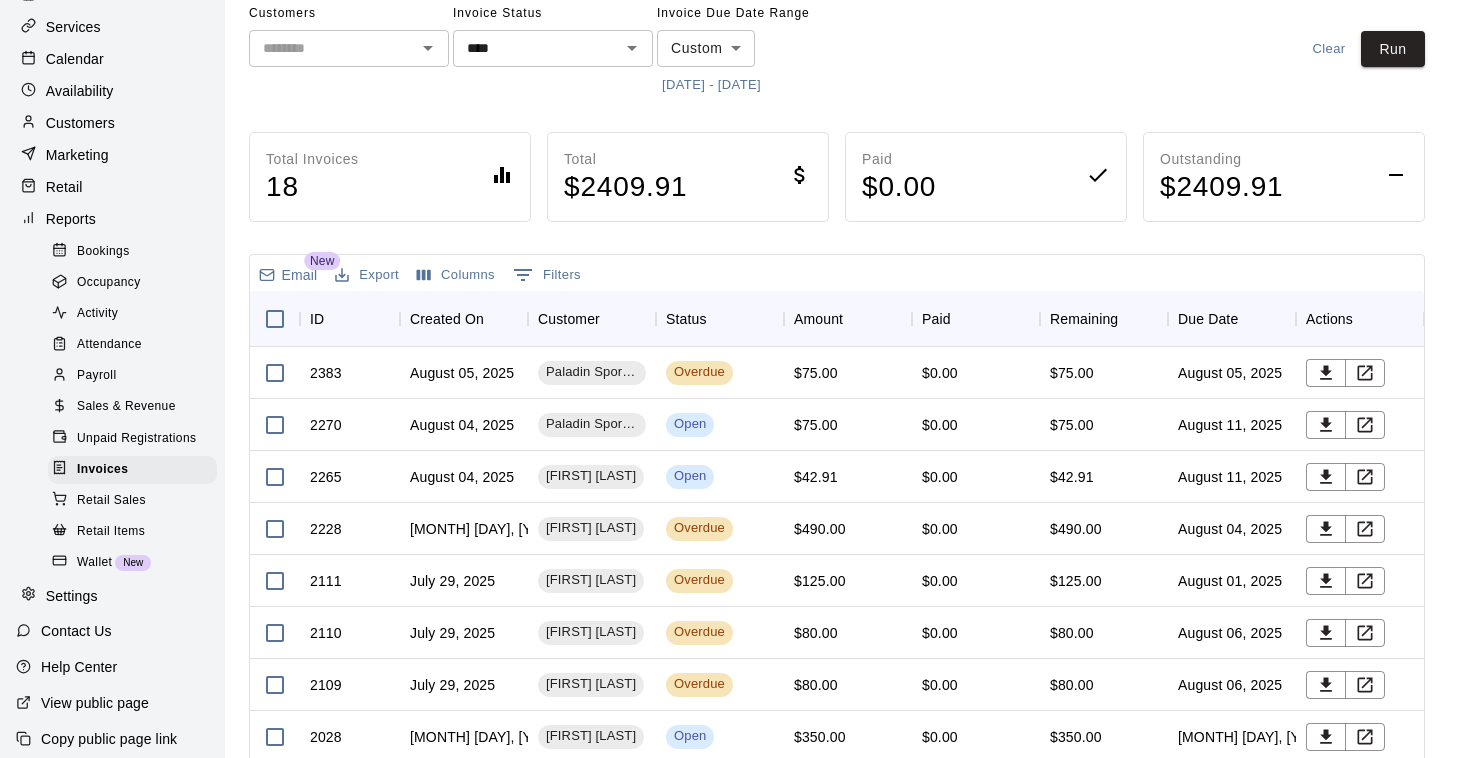 scroll, scrollTop: 92, scrollLeft: 0, axis: vertical 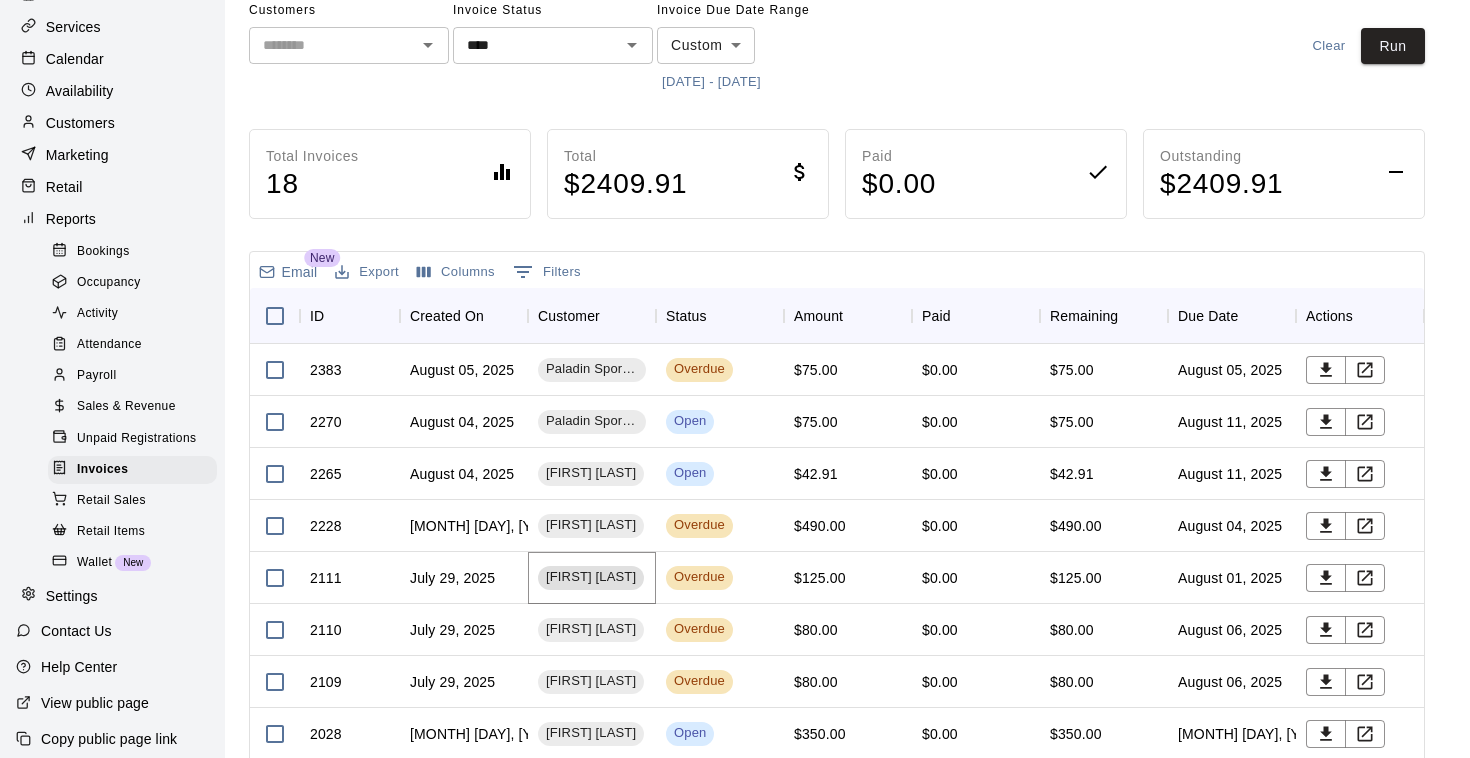 click on "Janelle Miranda" at bounding box center [591, 577] 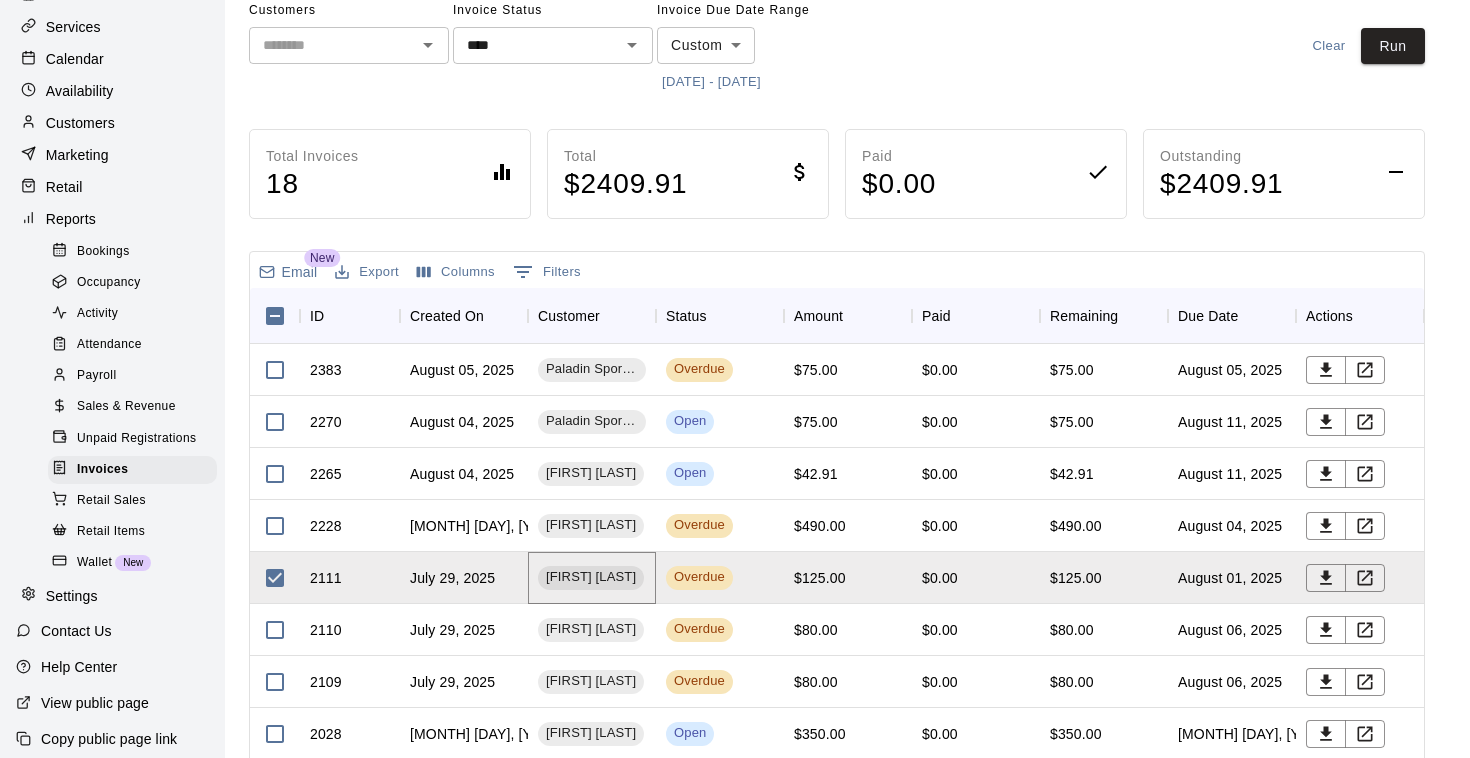 scroll, scrollTop: 0, scrollLeft: 0, axis: both 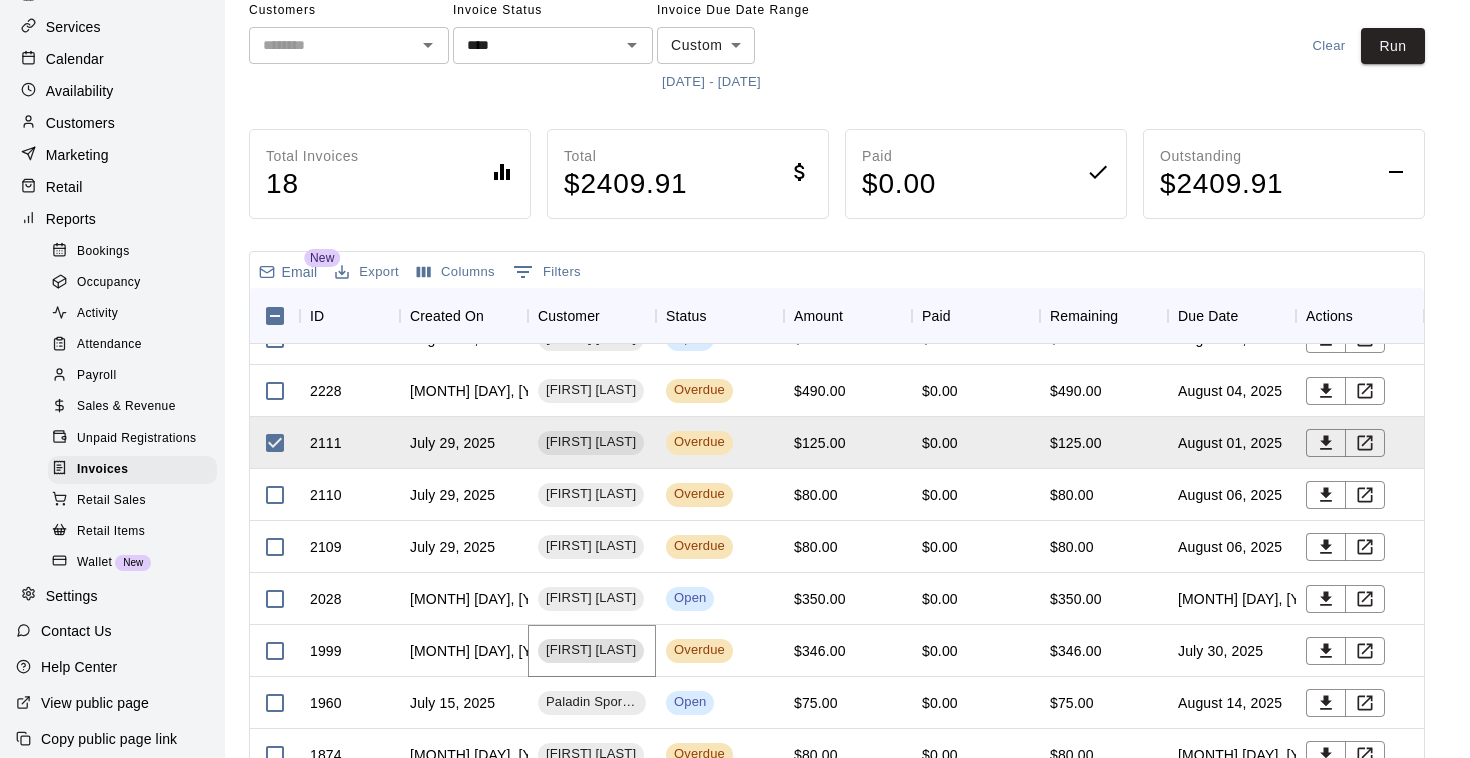 click on "BROOKS Putton" at bounding box center (591, 650) 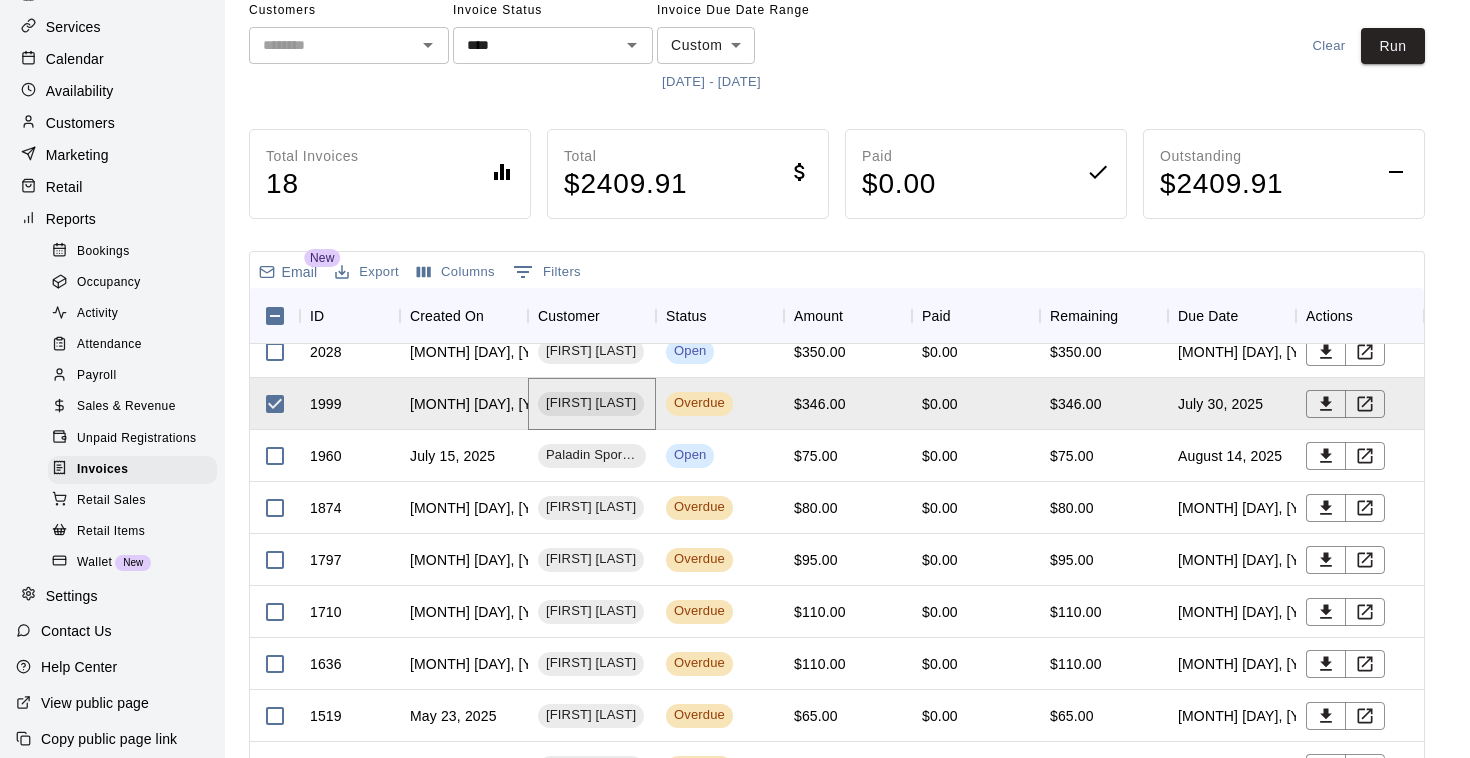 scroll, scrollTop: 382, scrollLeft: 0, axis: vertical 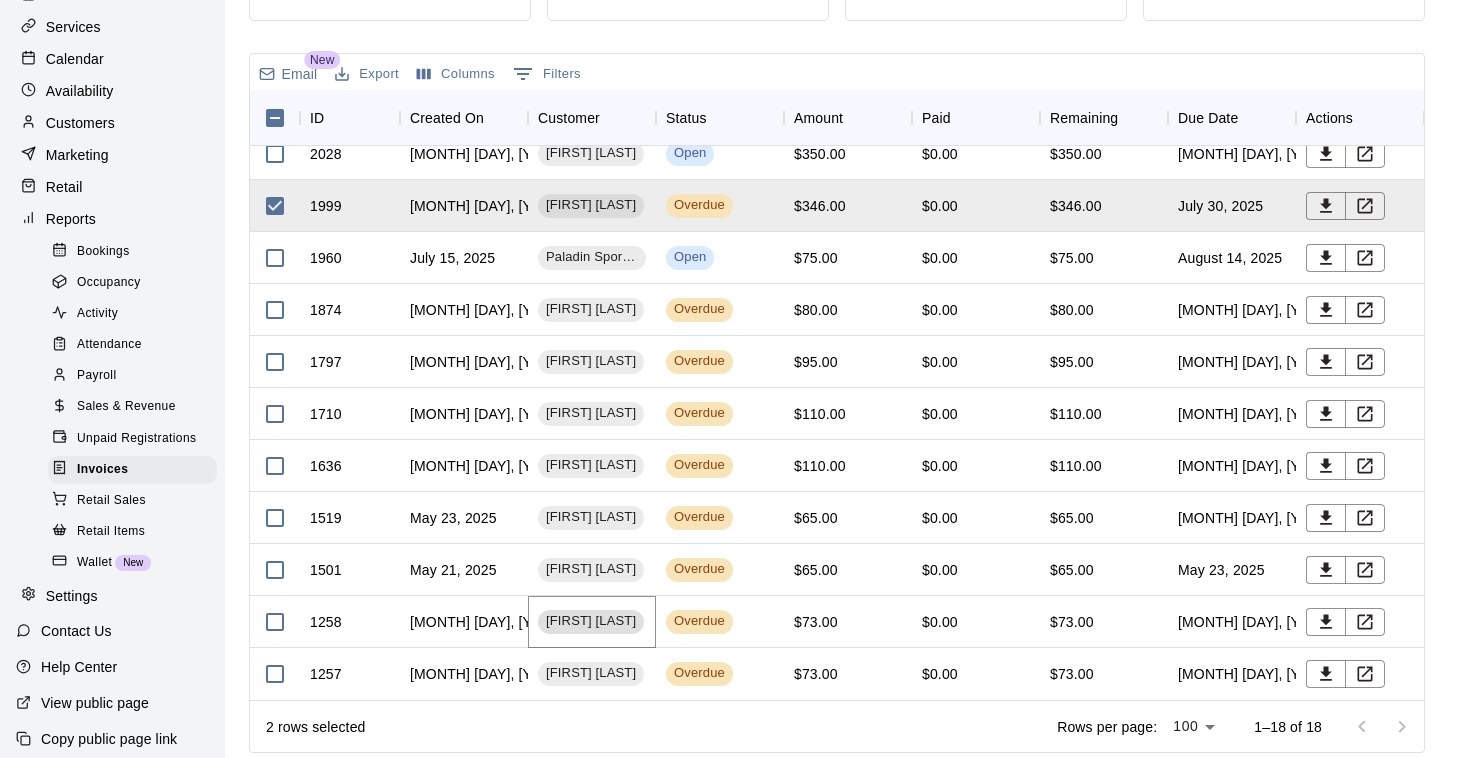 click on "Kayla Merrell" at bounding box center [591, 621] 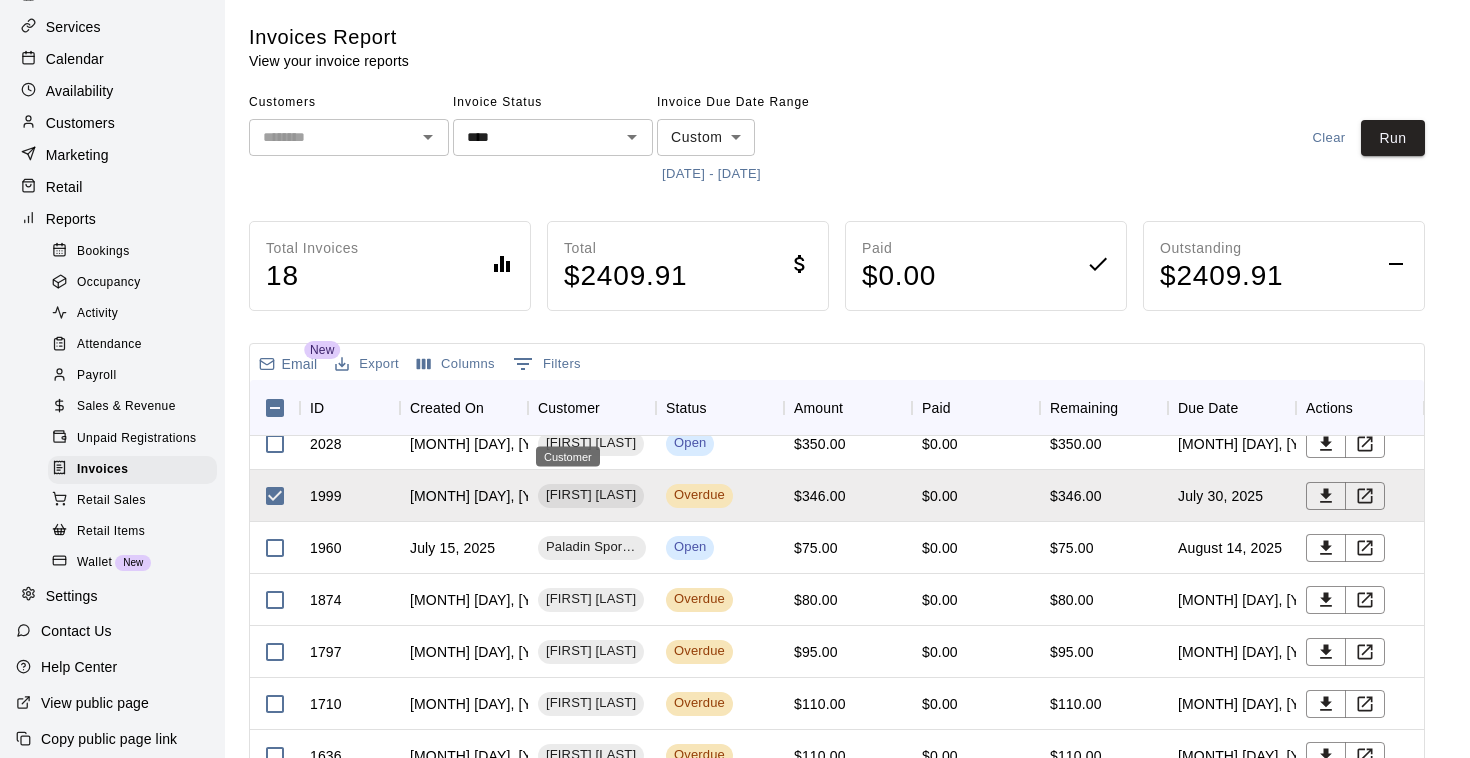 scroll, scrollTop: 0, scrollLeft: 0, axis: both 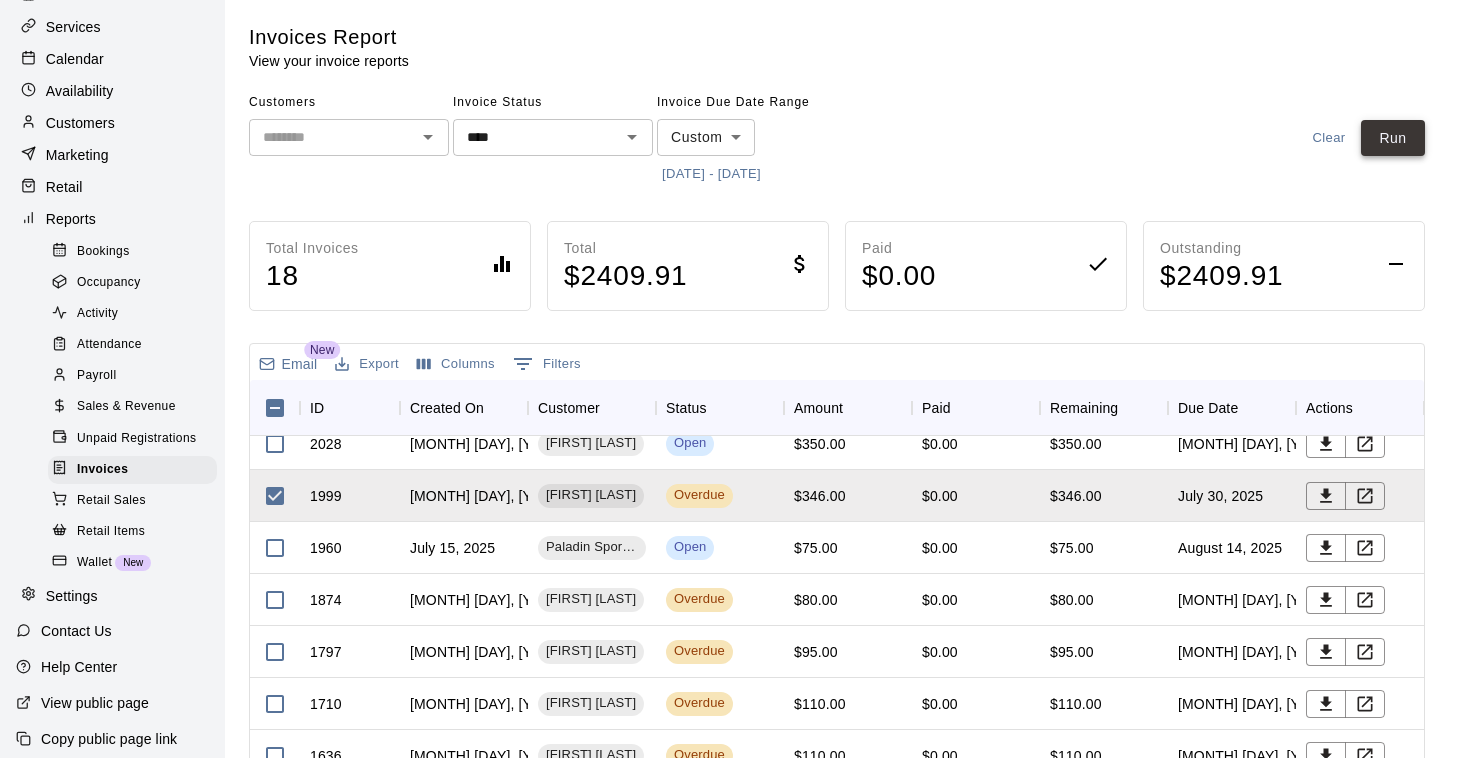 click on "Run" at bounding box center [1393, 138] 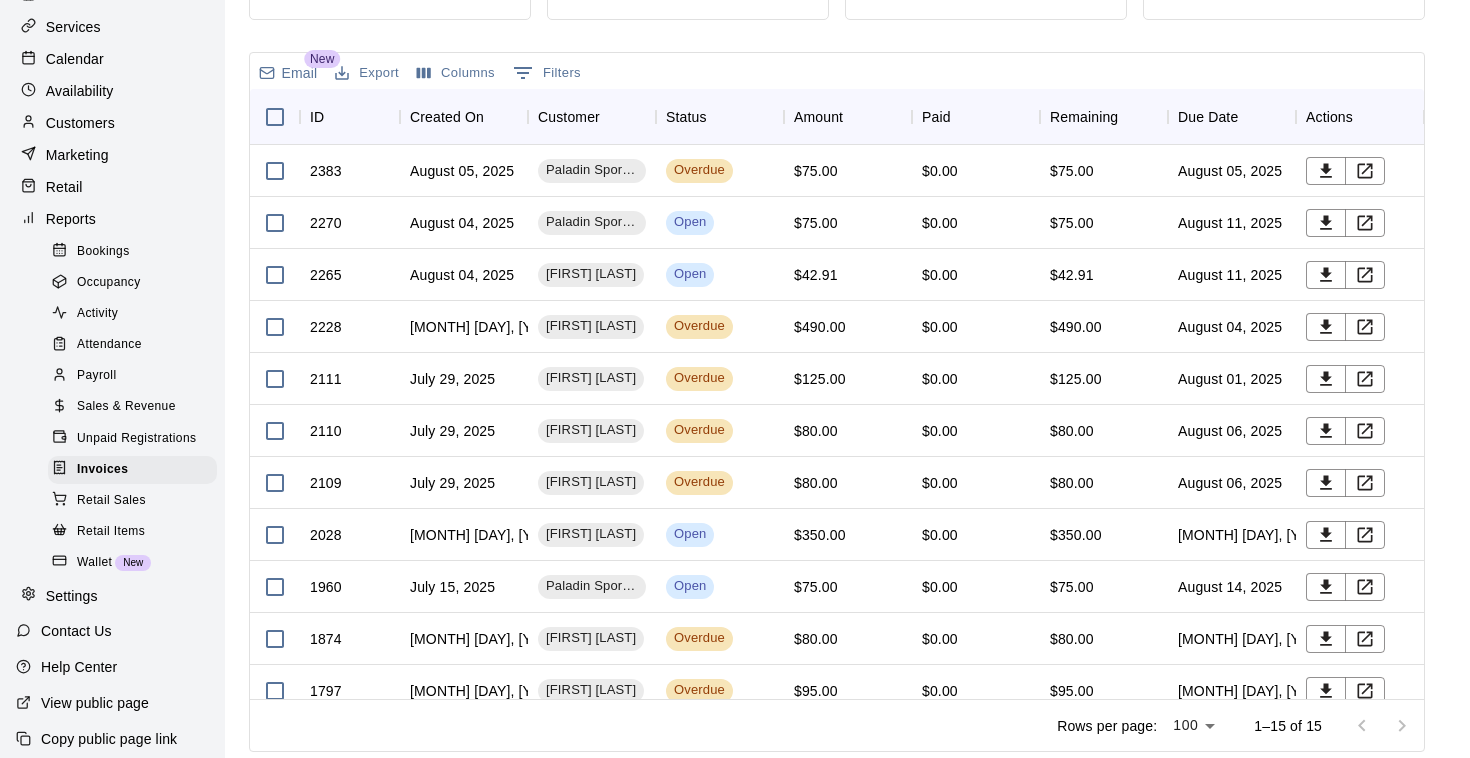 scroll, scrollTop: 290, scrollLeft: 0, axis: vertical 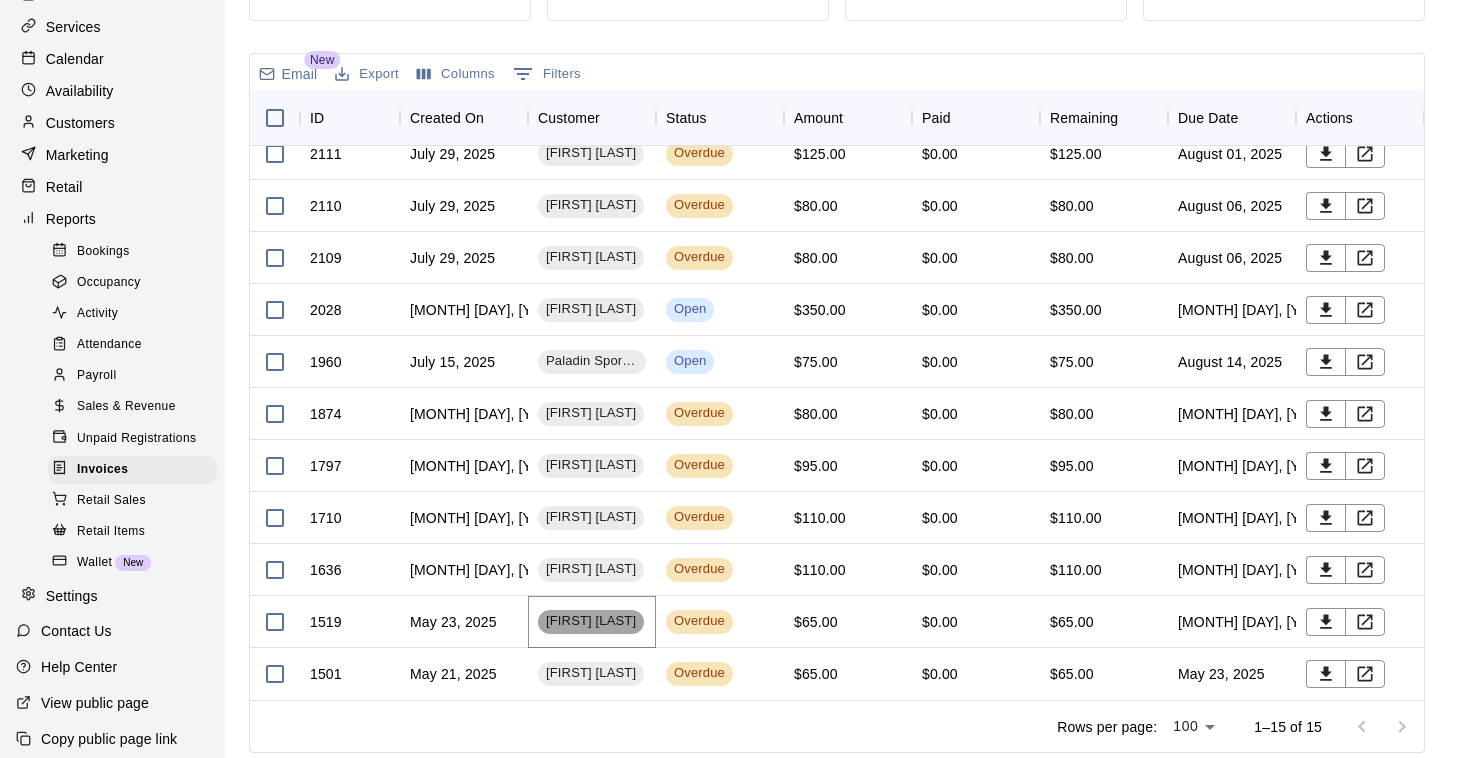 click on "Hudson Eaton" at bounding box center (591, 621) 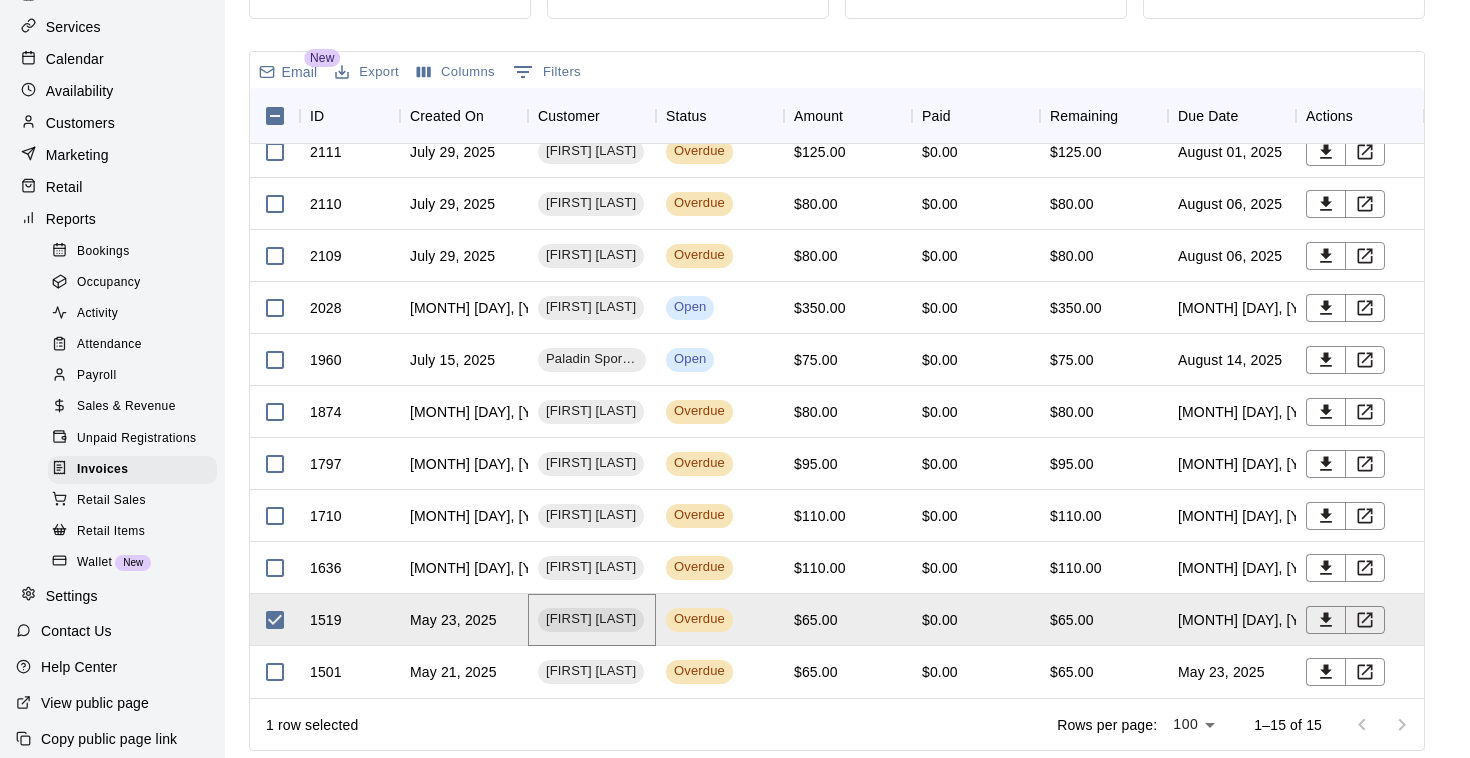 scroll, scrollTop: 290, scrollLeft: 0, axis: vertical 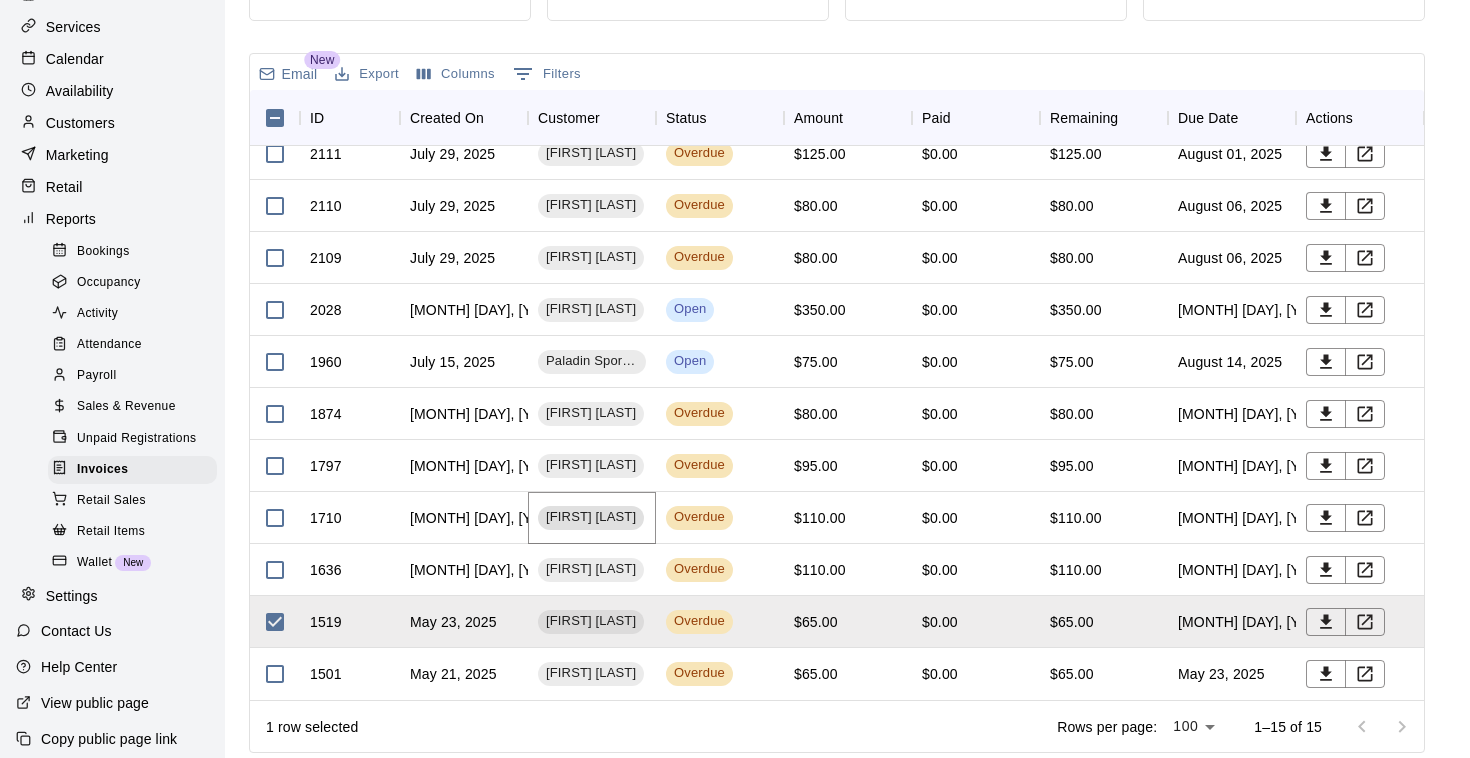 click on "Maxwell Snow" at bounding box center (591, 517) 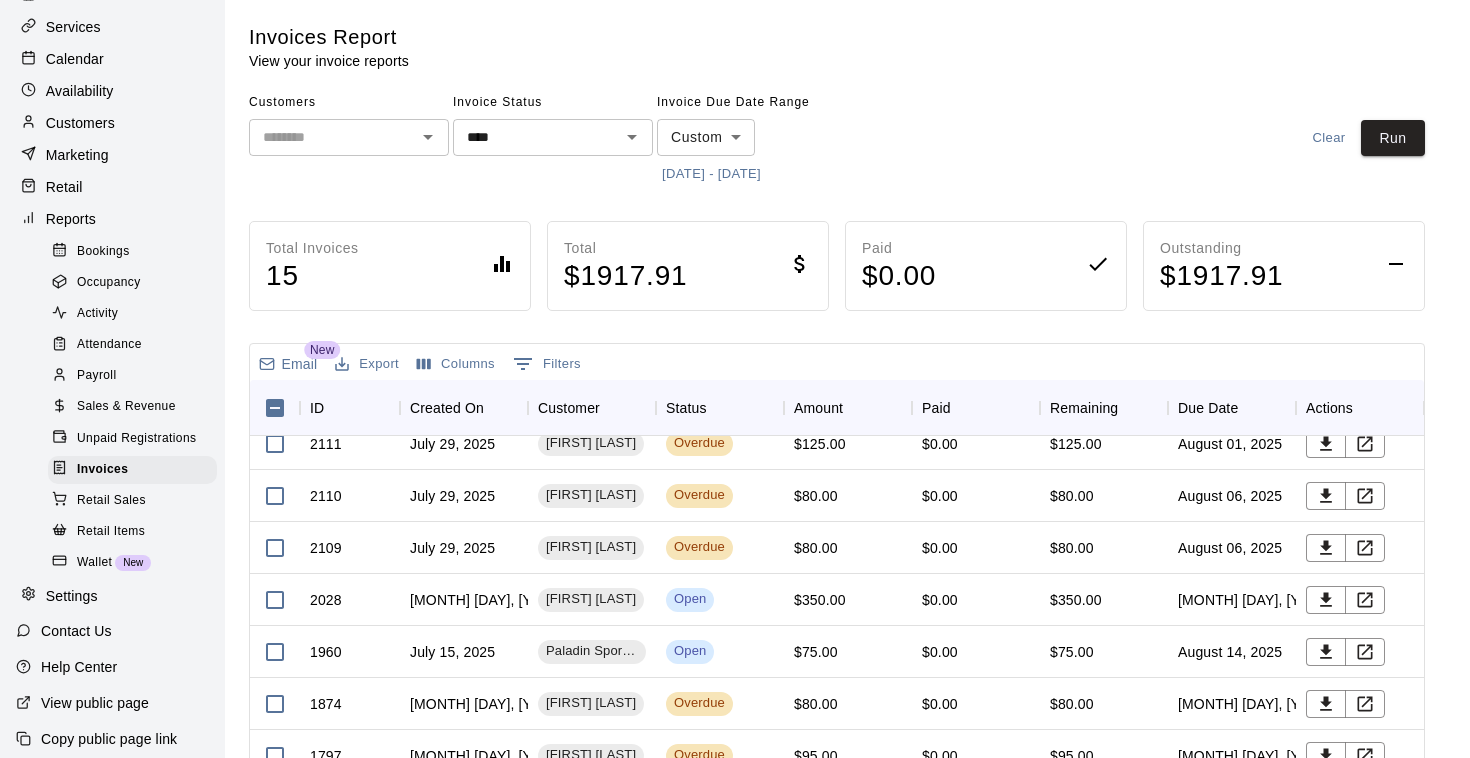 scroll, scrollTop: 0, scrollLeft: 0, axis: both 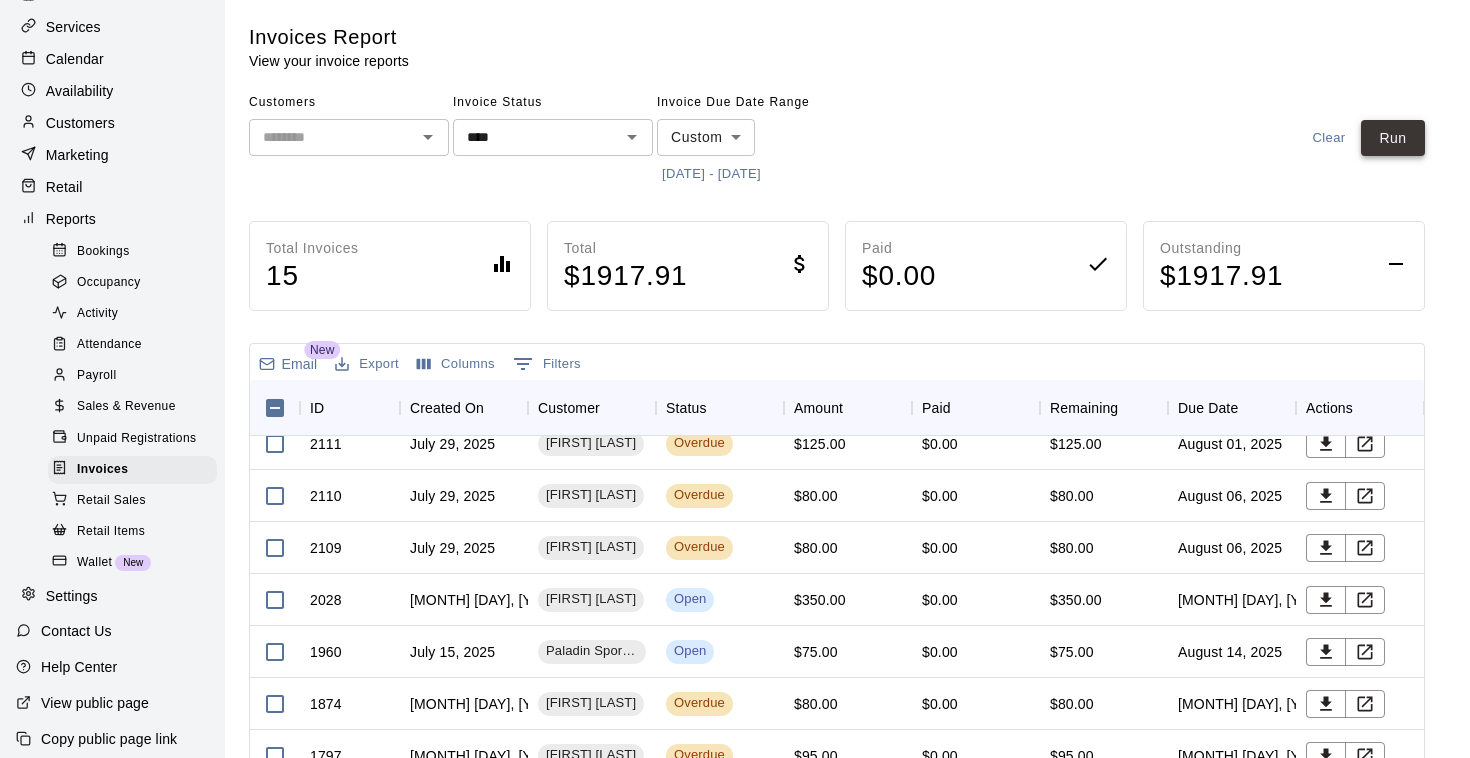 click on "Run" at bounding box center [1393, 138] 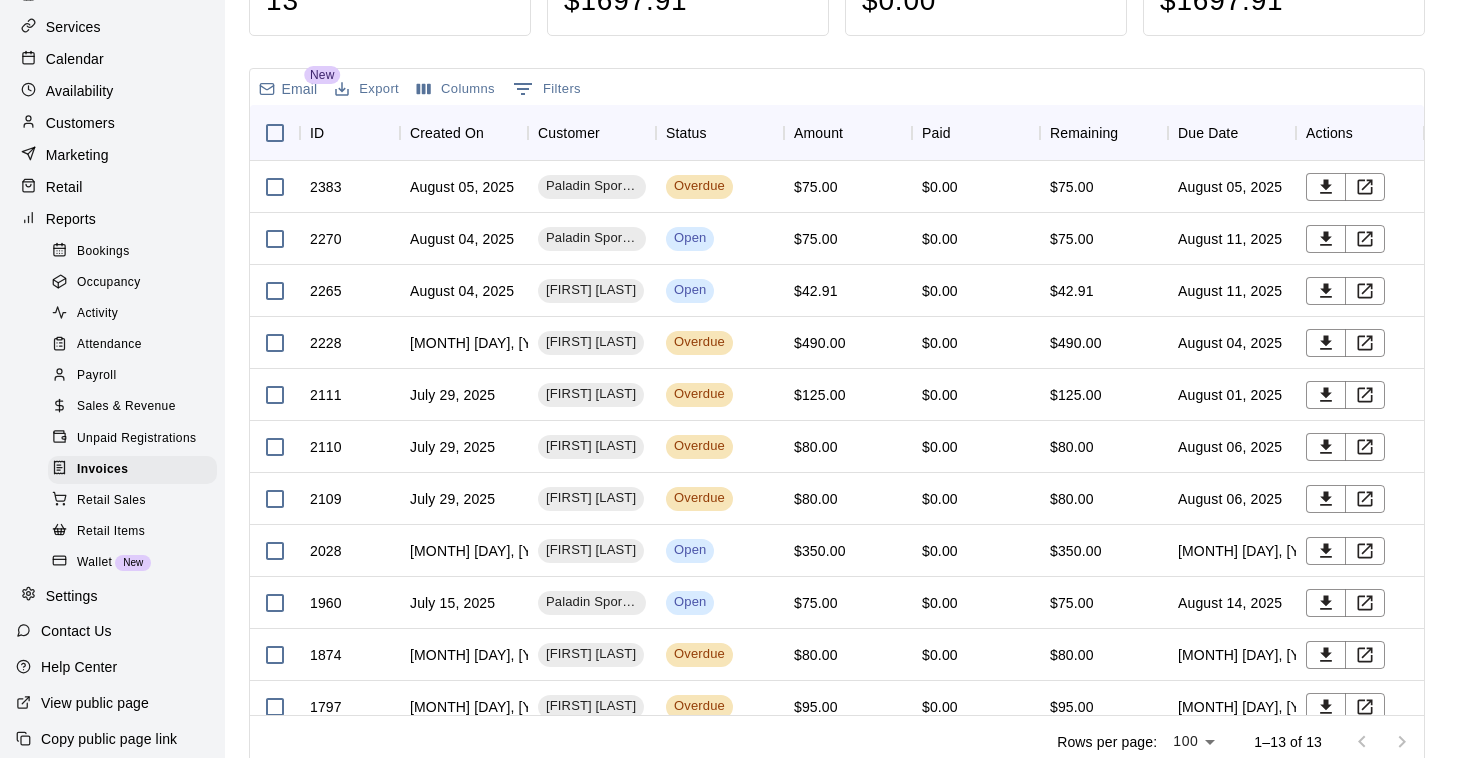 scroll, scrollTop: 280, scrollLeft: 0, axis: vertical 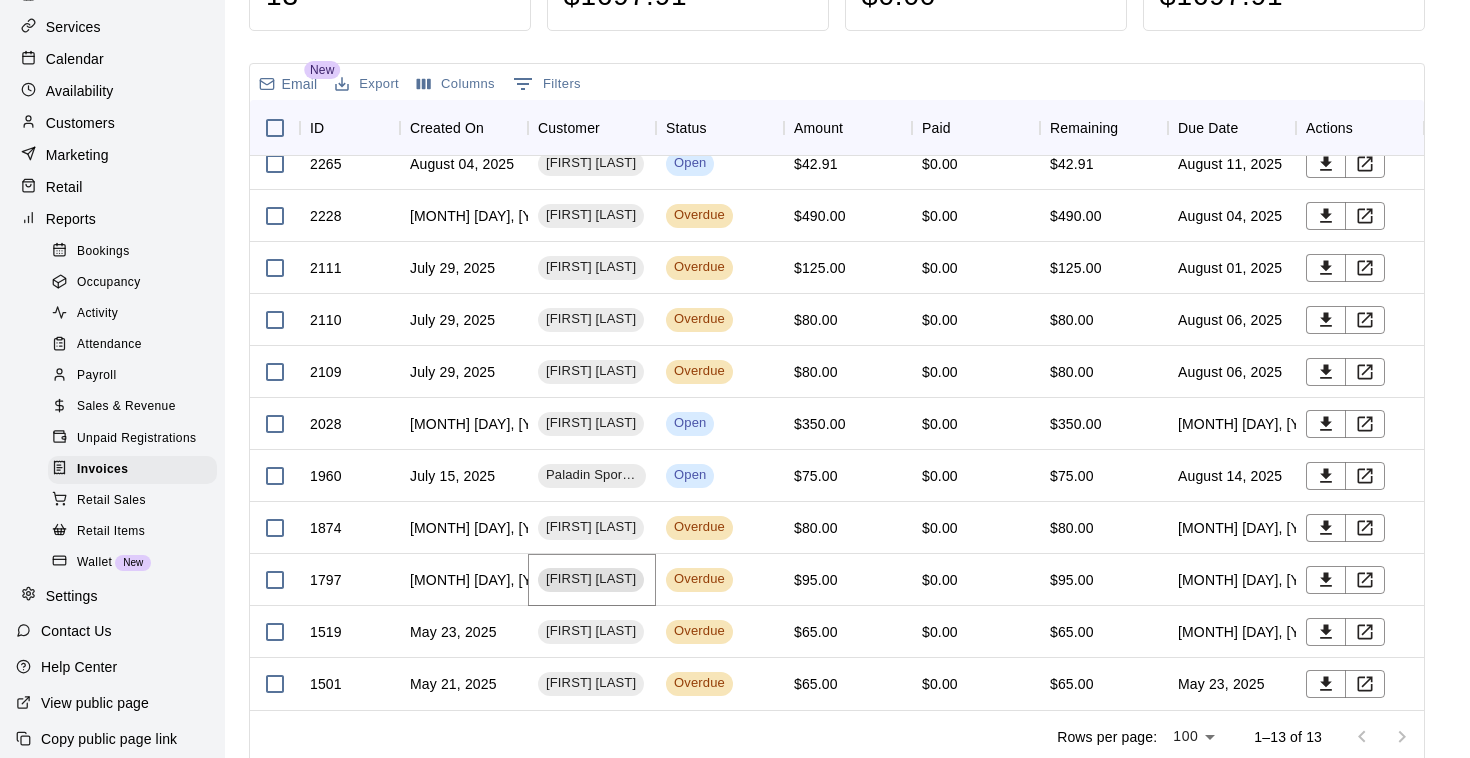 click on "[NAME] [NAME]" at bounding box center [591, 579] 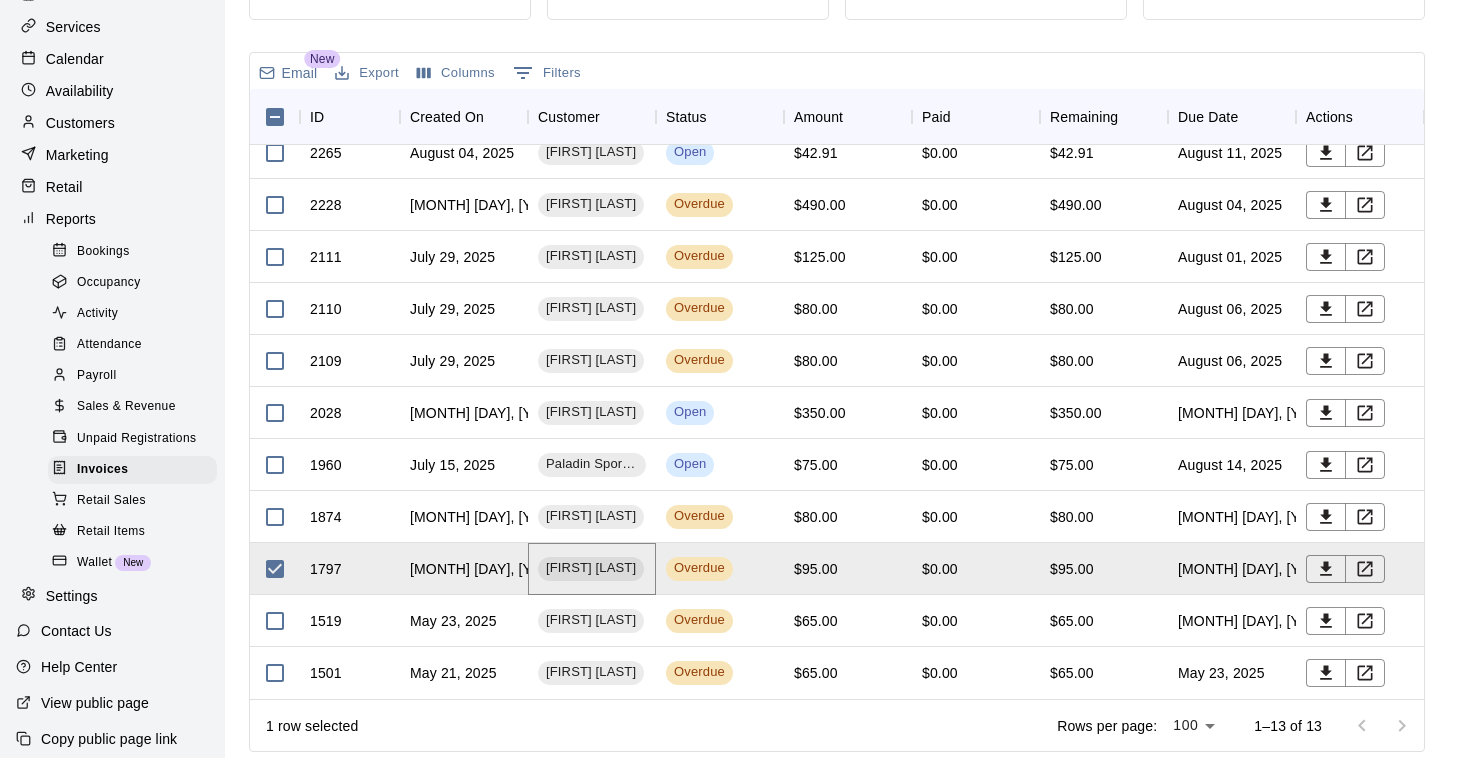 scroll, scrollTop: 290, scrollLeft: 0, axis: vertical 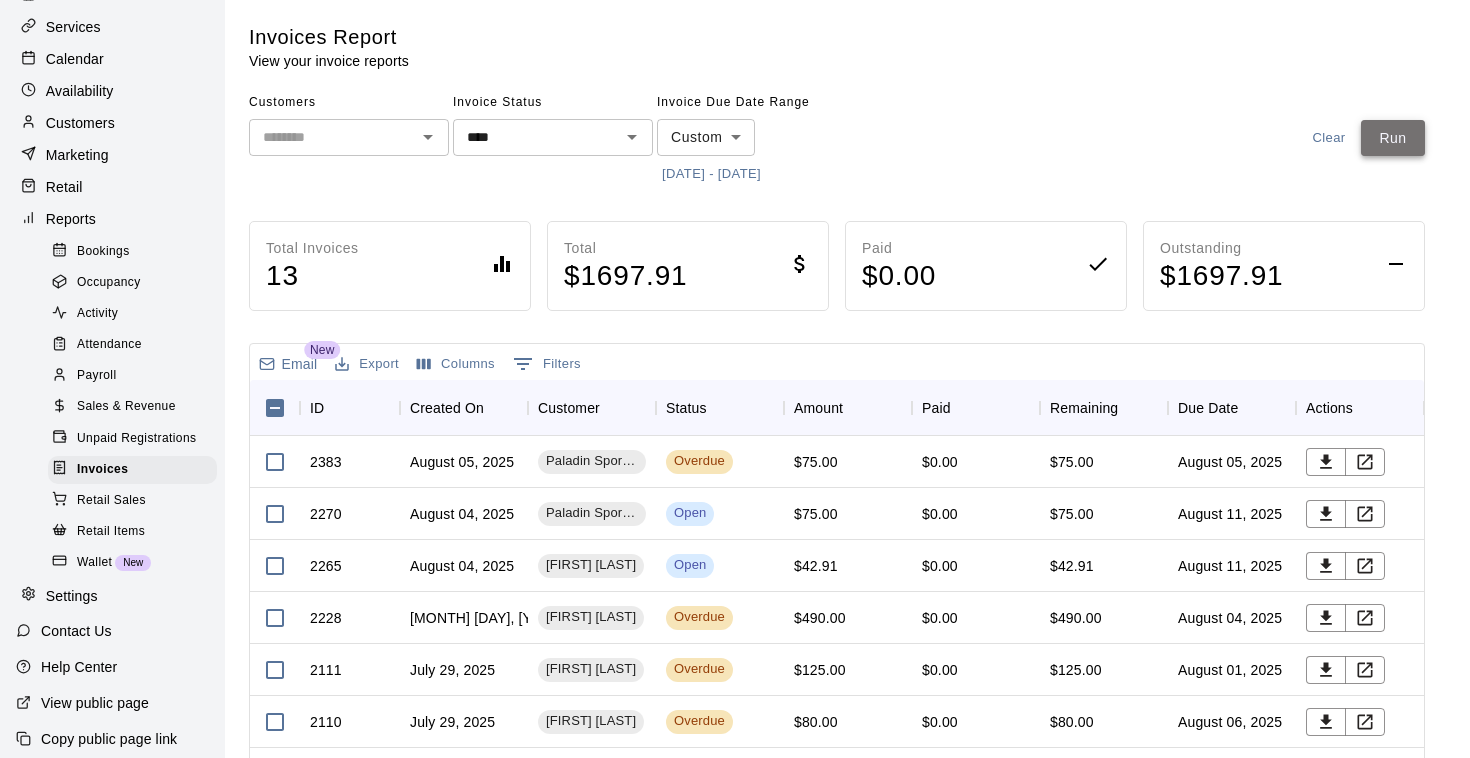 click on "Run" at bounding box center [1393, 138] 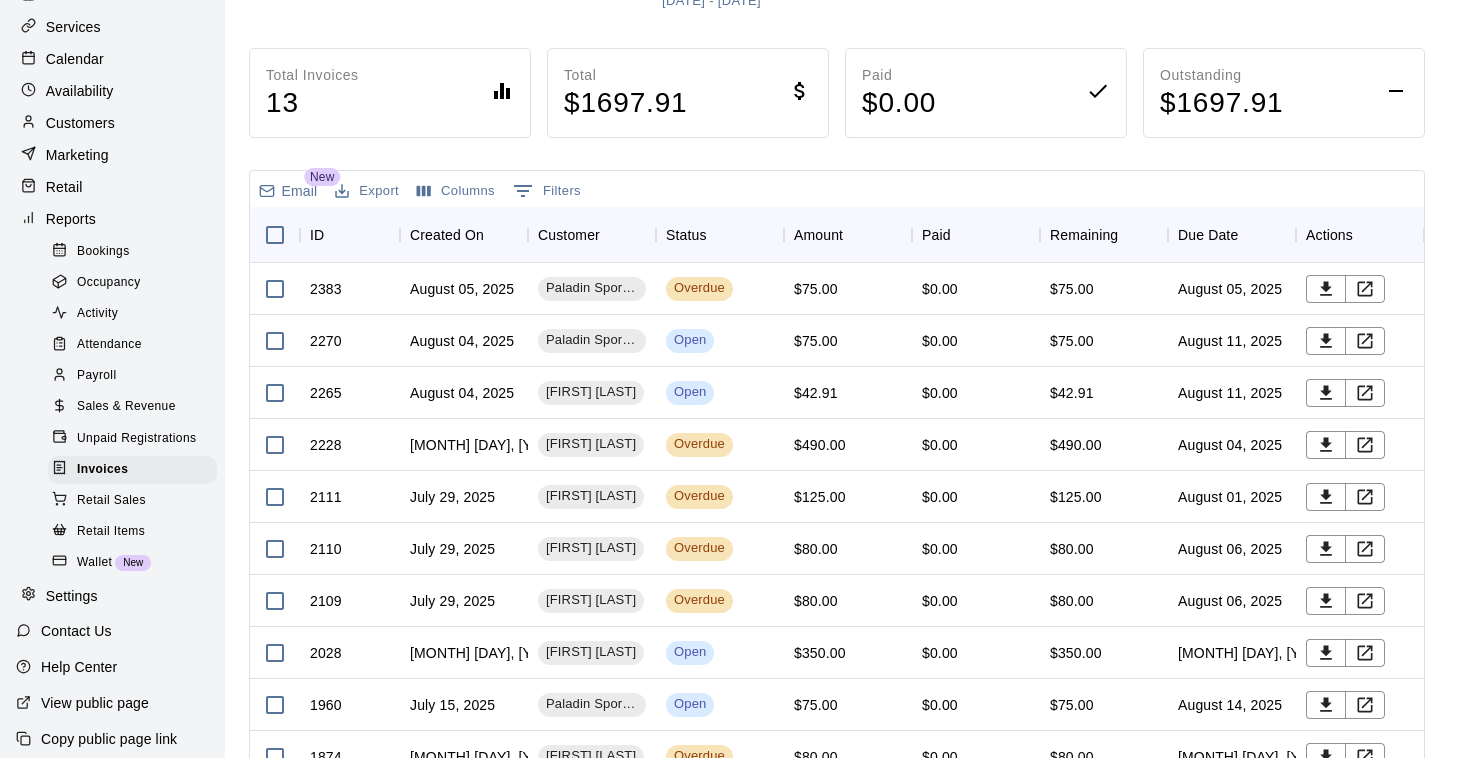 scroll, scrollTop: 213, scrollLeft: 0, axis: vertical 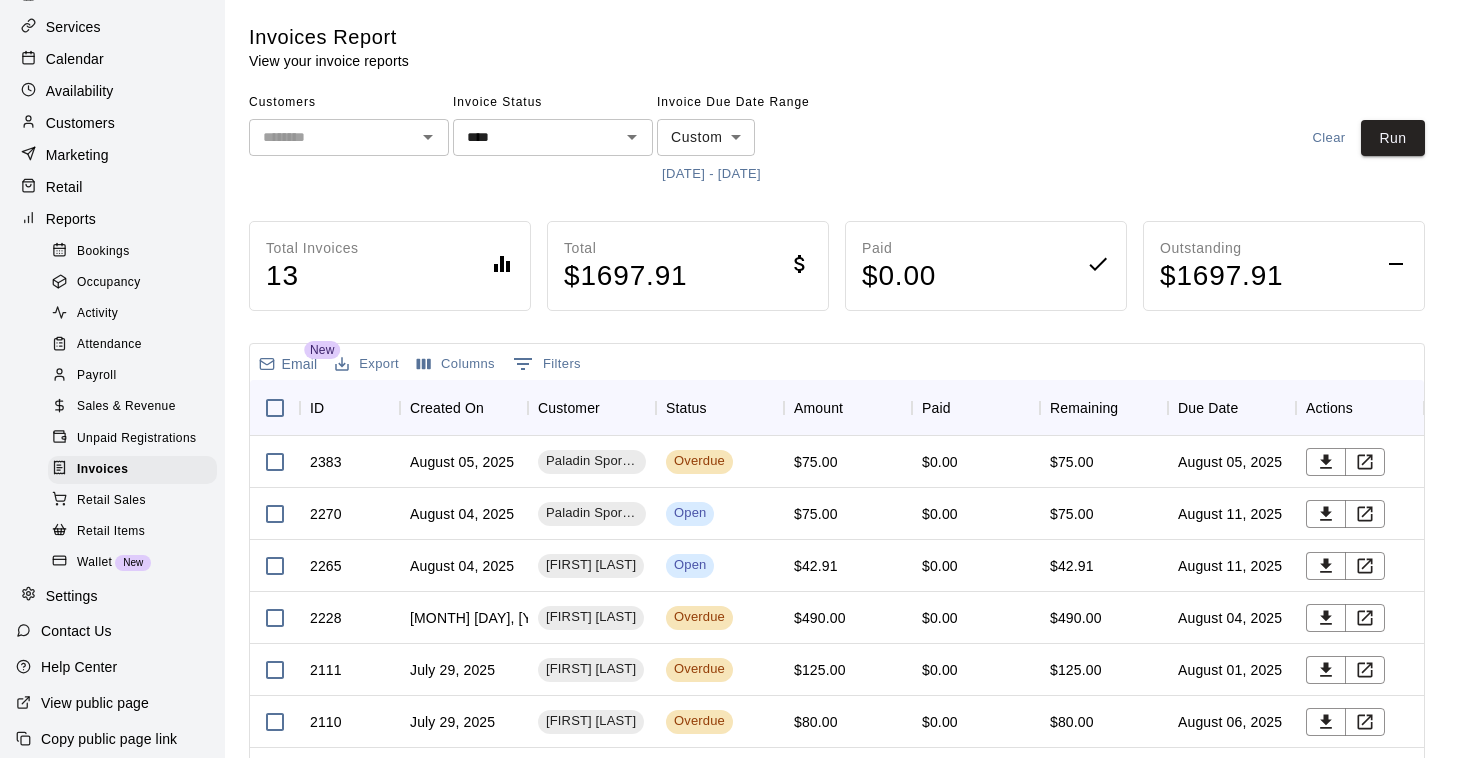 click on "Calendar" at bounding box center [75, 59] 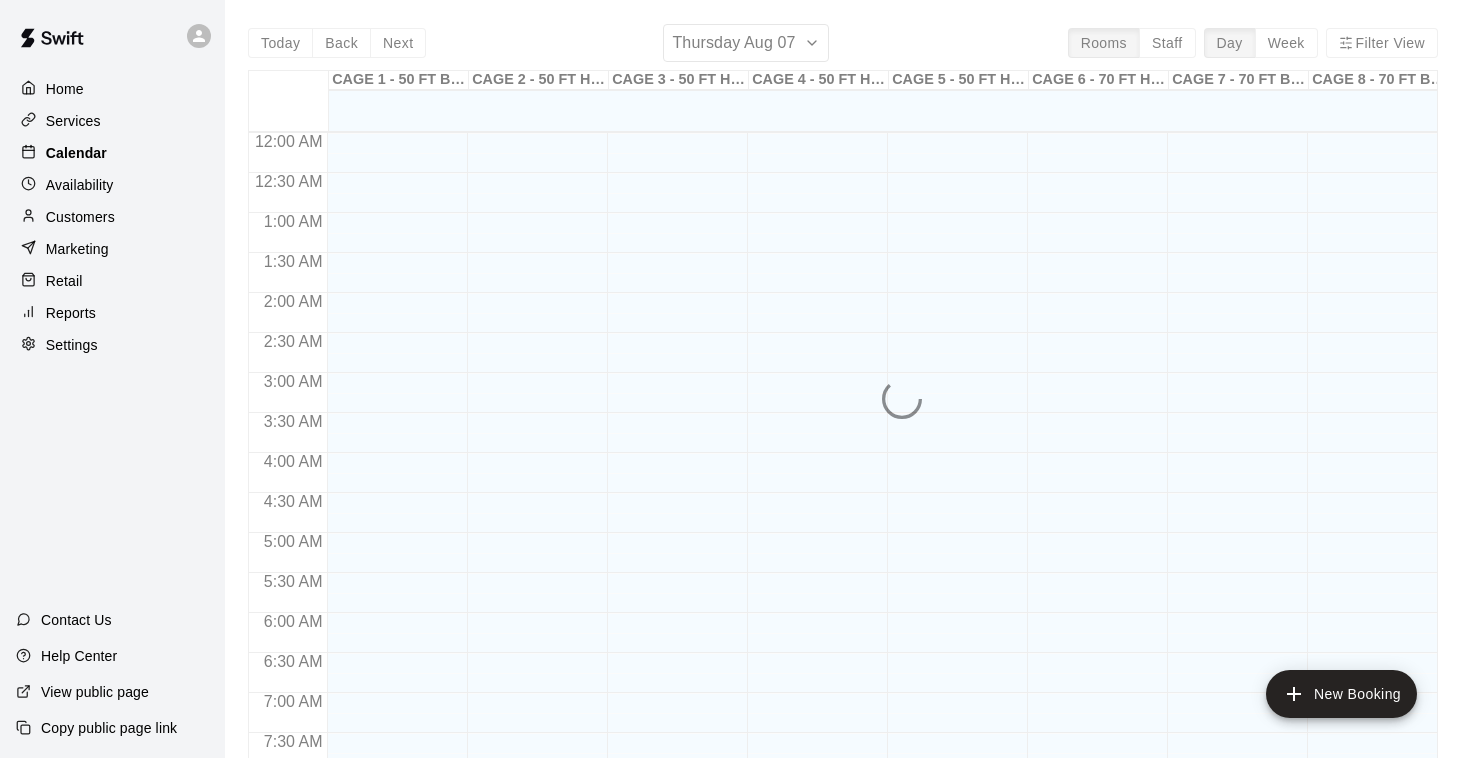 scroll, scrollTop: 0, scrollLeft: 0, axis: both 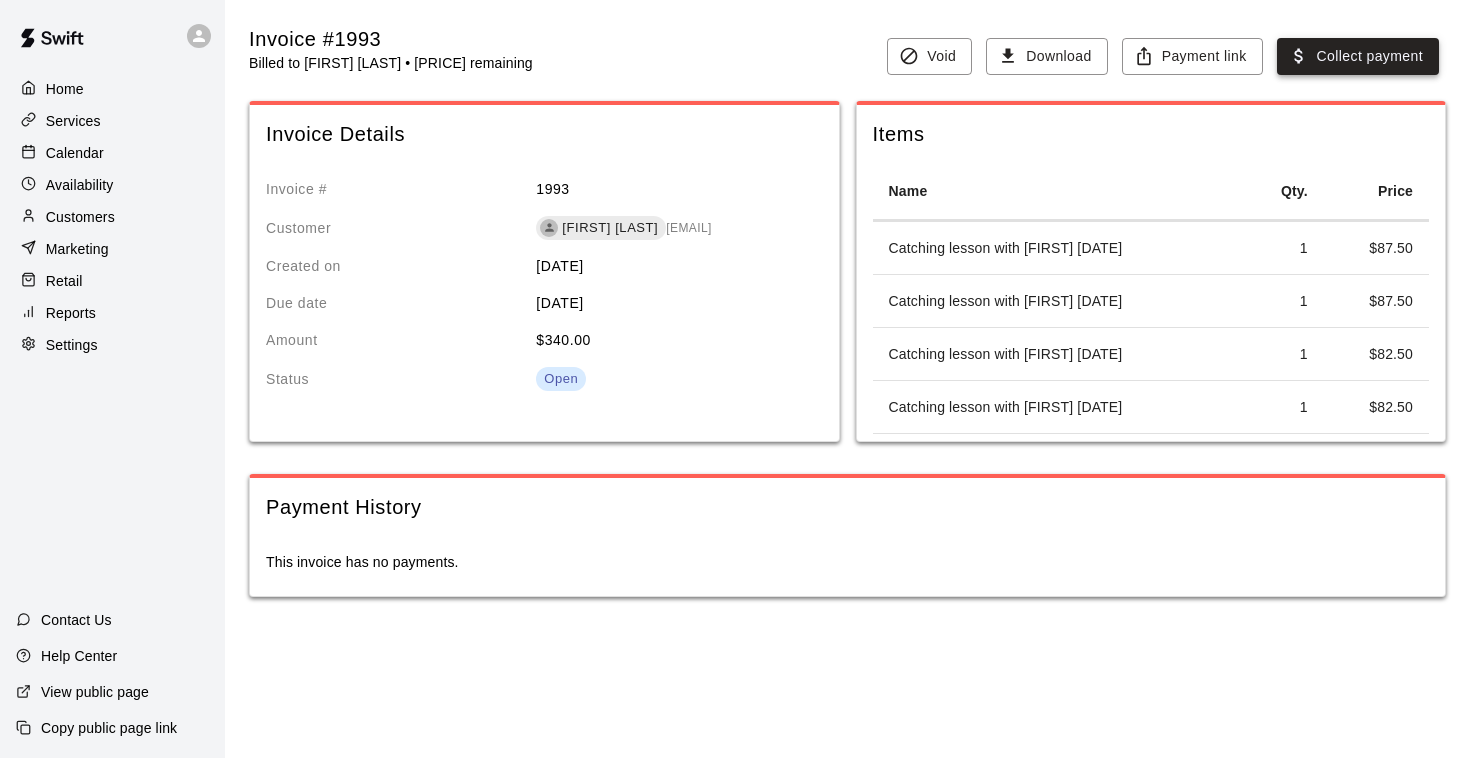 click on "Collect payment" at bounding box center [1358, 56] 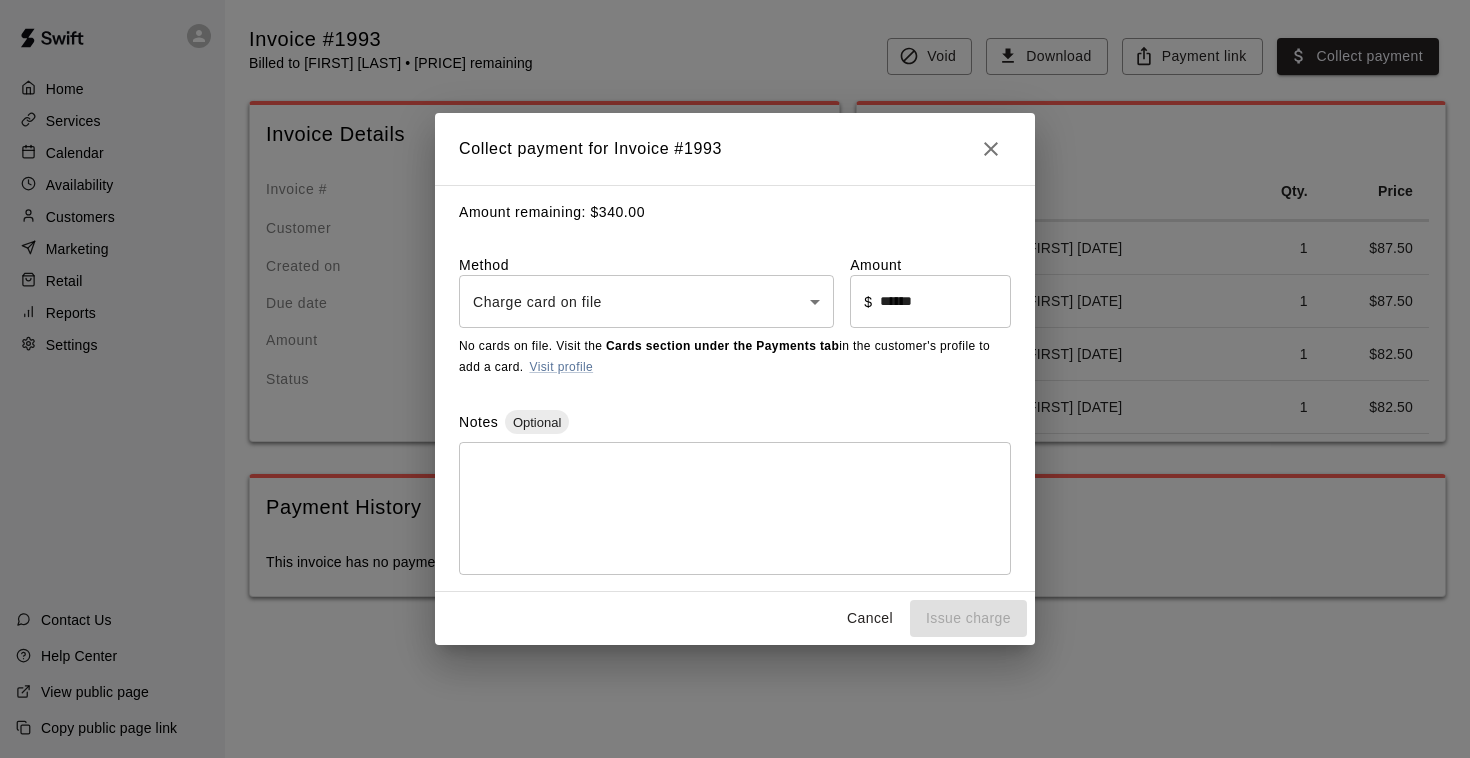 click on "Home Services Calendar Availability Customers Marketing Retail Reports Settings Contact Us Help Center View public page Copy public page link Invoice #1993 Billed to Macie Colby • $340.00 remaining Void Download Payment link Collect payment Invoice Details Invoice # 1993 Customer Macie Colby colbyduo@gmail.com Created on July 22, 2025 Due date August 21, 2025 Amount $ 340.00 Status Open Items Name Qty. Price Catching lesson with Grace 7/29 1 $ 87.50 Catching lesson with Grace 8/4 1 $ 87.50 Catching lesson with Asia 8/12 1 $ 82.50 Catching lesson with Asia 8/26 1 $ 82.50 Payment History This invoice has no payments. /invoices/1993 Close cross-small Collect payment for Invoice # 1993 Amount remaining: $ 340.00 Method Charge card on file **** ​ Amount ​ $ ****** ​ No cards on file. Visit the   Cards section under the Payments tab  in the customer's profile to add a card. Visit profile Notes Optional * ​ Cancel Issue charge" at bounding box center [735, 318] 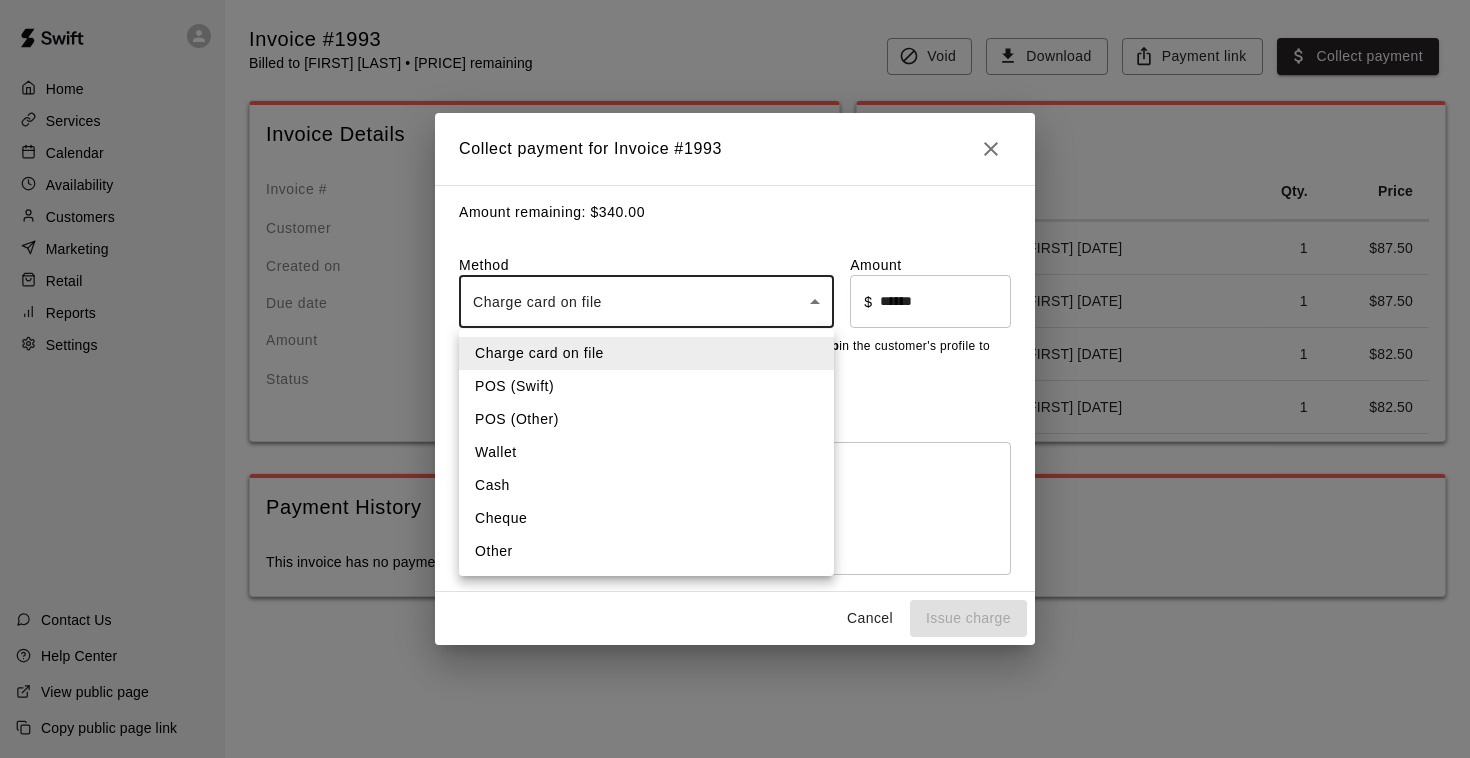 click on "Other" at bounding box center (646, 551) 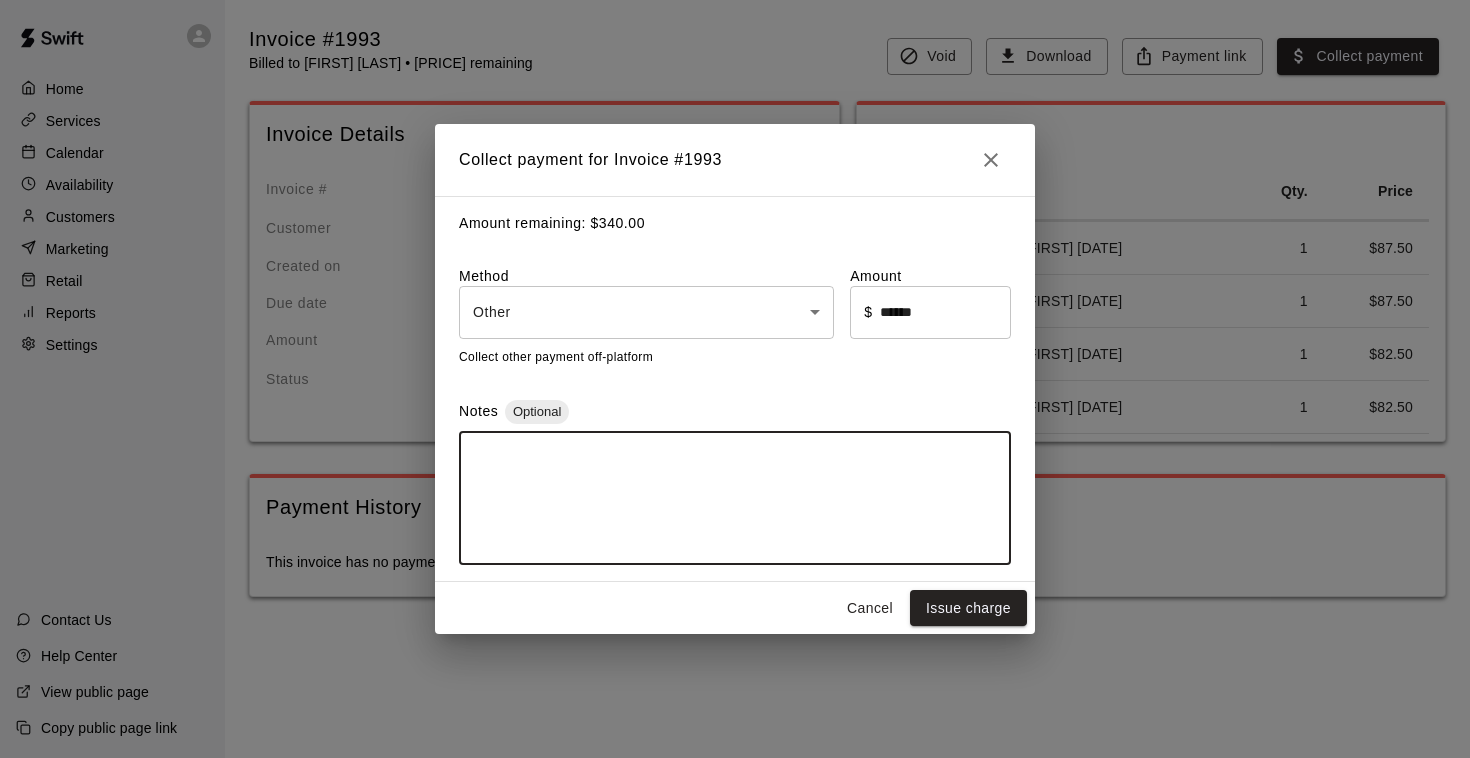 click at bounding box center [735, 498] 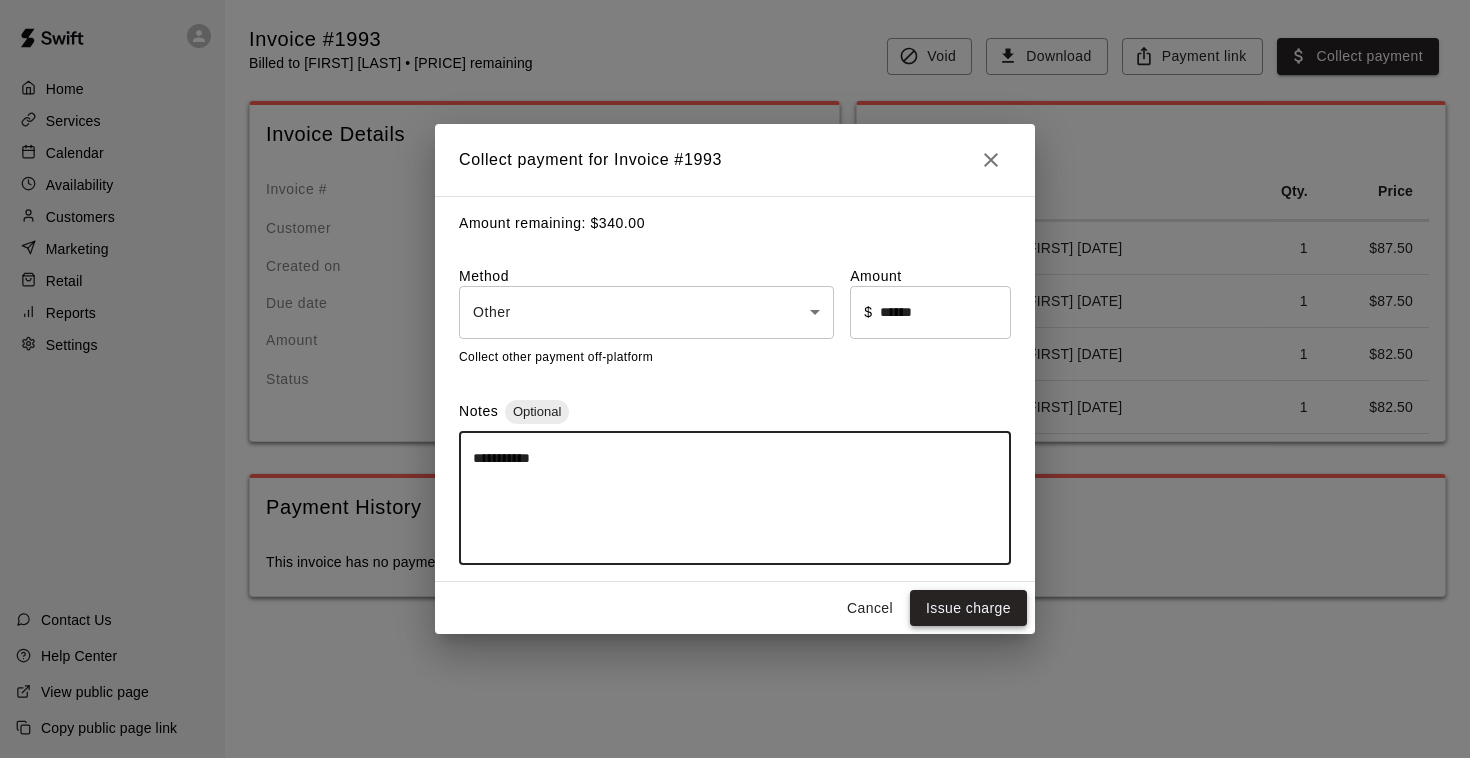 type on "**********" 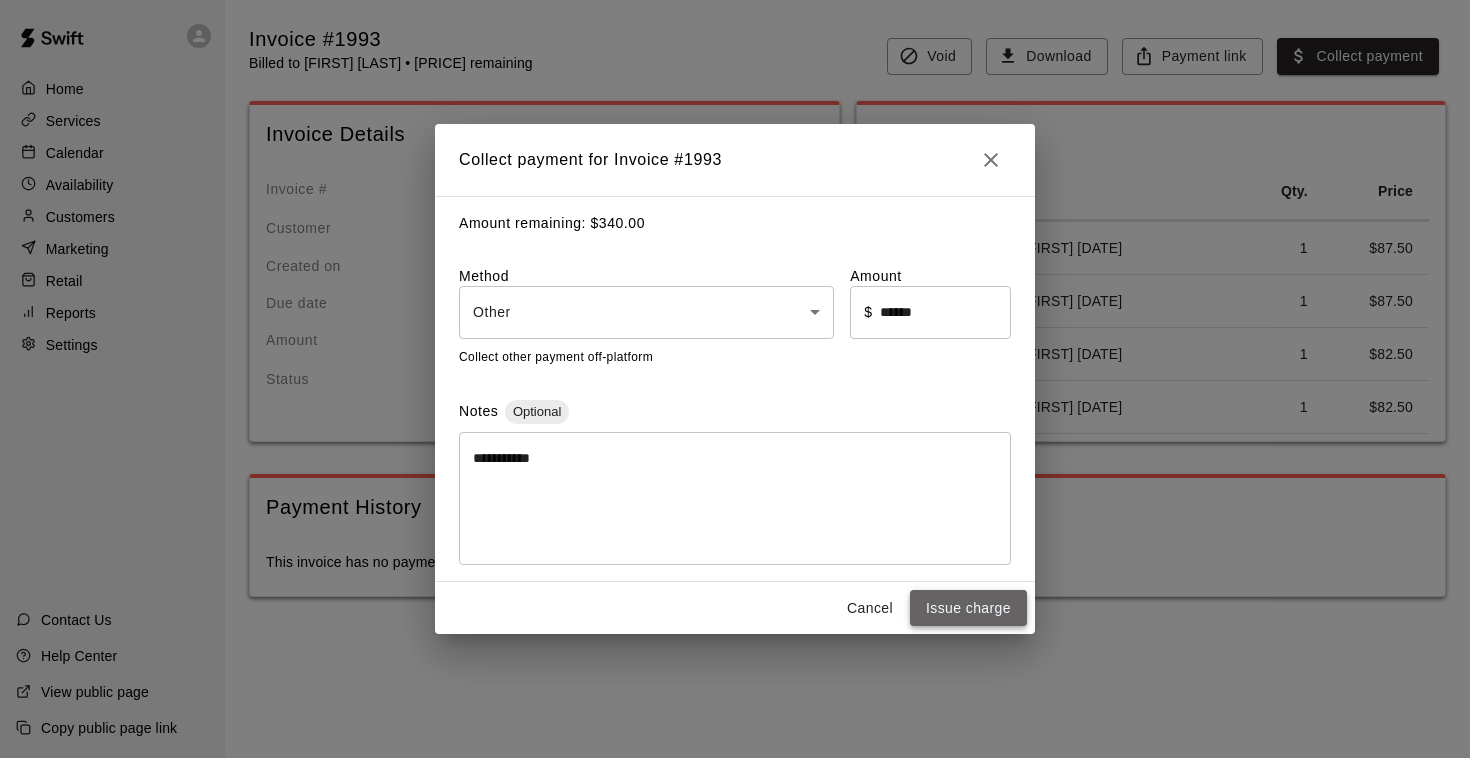 click on "Issue charge" at bounding box center [968, 608] 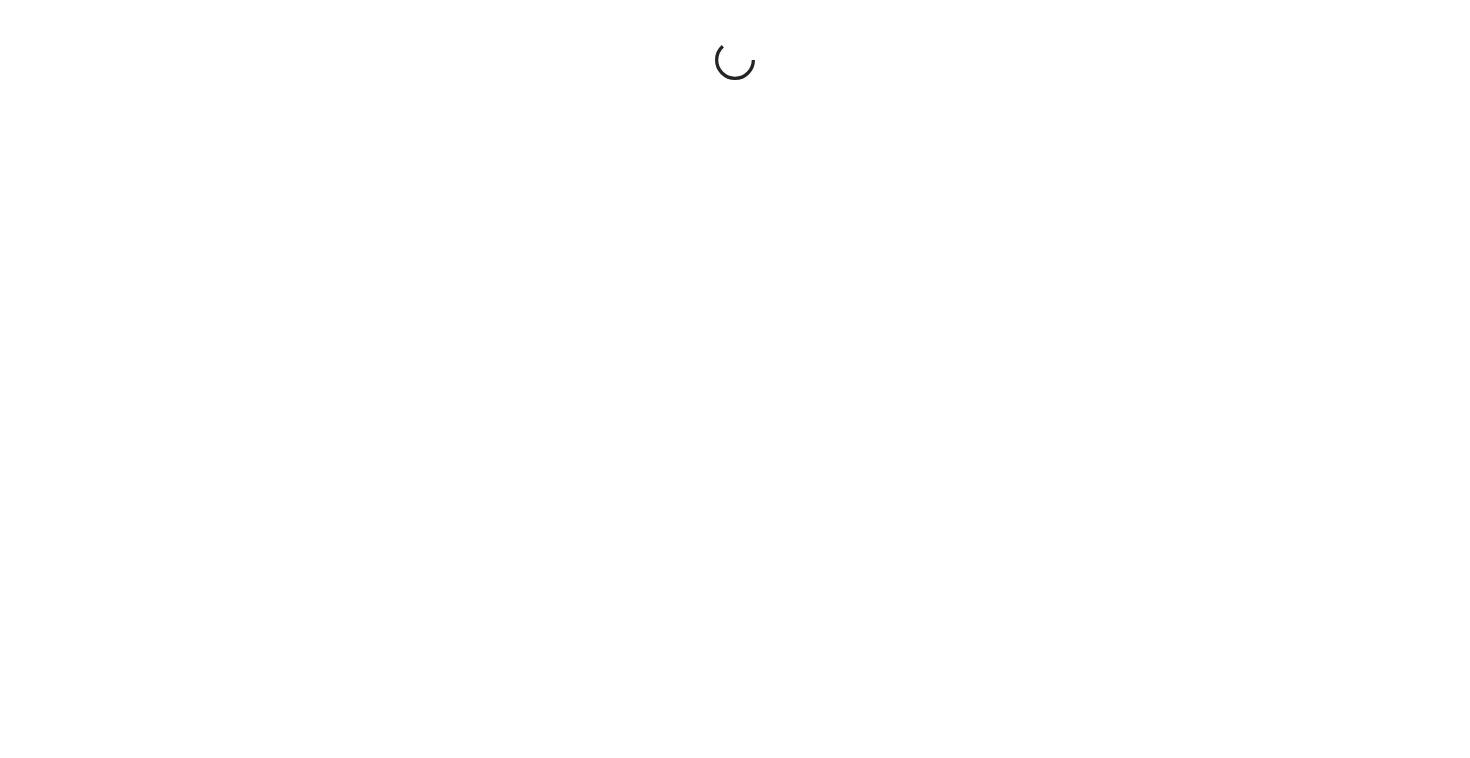 scroll, scrollTop: 0, scrollLeft: 0, axis: both 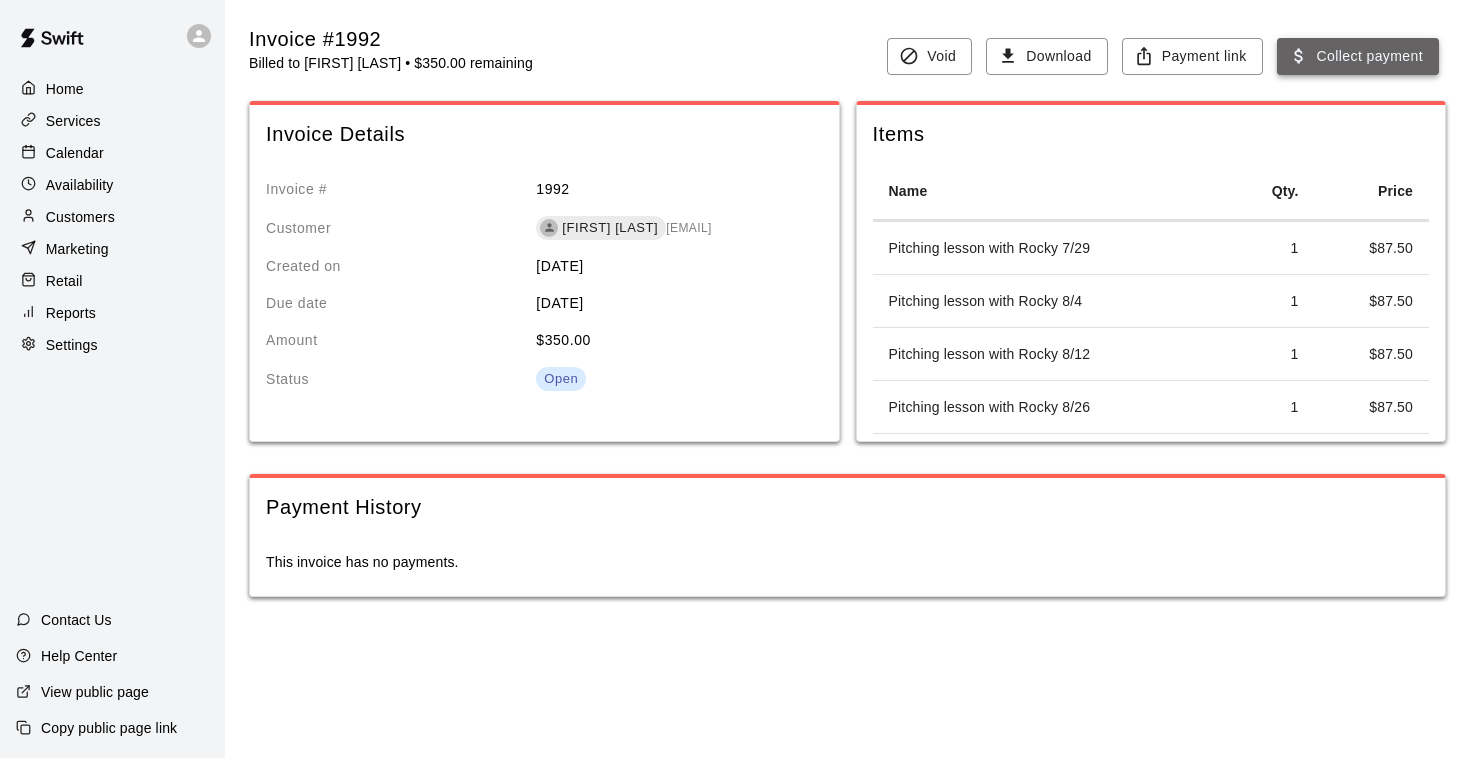 click on "Collect payment" at bounding box center (1358, 56) 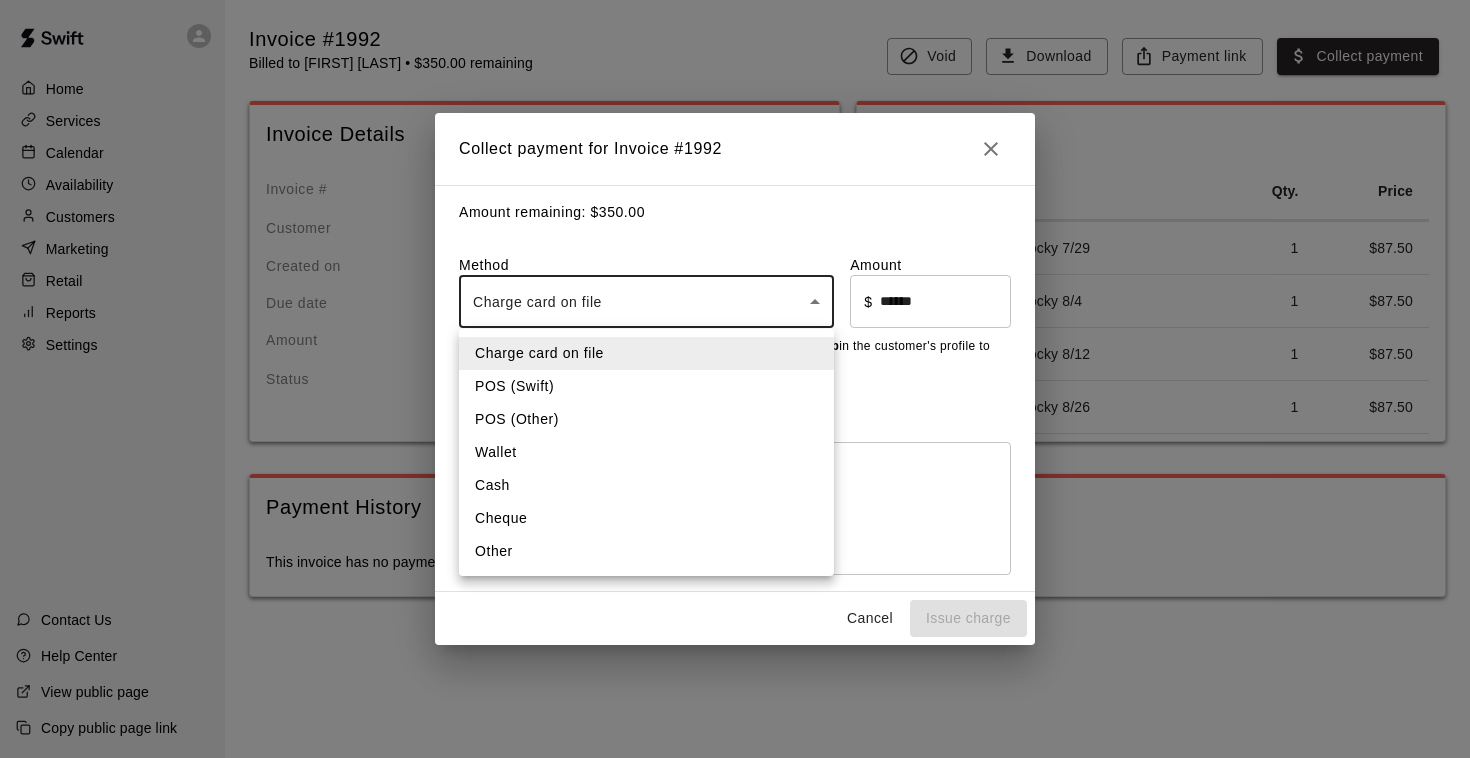 click on "Home Services Calendar Availability Customers Marketing Retail Reports Settings Contact Us Help Center View public page Copy public page link Invoice #1992 Billed to Macie Colby • $350.00 remaining Void Download Payment link Collect payment Invoice Details Invoice # 1992 Customer Macie Colby colbyduo@gmail.com Created on July 22, 2025 Due date August 21, 2025 Amount $ 350.00 Status Open Items Name Qty. Price Pitching lesson with Rocky 7/29 1 $ 87.50 Pitching lesson with Rocky 8/4 1 $ 87.50 Pitching lesson with Rocky 8/12 1 $ 87.50 Pitching lesson with Rocky 8/26 1 $ 87.50 Payment History This invoice has no payments. /invoices/1992 Close cross-small Collect payment for Invoice # 1992 Amount remaining: $ 350.00 Method Charge card on file **** ​ Amount ​ $ ****** ​ No cards on file. Visit the   Cards section under the Payments tab  in the customer's profile to add a card. Visit profile Notes Optional * ​ Cancel Issue charge Charge card on file POS (Swift) POS (Other) Wallet Cash Cheque Other" at bounding box center (735, 318) 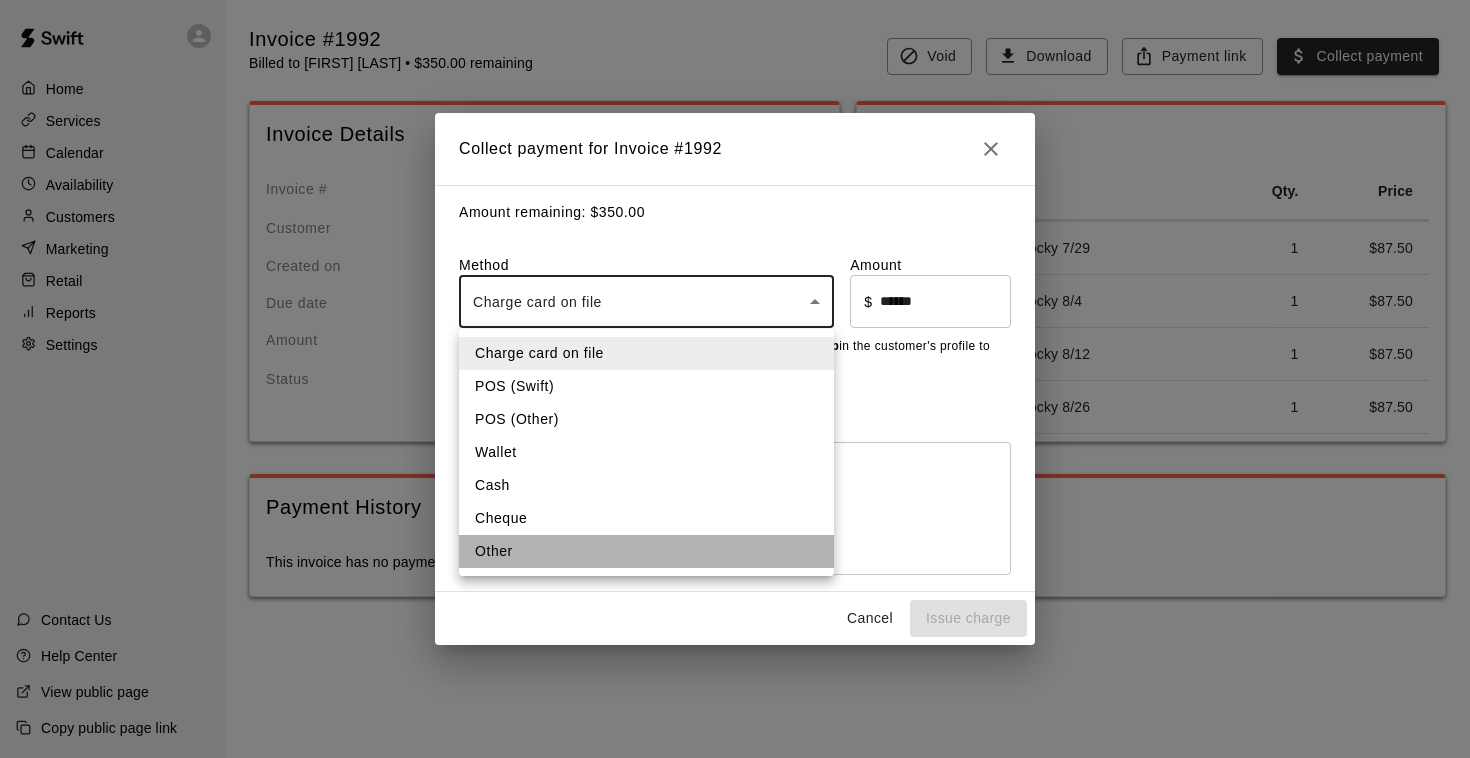 click on "Other" at bounding box center [646, 551] 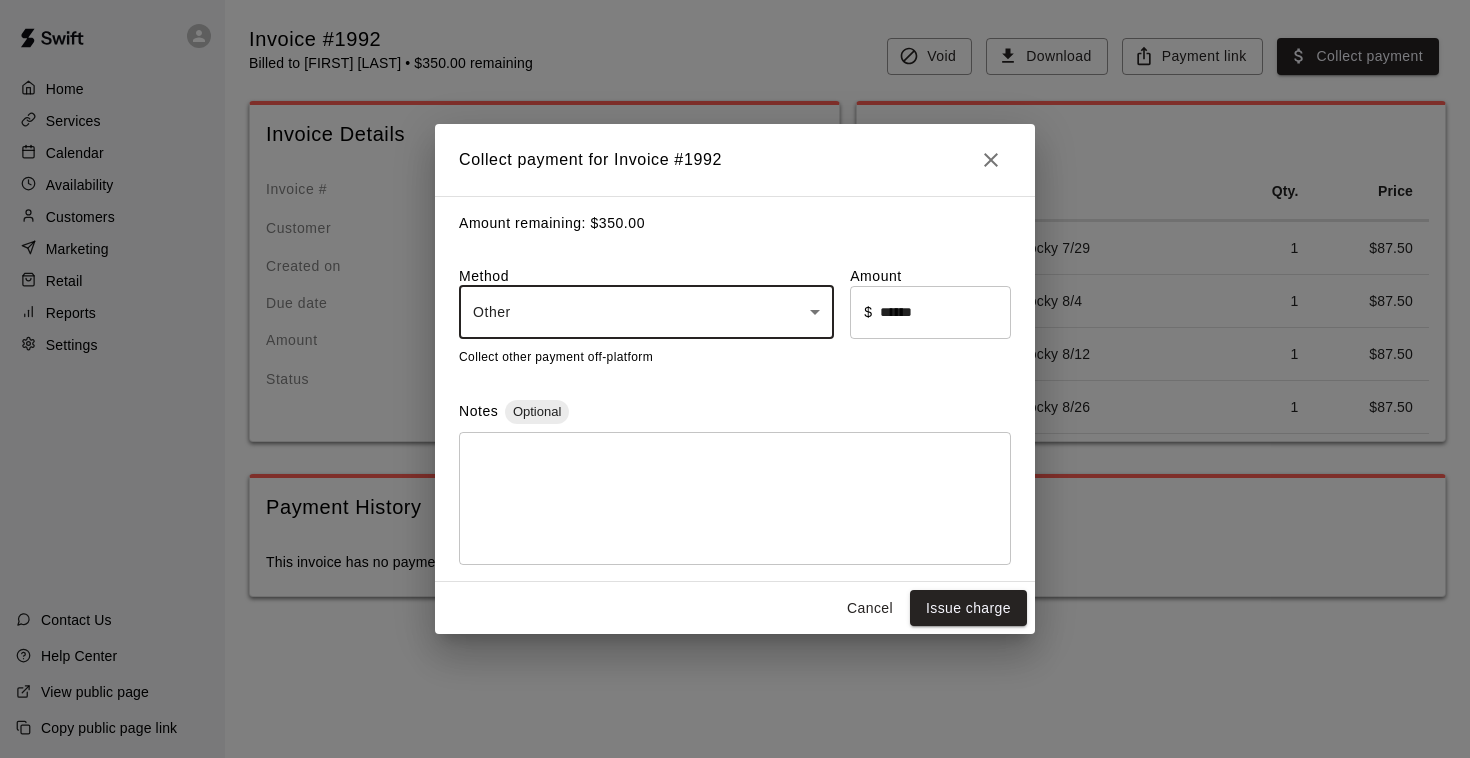 click at bounding box center (735, 498) 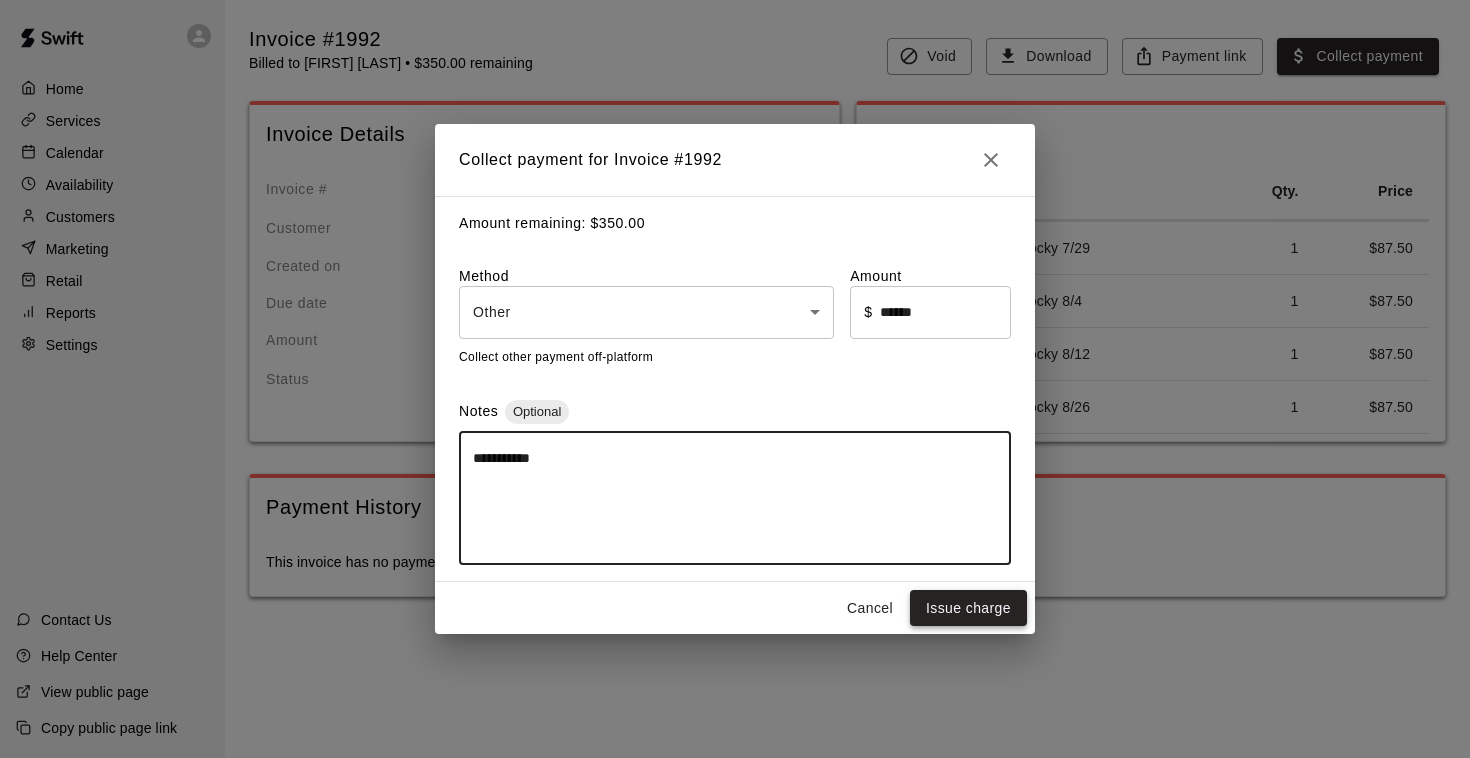 type on "**********" 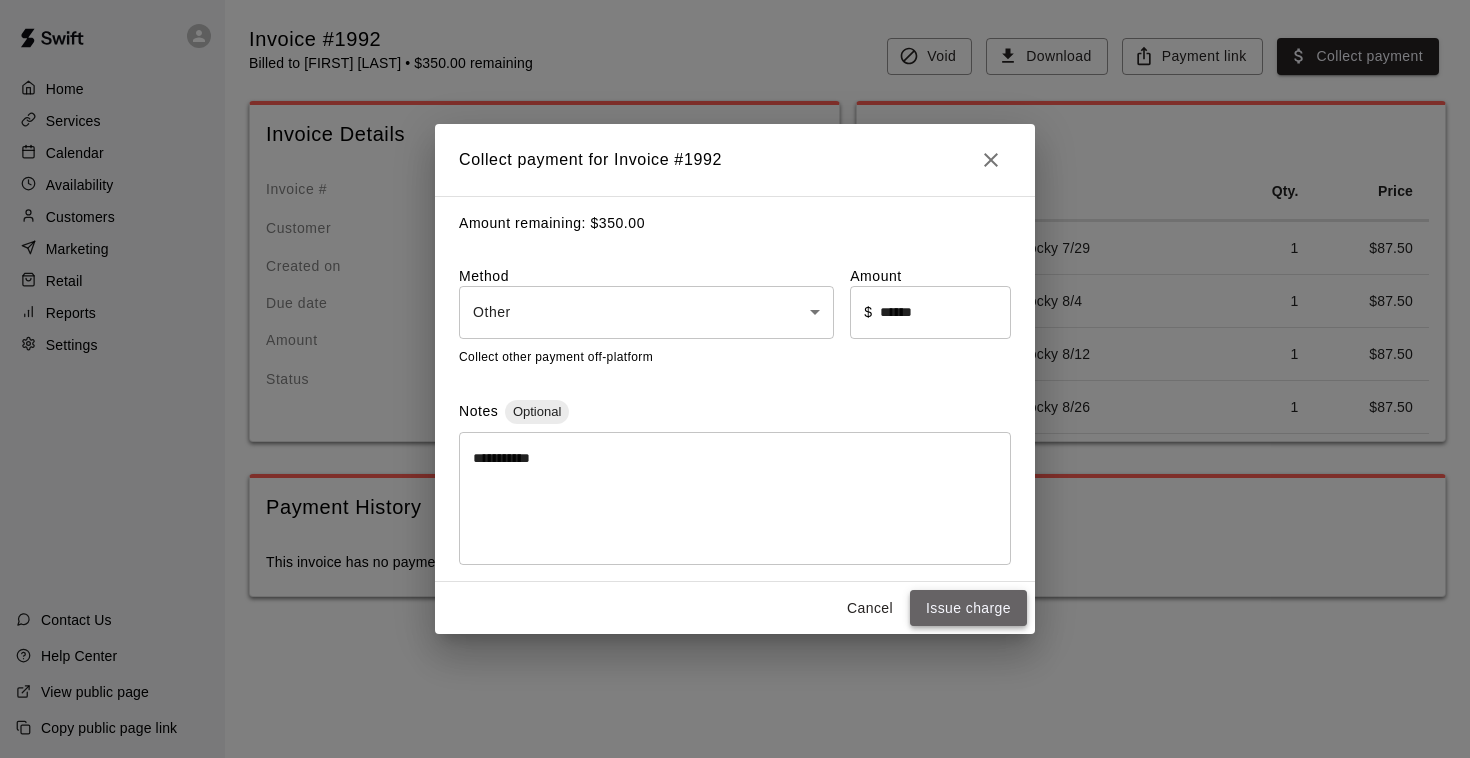 click on "Issue charge" at bounding box center [968, 608] 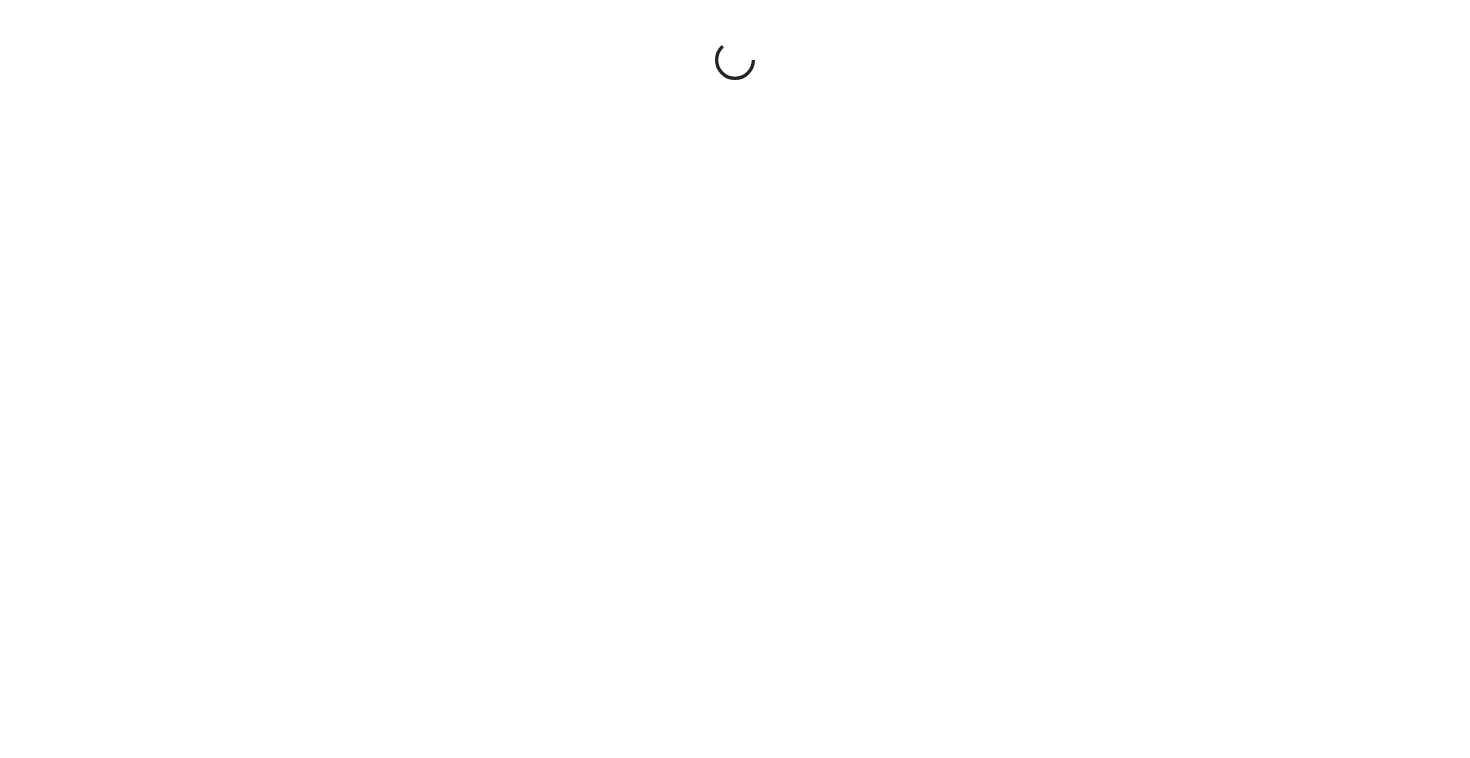scroll, scrollTop: 0, scrollLeft: 0, axis: both 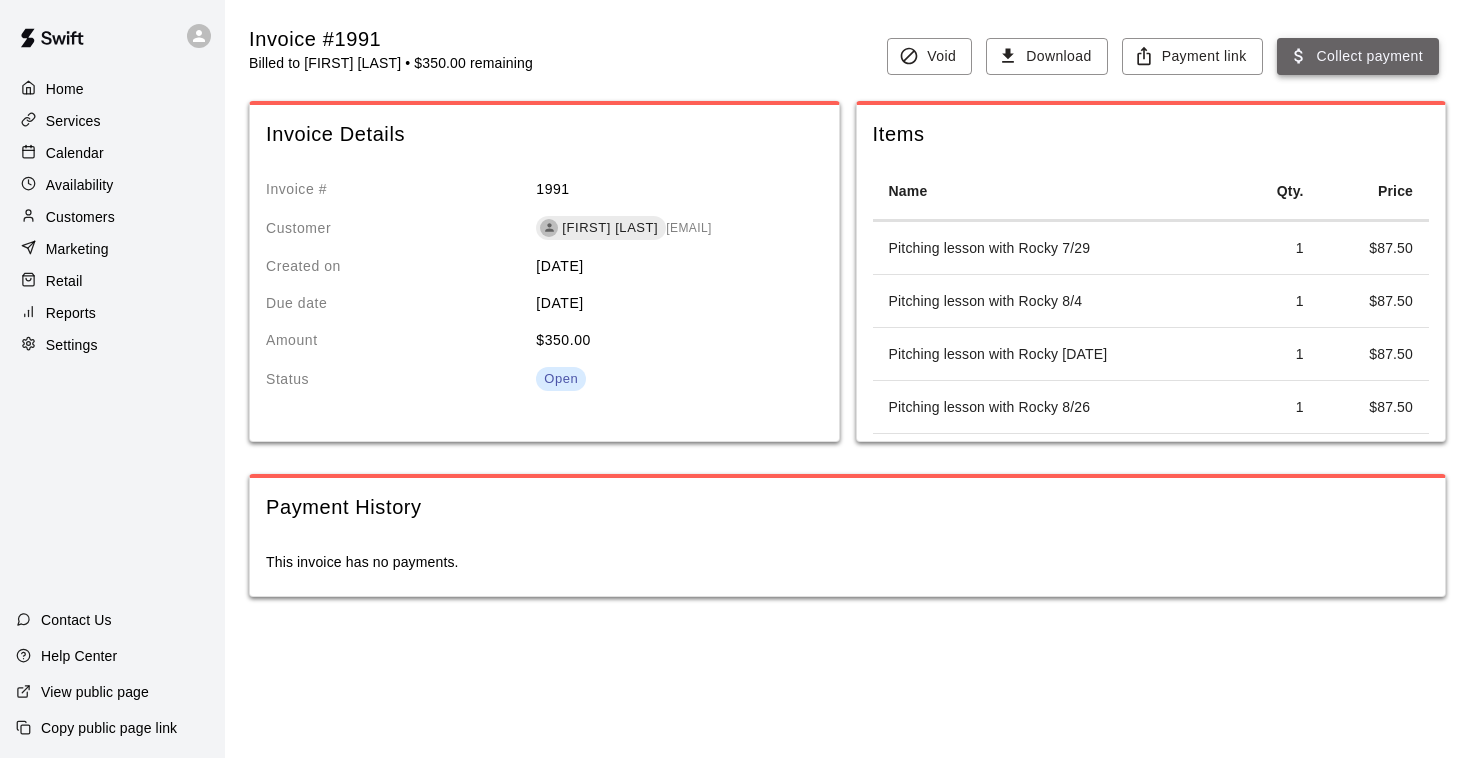 click on "Collect payment" at bounding box center (1358, 56) 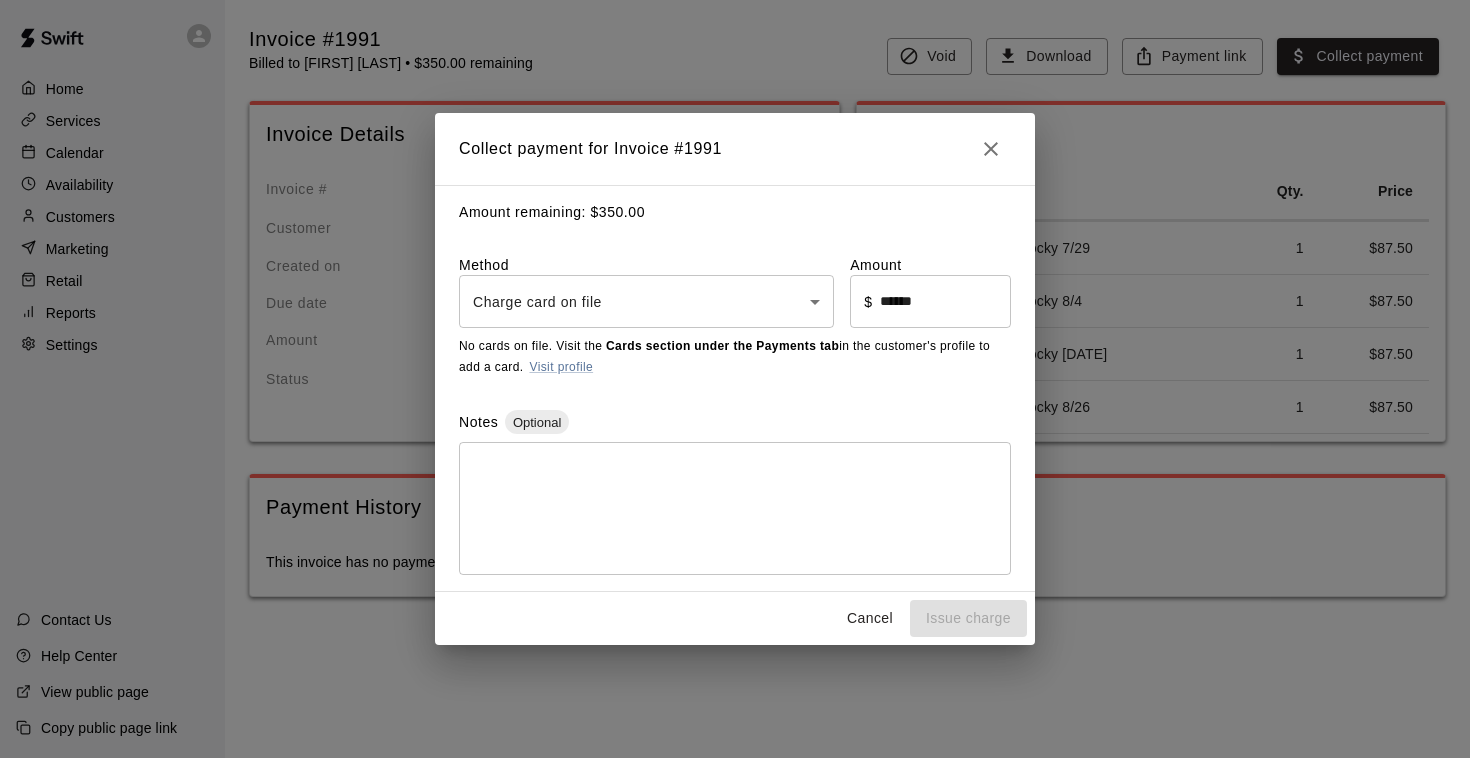 click on "Home Services Calendar Availability Customers Marketing Retail Reports Settings Contact Us Help Center View public page Copy public page link Invoice #1991 Billed to [FIRST] [LAST] • $350.00 remaining Void Download Payment link Collect payment Invoice Details Invoice # 1991 Customer [FIRST] [LAST] [EMAIL] Created on [DATE] Due date [DATE] Amount $ 350.00 Status Open Items Name Qty. Price Pitching lesson with Rocky [DATE] 1 $ 87.50 Pitching lesson with Rocky [DATE] 1 $ 87.50 Pitching lesson with Rocky [DATE] 1 $ 87.50 Pitching lesson with Rocky [DATE] 1 $ 87.50 Payment History This invoice has no payments. /invoices/1991 Close cross-small Collect payment for Invoice # 1991 Amount remaining: $ 350.00 Method Charge card on file **** ​ Amount ​ $ ****** ​ No cards on file. Visit the   Cards section under the Payments tab  in the customer's profile to add a card. Visit profile Notes Optional * ​ Cancel Issue charge" at bounding box center [735, 318] 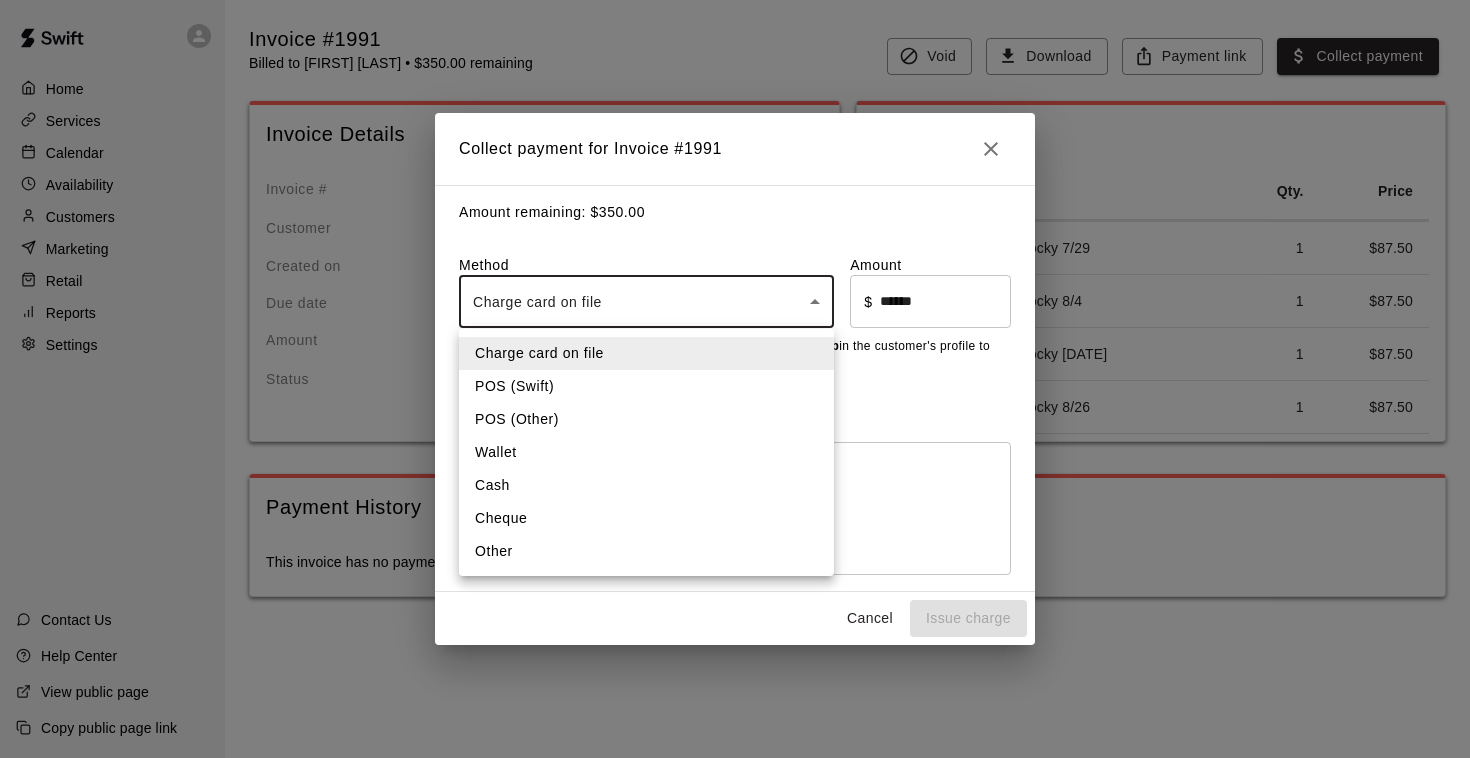click on "Other" at bounding box center (646, 551) 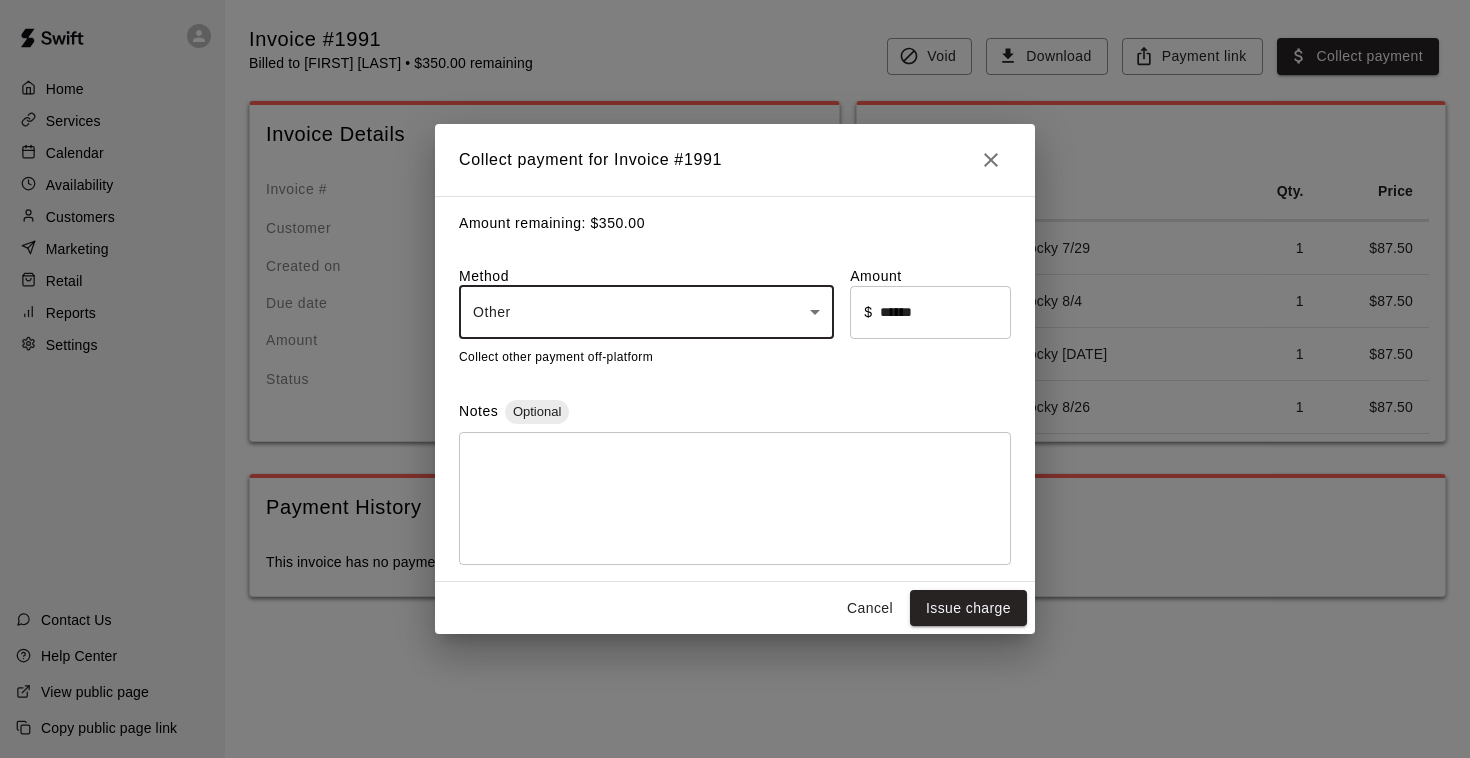 click at bounding box center [735, 498] 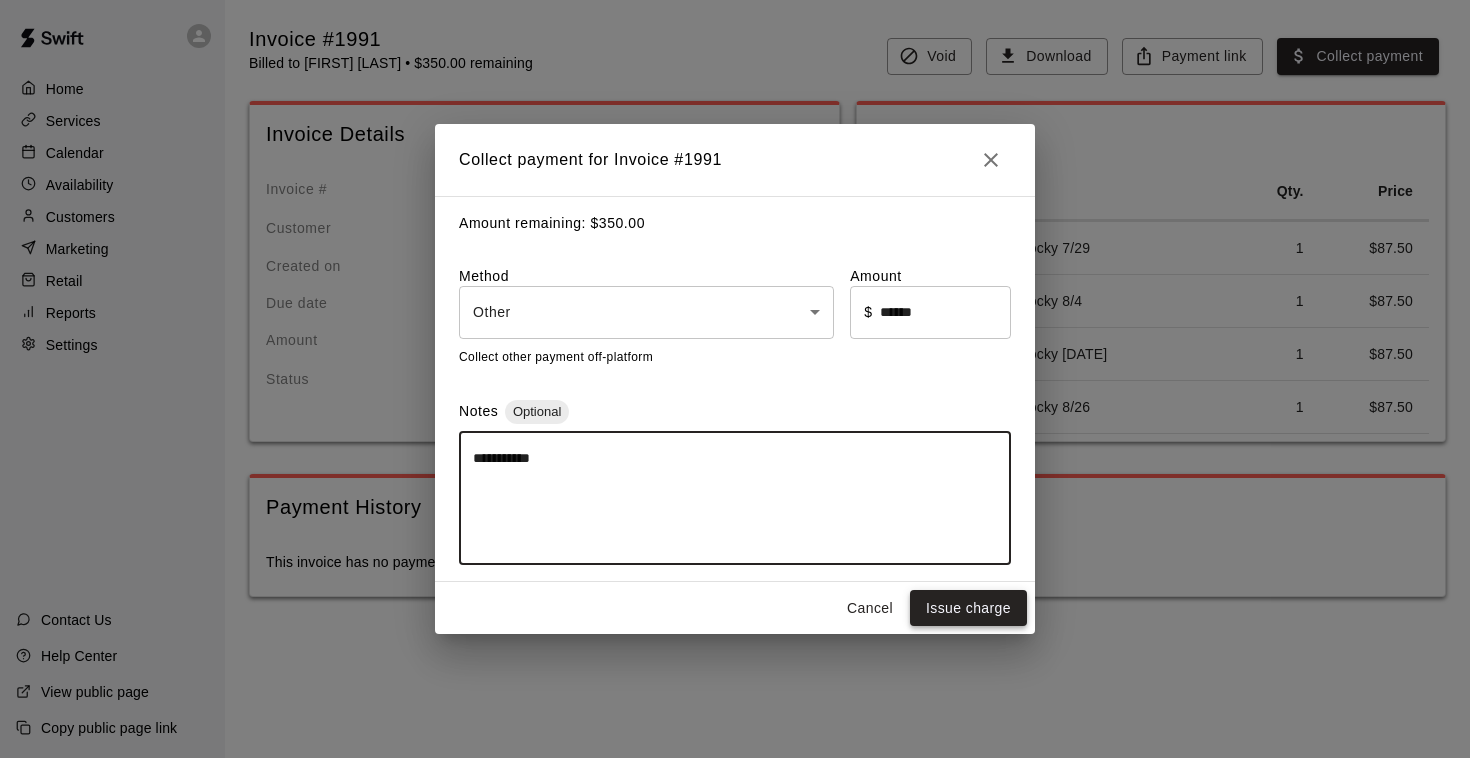type on "**********" 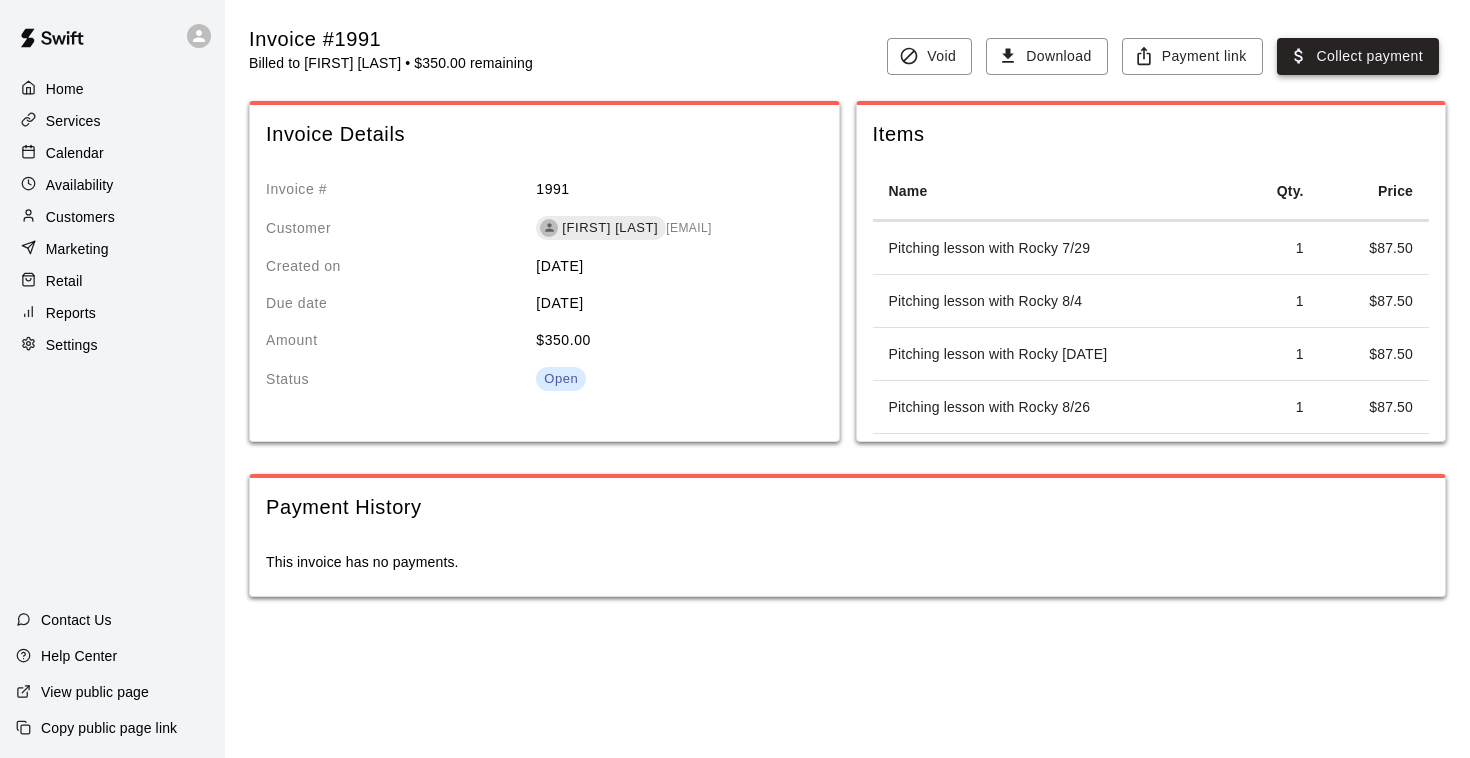 click on "Collect payment" at bounding box center (1358, 56) 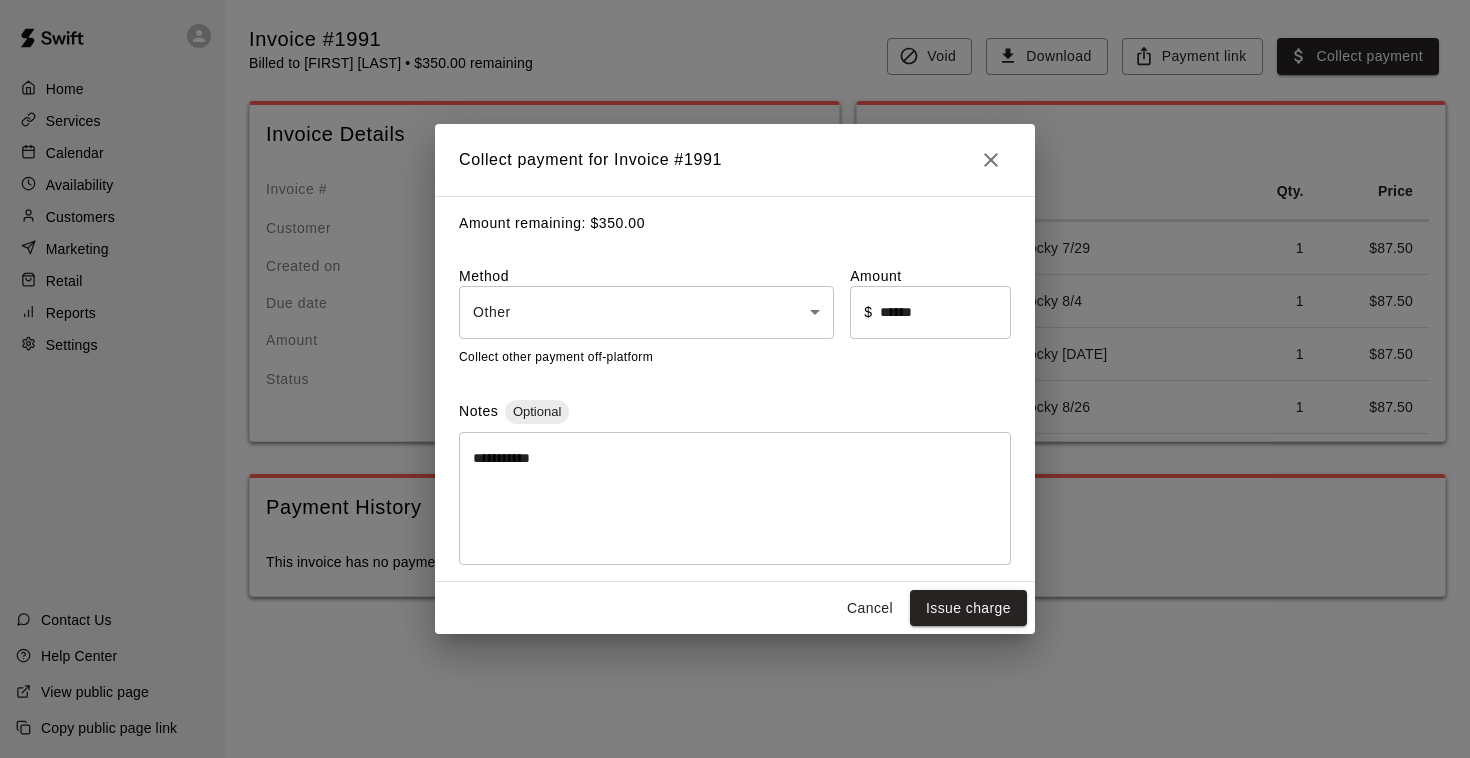 click on "**********" at bounding box center [735, 318] 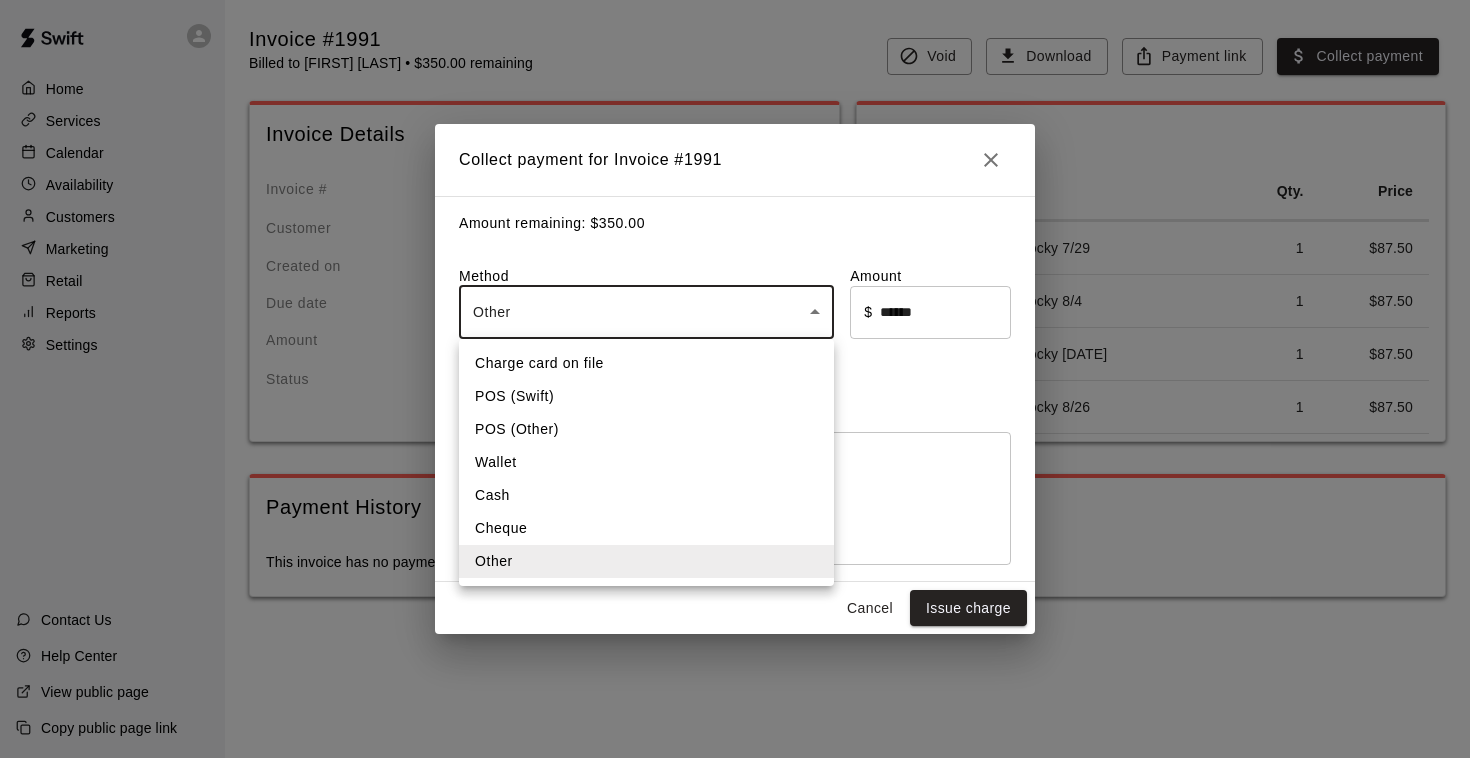 click at bounding box center (735, 379) 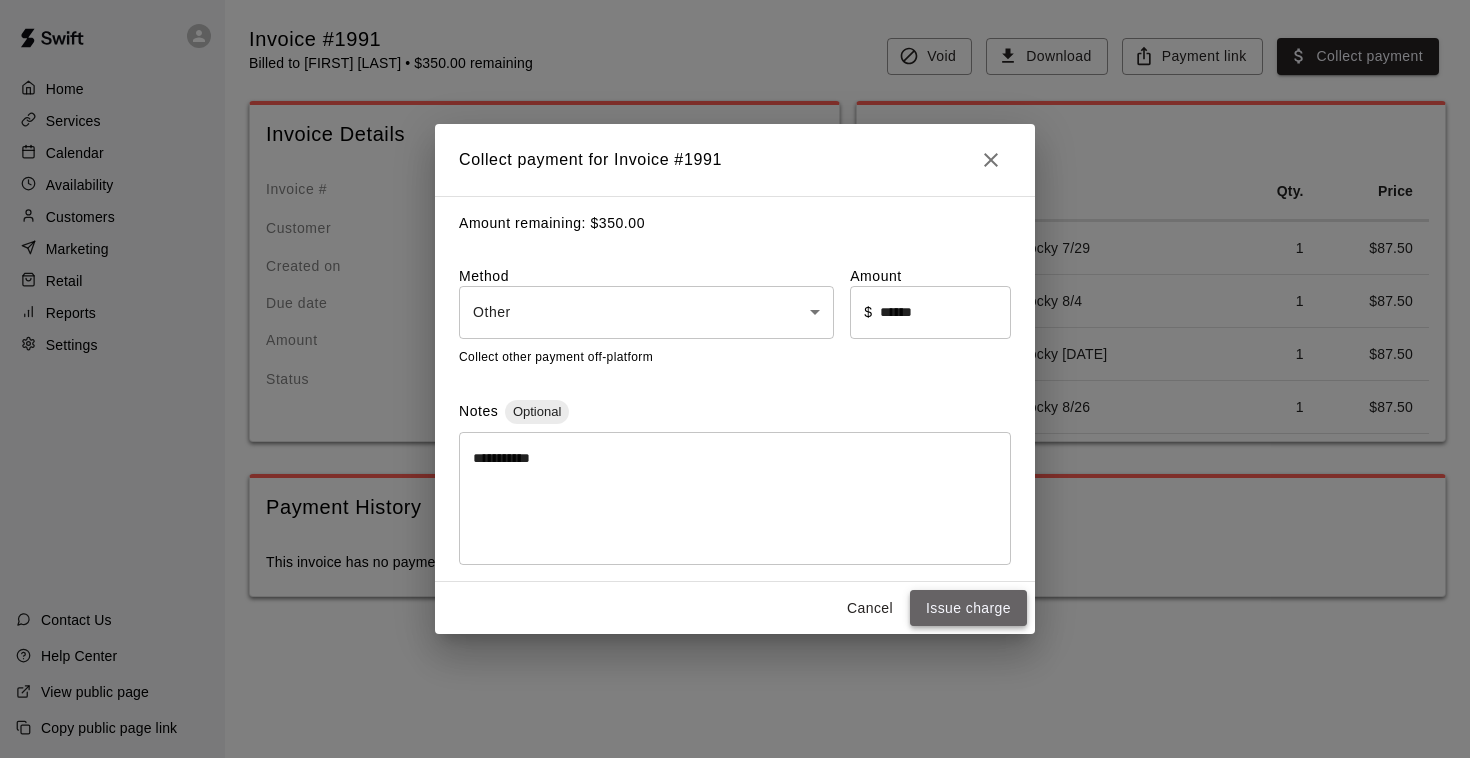 click on "Issue charge" at bounding box center (968, 608) 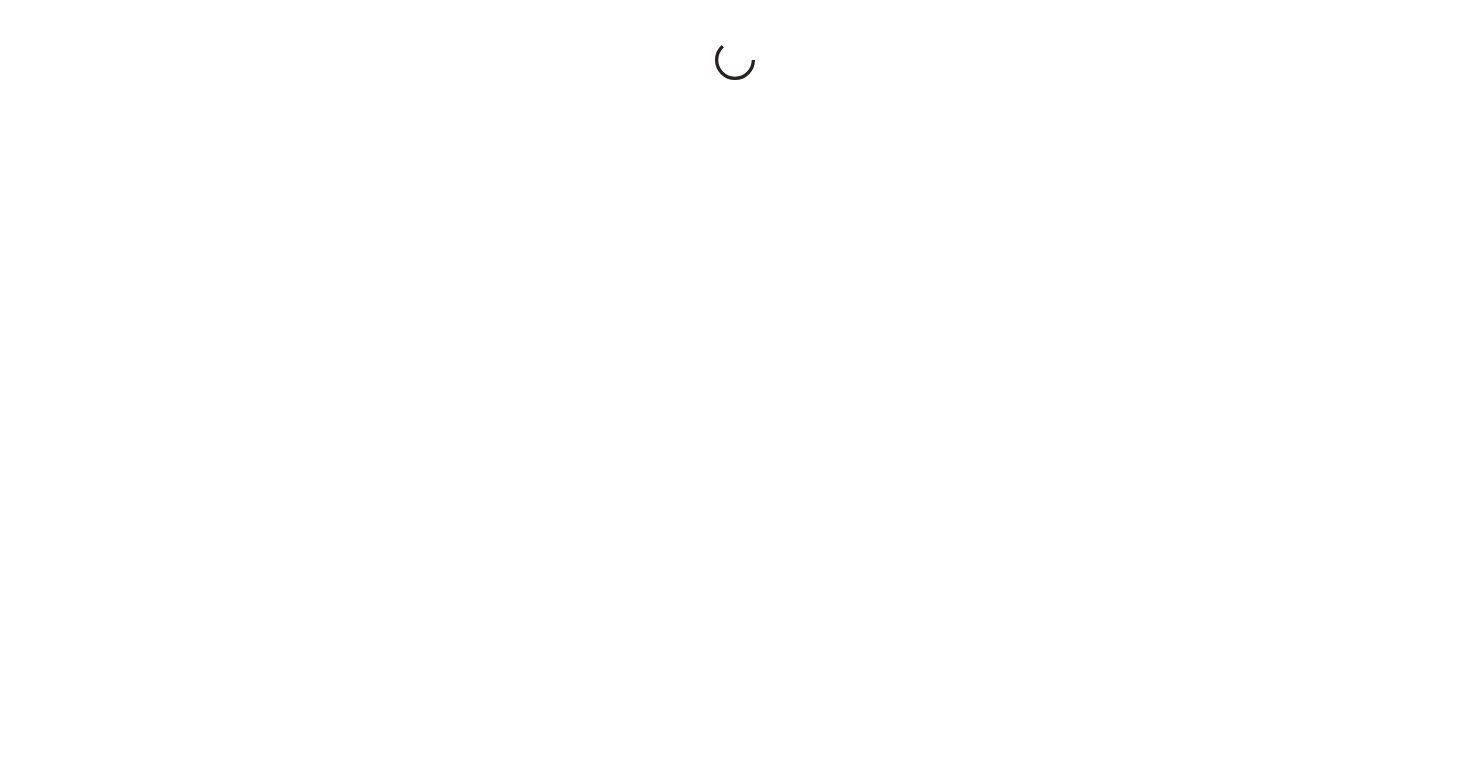 scroll, scrollTop: 0, scrollLeft: 0, axis: both 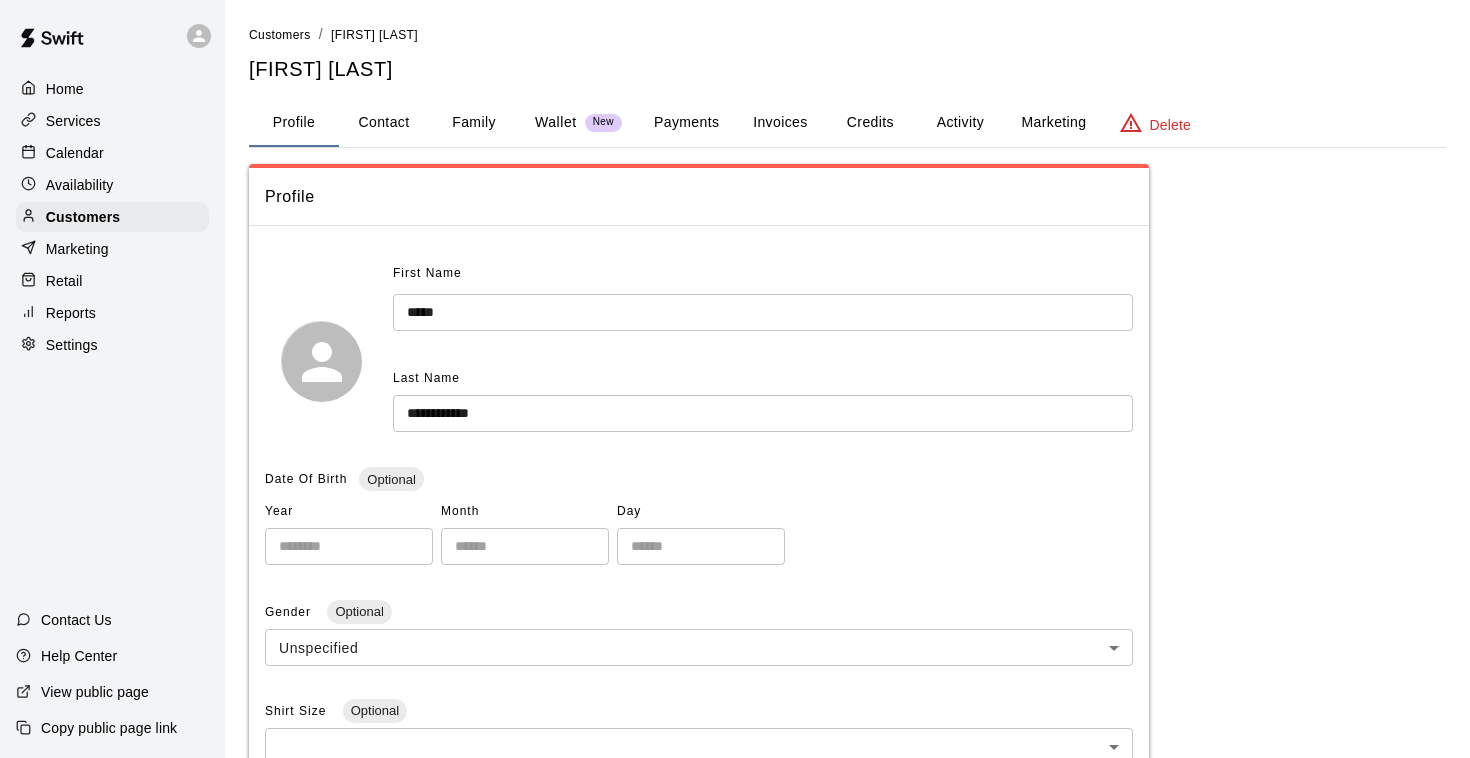 click on "Invoices" at bounding box center [780, 123] 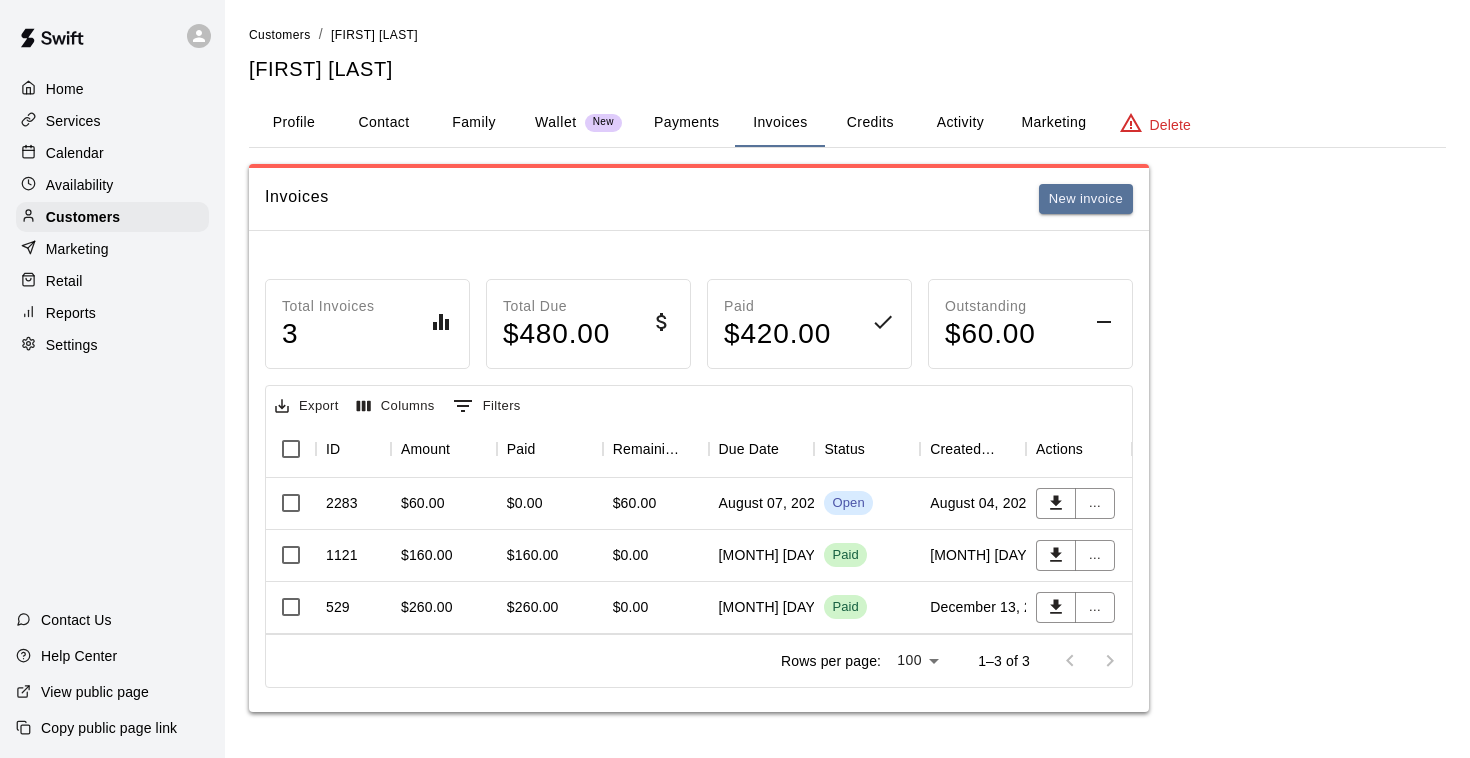 click on "August 07, 2025" at bounding box center [762, 504] 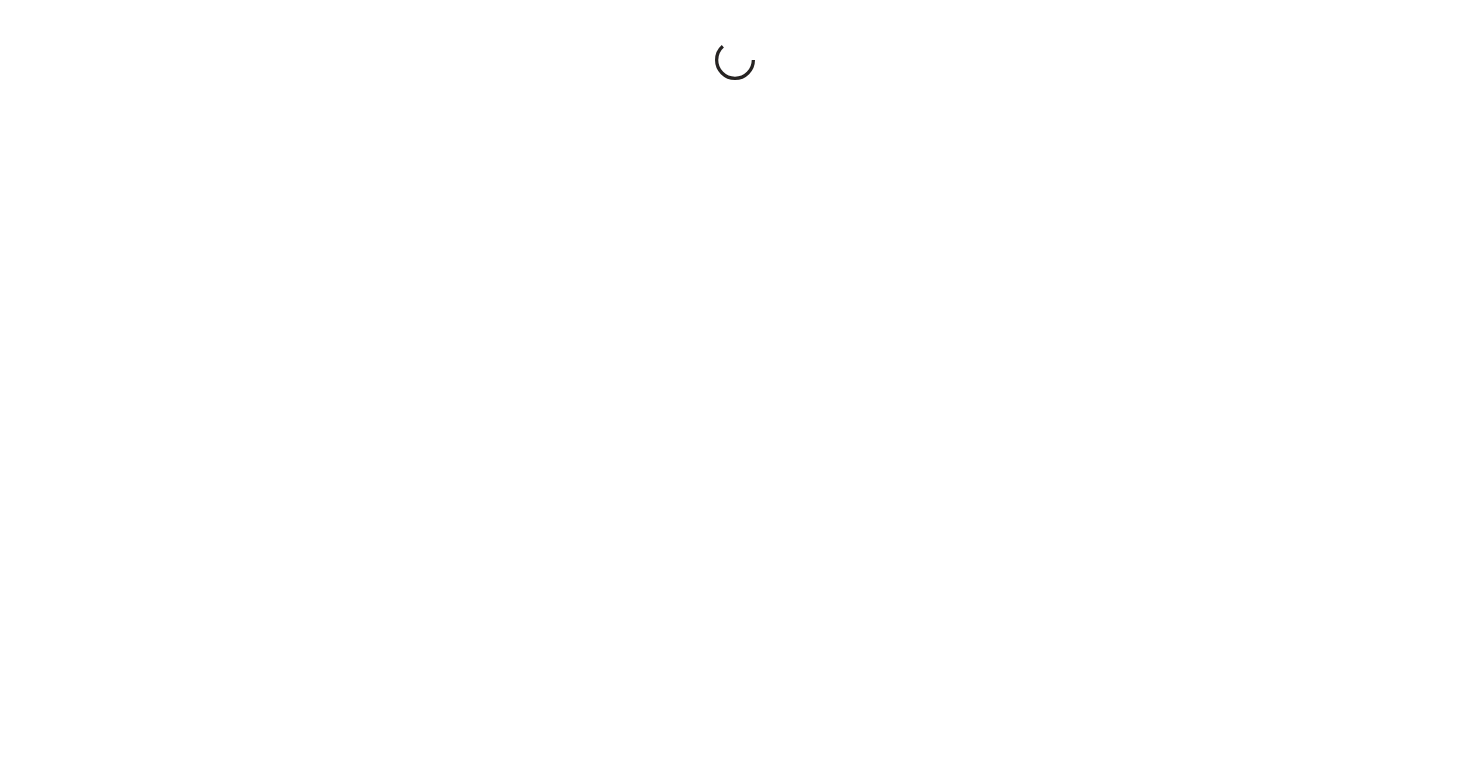scroll, scrollTop: 0, scrollLeft: 0, axis: both 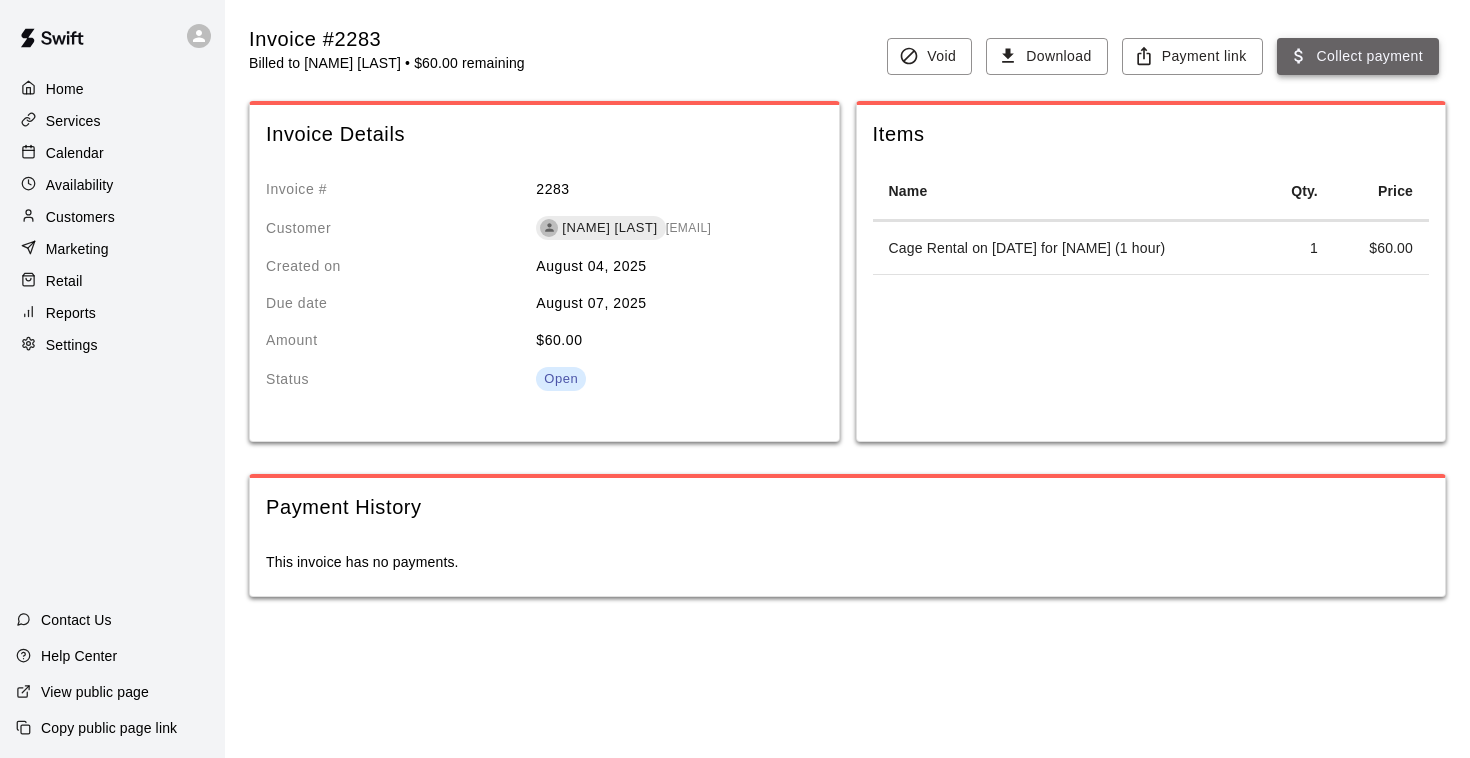 click on "Collect payment" at bounding box center [1358, 56] 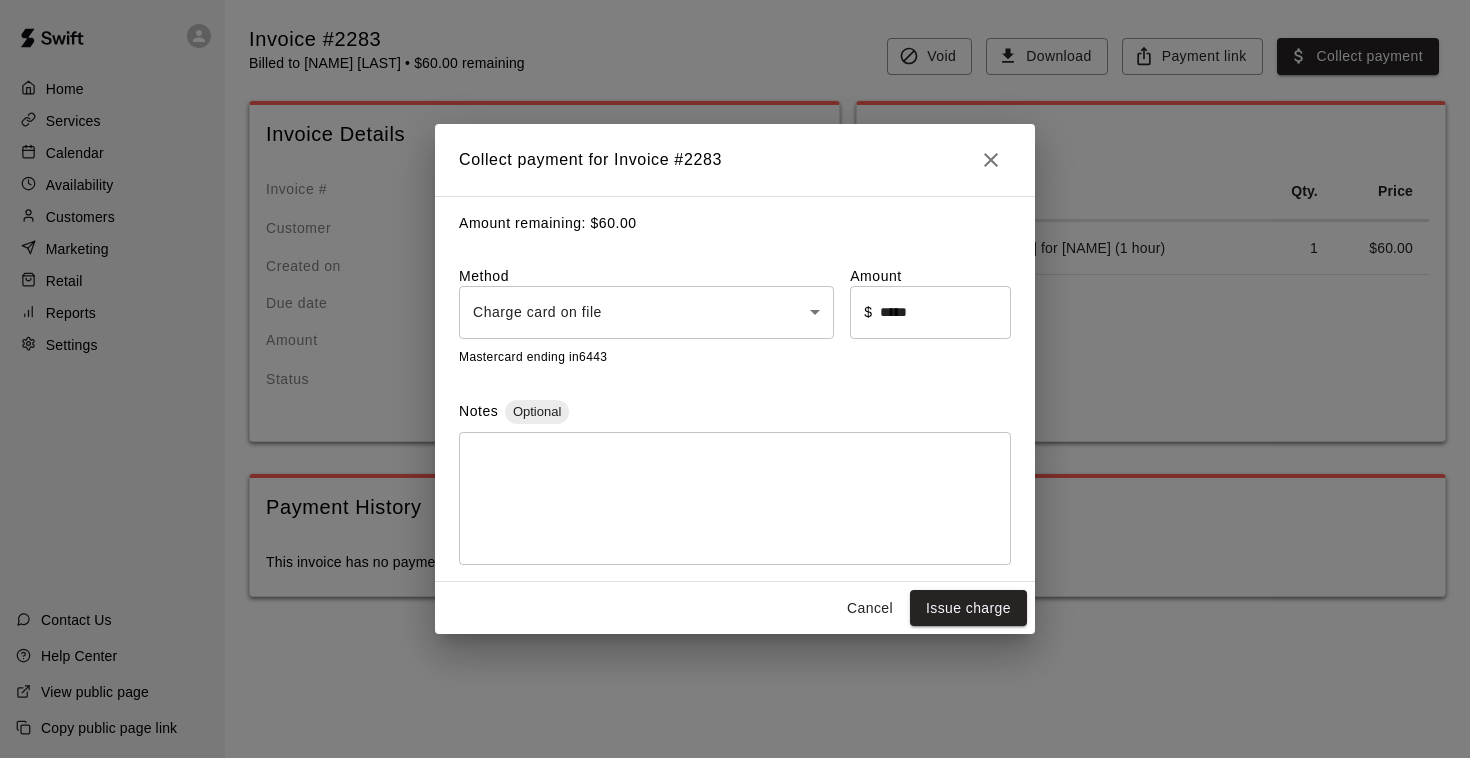 click on "Home Services Calendar Availability Customers Marketing Retail Reports Settings Contact Us Help Center View public page Copy public page link Invoice #2283 Billed to [NAME] [LAST] • $60.00 remaining Void Download Payment link Collect payment Invoice Details Invoice # 2283 Customer [NAME] [LAST] [EMAIL] Created on [DATE] Due date [DATE] Amount $ 60.00 Status Open Items Name Qty. Price Cage Rental on [DATE] for [NAME] (1 hour) 1 $ 60.00 Payment History This invoice has no payments. /invoices/2283 Close cross-small Collect payment for Invoice # 2283 Amount remaining: $ 60.00 Method Charge card on file **** ​ Amount ​ $ ***** ​ Mastercard   ending in  6443 Notes Optional * ​ Cancel Issue charge" at bounding box center [735, 318] 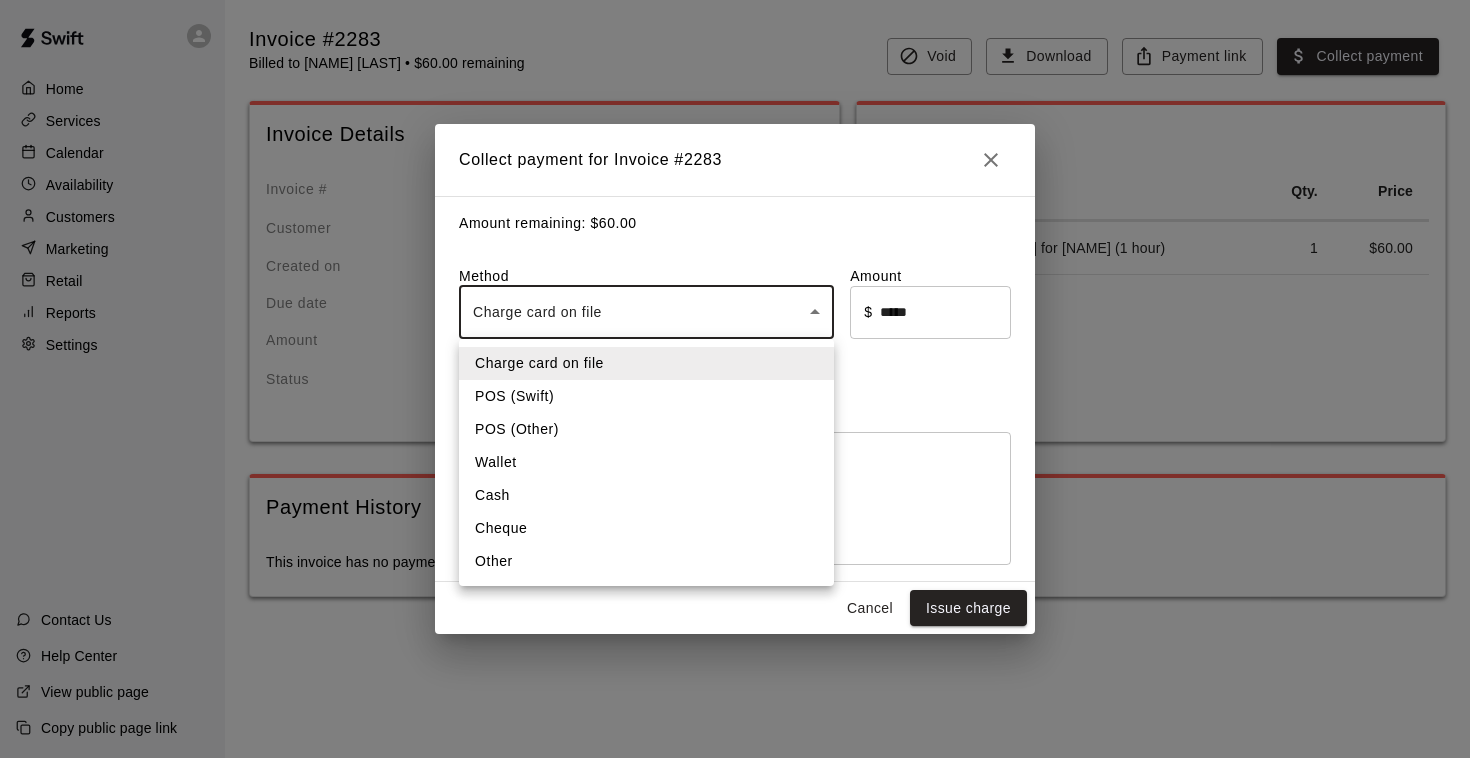 click on "Other" at bounding box center (646, 561) 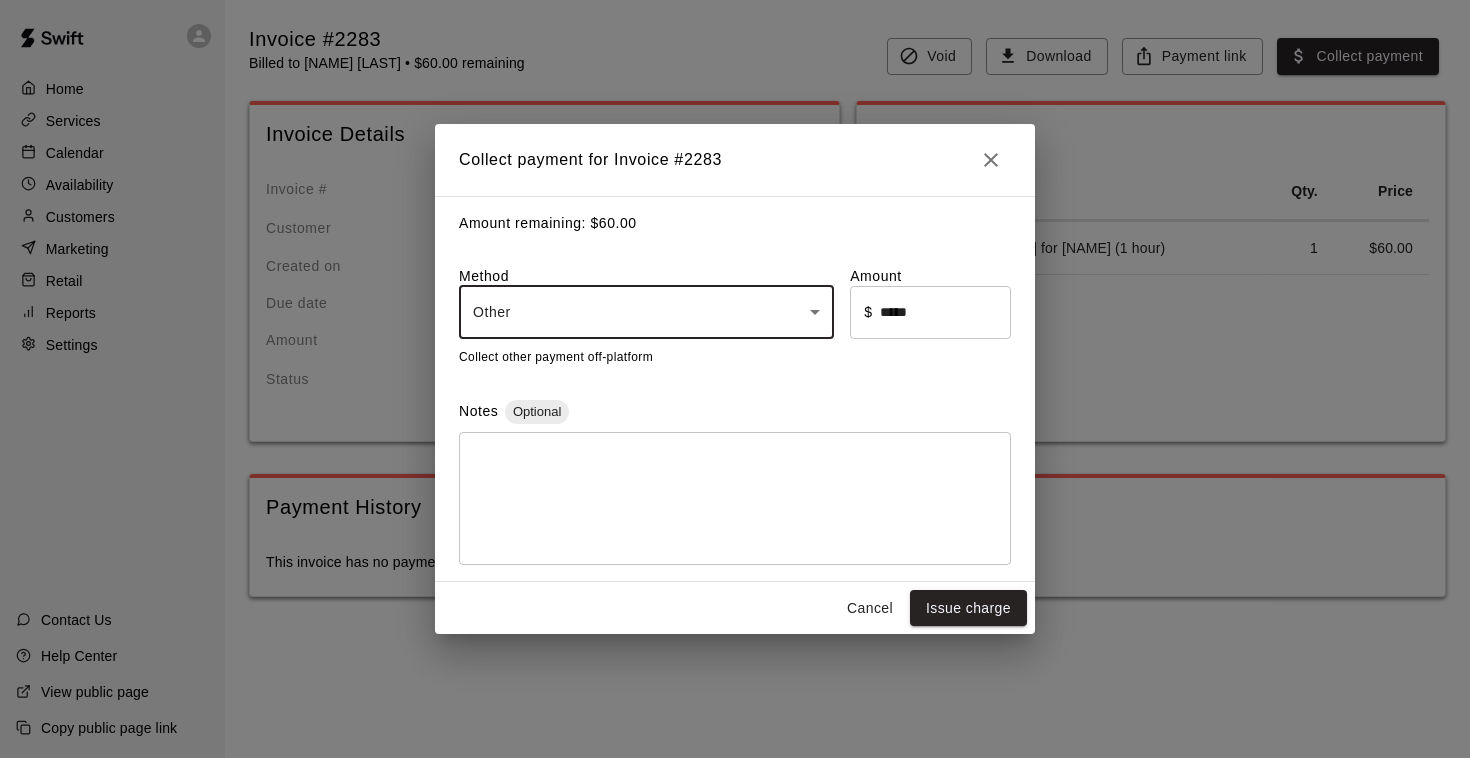 click at bounding box center [735, 498] 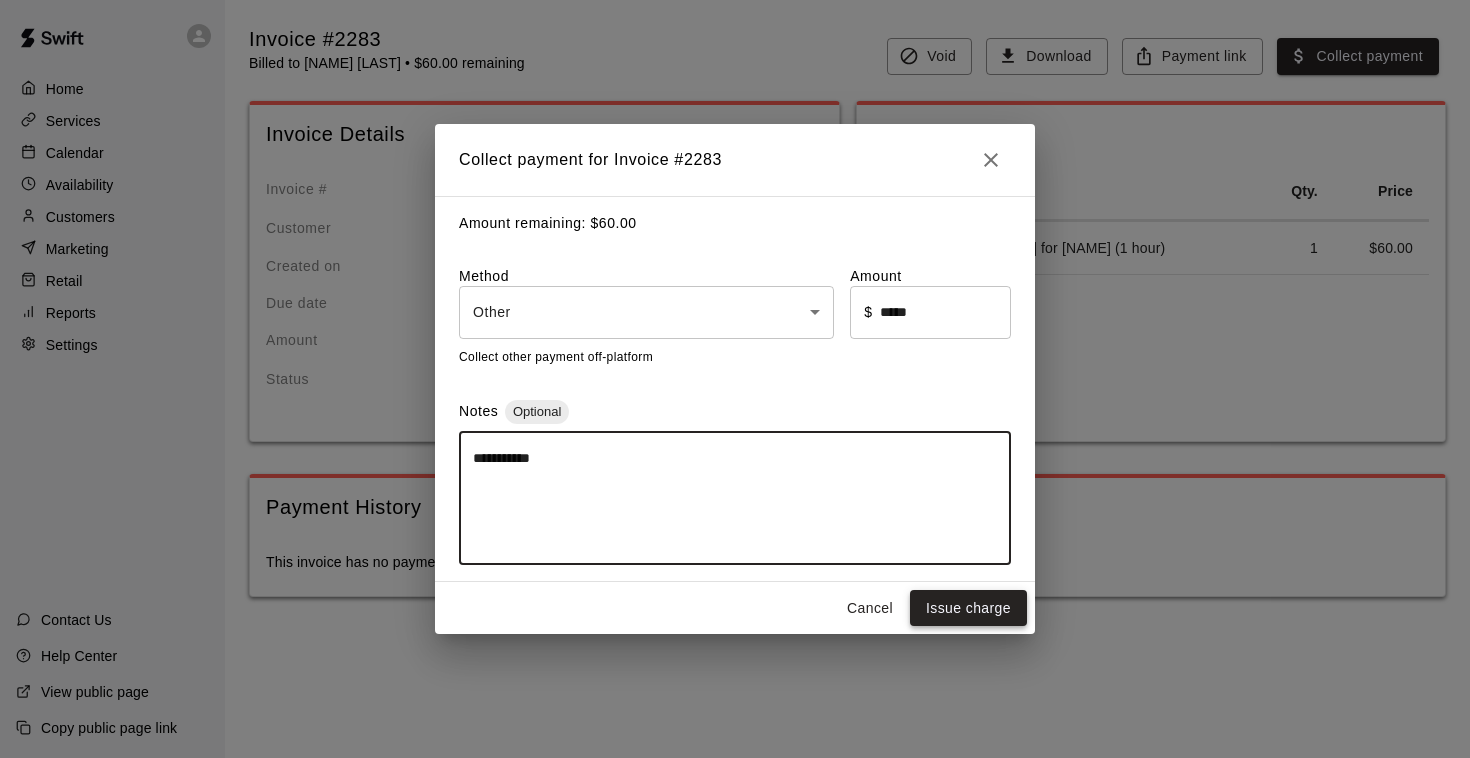 type on "**********" 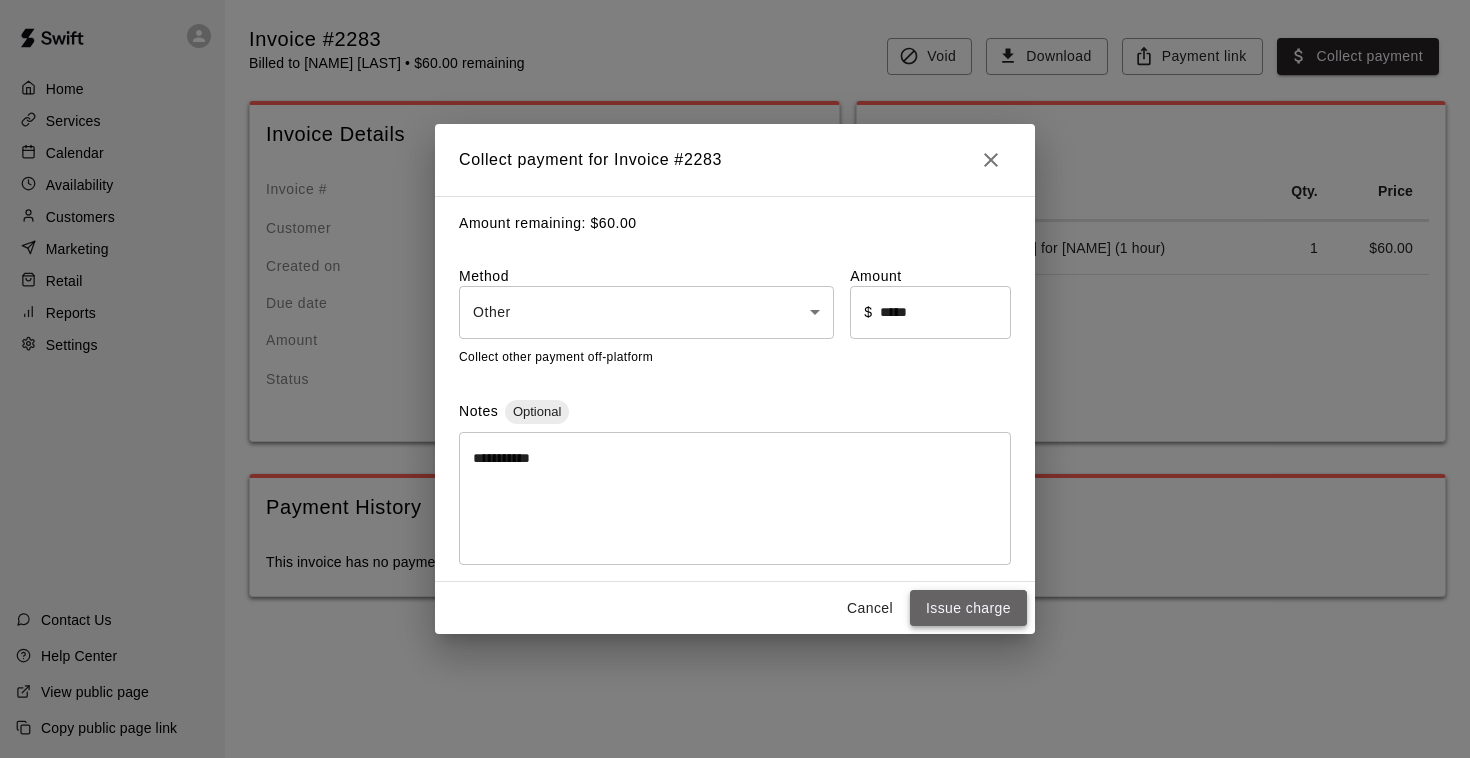 click on "Issue charge" at bounding box center [968, 608] 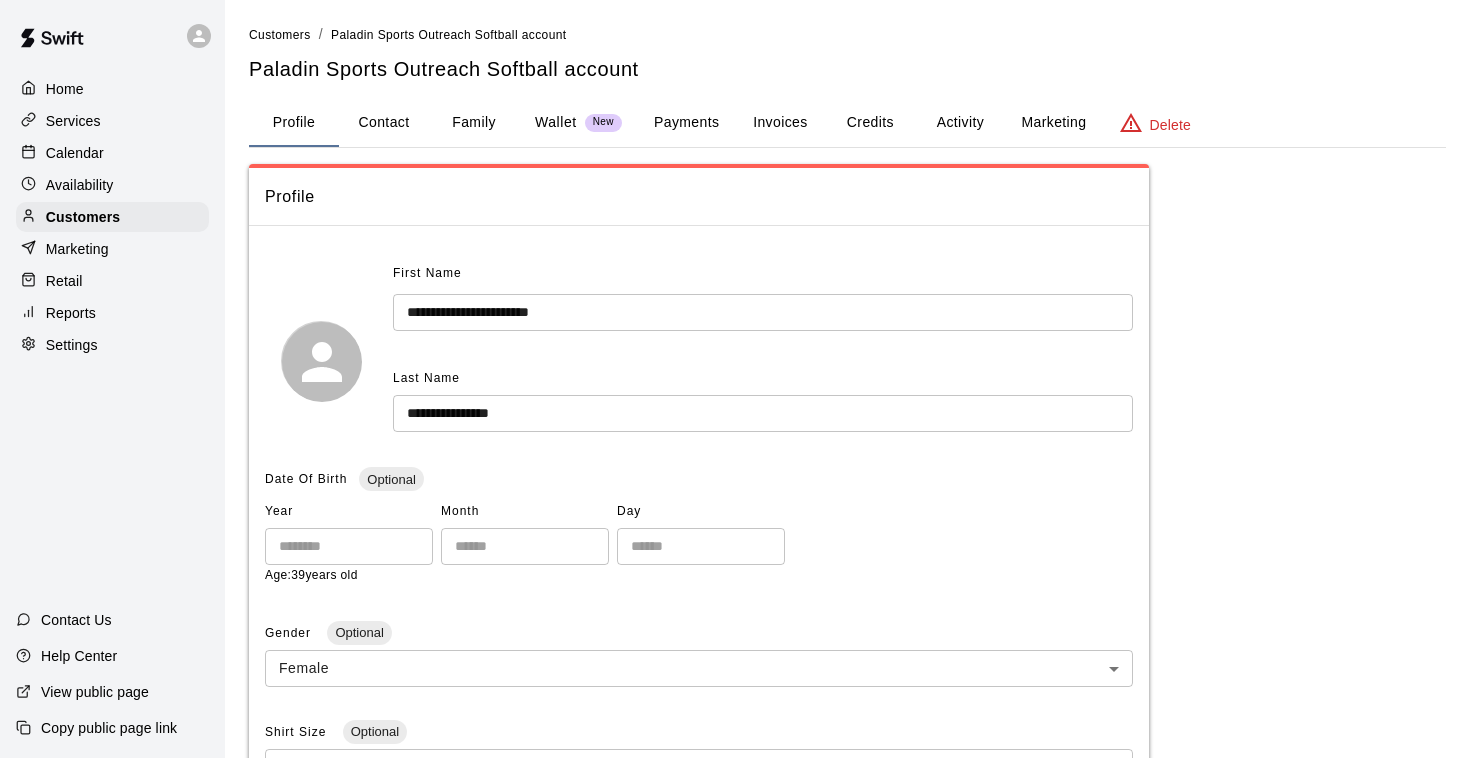 scroll, scrollTop: 0, scrollLeft: 0, axis: both 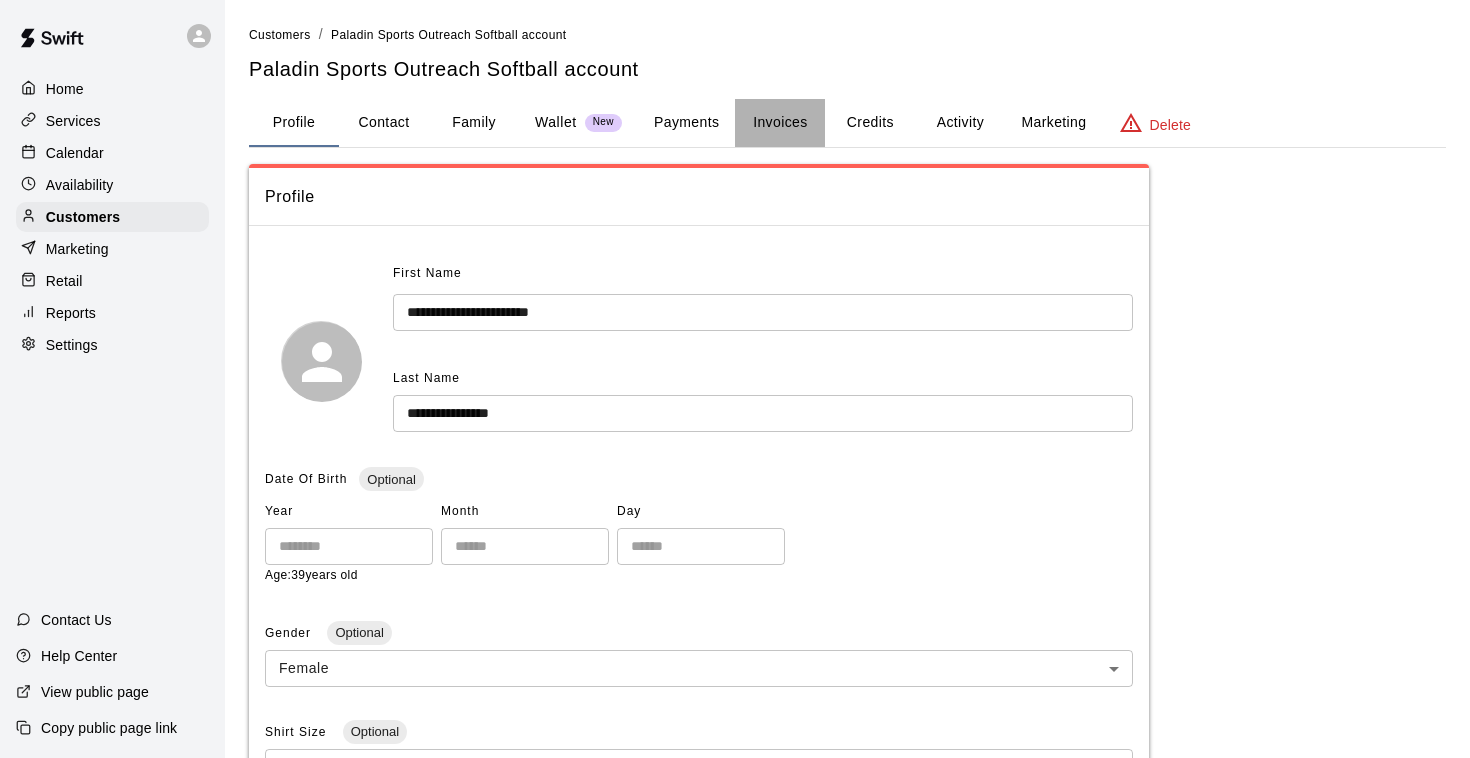 click on "Invoices" at bounding box center (780, 123) 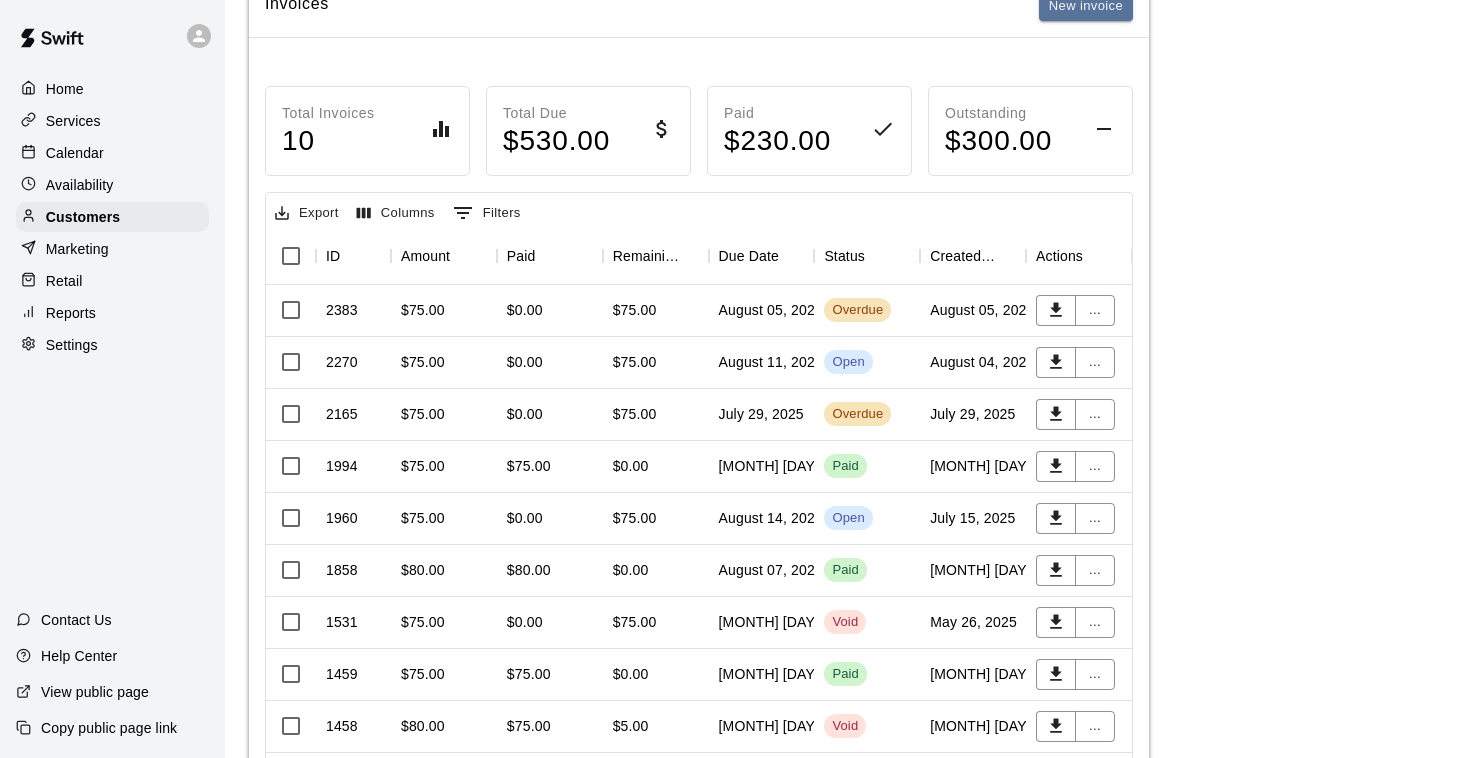 scroll, scrollTop: 198, scrollLeft: 0, axis: vertical 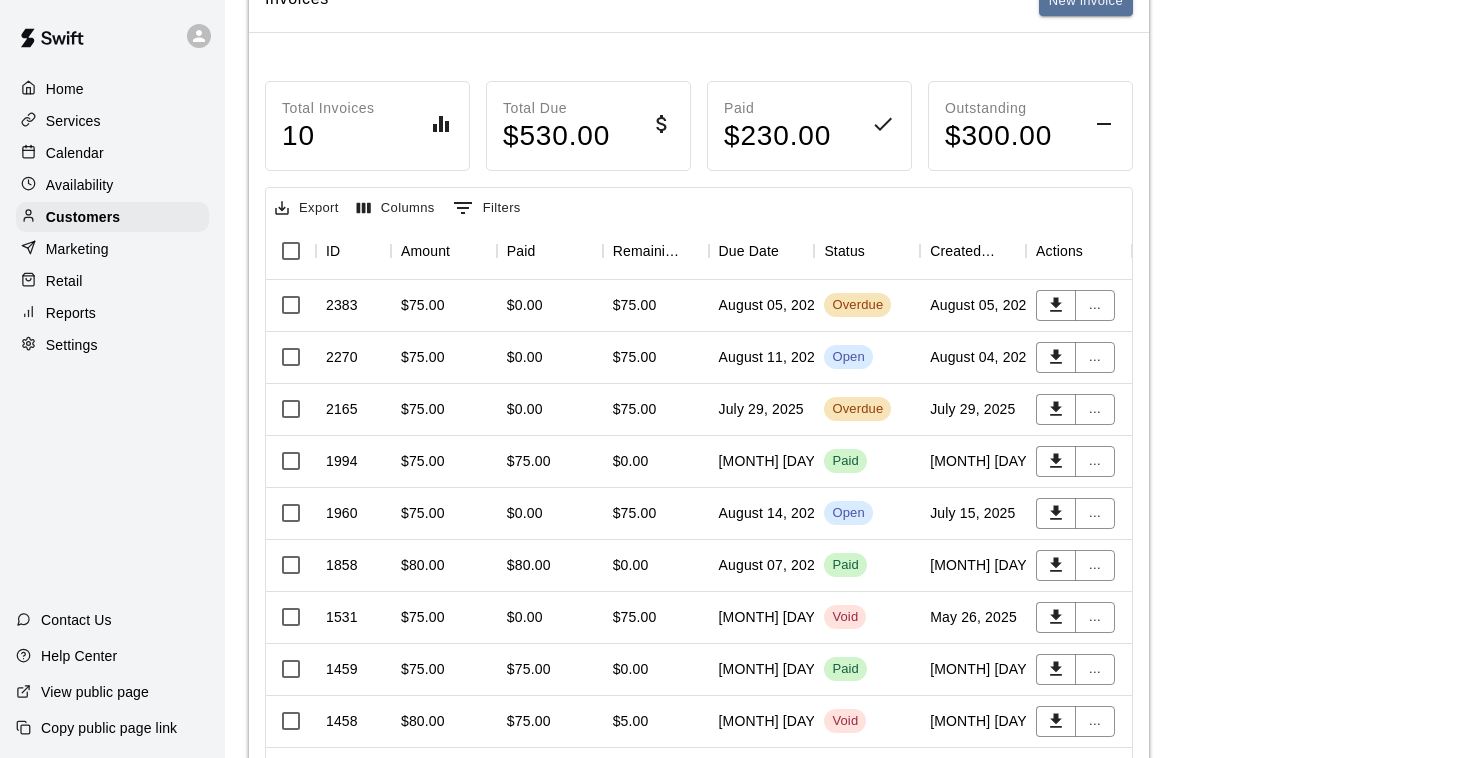 click on "July 29, 2025" at bounding box center [762, 410] 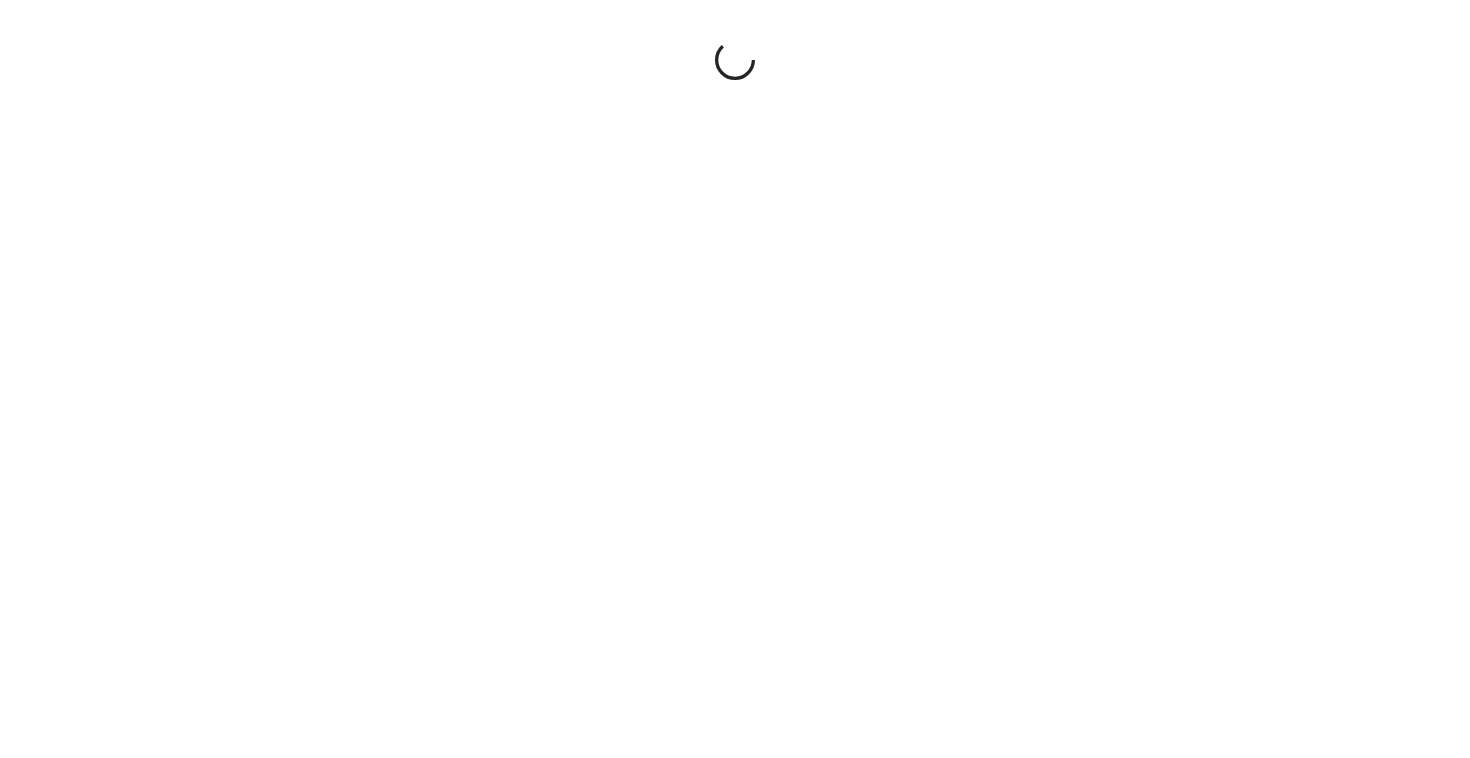 scroll, scrollTop: 0, scrollLeft: 0, axis: both 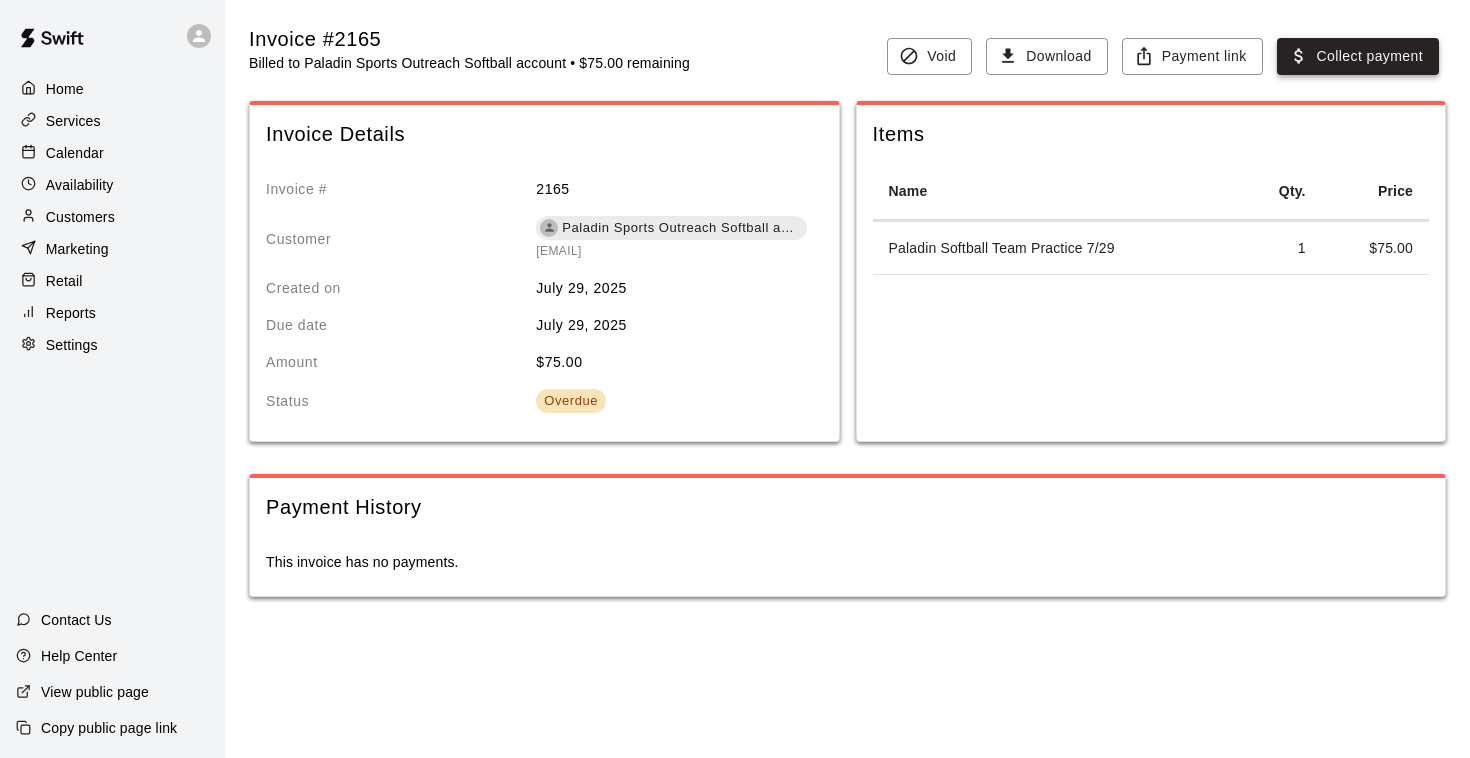 click on "Collect payment" at bounding box center (1358, 56) 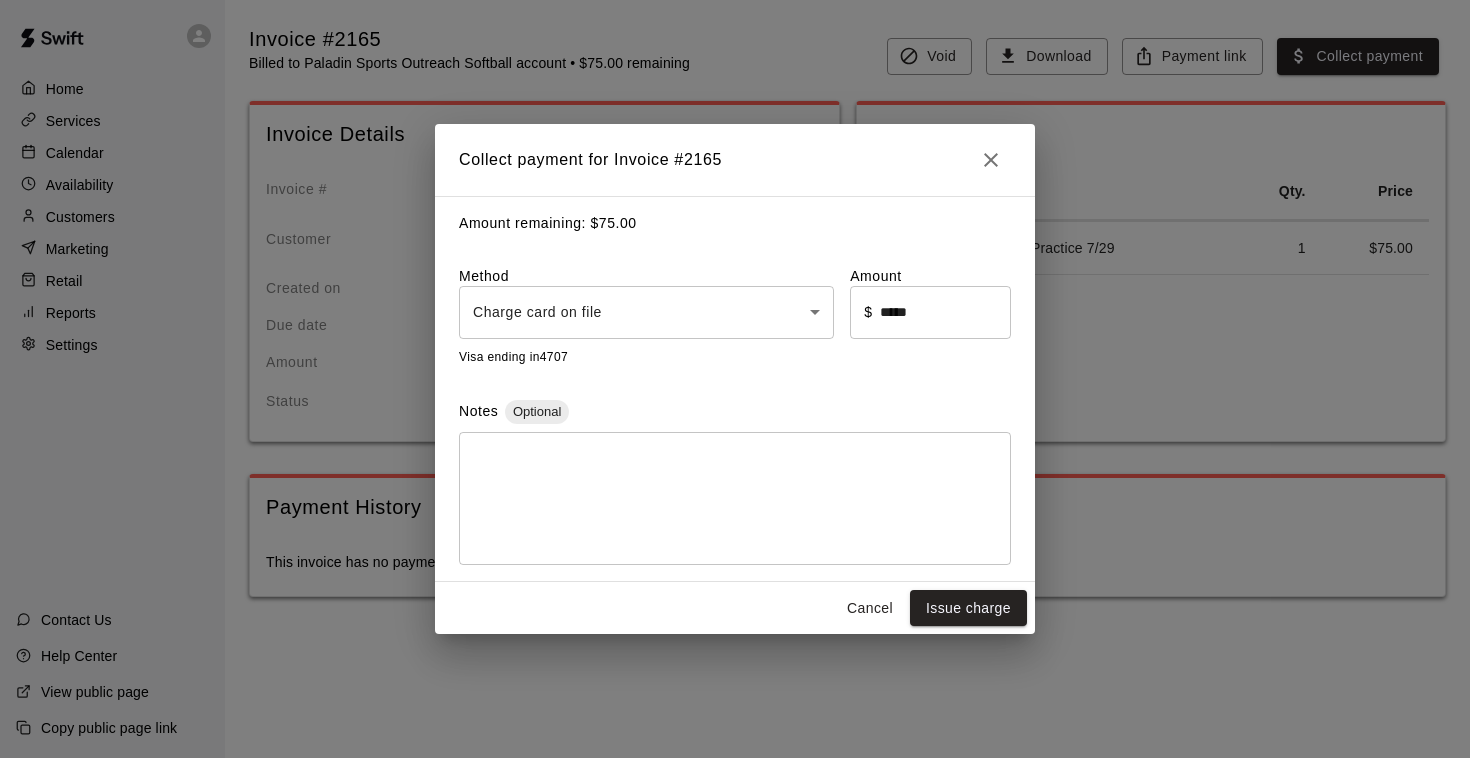 click on "Home Services Calendar Availability Customers Marketing Retail Reports Settings Contact Us Help Center View public page Copy public page link Invoice #2165 Billed to Paladin Sports Outreach  Softball account • $75.00 remaining Void Download Payment link Collect payment Invoice Details Invoice # 2165 Customer Paladin Sports Outreach  Softball account laura@paladinsports.org Created on July 29, 2025 Due date July 29, 2025 Amount $ 75.00 Status Overdue Items Name Qty. Price Paladin Softball Team Practice 7/29 1 $ 75.00 Payment History This invoice has no payments. /invoices/2165 Close cross-small Collect payment for Invoice # 2165 Amount remaining: $ 75.00 Method Charge card on file **** ​ Amount ​ $ ***** ​ Visa   ending in  4707 Notes Optional * ​ Cancel Issue charge" at bounding box center (735, 318) 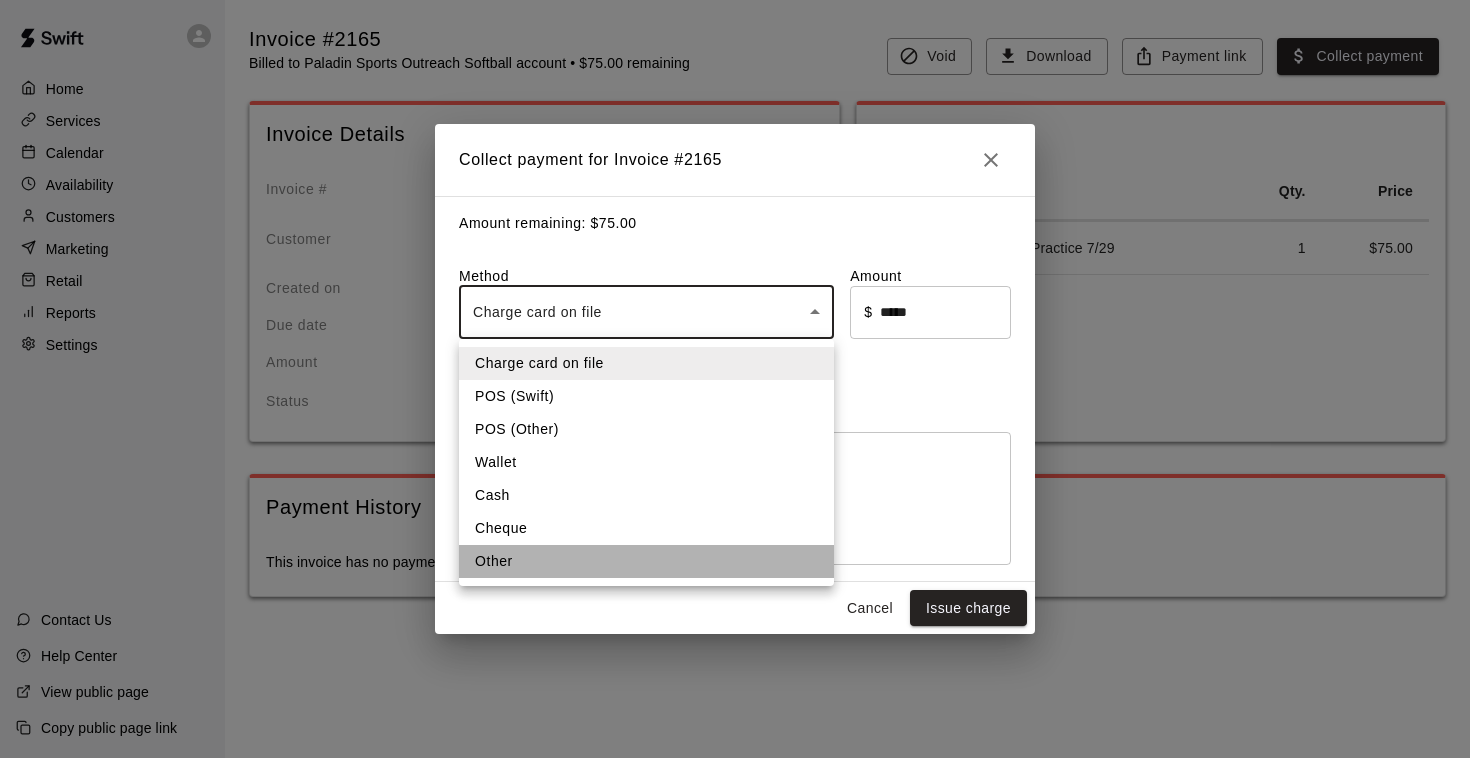 click on "Other" at bounding box center [646, 561] 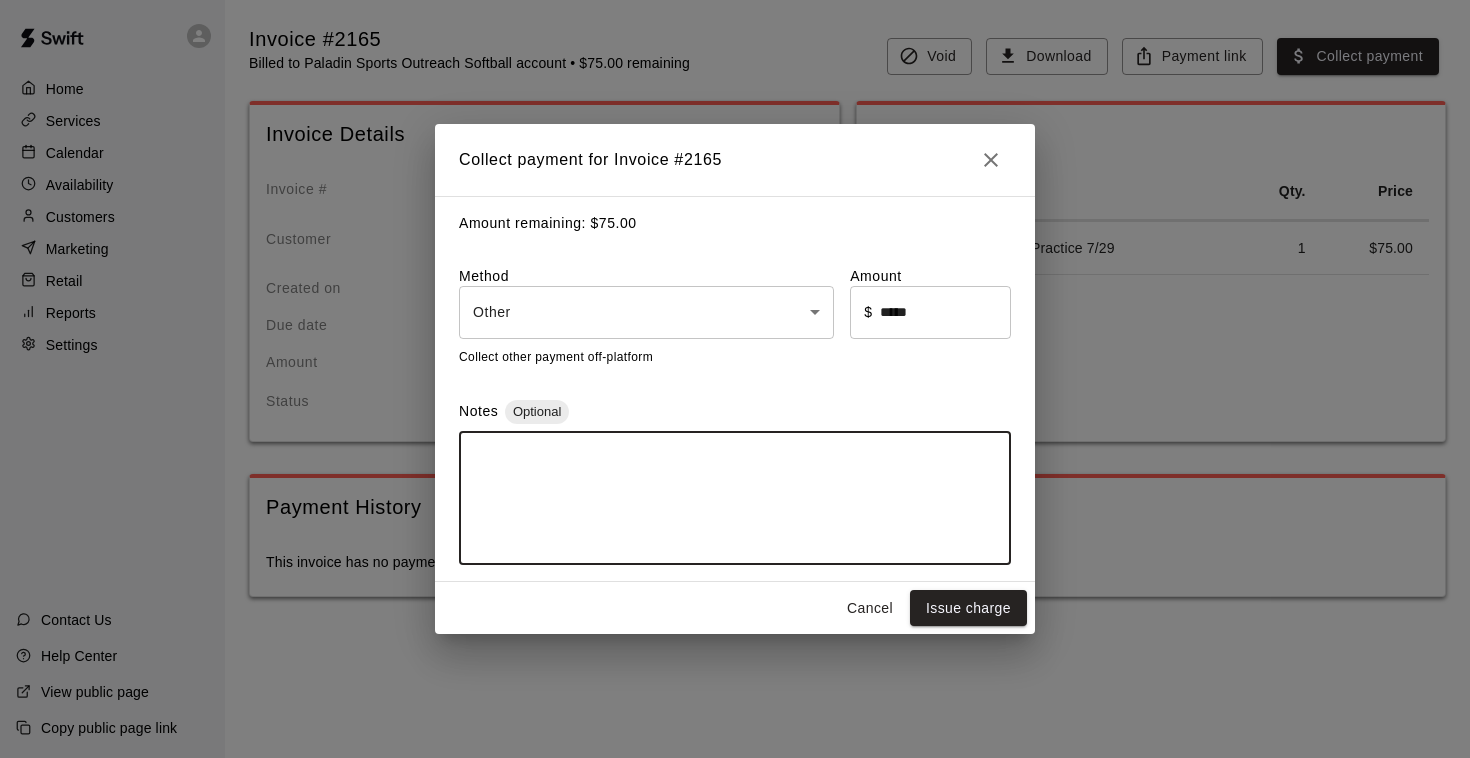 click at bounding box center (735, 498) 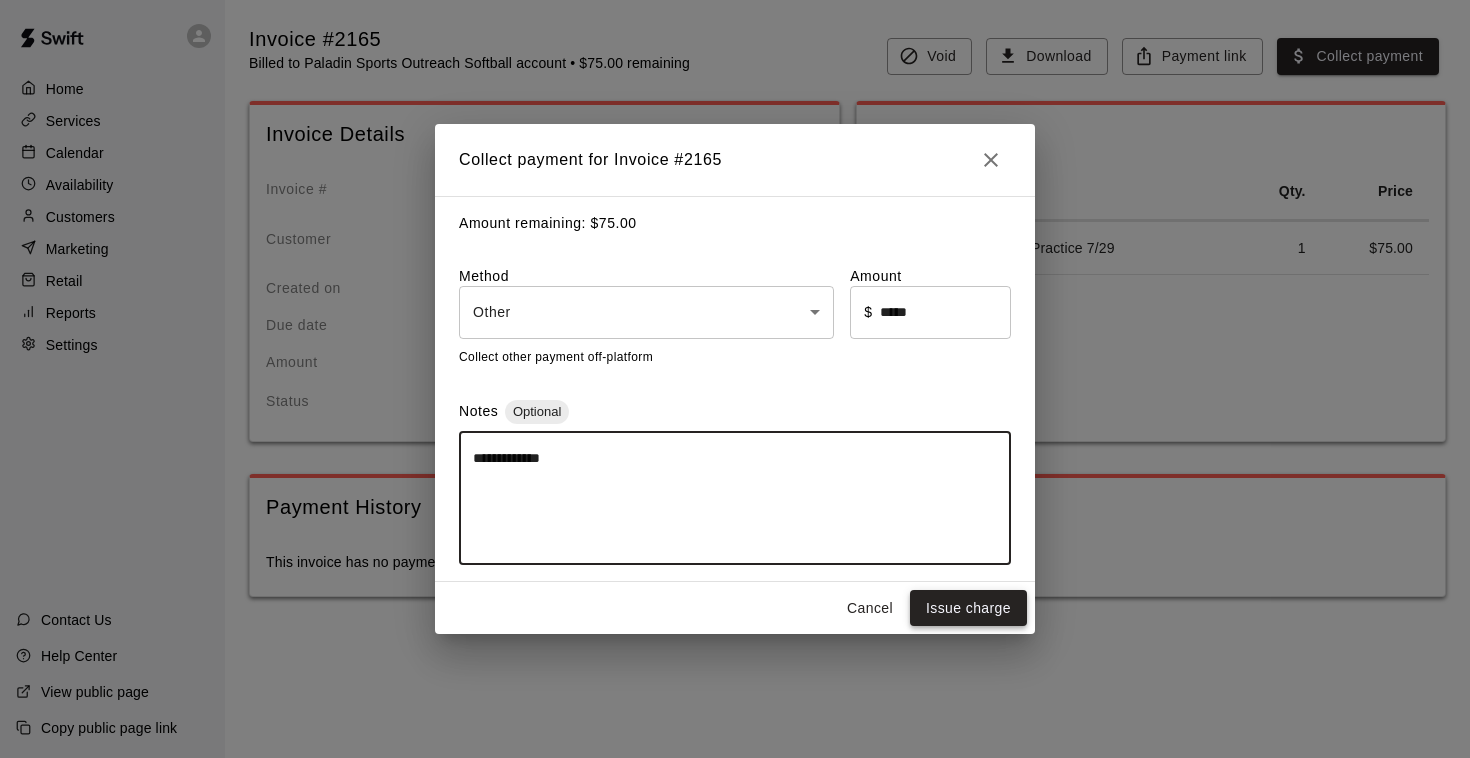 type on "**********" 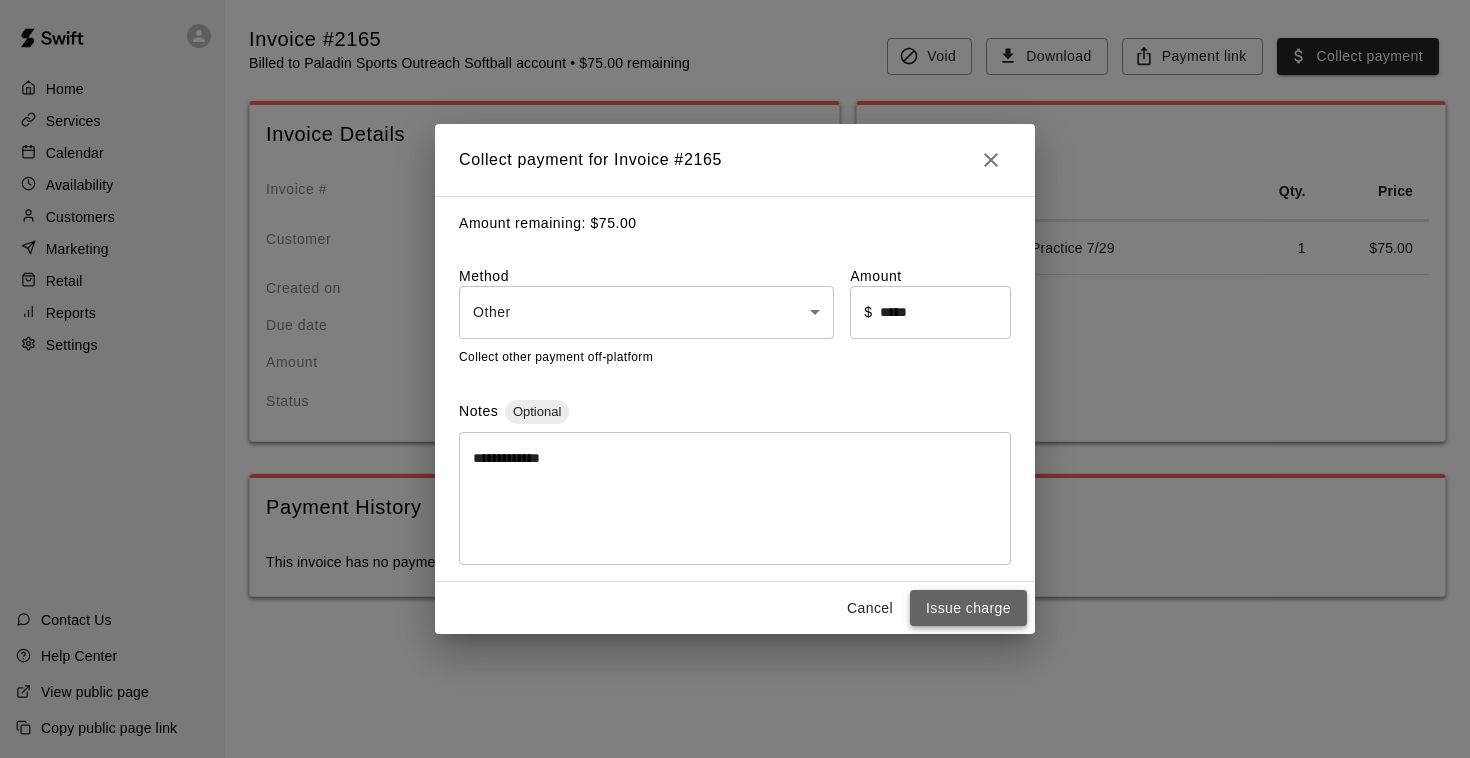 click on "Issue charge" at bounding box center [968, 608] 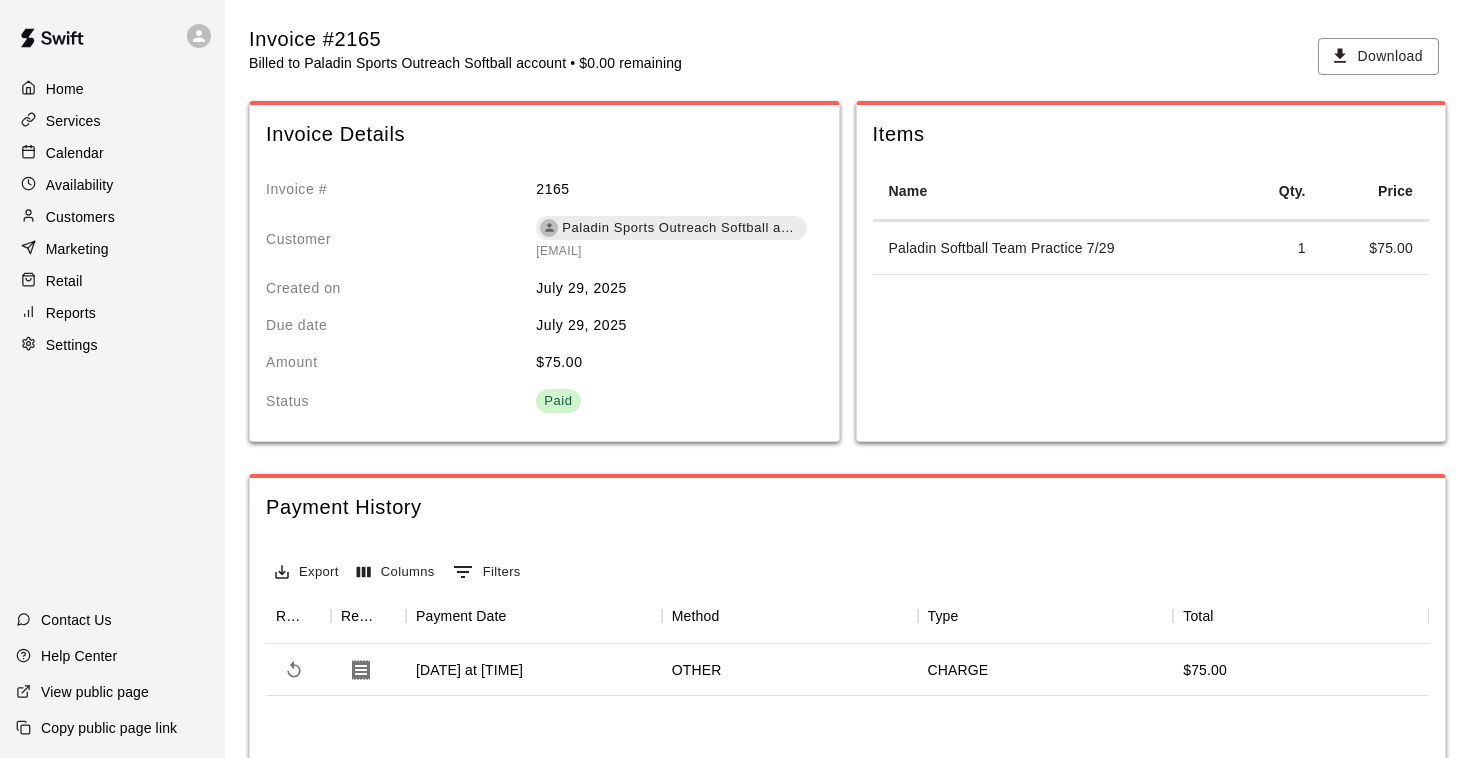 scroll, scrollTop: 0, scrollLeft: 0, axis: both 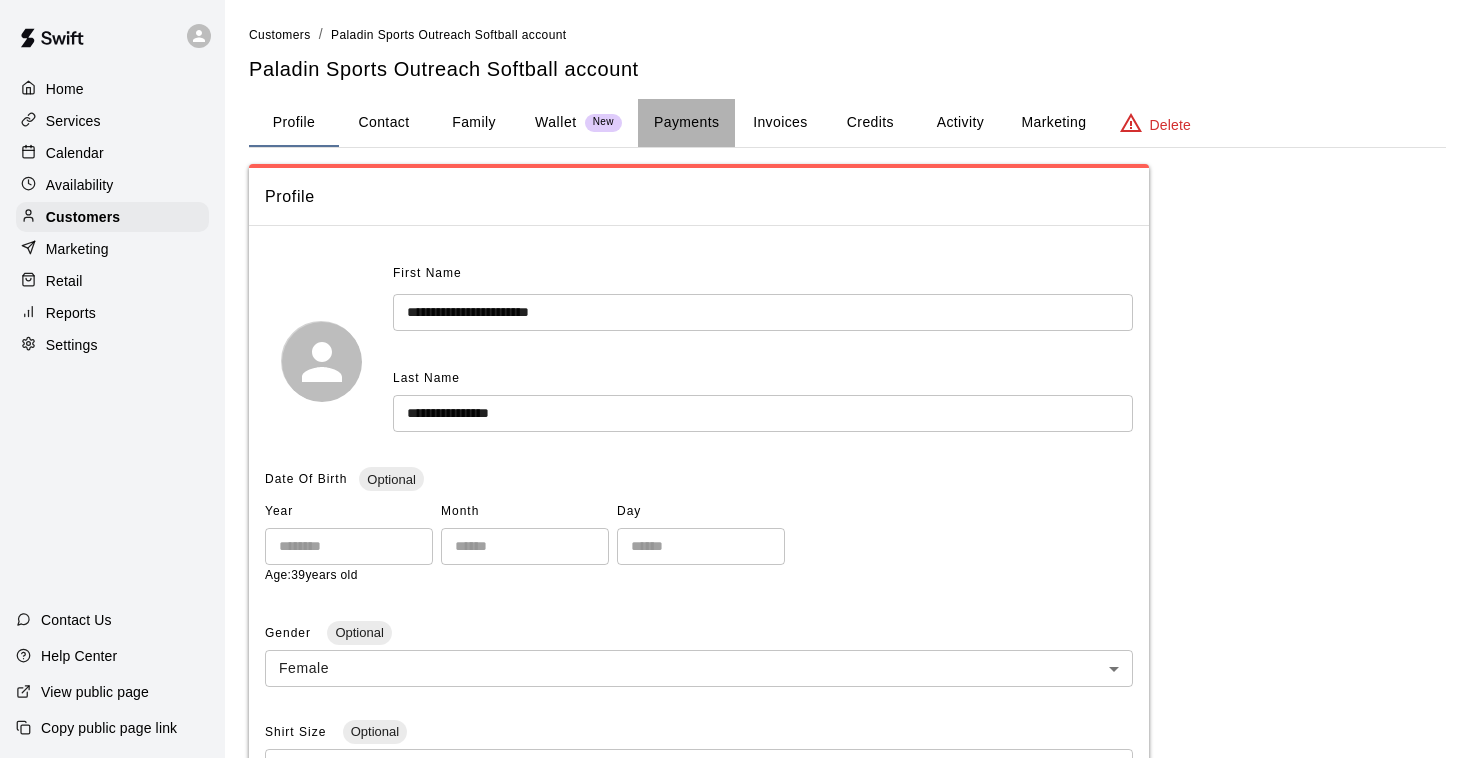 click on "Payments" at bounding box center [686, 123] 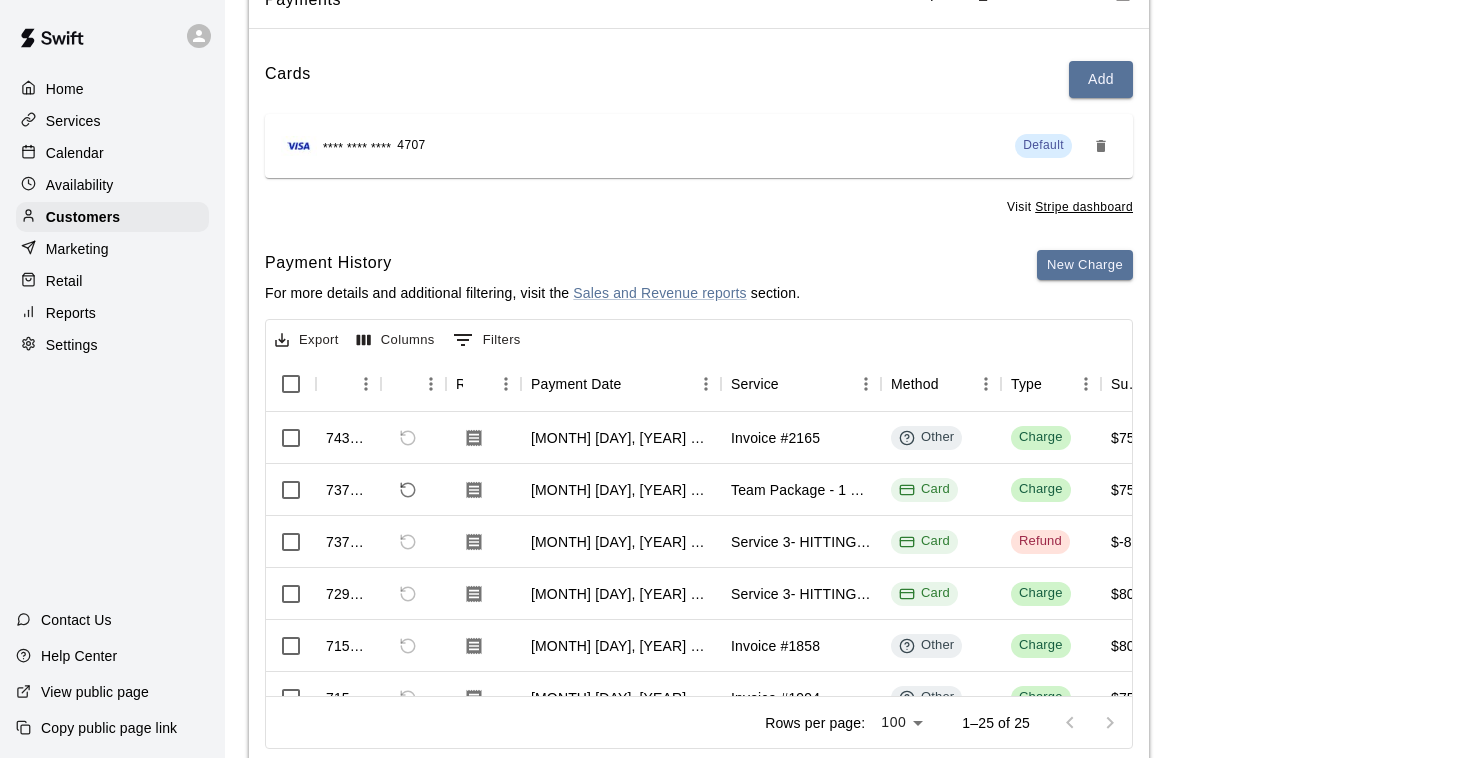 scroll, scrollTop: 199, scrollLeft: 0, axis: vertical 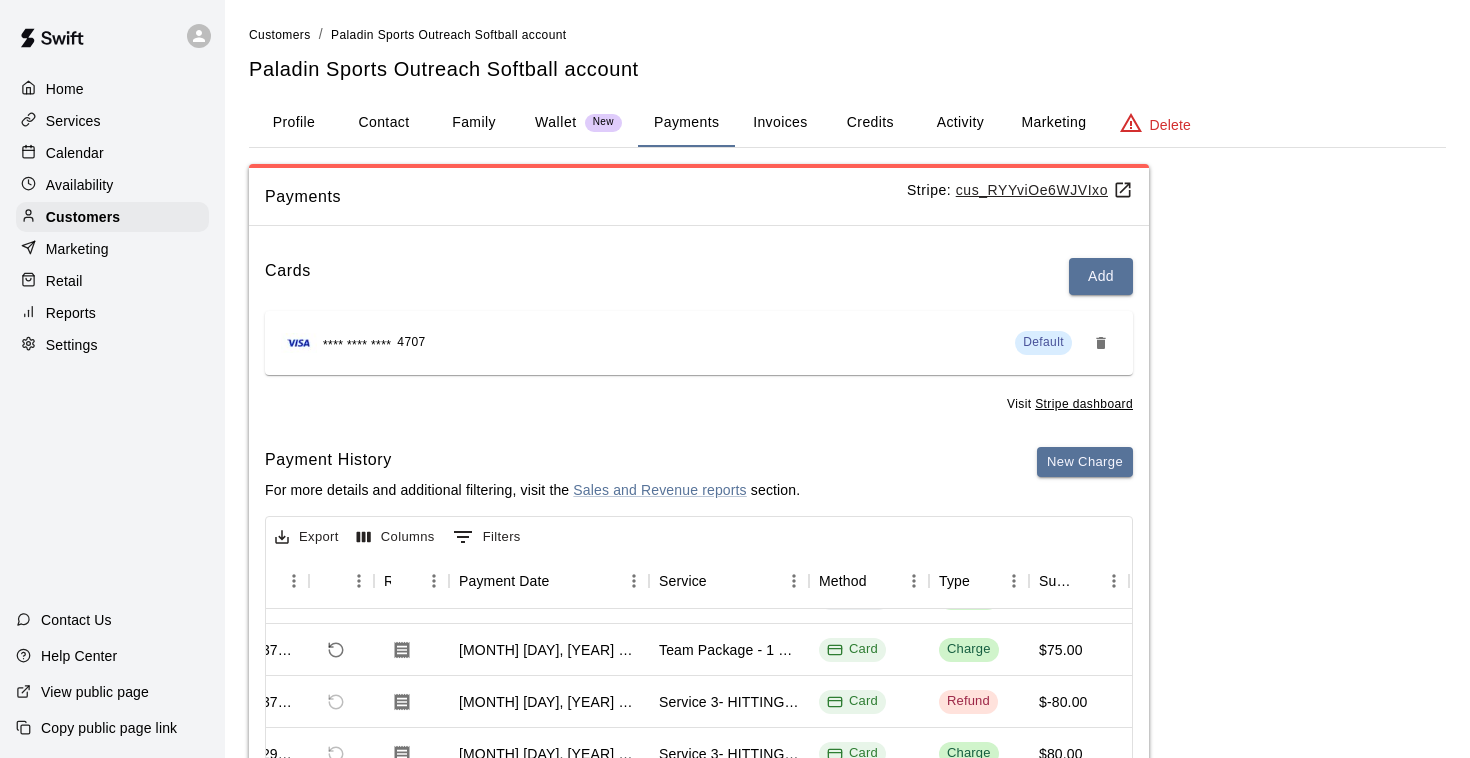 click on "Invoices" at bounding box center (780, 123) 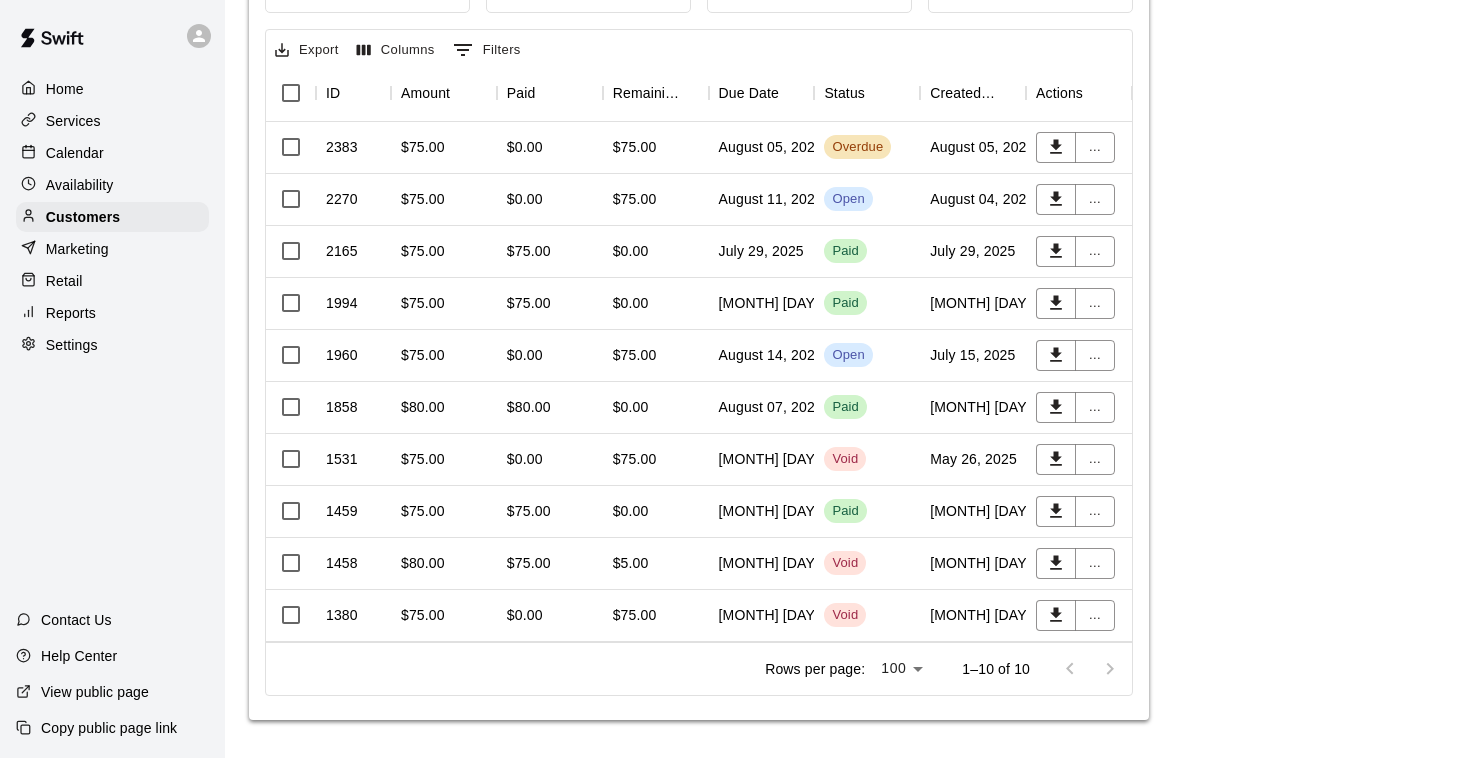 scroll, scrollTop: 355, scrollLeft: 0, axis: vertical 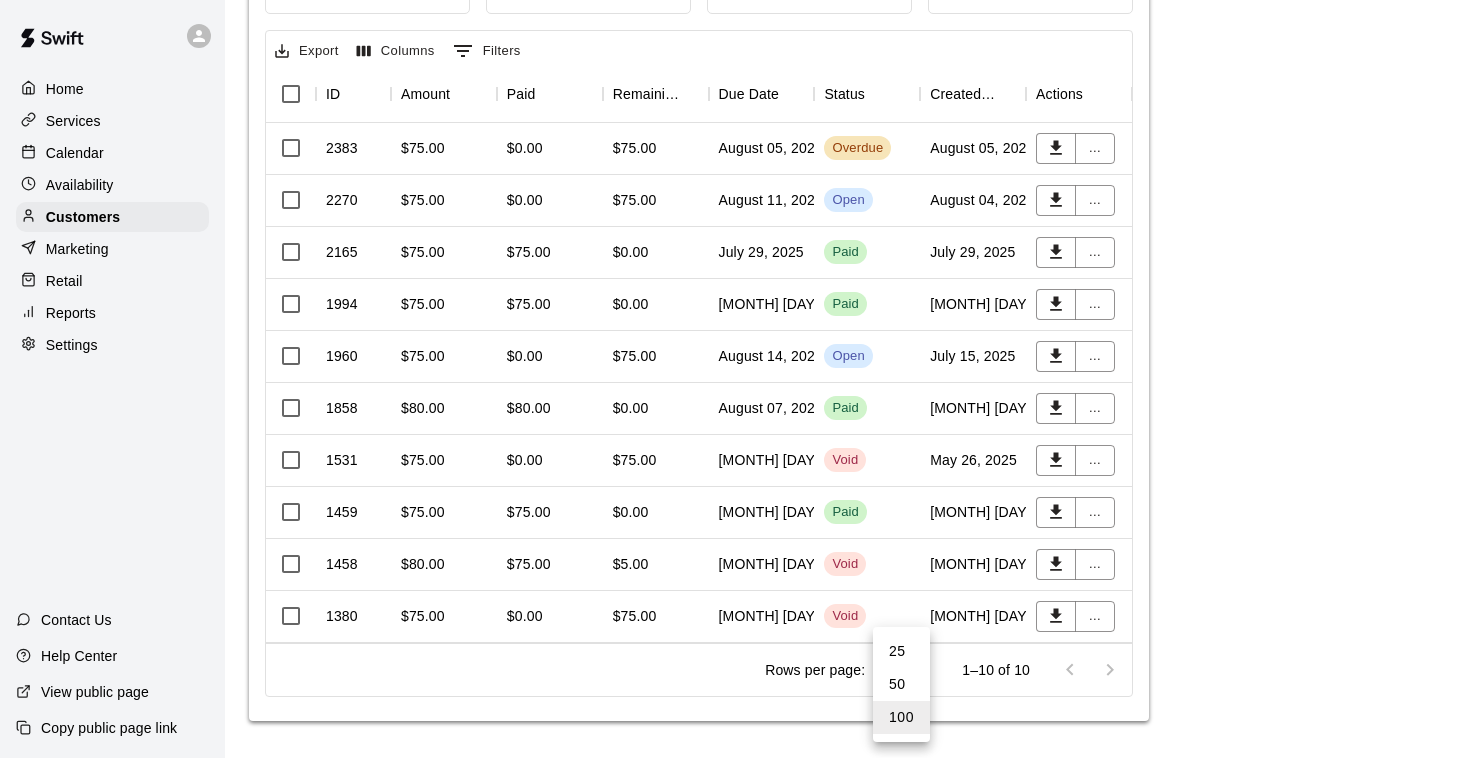 click on "Home Services Calendar Availability Customers Marketing Retail Reports Settings Contact Us Help Center View public page Copy public page link Customers / Paladin Sports Outreach  Softball account Paladin Sports Outreach  Softball account Profile Contact Family Wallet New Payments Invoices Credits Activity Marketing Delete Invoices New invoice Total Invoices 10 Total Due $ 530.00 Paid $ 305.00 Outstanding $ 225.00 Export Columns 0 Filters ID Amount Paid Remaining Due Date Status Created On Actions 2383 $75.00 $0.00 $75.00 August 05, 2025 Overdue August 05, 2025 ... 2270 $75.00 $0.00 $75.00 August 11, 2025 Open August 04, 2025 ... 2165 $75.00 $75.00 $0.00 July 29, 2025 Paid July 29, 2025 ... 1994 $75.00 $75.00 $0.00 August 21, 2025 Paid July 22, 2025 ... 1960 $75.00 $0.00 $75.00 August 14, 2025 Open July 15, 2025 ... 1858 $80.00 $80.00 $0.00 August 07, 2025 Paid July 08, 2025 ... 1531 $75.00 $0.00 $75.00 June 09, 2025 Void May 26, 2025 ... 1459 $75.00 $75.00 $0.00 May 16, 2025 Paid May 16, 2025 ... 1458 $80.00" at bounding box center (735, 203) 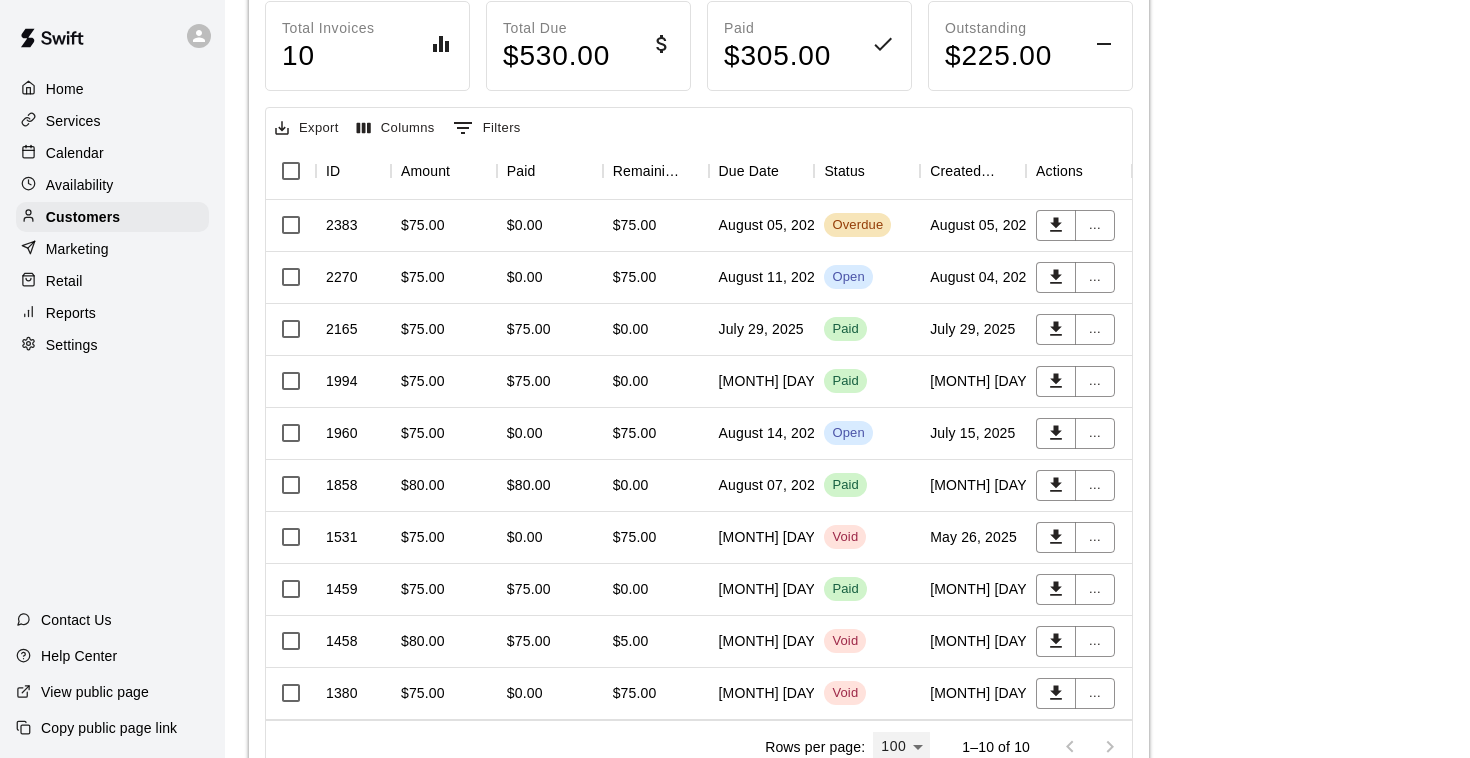 scroll, scrollTop: 269, scrollLeft: 0, axis: vertical 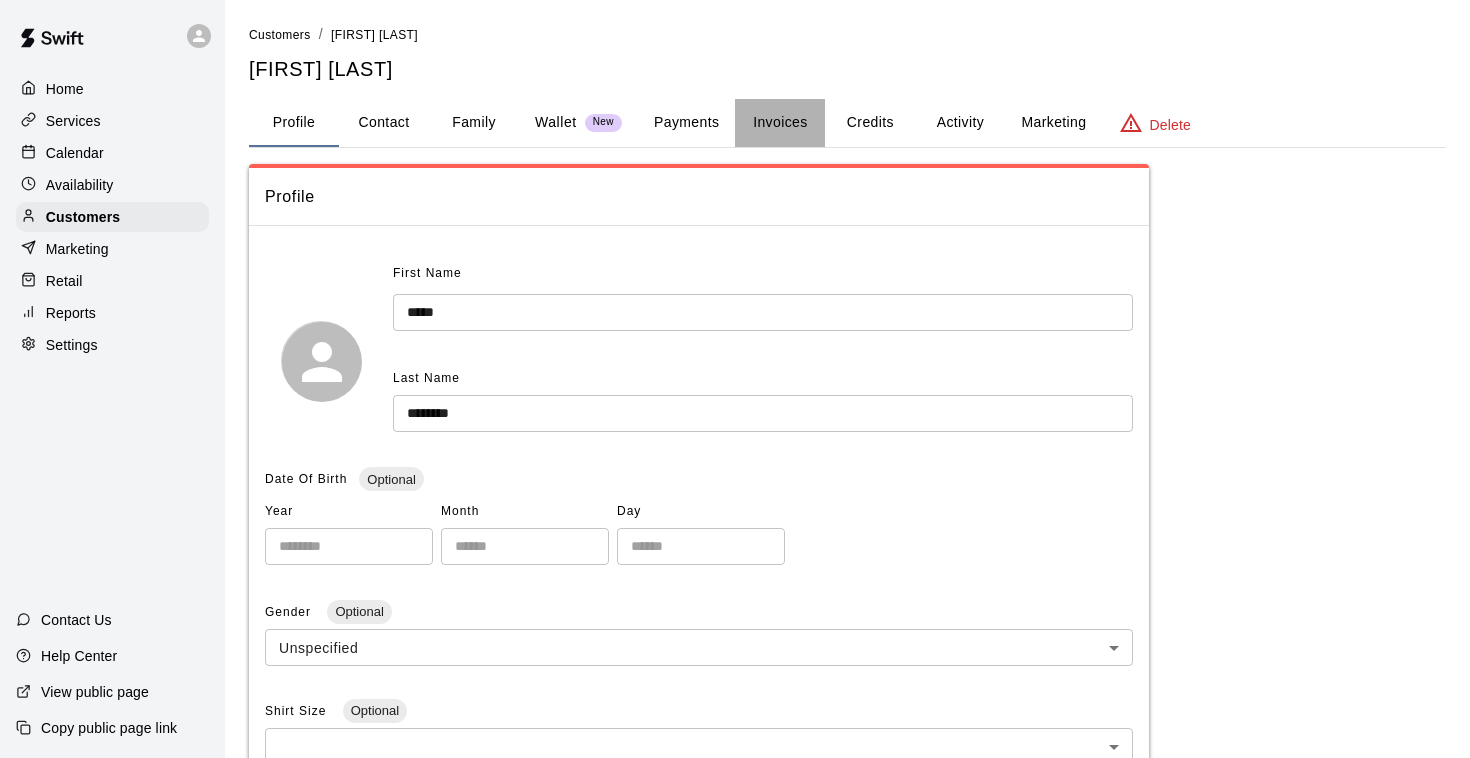 click on "Invoices" at bounding box center [780, 123] 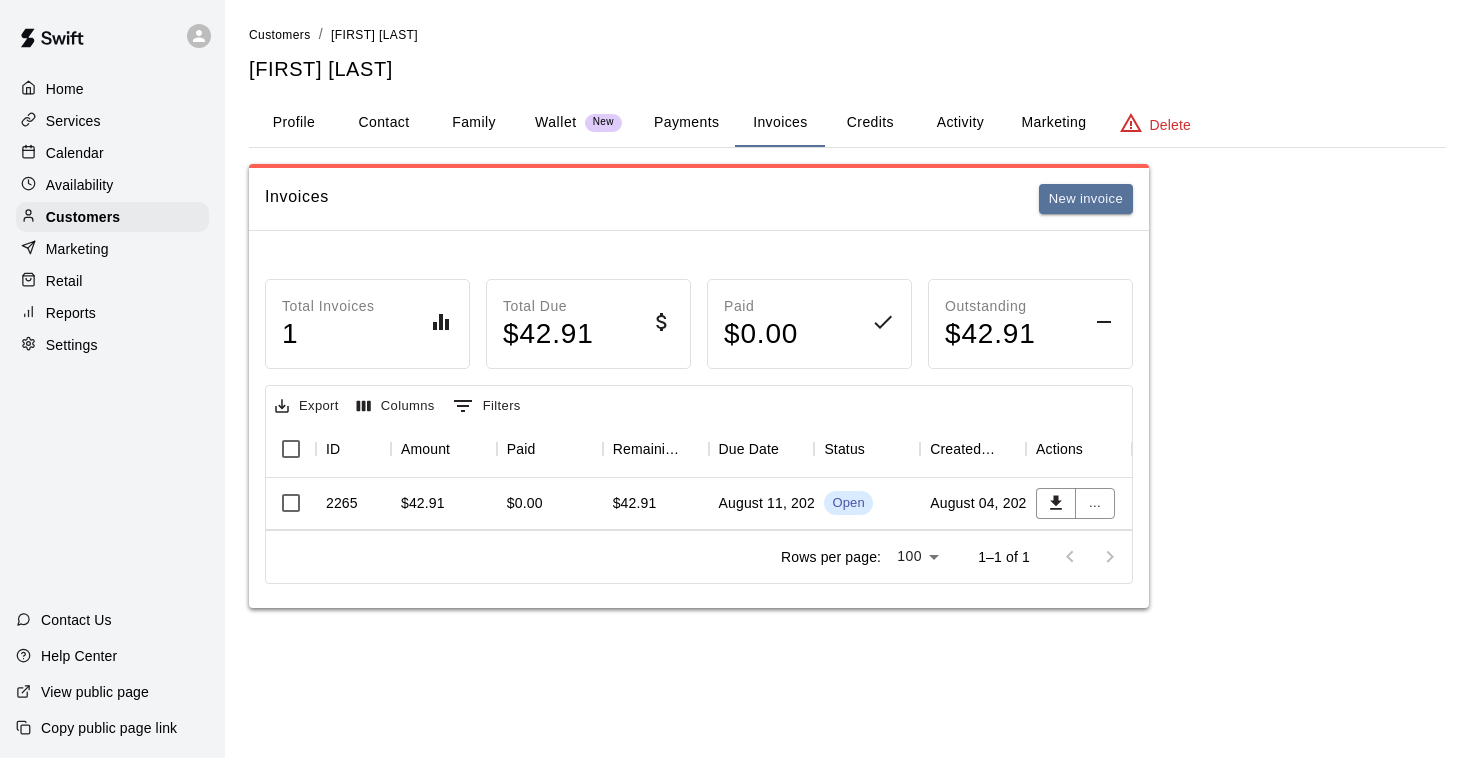click on "$42.91" at bounding box center (656, 504) 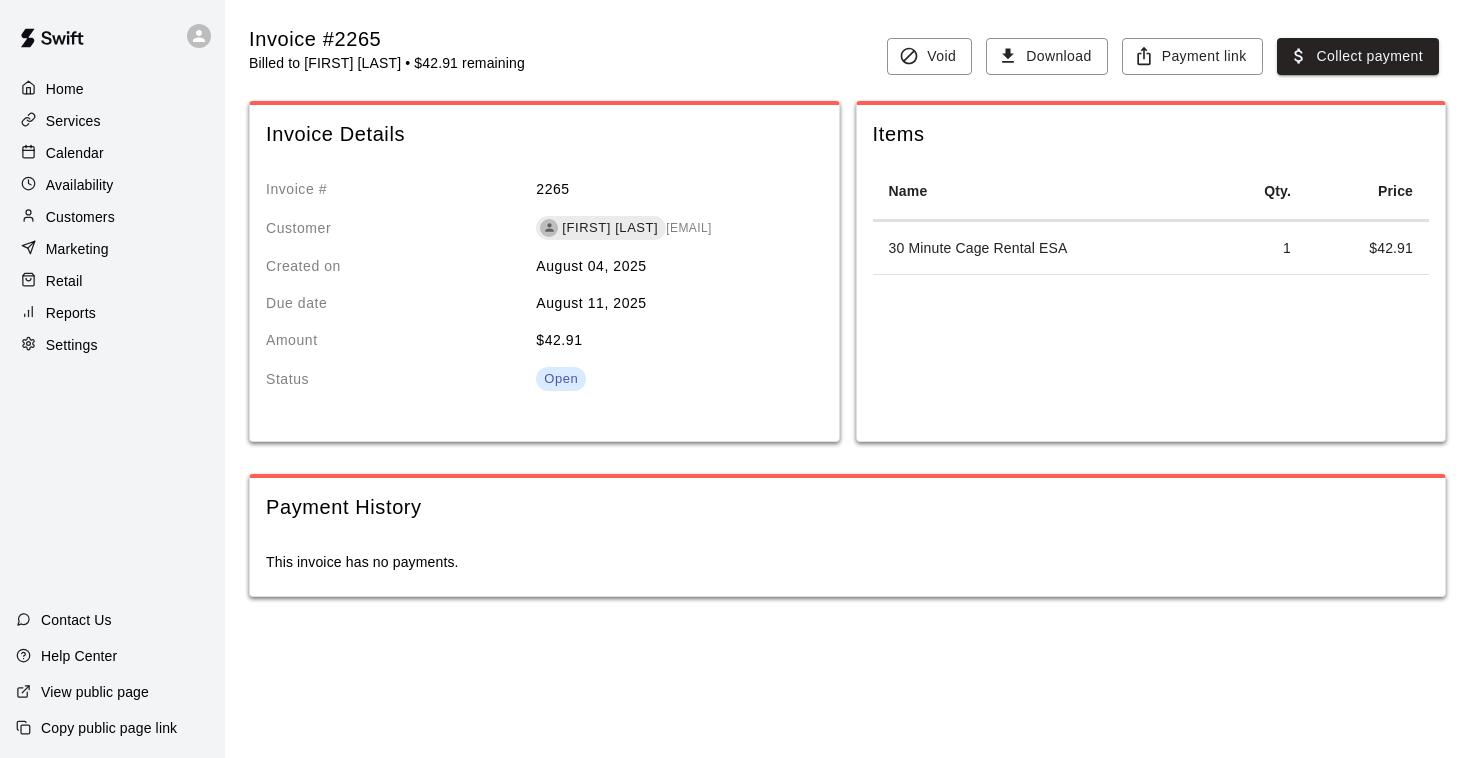 scroll, scrollTop: 0, scrollLeft: 0, axis: both 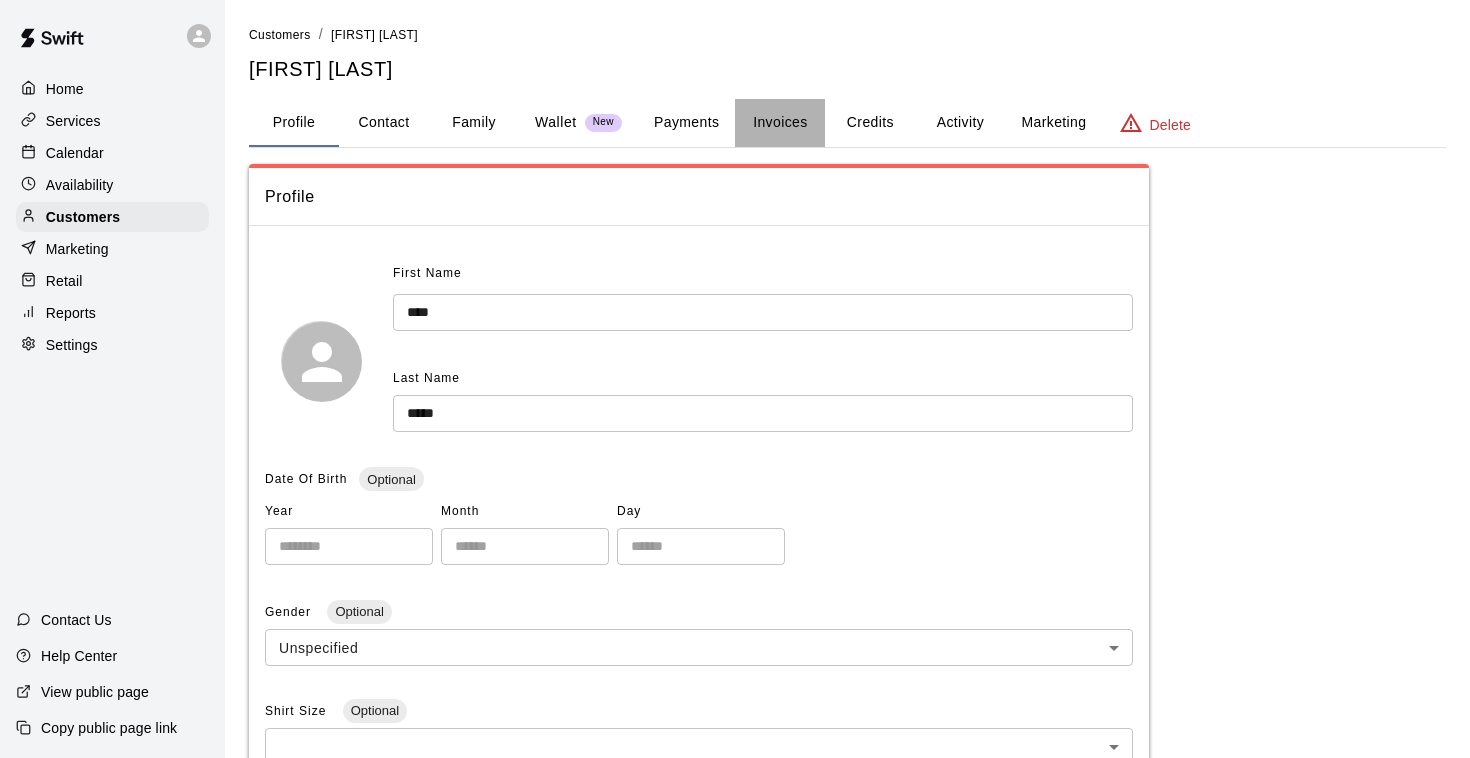 click on "Invoices" at bounding box center (780, 123) 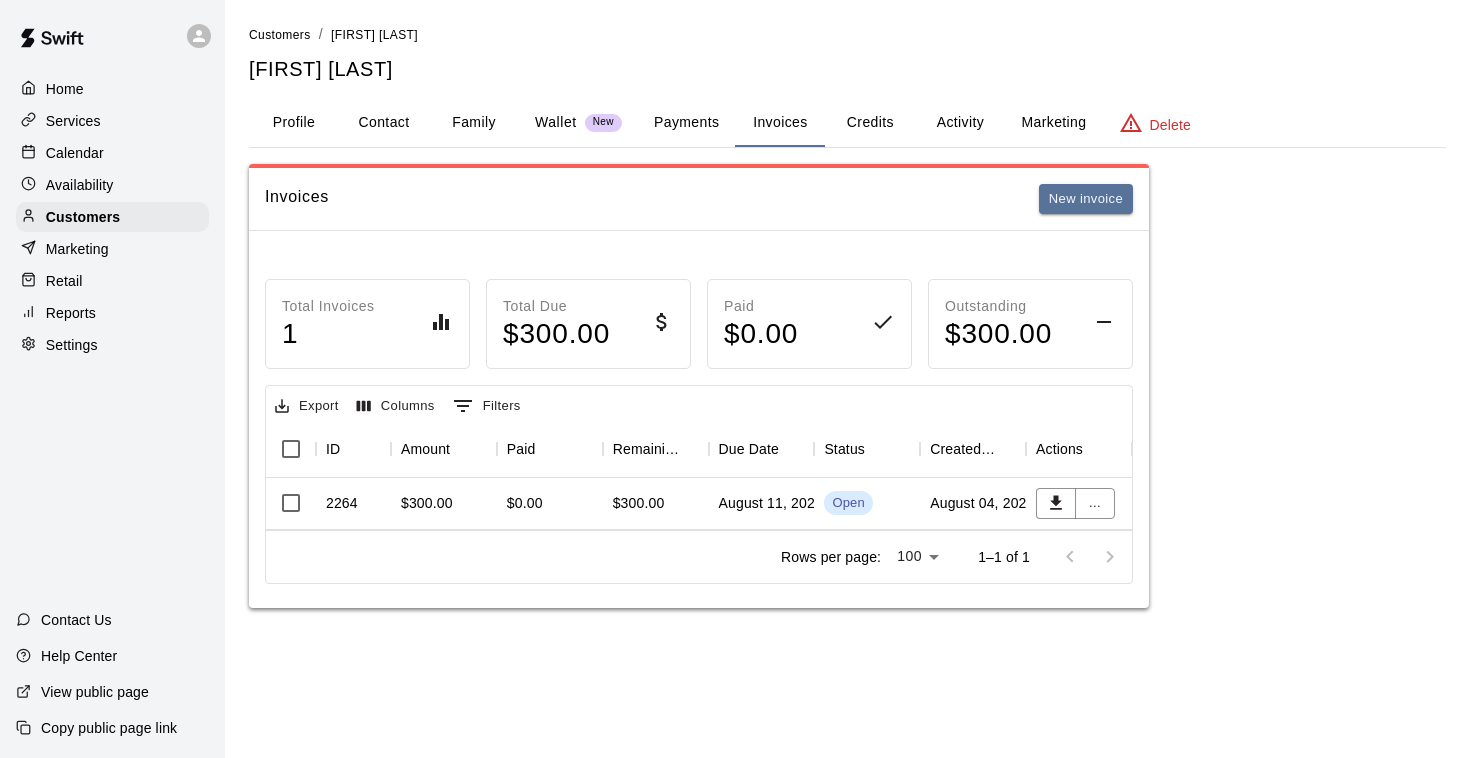 click on "August 11, 2025" at bounding box center [762, 504] 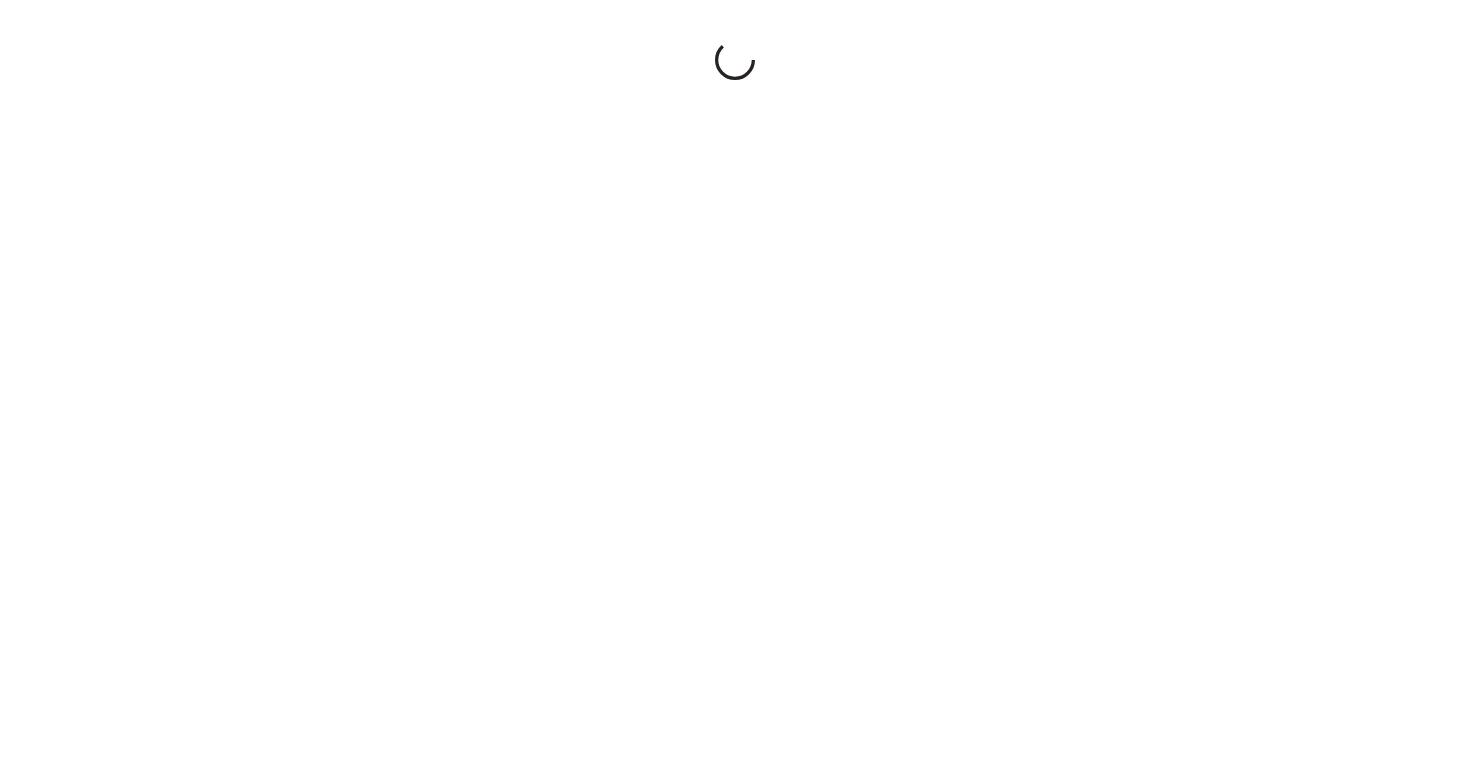 scroll, scrollTop: 0, scrollLeft: 0, axis: both 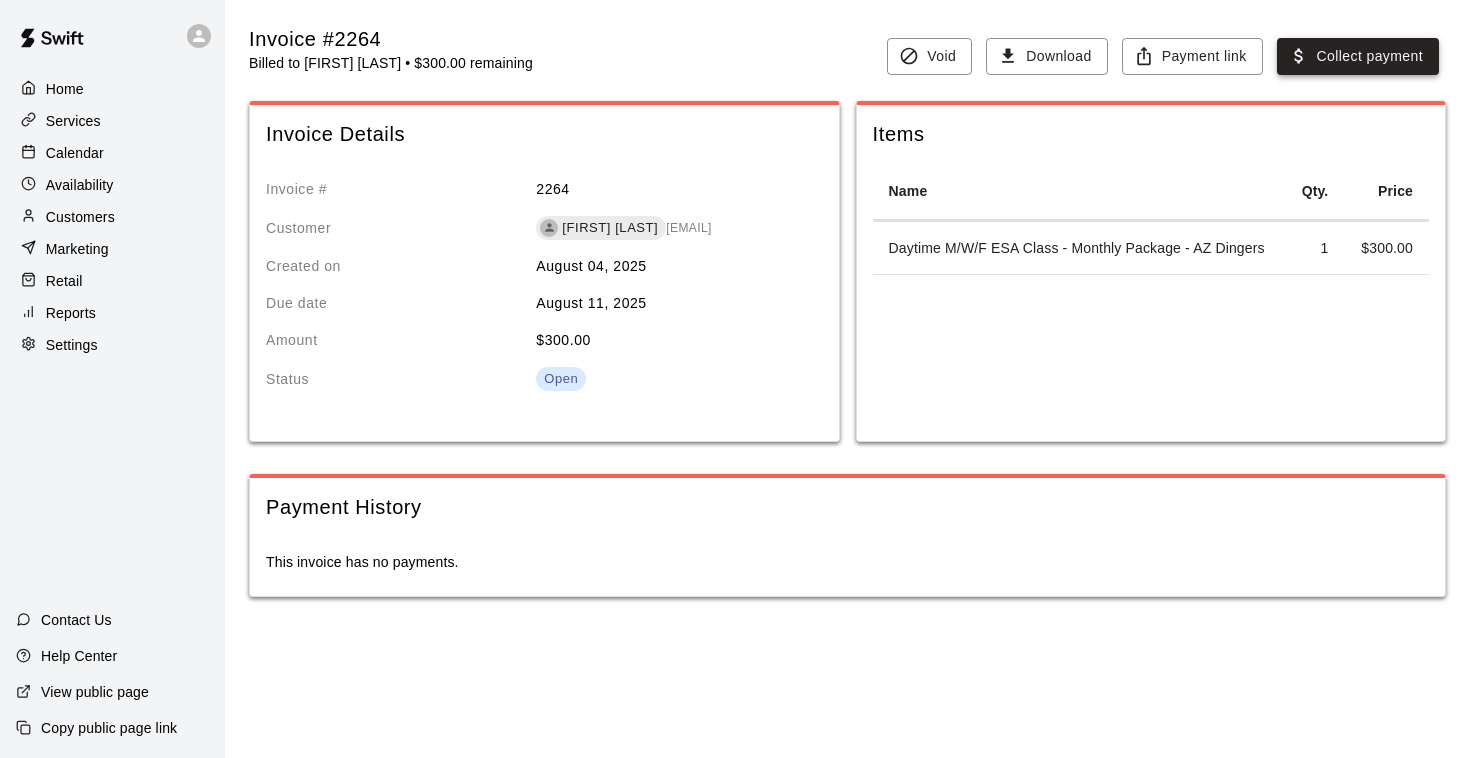 click 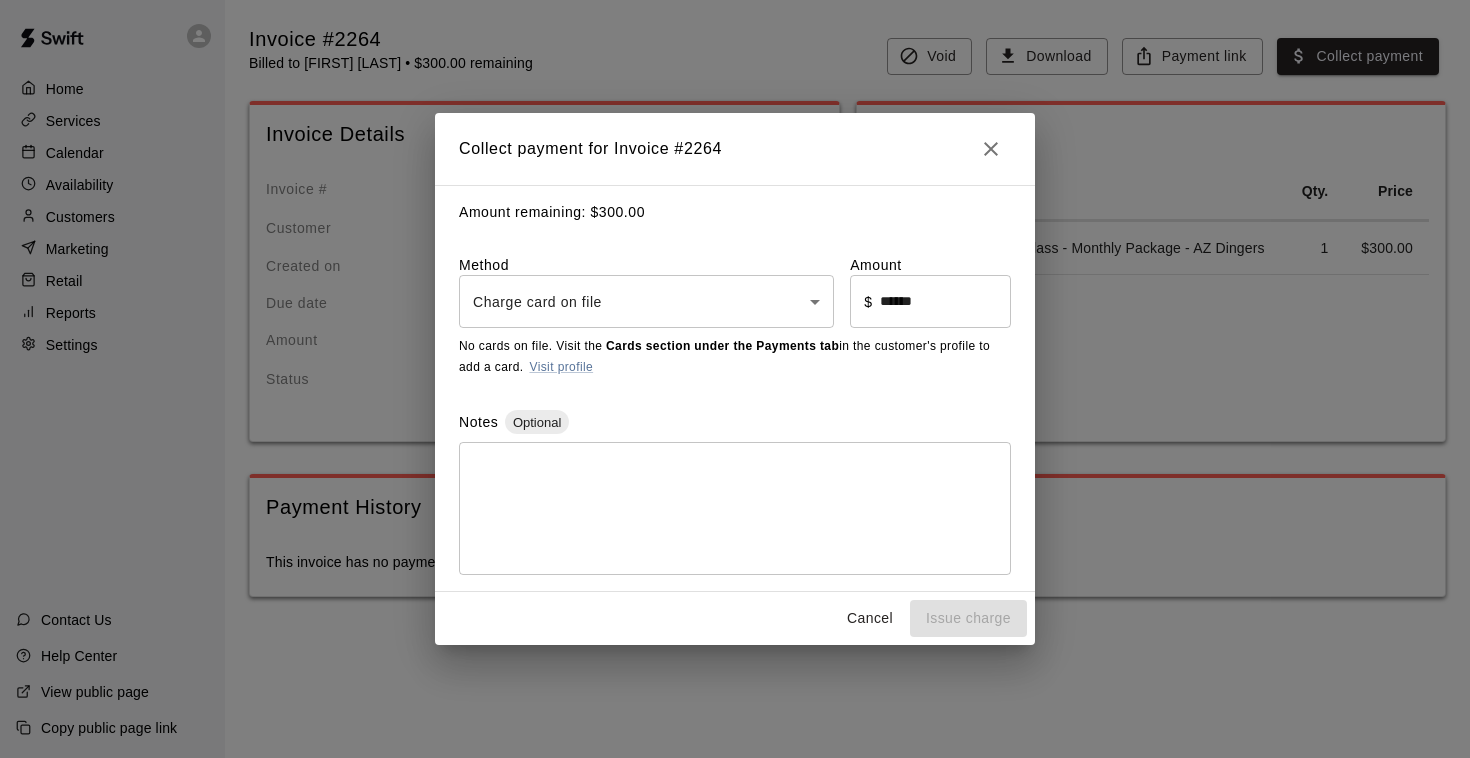 click on "Home Services Calendar Availability Customers Marketing Retail Reports Settings Contact Us Help Center View public page Copy public page link Invoice #2264 Billed to Adam Bueno • $300.00 remaining Void Download Payment link Collect payment Invoice Details Invoice # 2264 Customer Adam Bueno britney.bueno90@gmail.com Created on August 04, 2025 Due date August 11, 2025 Amount $ 300.00 Status Open Items Name Qty. Price Daytime M/W/F ESA Class - Monthly Package - AZ Dingers 1 $ 300.00 Payment History This invoice has no payments. /invoices/2264 Close cross-small Collect payment for Invoice # 2264 Amount remaining: $ 300.00 Method Charge card on file **** ​ Amount ​ $ ****** ​ No cards on file. Visit the   Cards section under the Payments tab  in the customer's profile to add a card. Visit profile Notes Optional * ​ Cancel Issue charge" at bounding box center [735, 318] 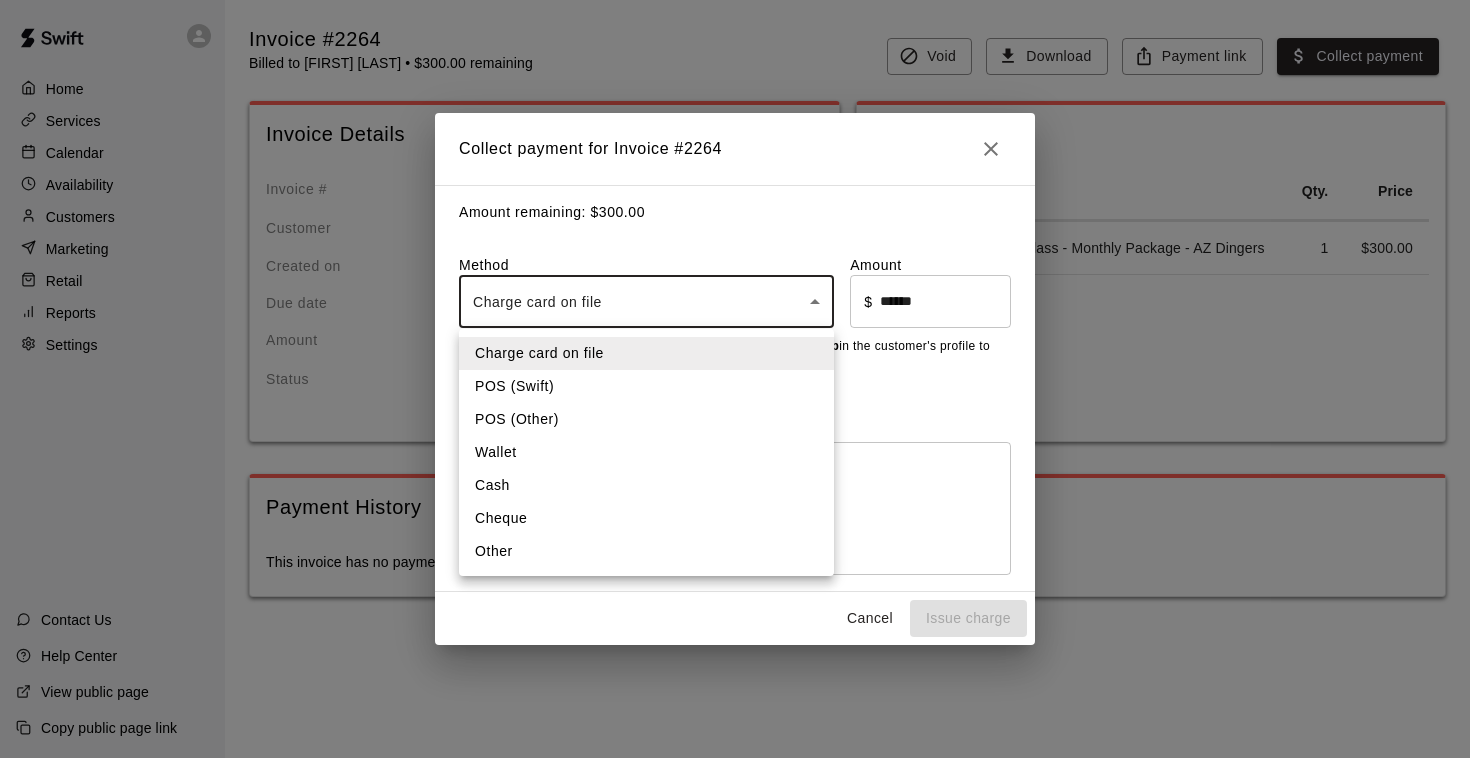 click on "Other" at bounding box center [646, 551] 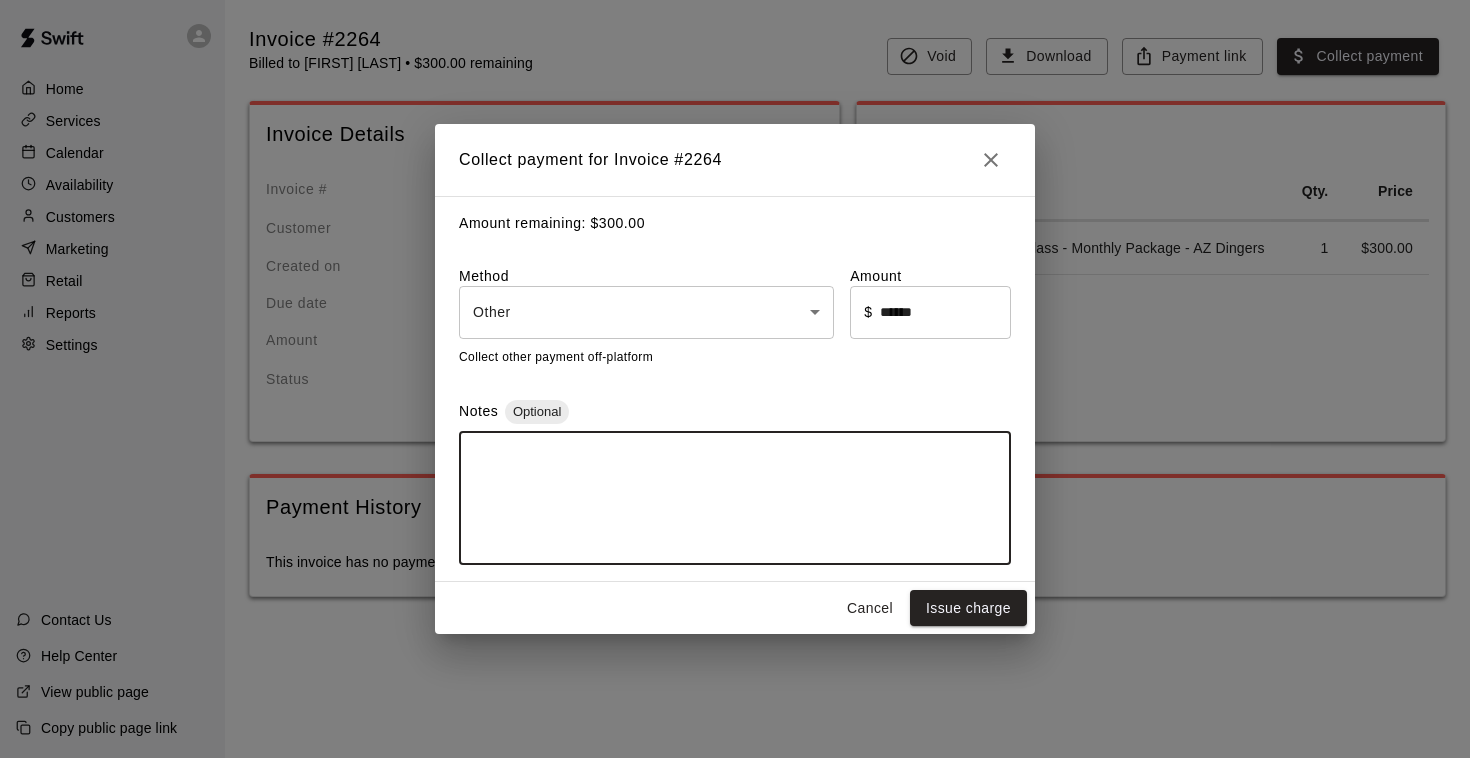 click at bounding box center [735, 498] 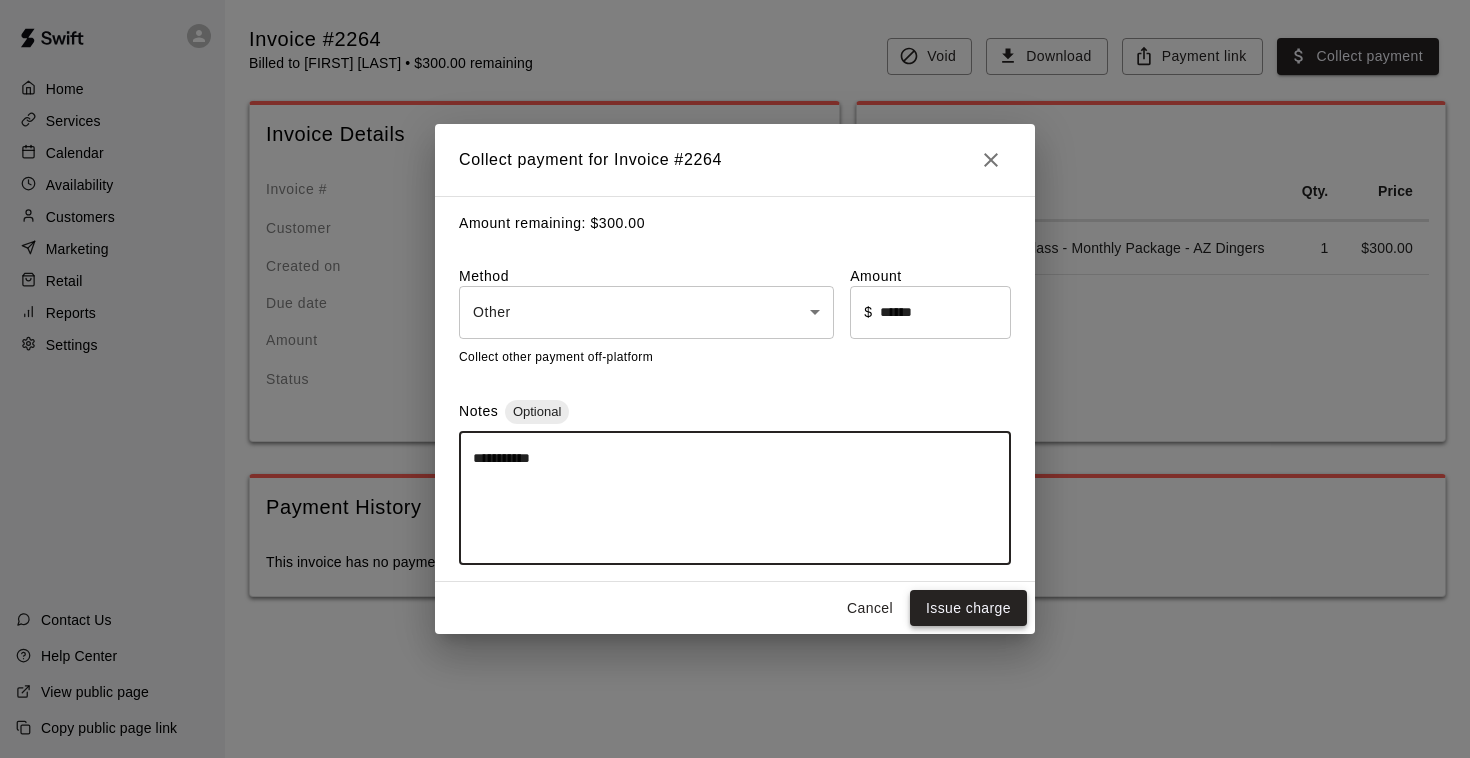 type on "**********" 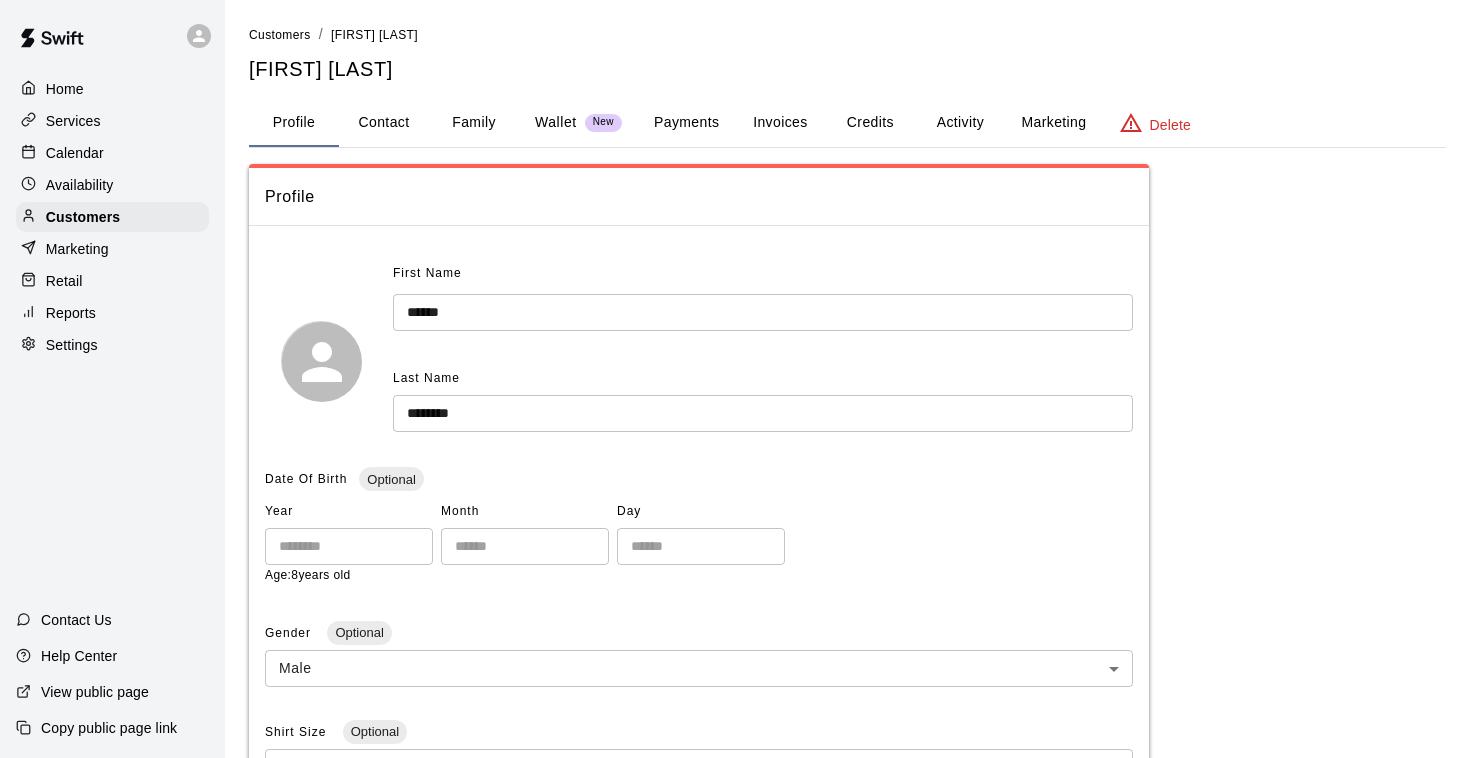 scroll, scrollTop: 0, scrollLeft: 0, axis: both 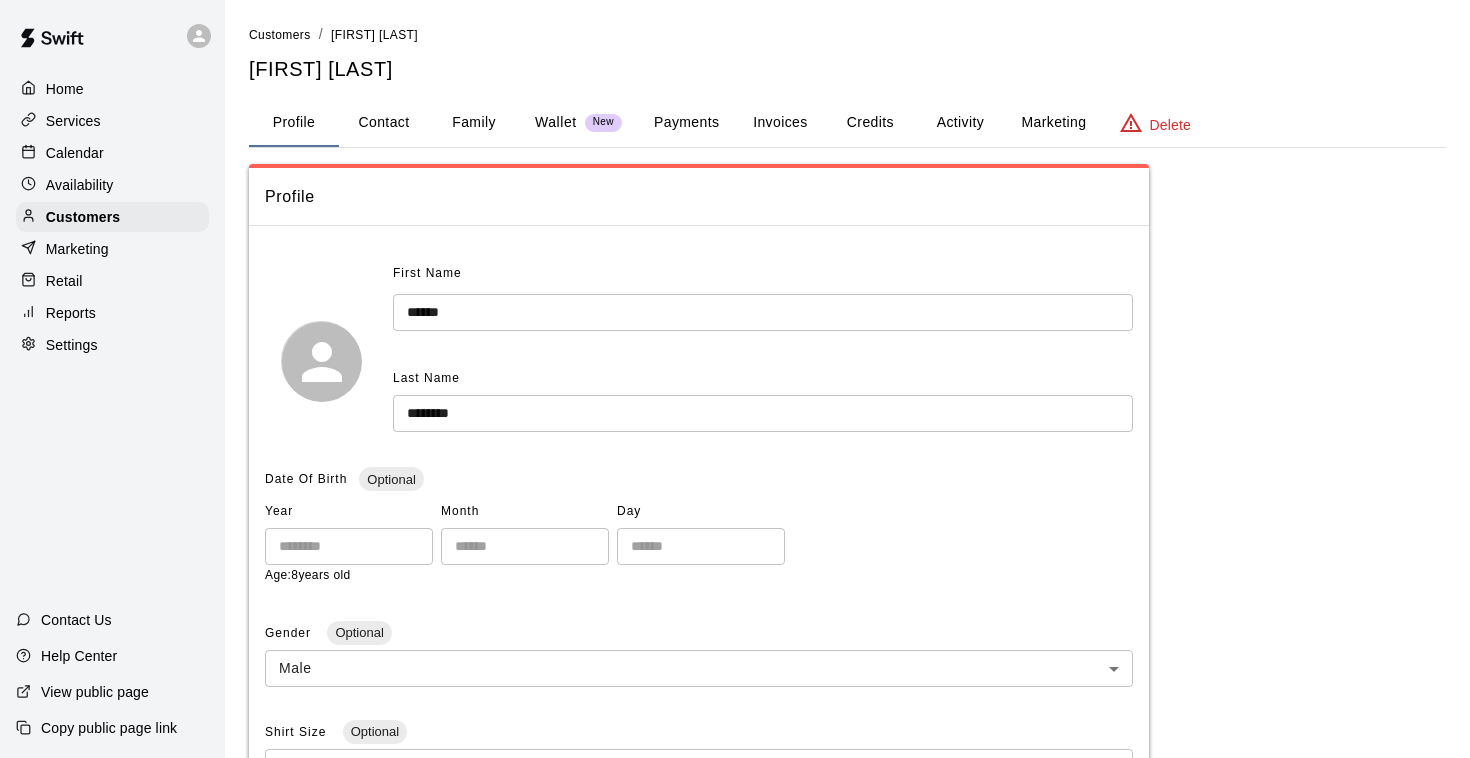 click on "Invoices" at bounding box center (780, 123) 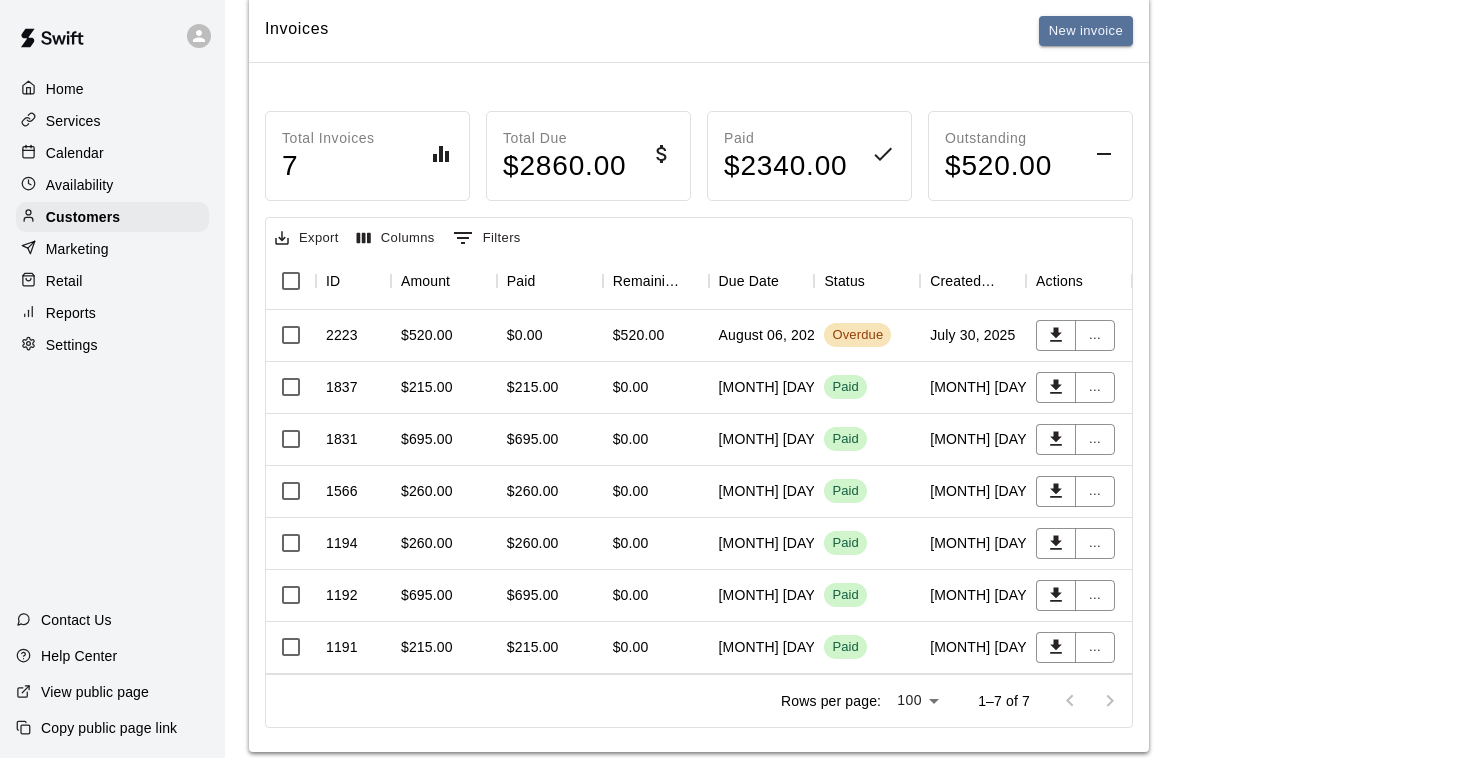 scroll, scrollTop: 174, scrollLeft: 0, axis: vertical 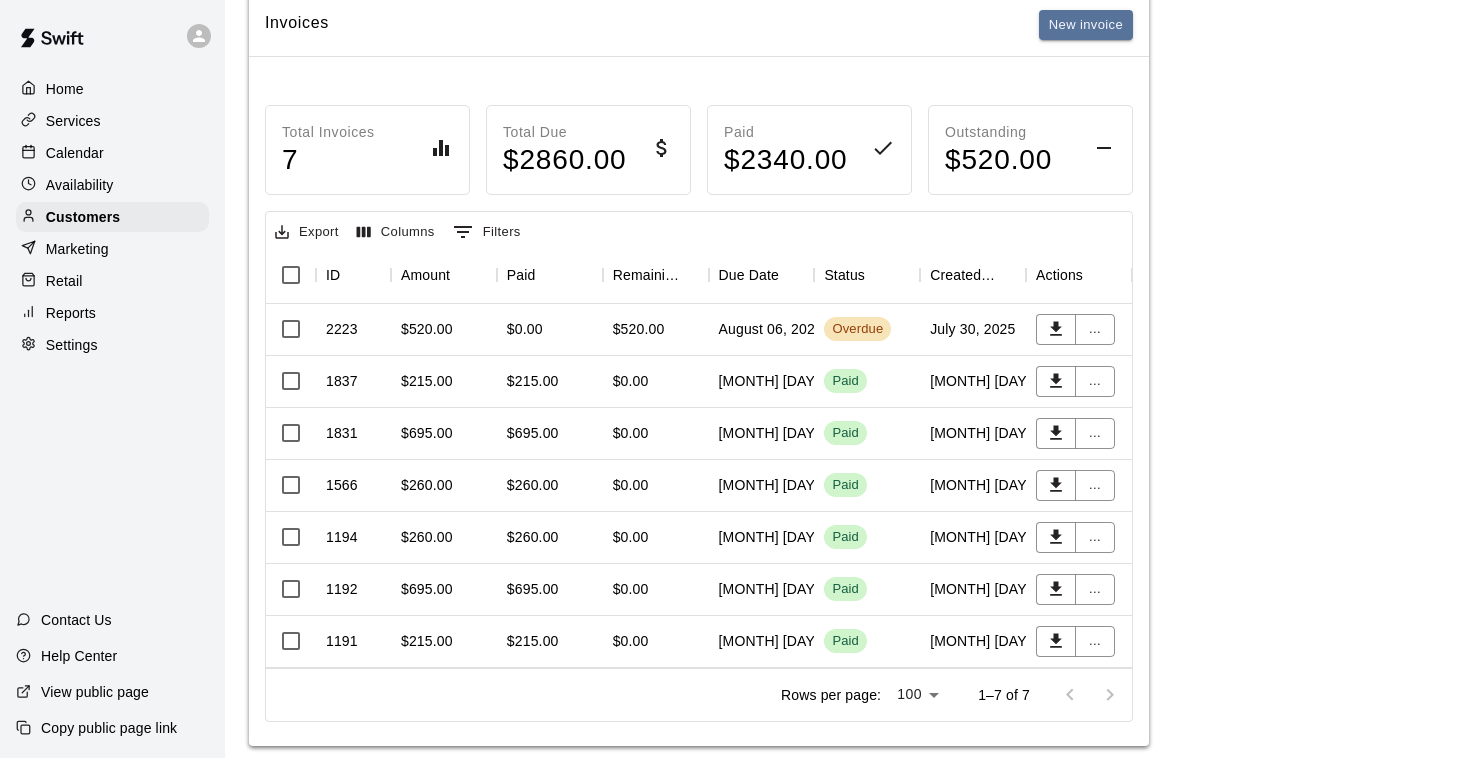 click on "August 06, 2025" at bounding box center (762, 330) 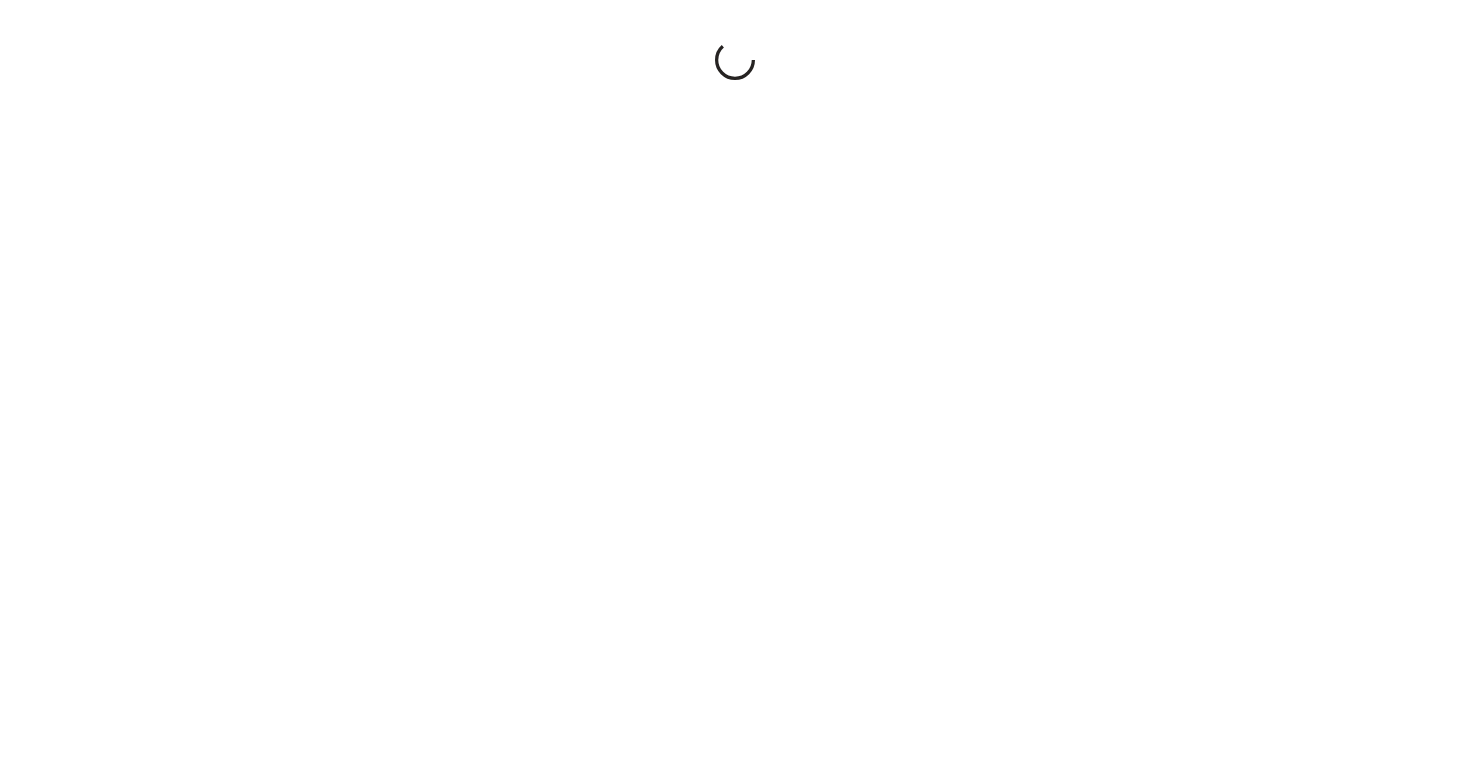 scroll, scrollTop: 0, scrollLeft: 0, axis: both 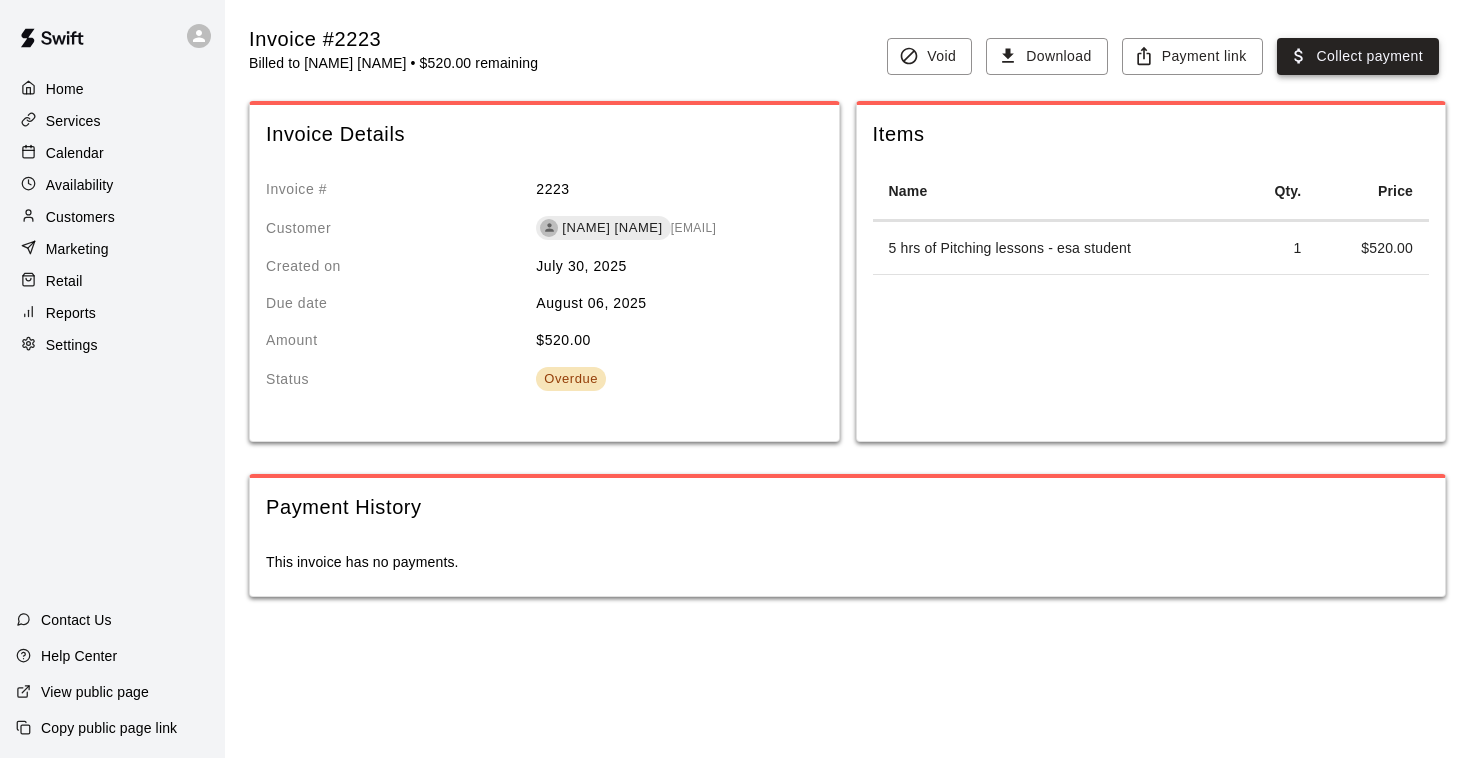 click on "Collect payment" at bounding box center [1358, 56] 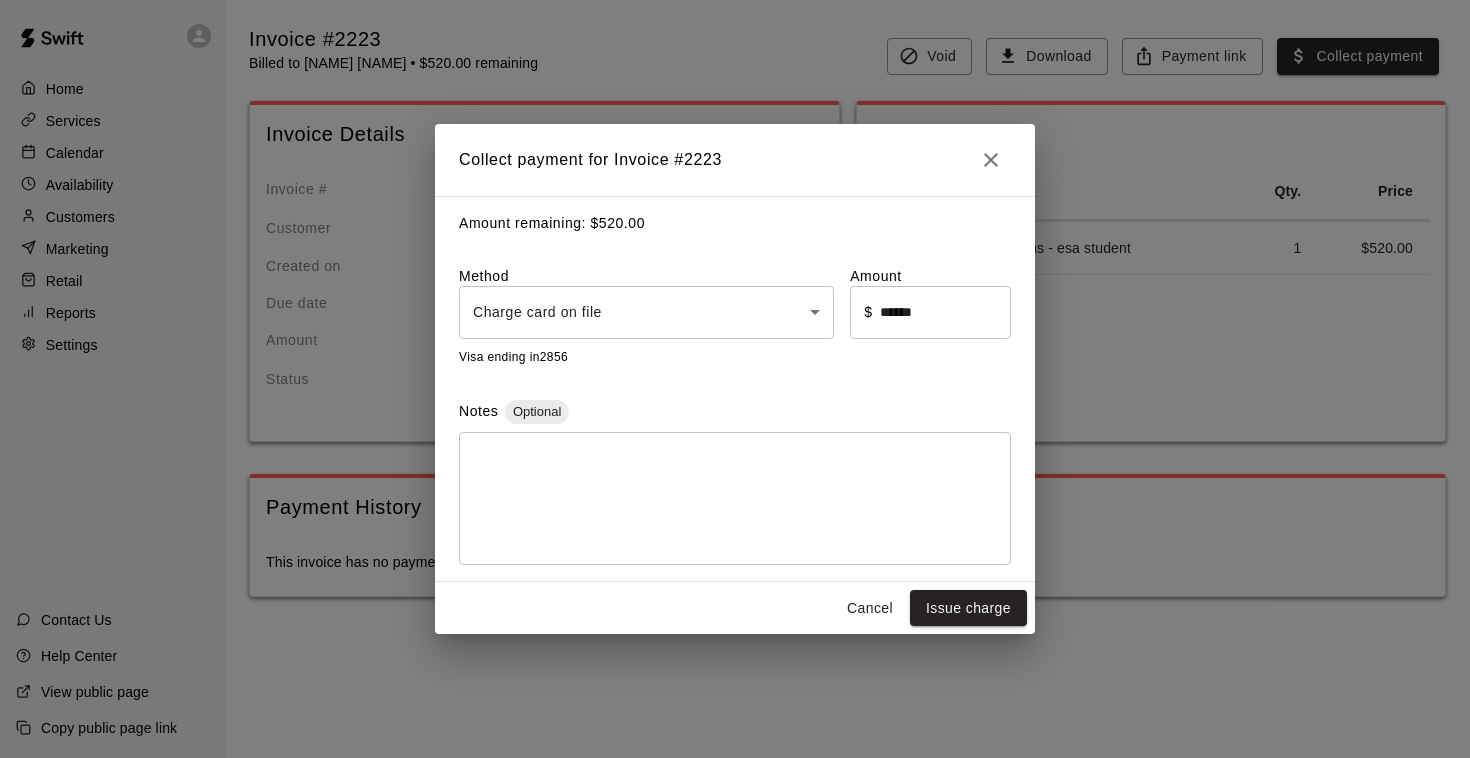 click on "Home Services Calendar Availability Customers Marketing Retail Reports Settings Contact Us Help Center View public page Copy public page link Invoice #2223 Billed to [NAME] [NAME] • $520.00 remaining Void Download Payment link Collect payment Invoice Details Invoice # 2223 Customer [NAME] [NAME] [EMAIL] Created on [DATE] Due date [DATE] Amount $ 520.00 Status Overdue Items Name Qty. Price 5 hrs of Pitching lessons - esa student 1 $ 520.00 Payment History This invoice has no payments. /invoices/2223 Close cross-small Collect payment for Invoice # 2223 Amount remaining: $ 520.00 Method Charge card on file **** ​ Amount ​ $ ****** ​ Visa   ending in  2856 Notes Optional * ​ Cancel Issue charge" at bounding box center [735, 318] 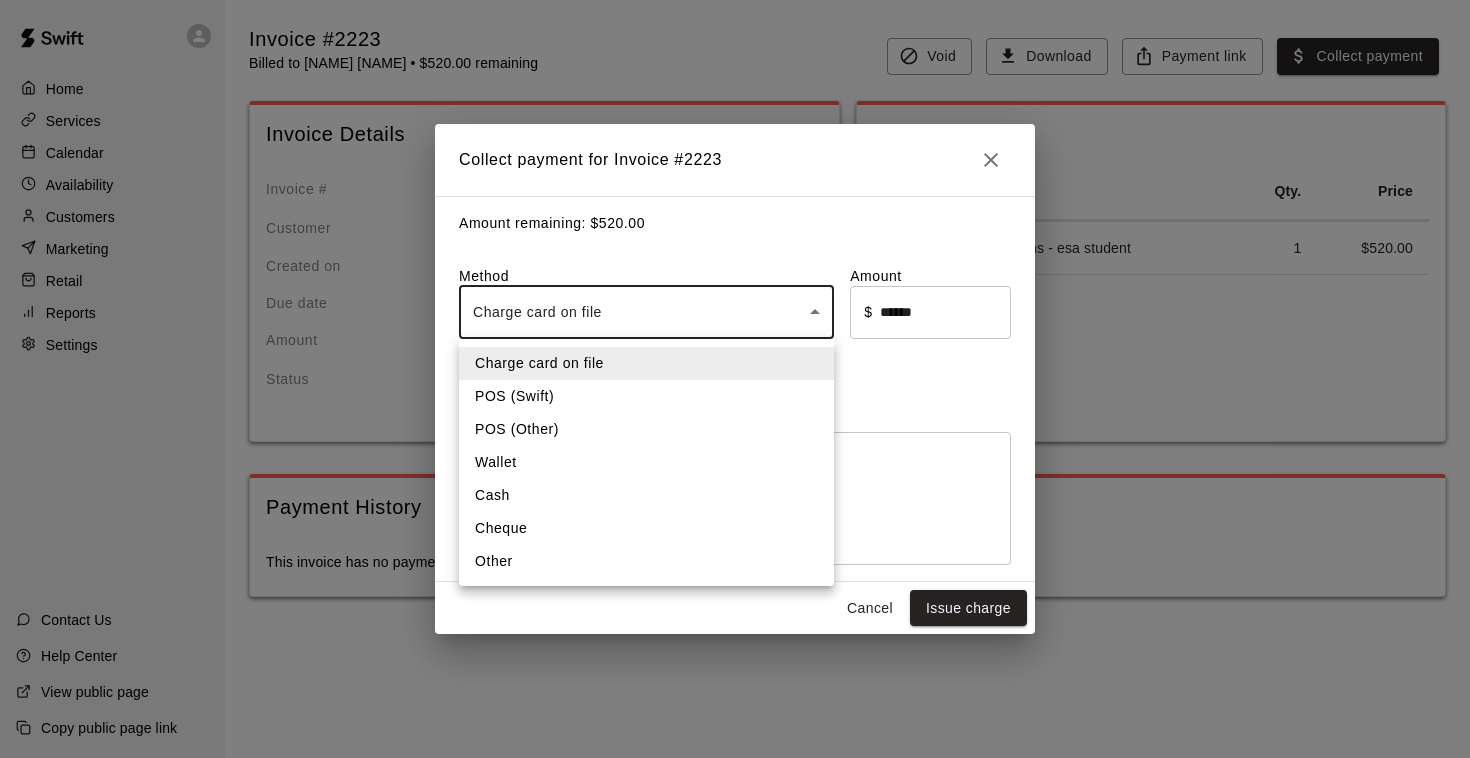 click on "Other" at bounding box center (646, 561) 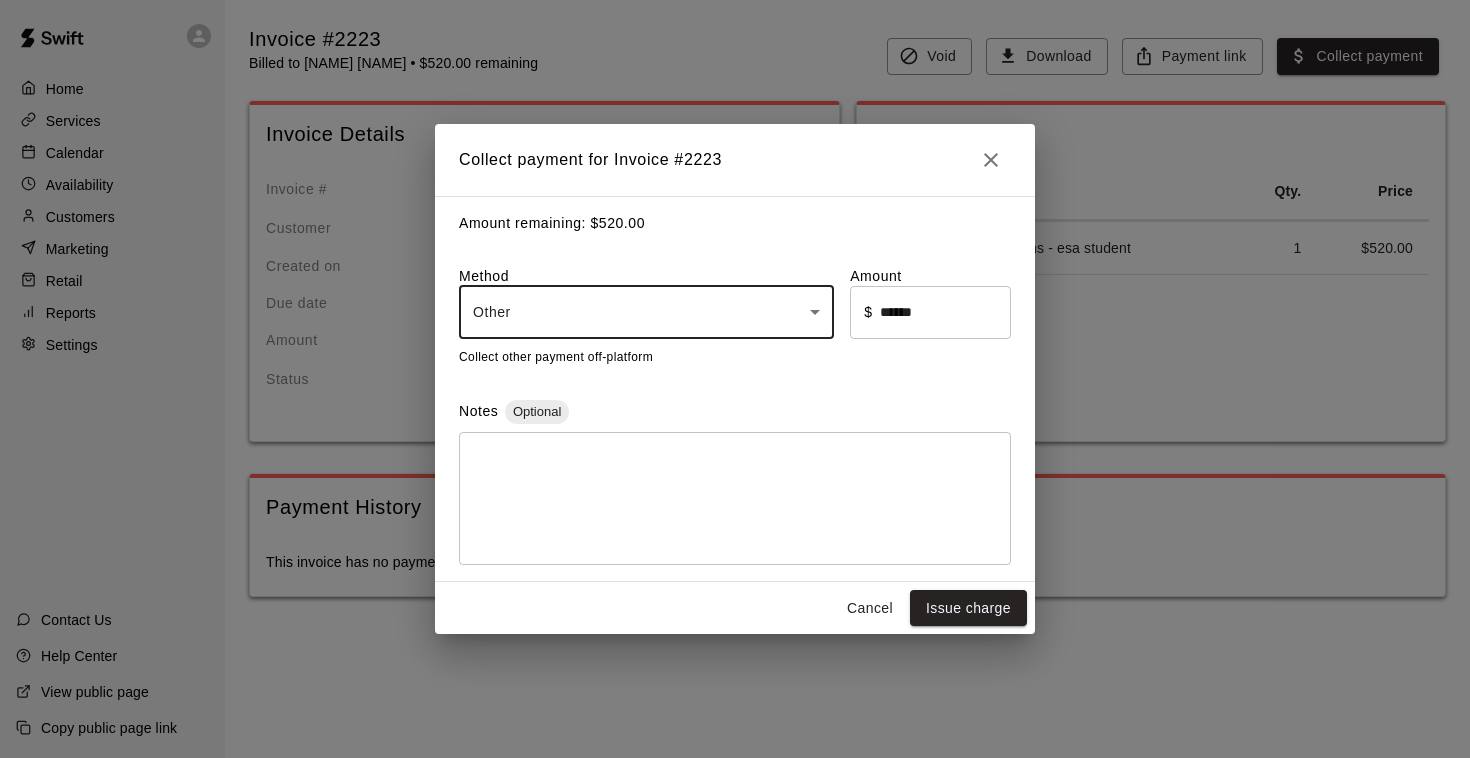 click on "* ​" at bounding box center [735, 498] 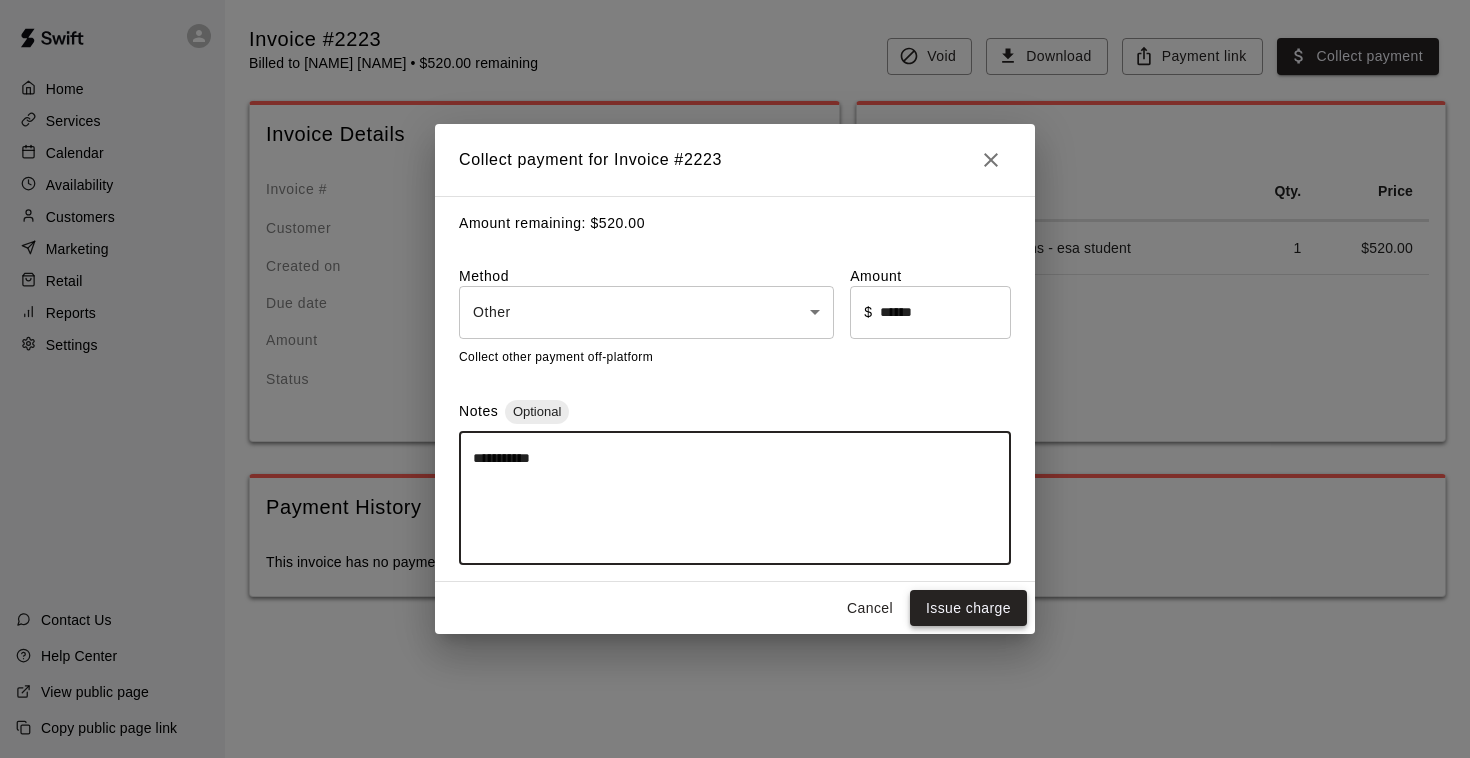 type on "**********" 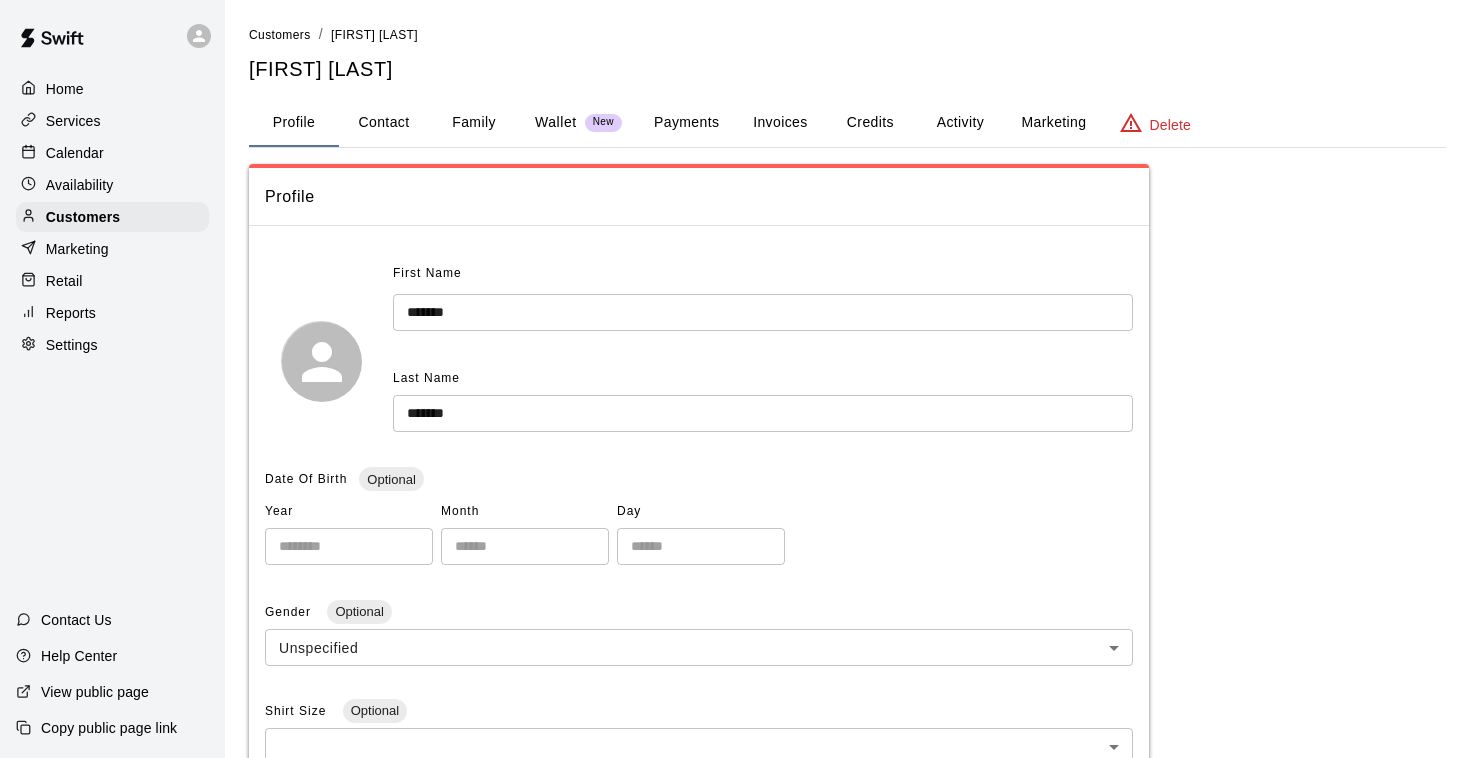 scroll, scrollTop: 0, scrollLeft: 0, axis: both 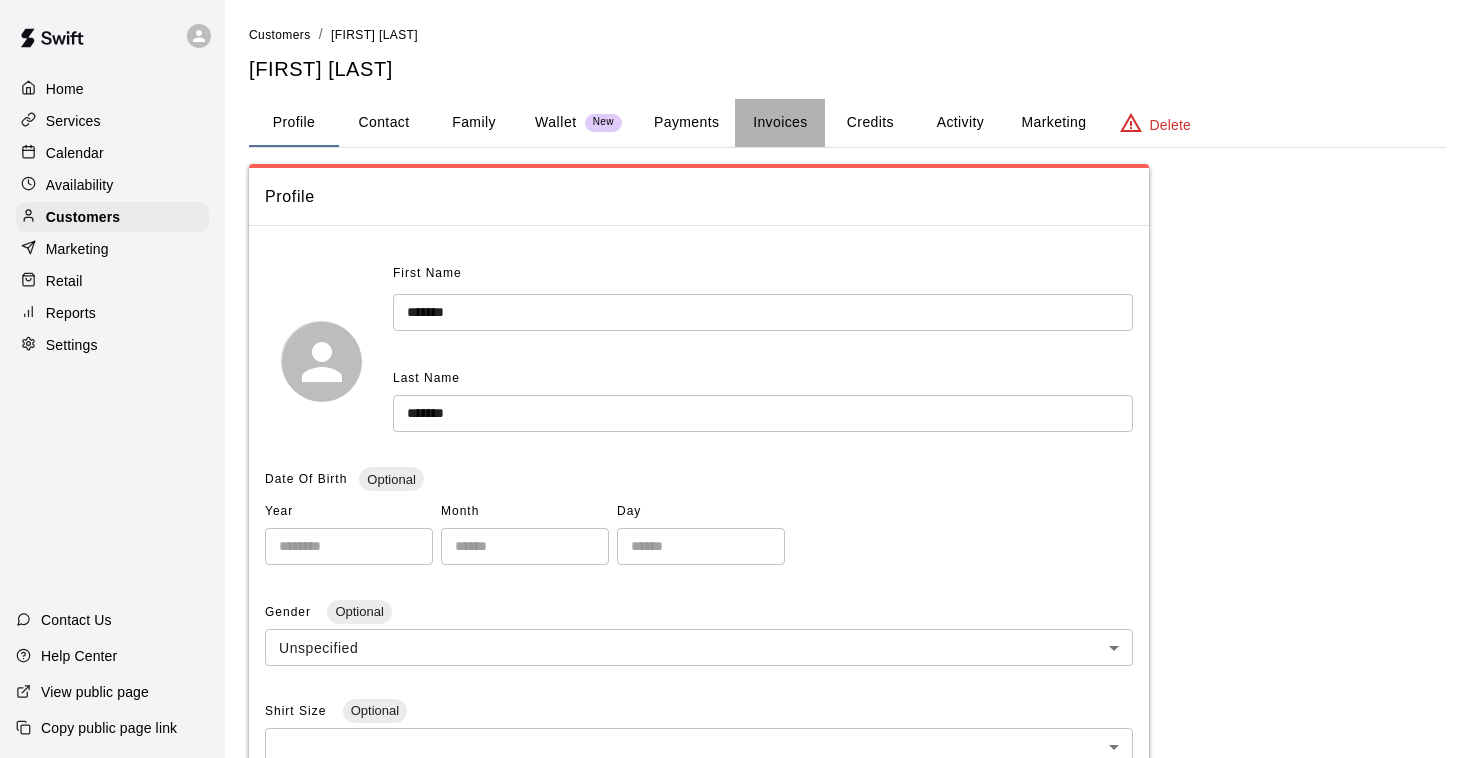 click on "Invoices" at bounding box center [780, 123] 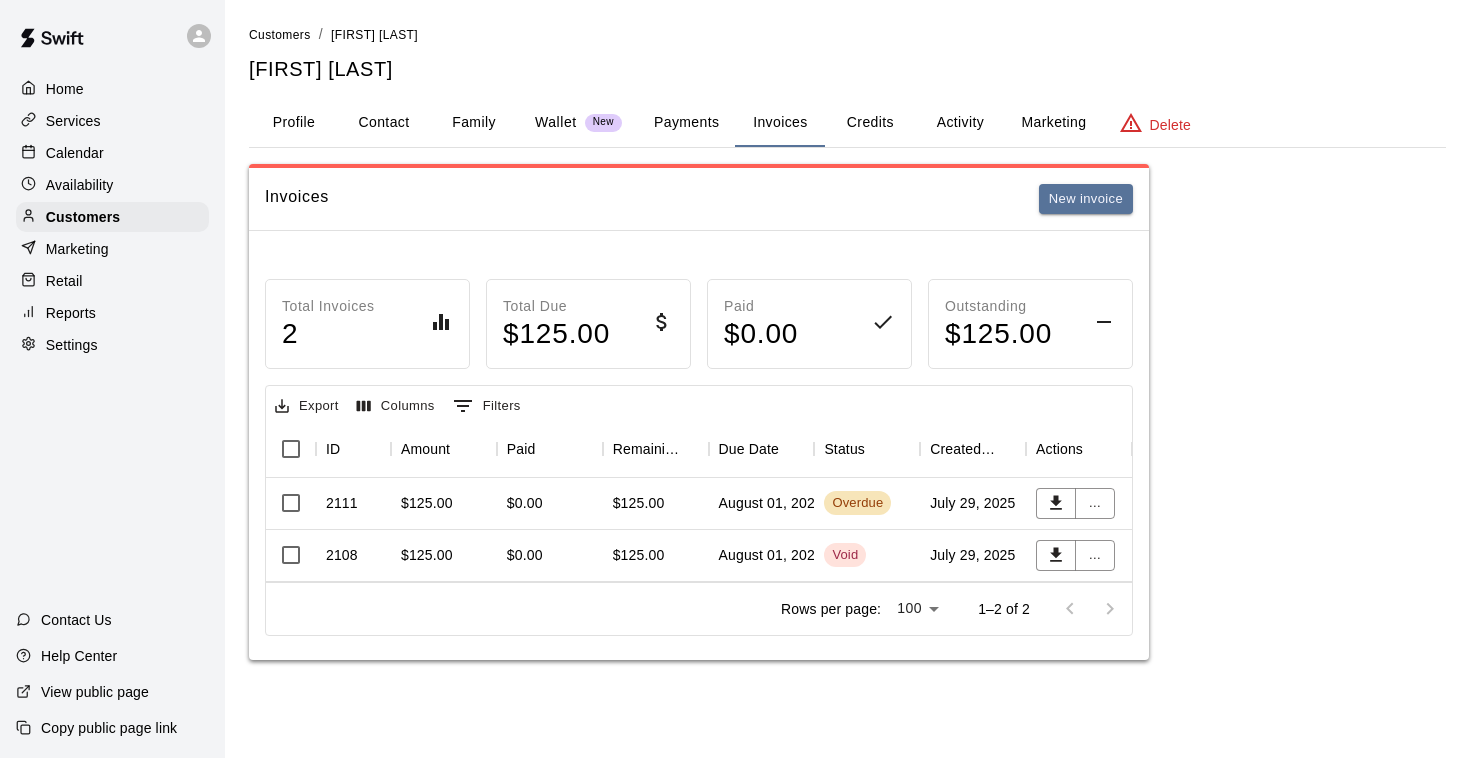 scroll, scrollTop: 0, scrollLeft: 0, axis: both 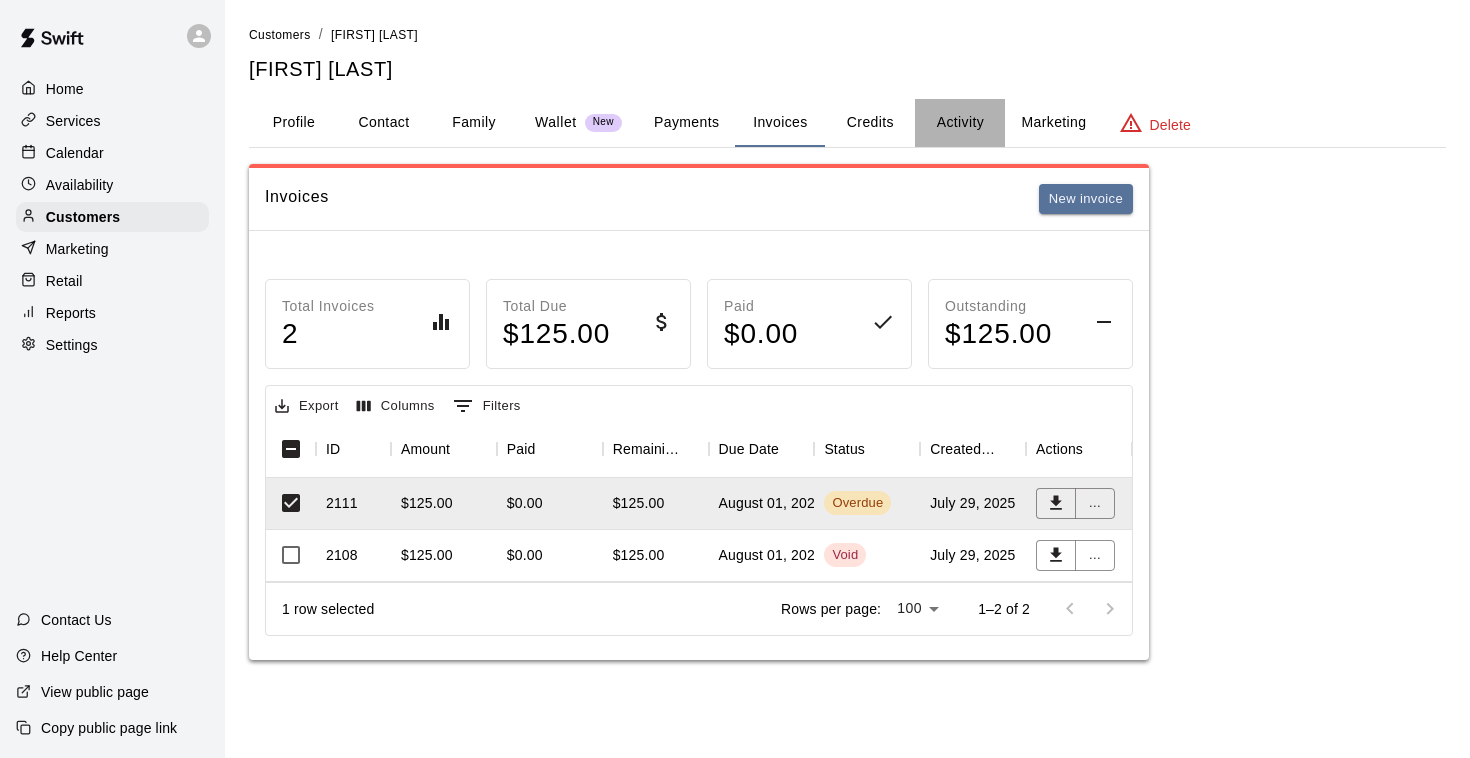 click on "Activity" at bounding box center [960, 123] 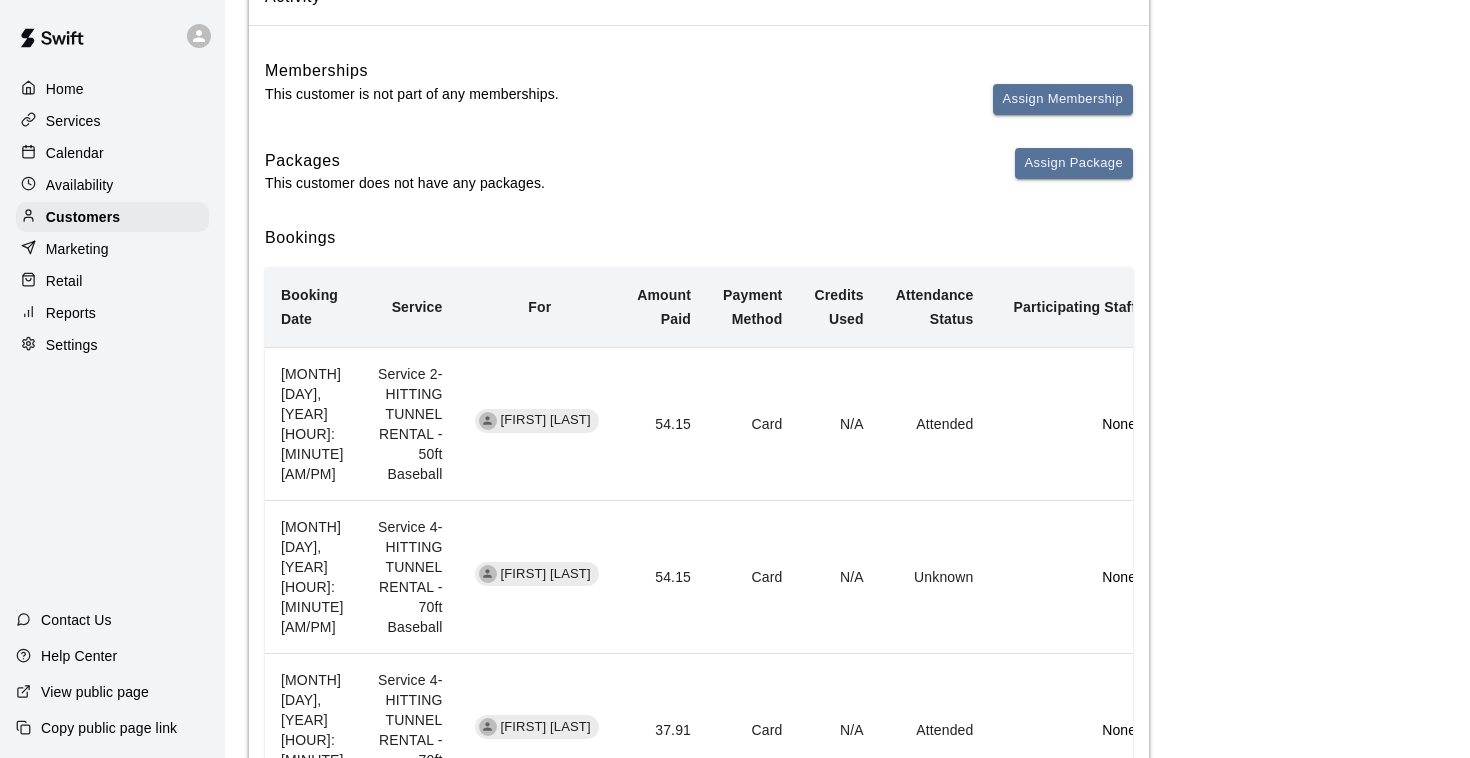 scroll, scrollTop: 203, scrollLeft: 0, axis: vertical 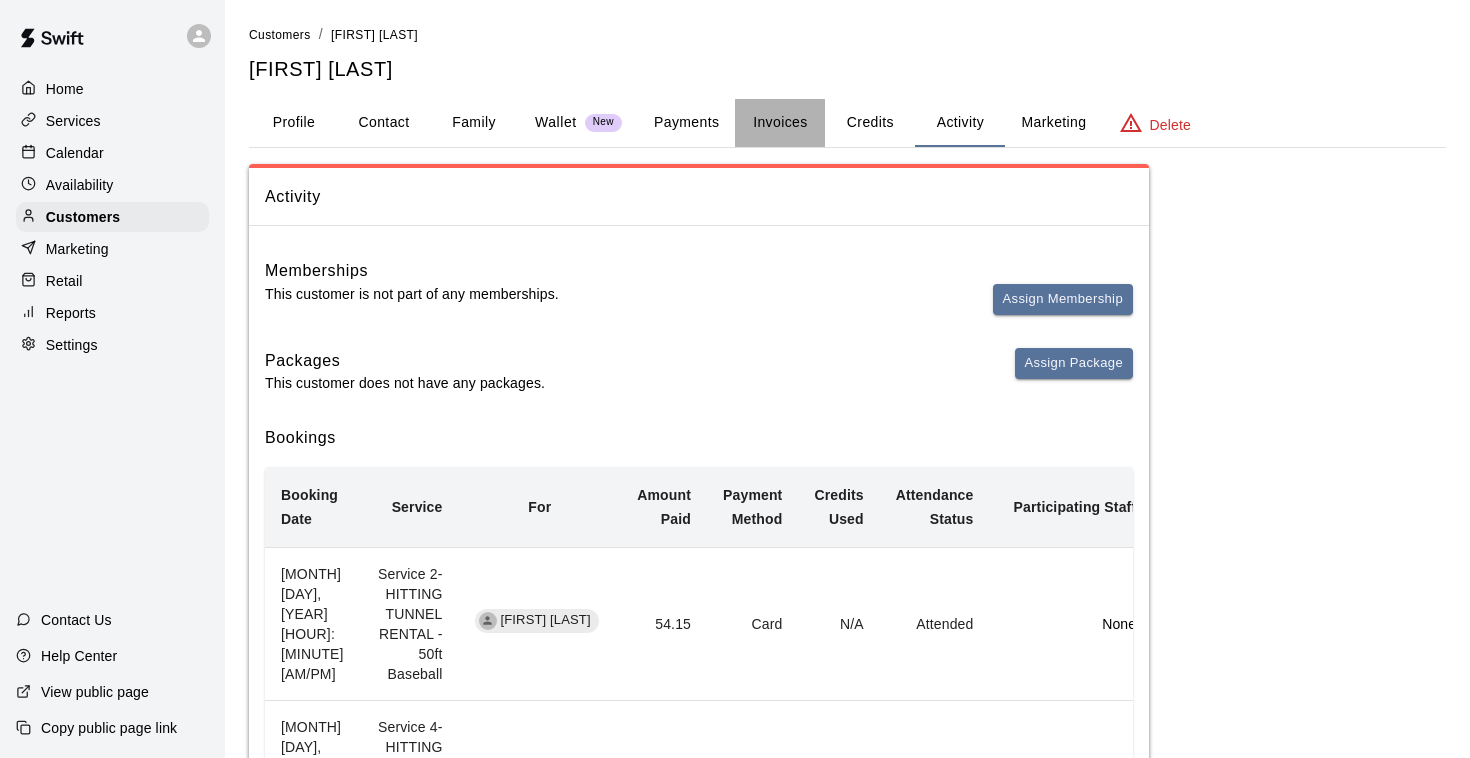 click on "Invoices" at bounding box center [780, 123] 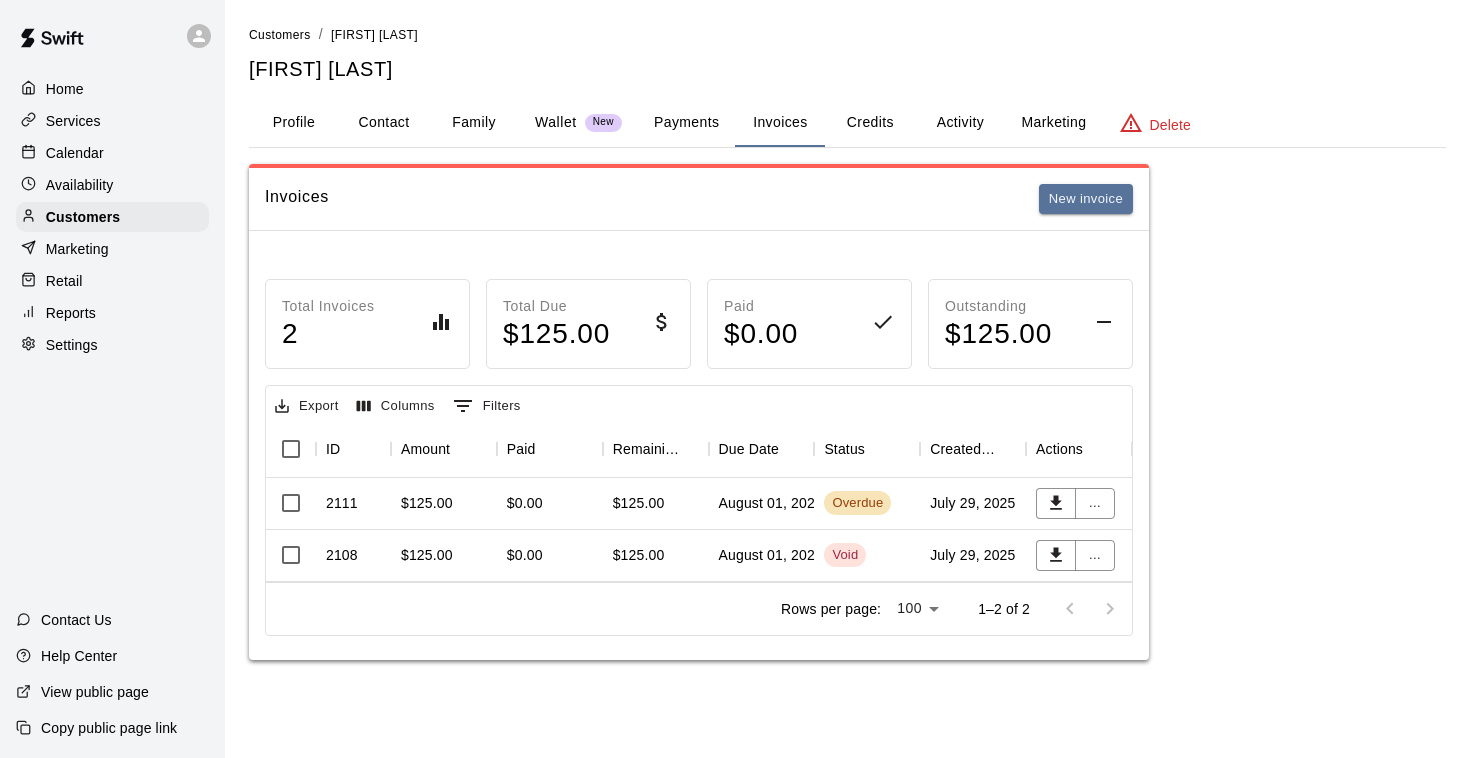 scroll, scrollTop: 0, scrollLeft: 0, axis: both 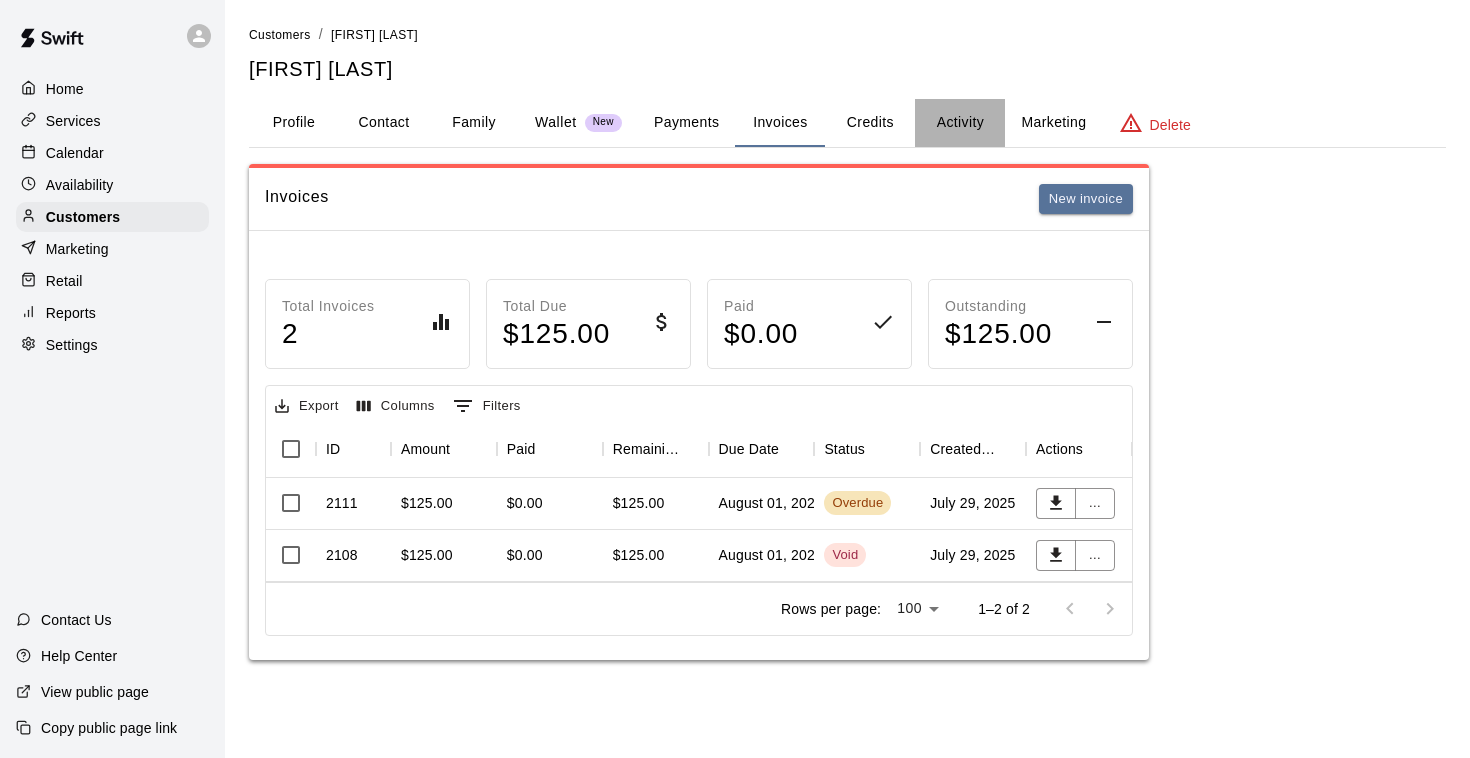 click on "Activity" at bounding box center (960, 123) 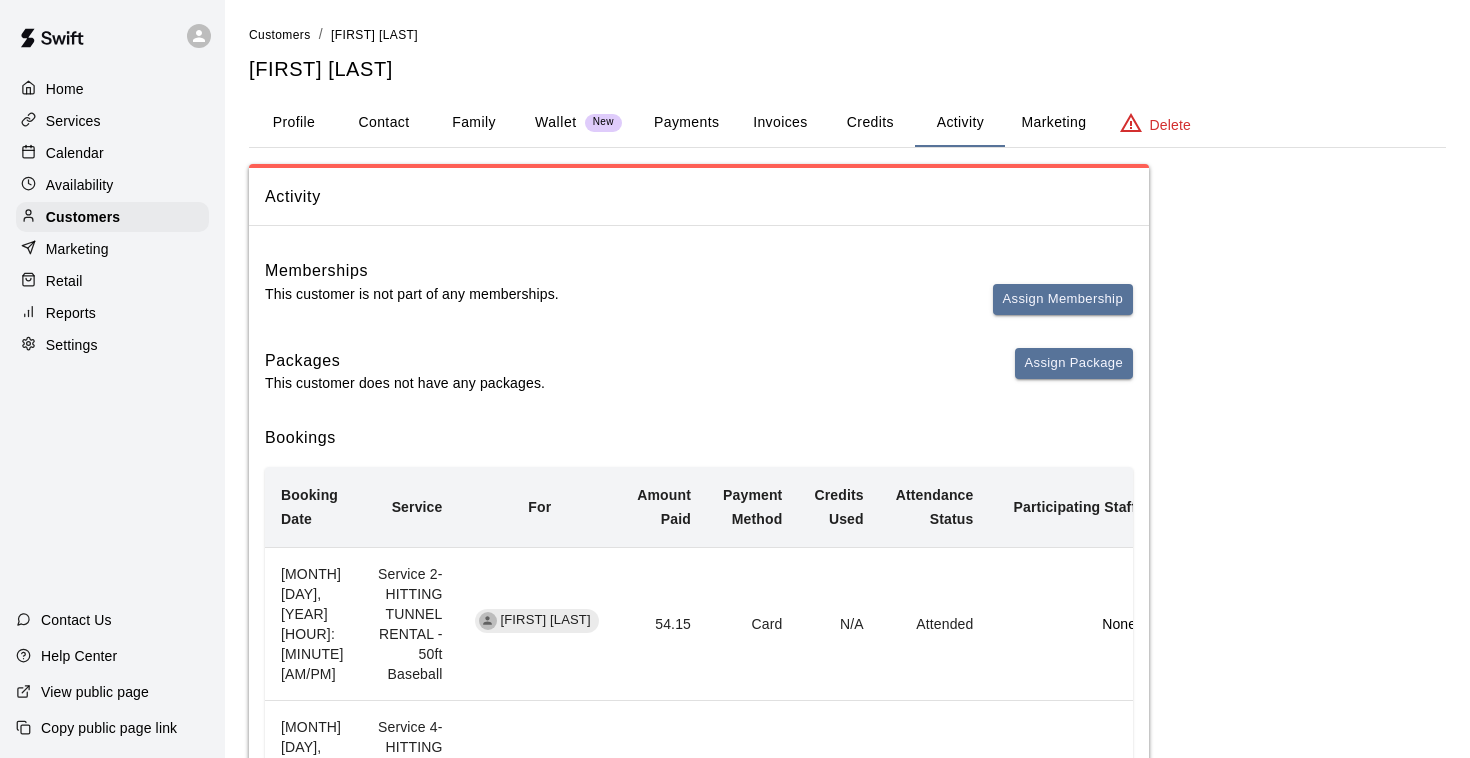 scroll, scrollTop: 0, scrollLeft: 0, axis: both 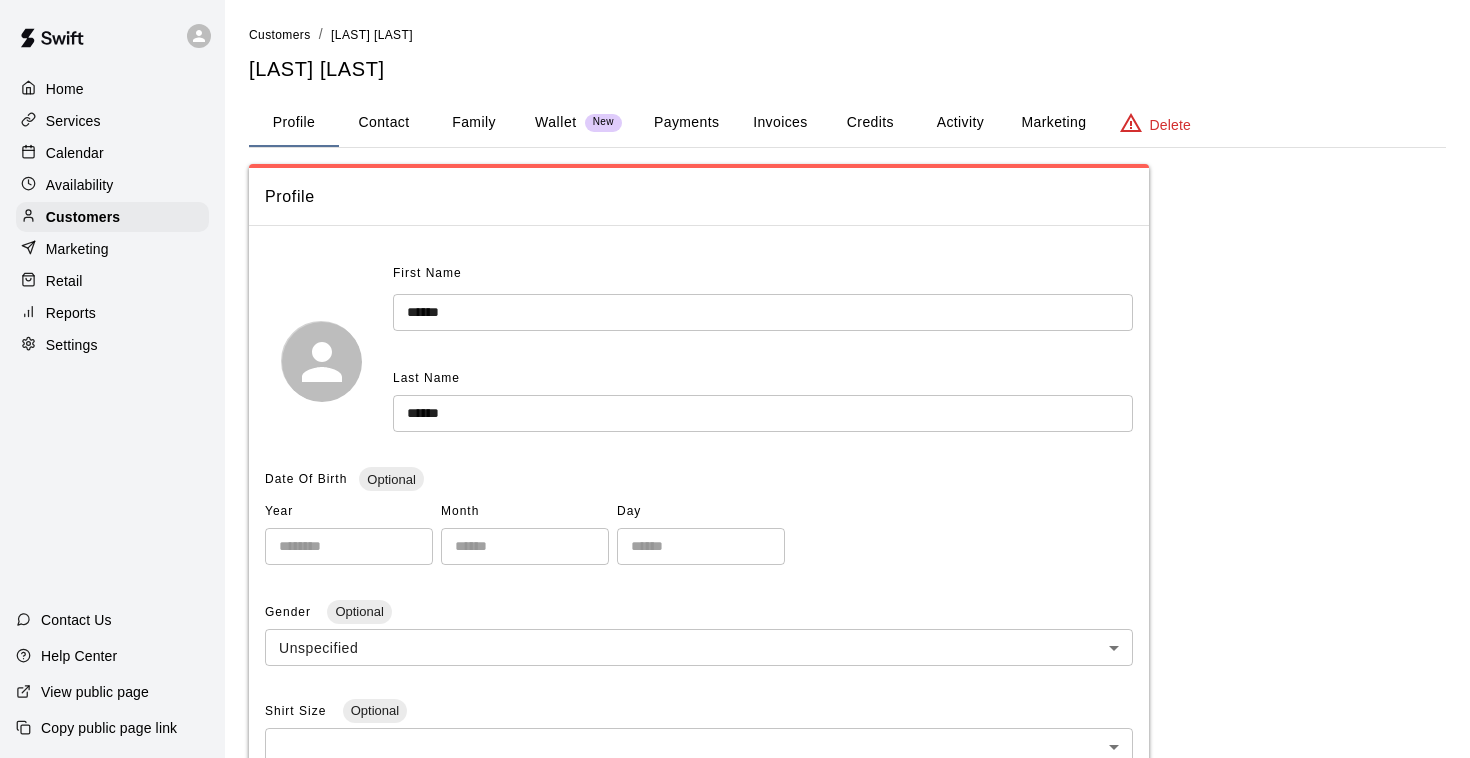 click on "Invoices" at bounding box center [780, 123] 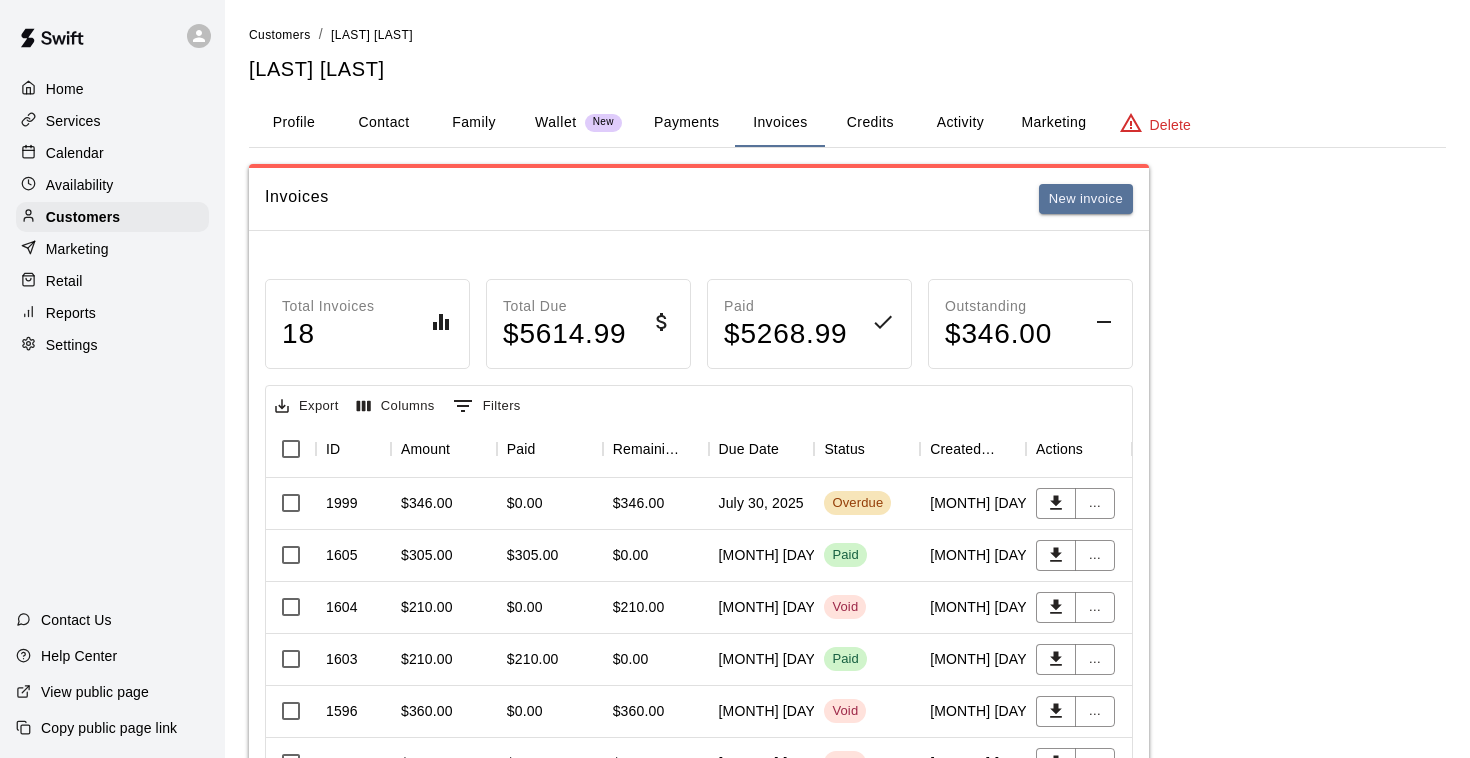 click on "July 30, 2025" at bounding box center (762, 504) 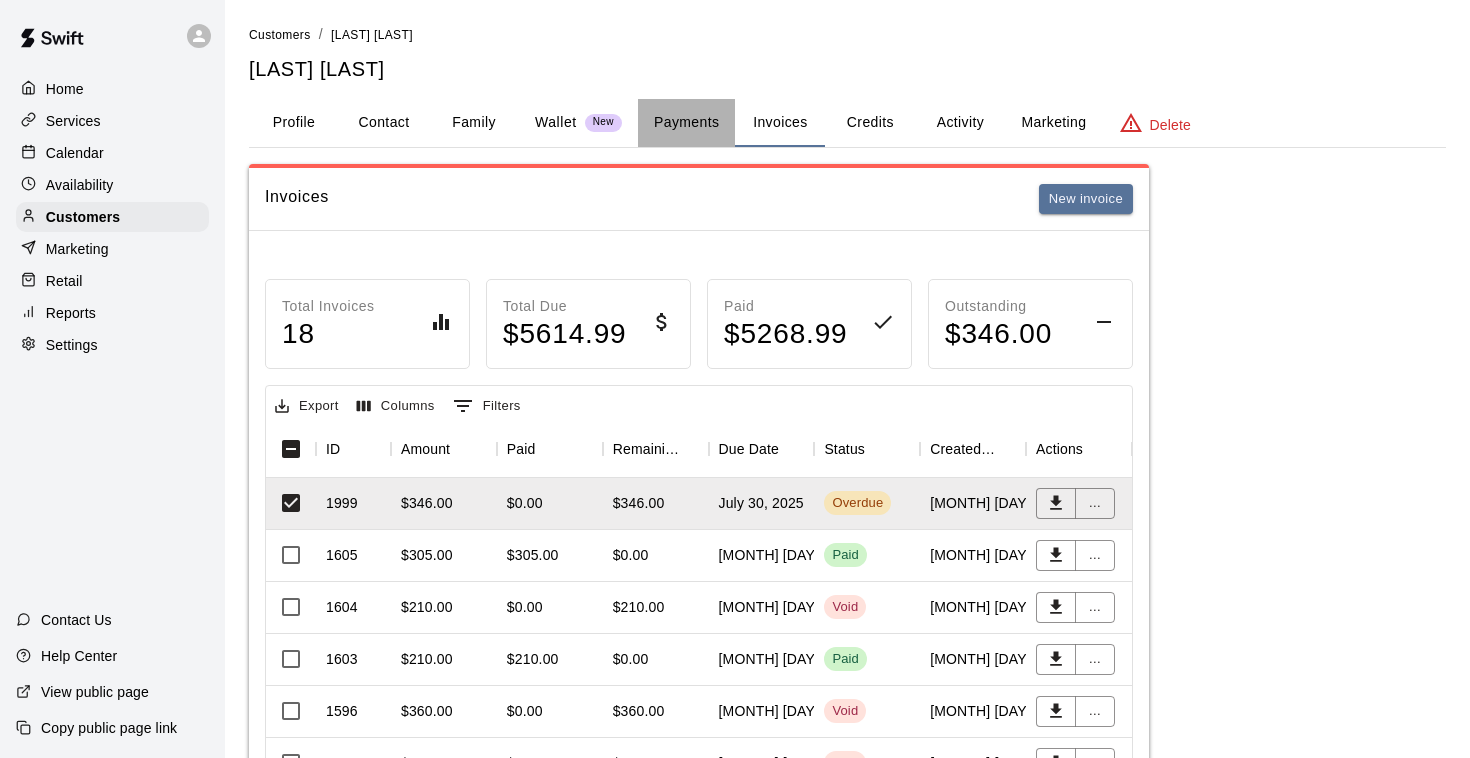 click on "Payments" at bounding box center [686, 123] 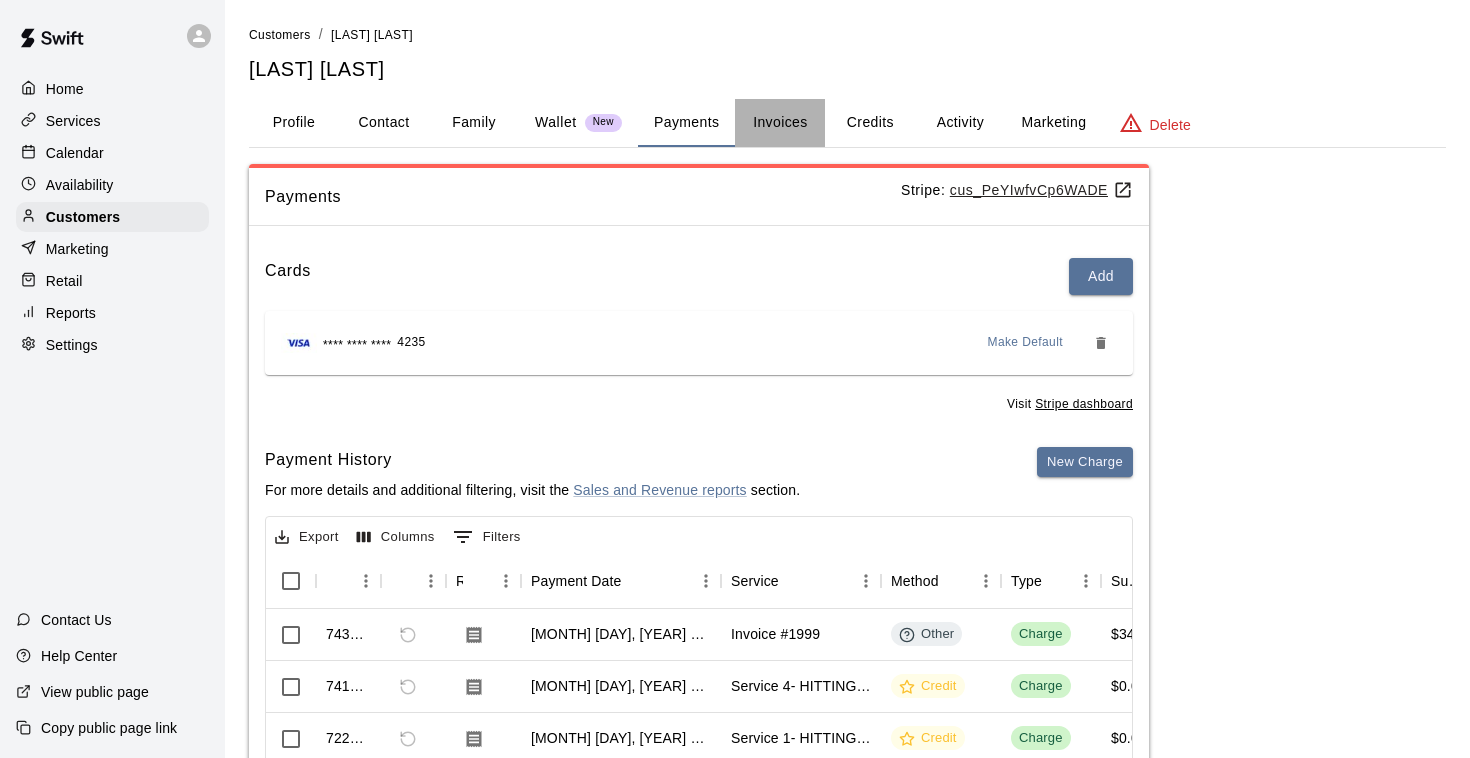 click on "Invoices" at bounding box center [780, 123] 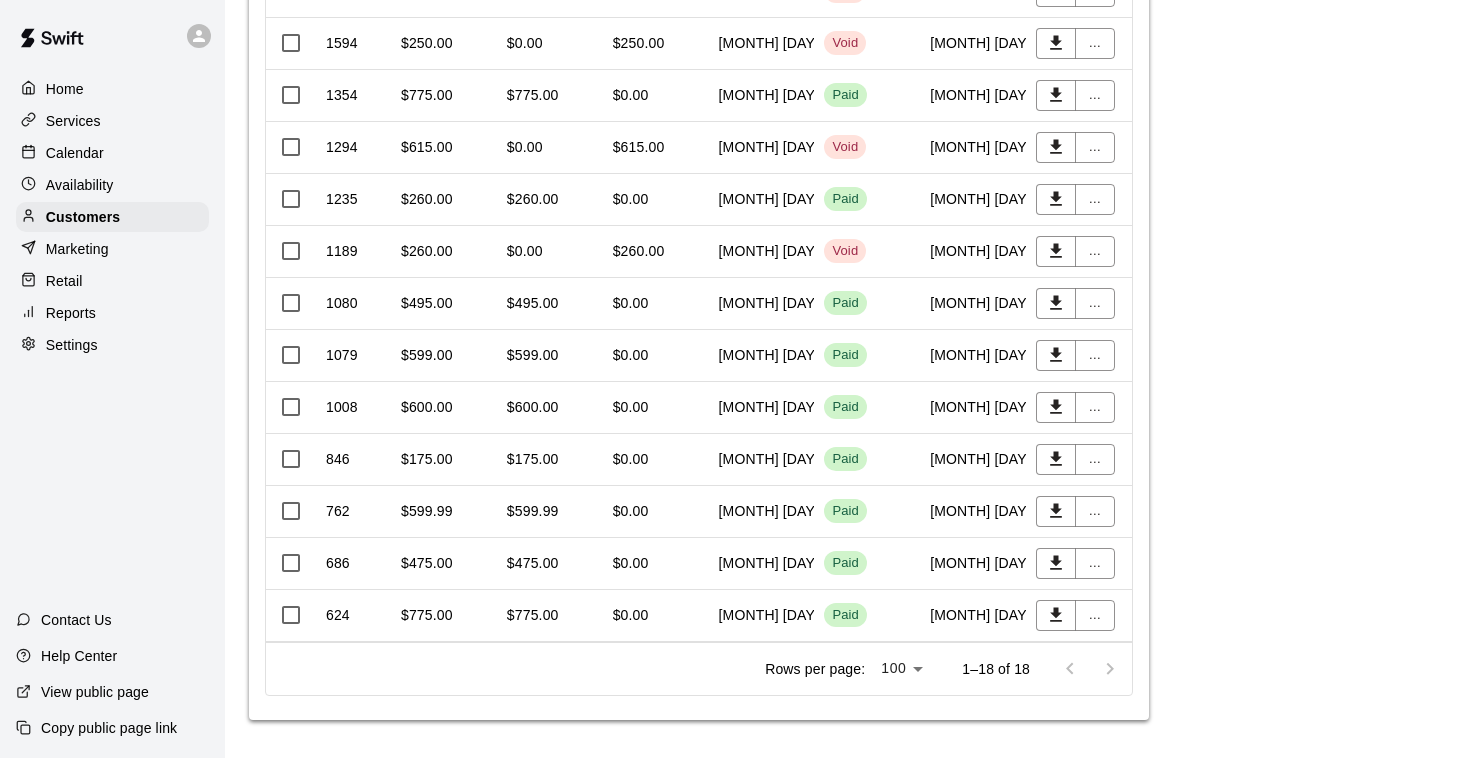 scroll, scrollTop: 771, scrollLeft: 0, axis: vertical 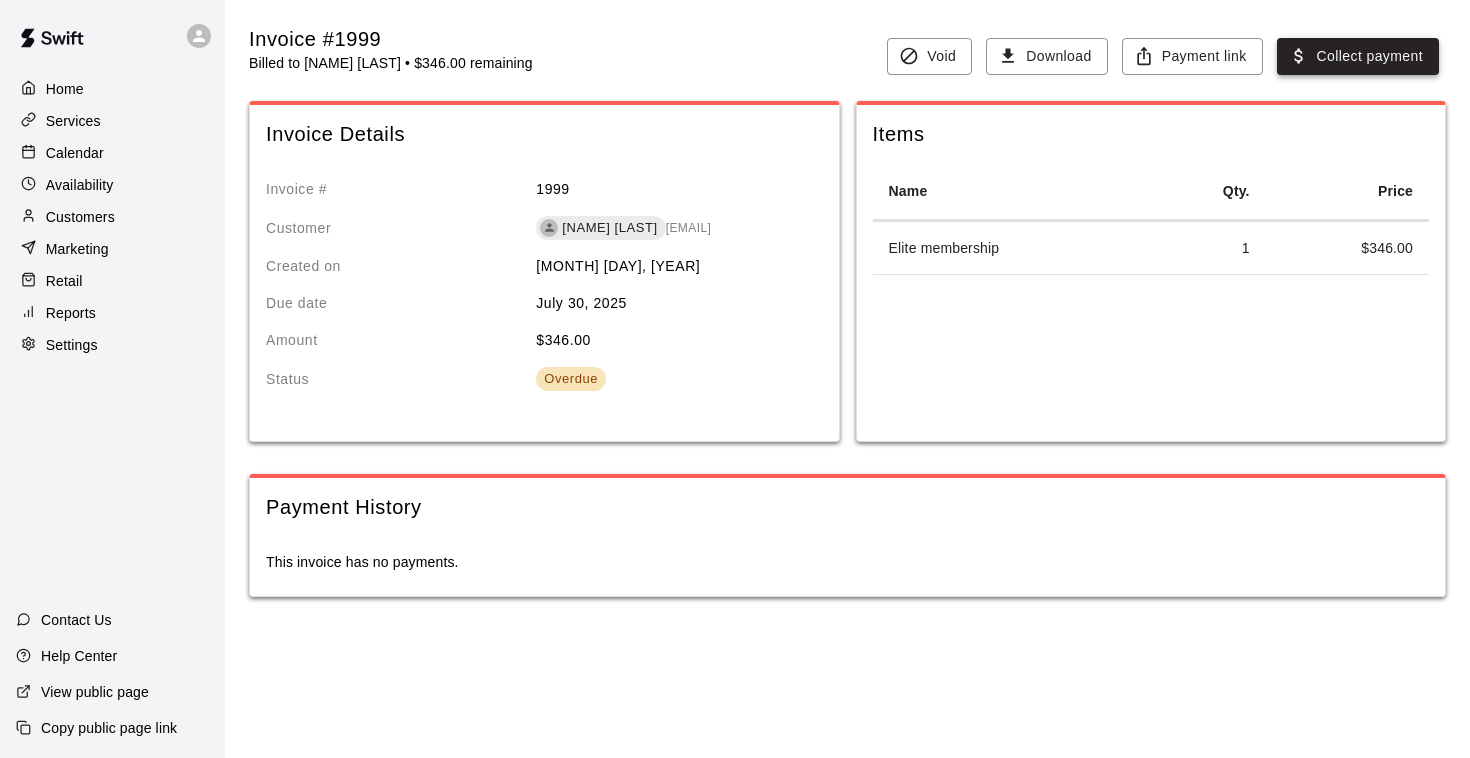 click on "Collect payment" at bounding box center [1358, 56] 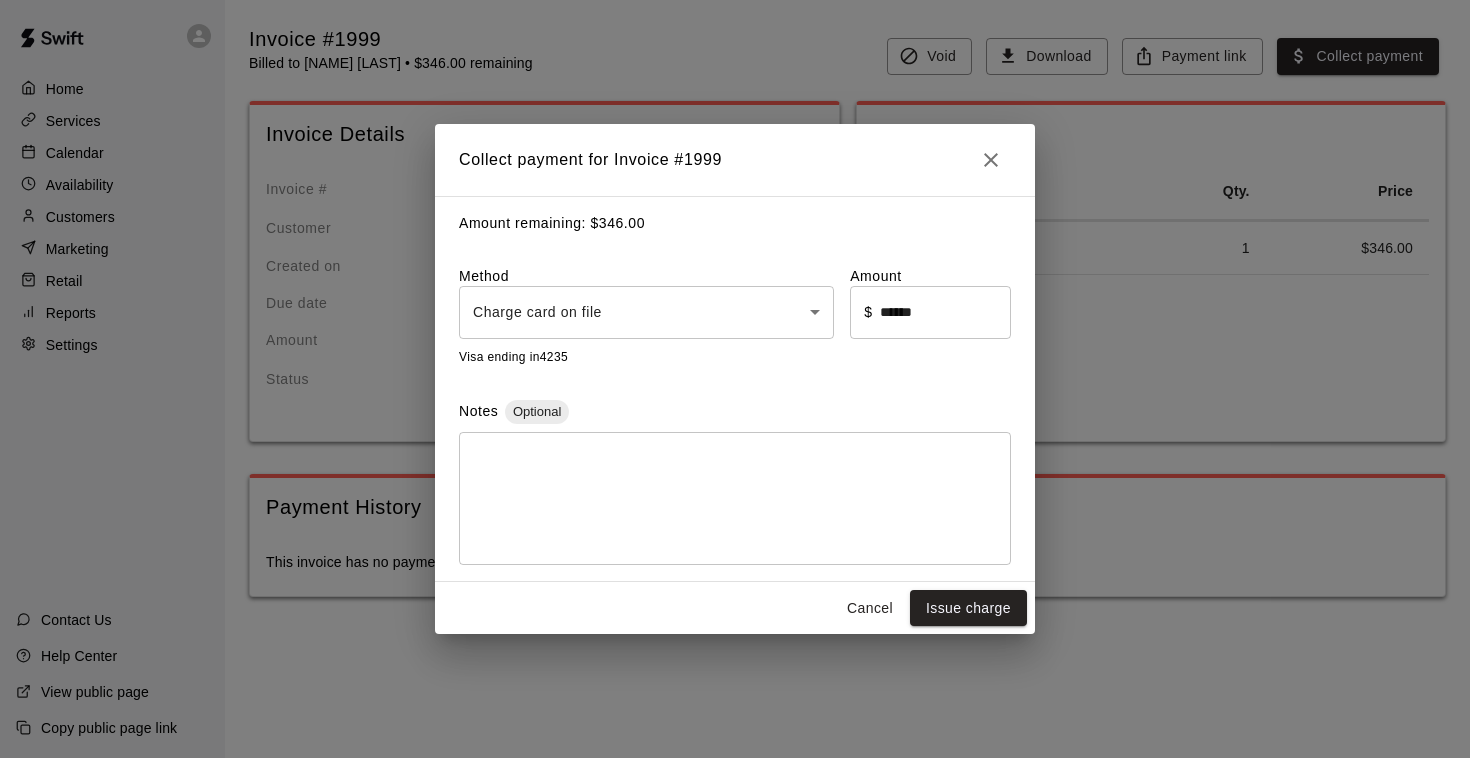 click on "Home Services Calendar Availability Customers Marketing Retail Reports Settings Contact Us Help Center View public page Copy public page link Invoice #1999 Billed to [NAME] [LAST] [EMAIL] Created on [MONTH] [DAY], [YEAR] Due date [MONTH] [DAY], [YEAR] Amount $ 346.00 Status Overdue Items Name Qty. Price Elite membership  1 $ 346.00 Payment History This invoice has no payments. /invoices/1999 Close cross-small Collect payment for Invoice # 1999 Amount remaining: $ 346.00 Method Charge card on file **** ​ Amount ​ $ ****** ​ Visa   ending in  4235 Notes Optional * ​ Cancel Issue charge" at bounding box center [735, 318] 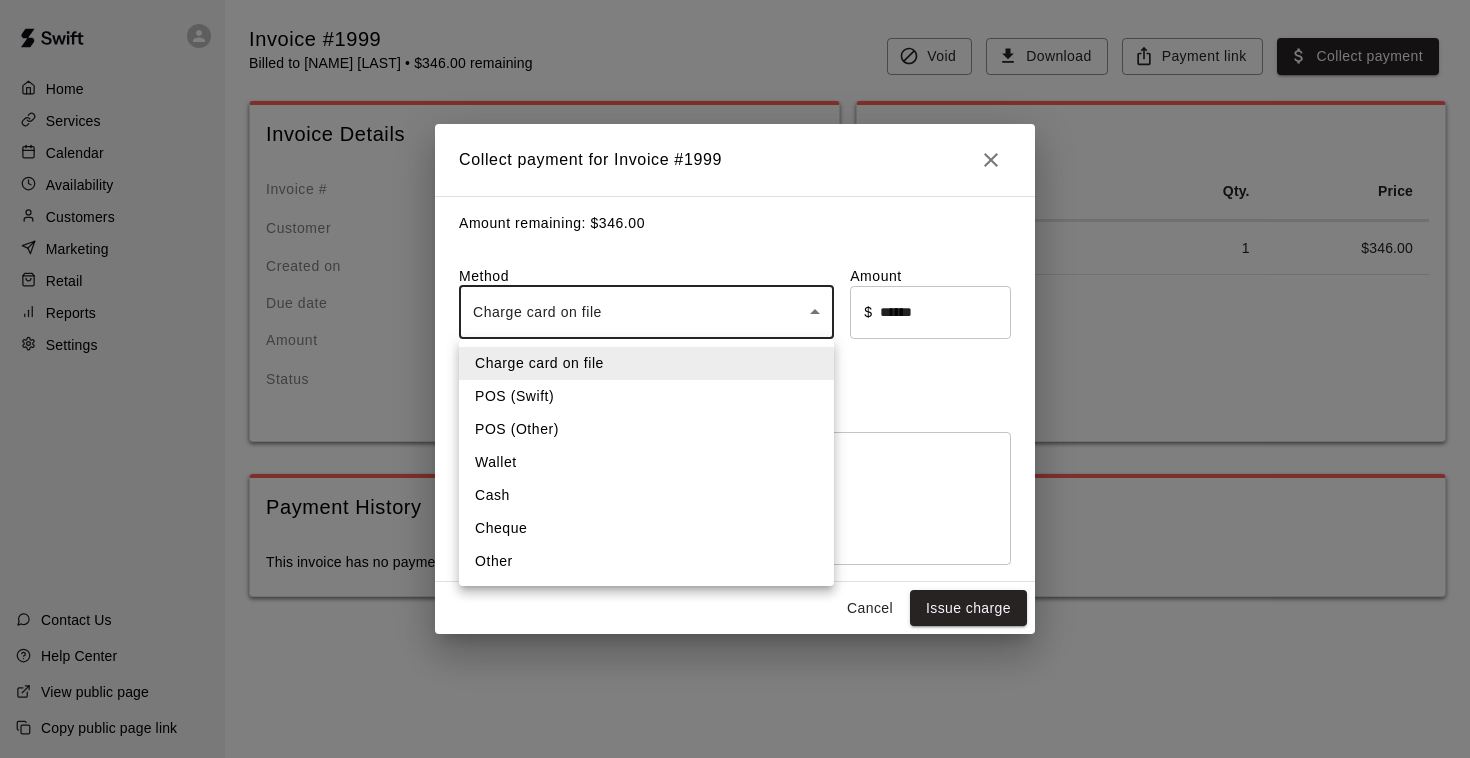 click on "Other" at bounding box center [646, 561] 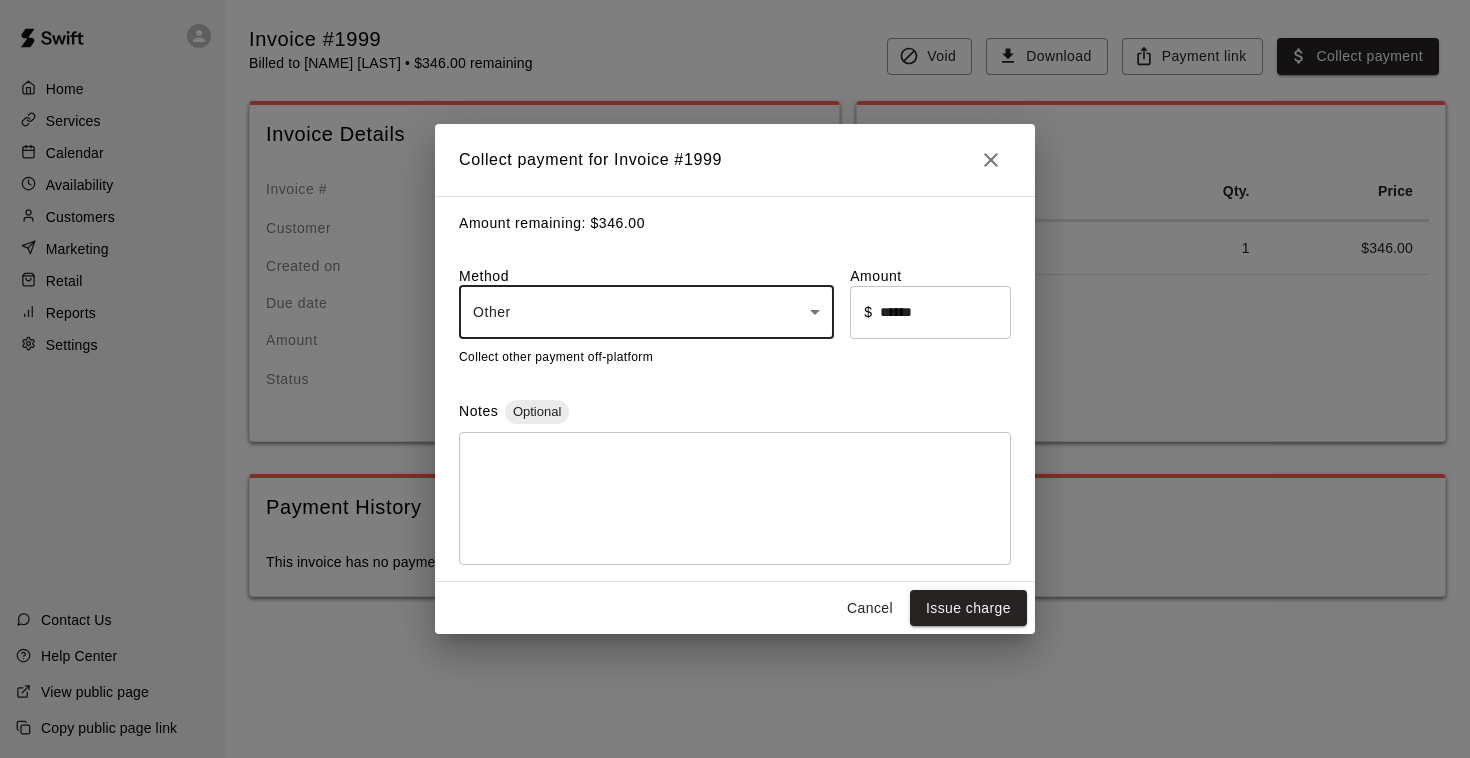 type on "*****" 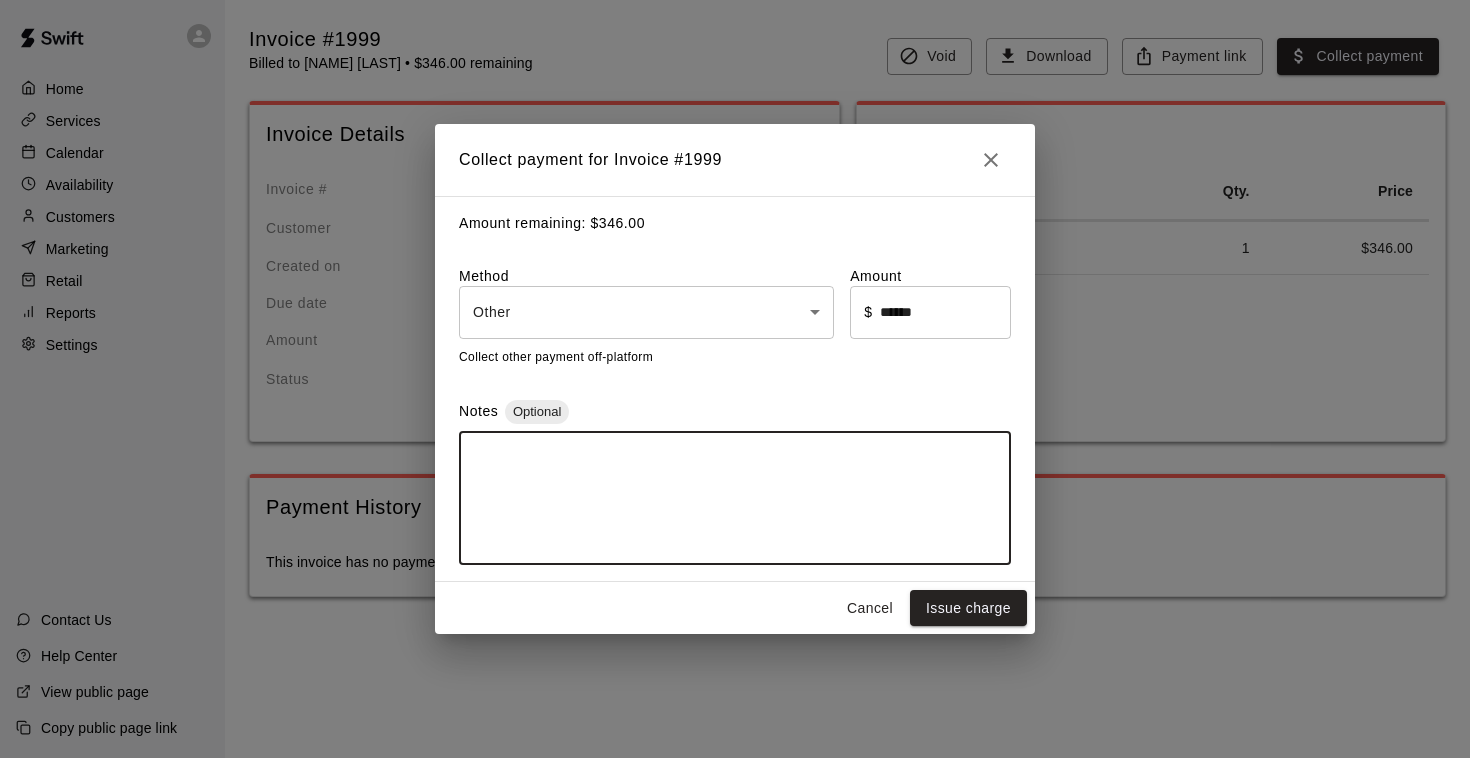 click at bounding box center [735, 498] 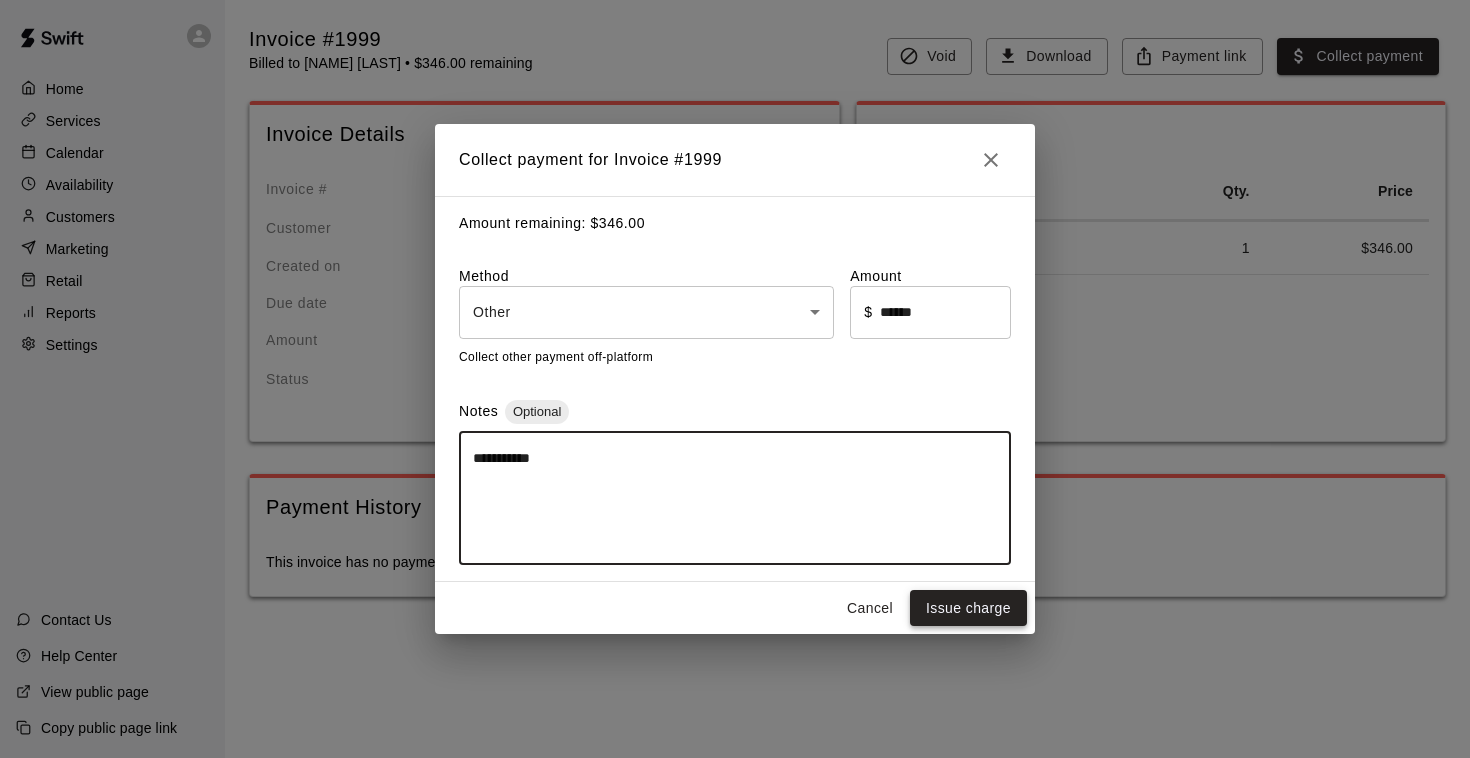 type on "**********" 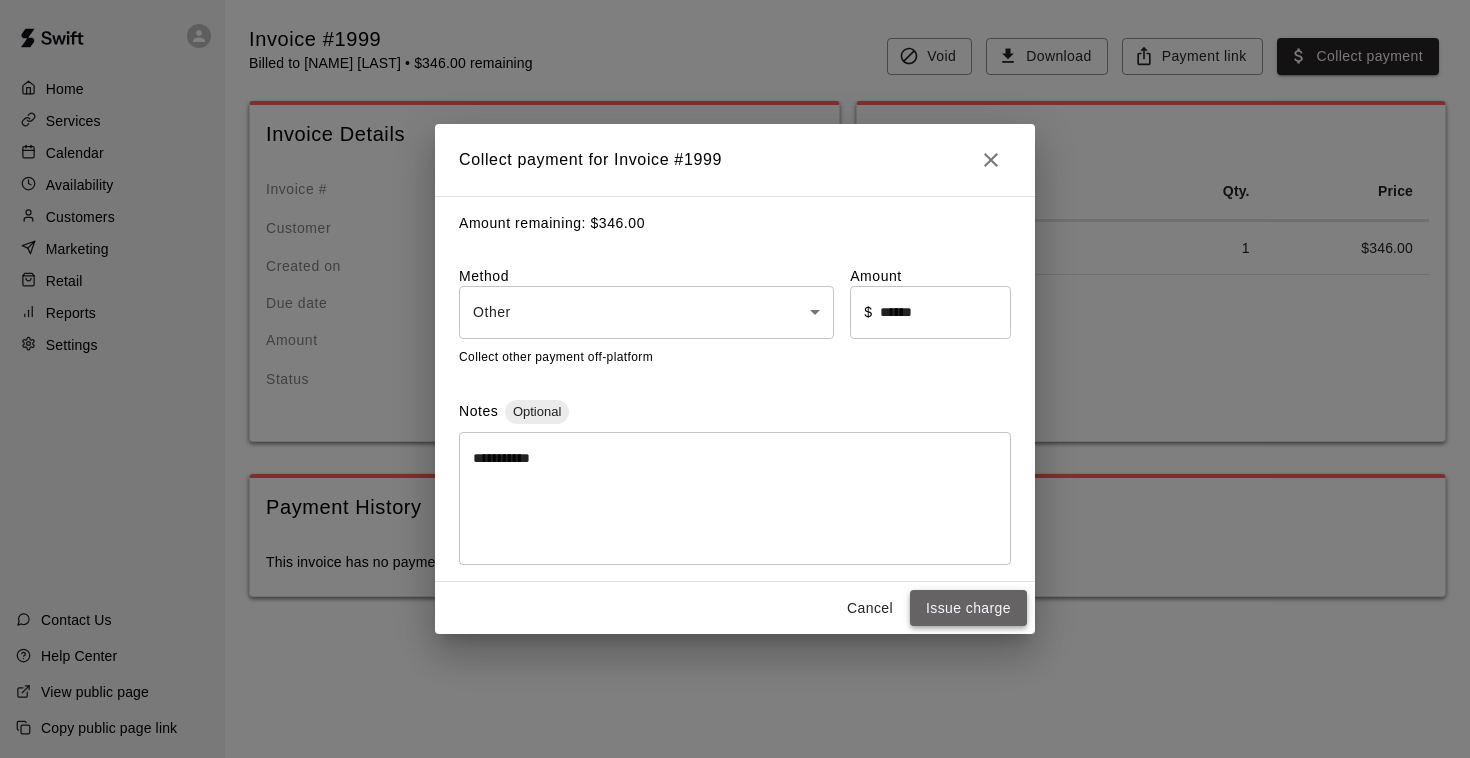 click on "Issue charge" at bounding box center (968, 608) 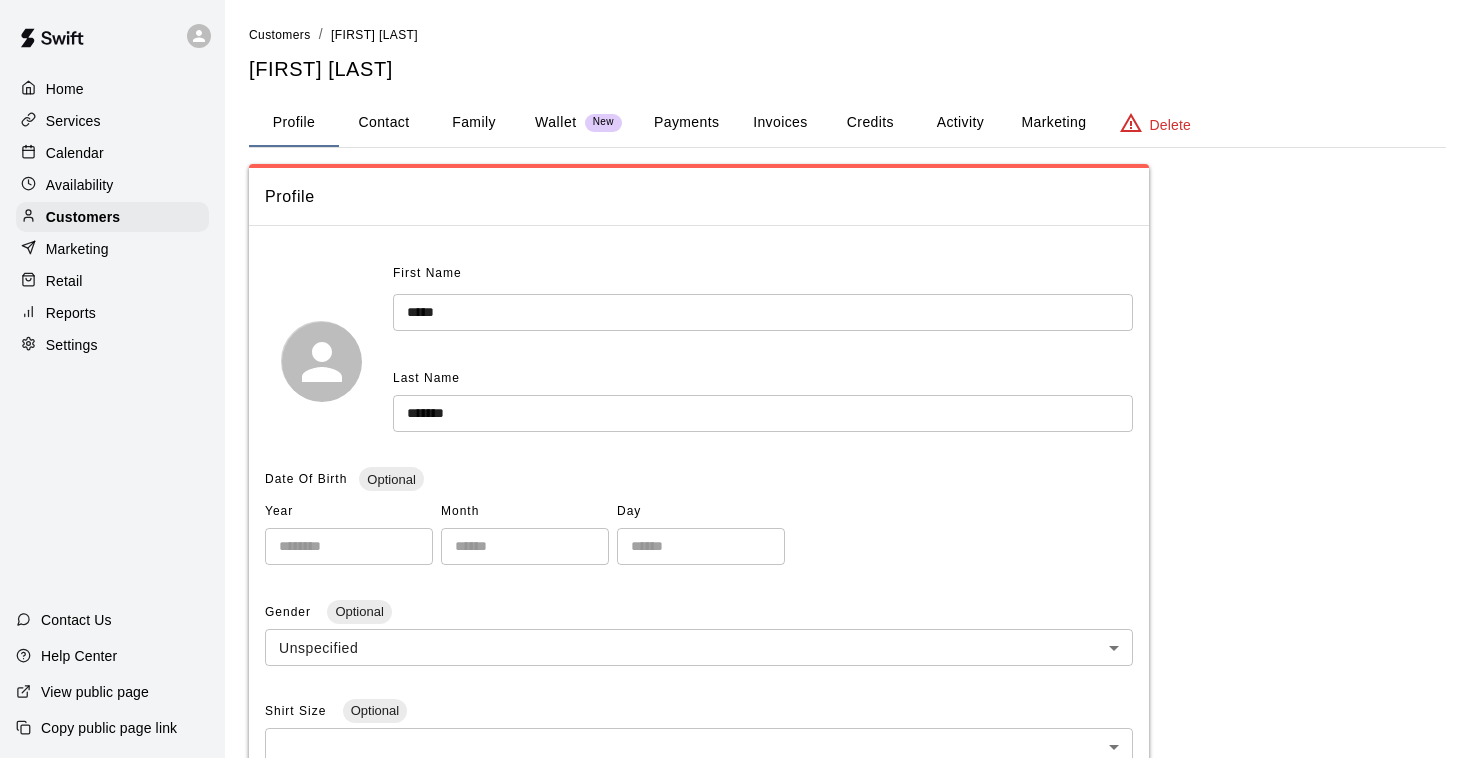 scroll, scrollTop: 0, scrollLeft: 0, axis: both 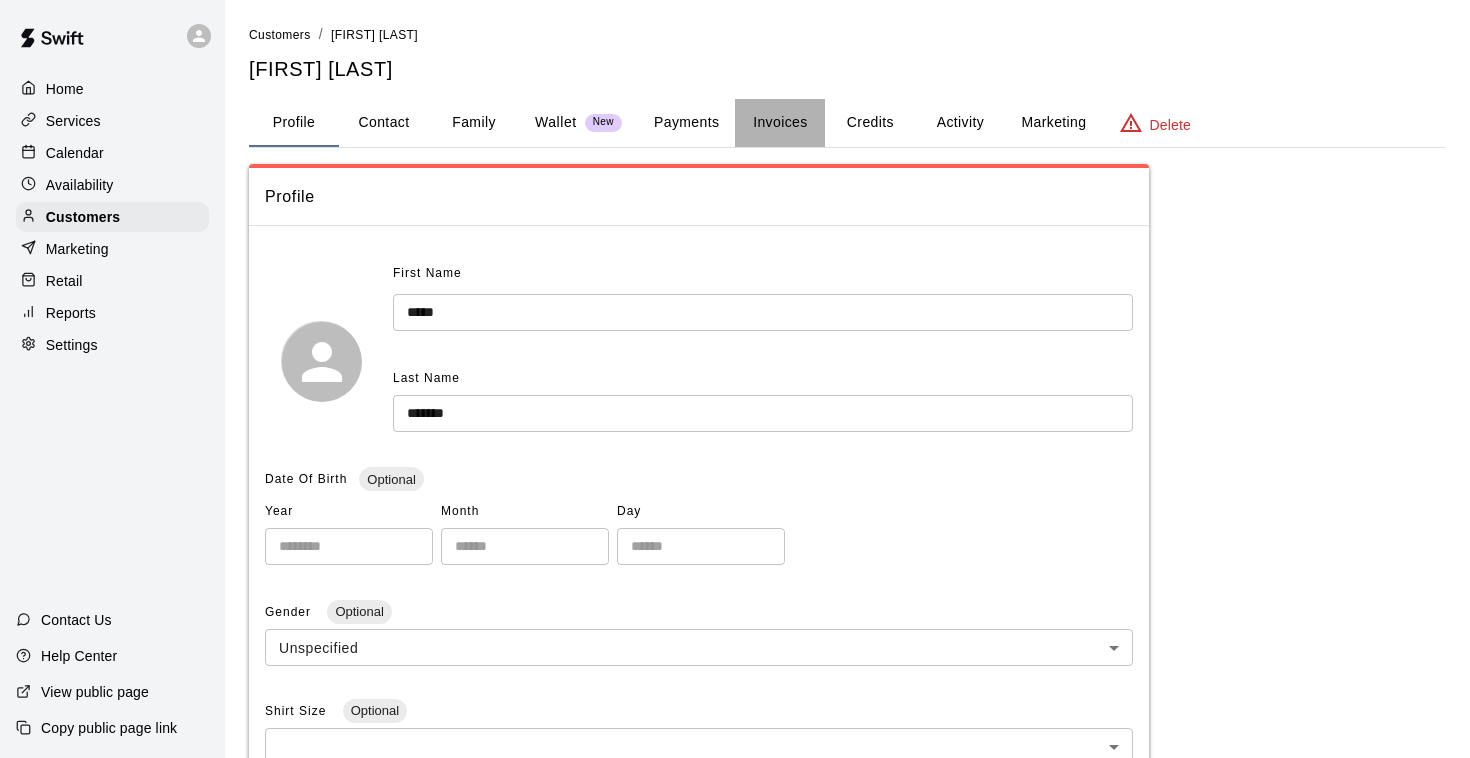 click on "Invoices" at bounding box center [780, 123] 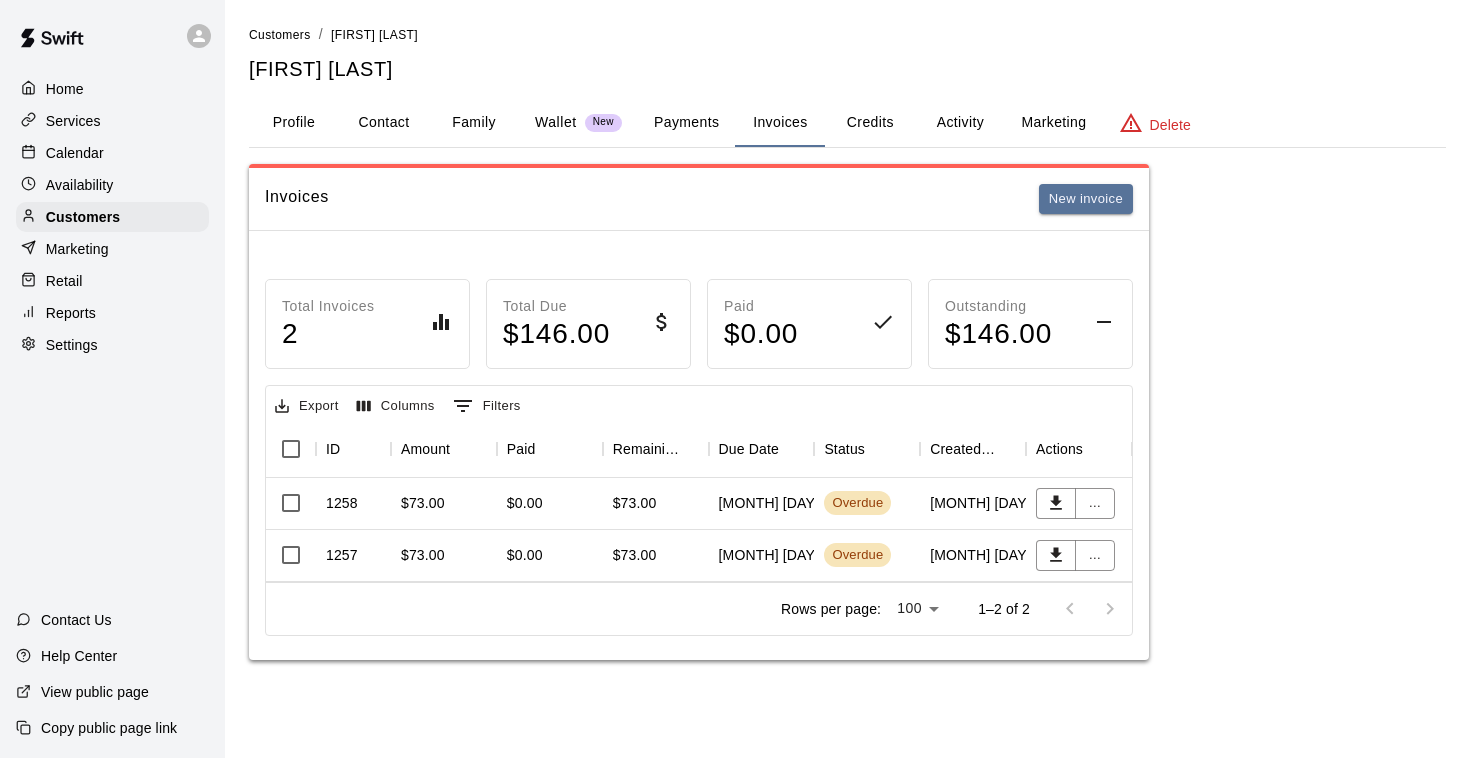 click on "[MONTH] [DAY], [YEAR]" at bounding box center [762, 504] 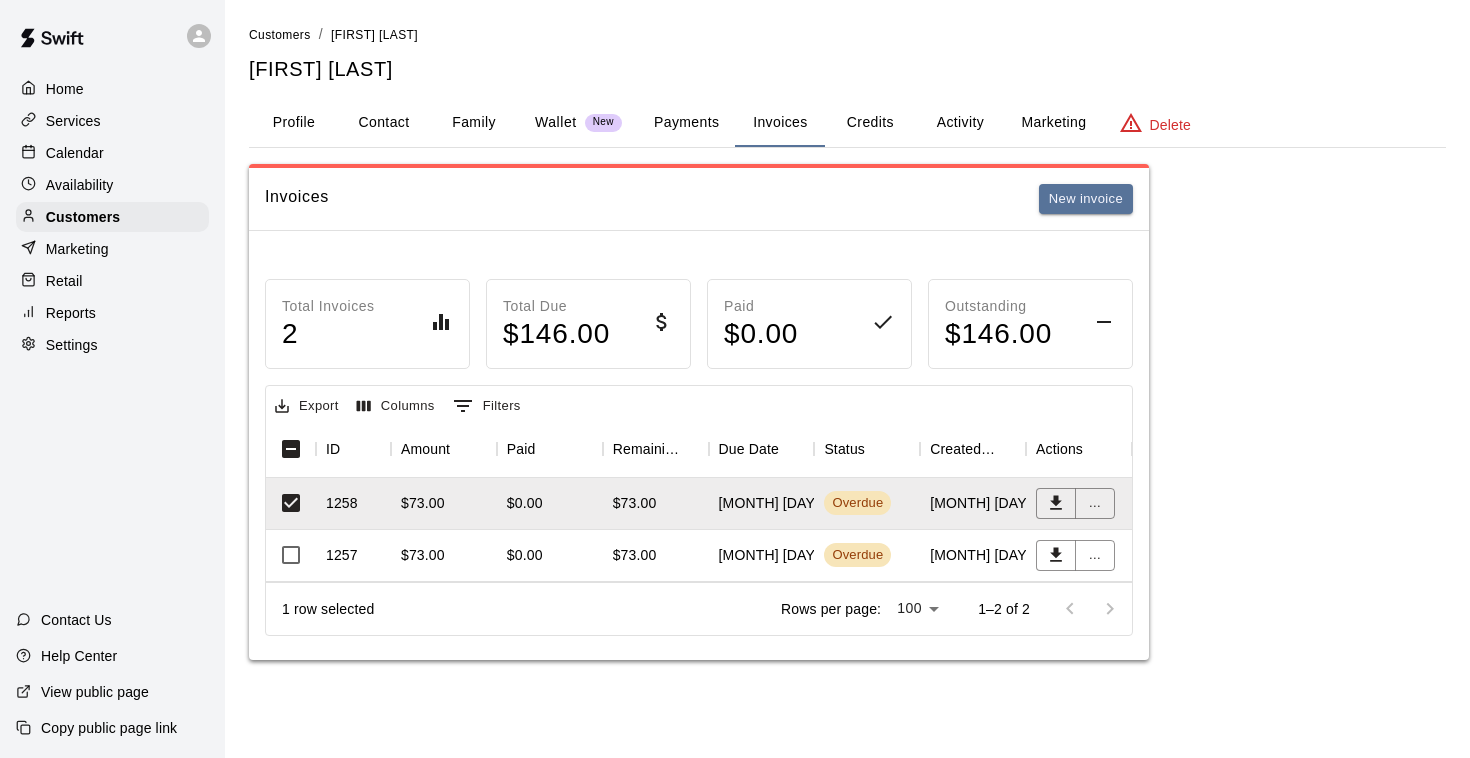 click on "[MONTH] [DAY], [YEAR]" at bounding box center [762, 556] 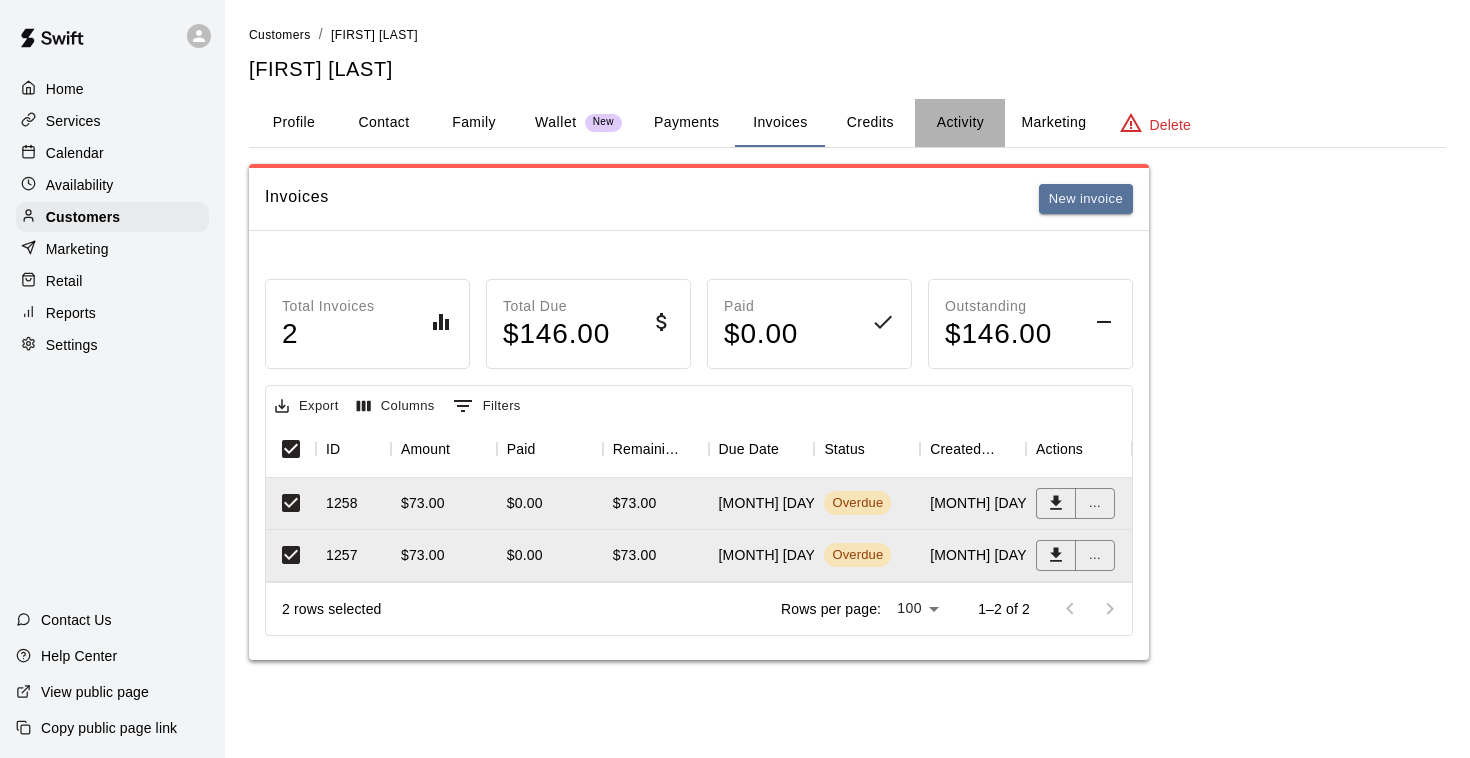 click on "Activity" at bounding box center [960, 123] 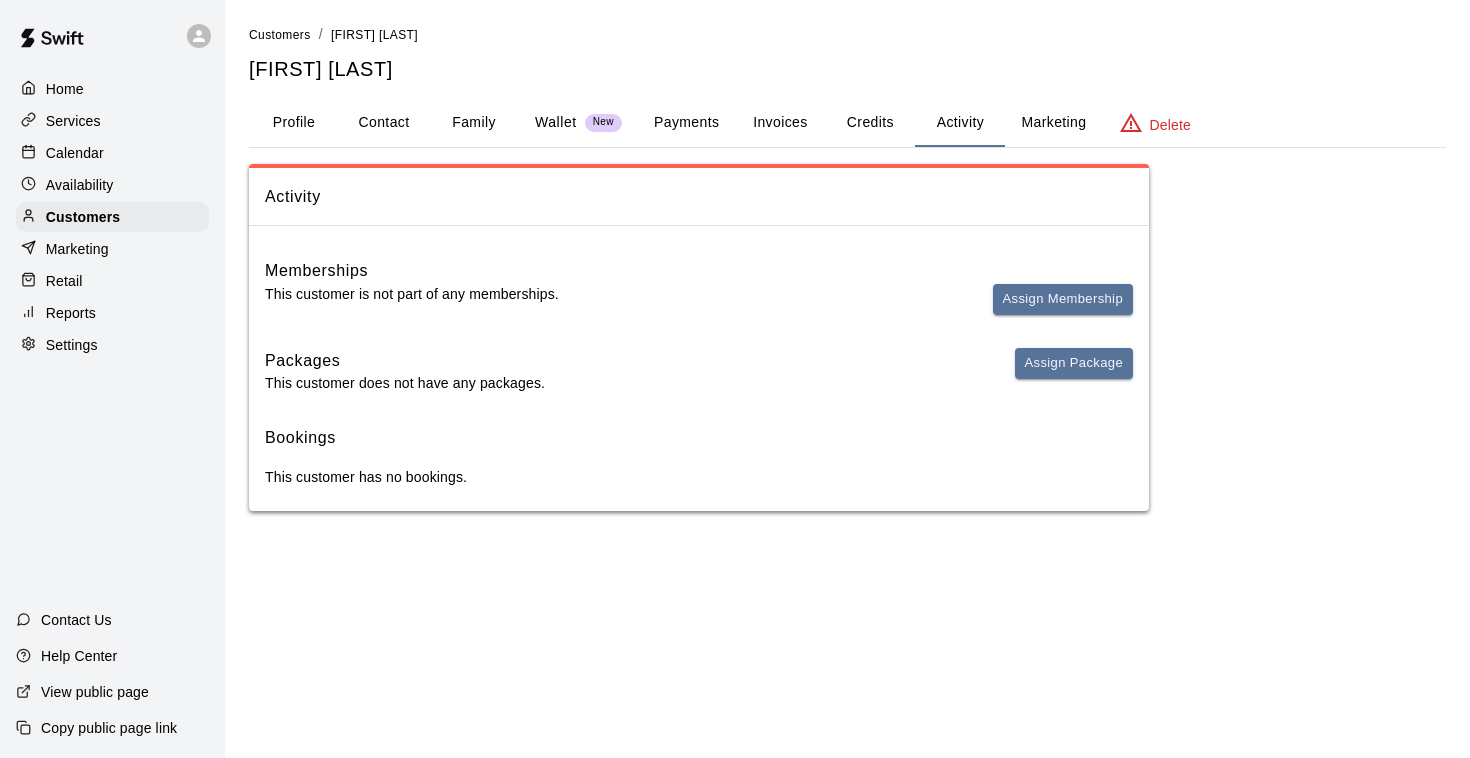 scroll, scrollTop: 0, scrollLeft: 0, axis: both 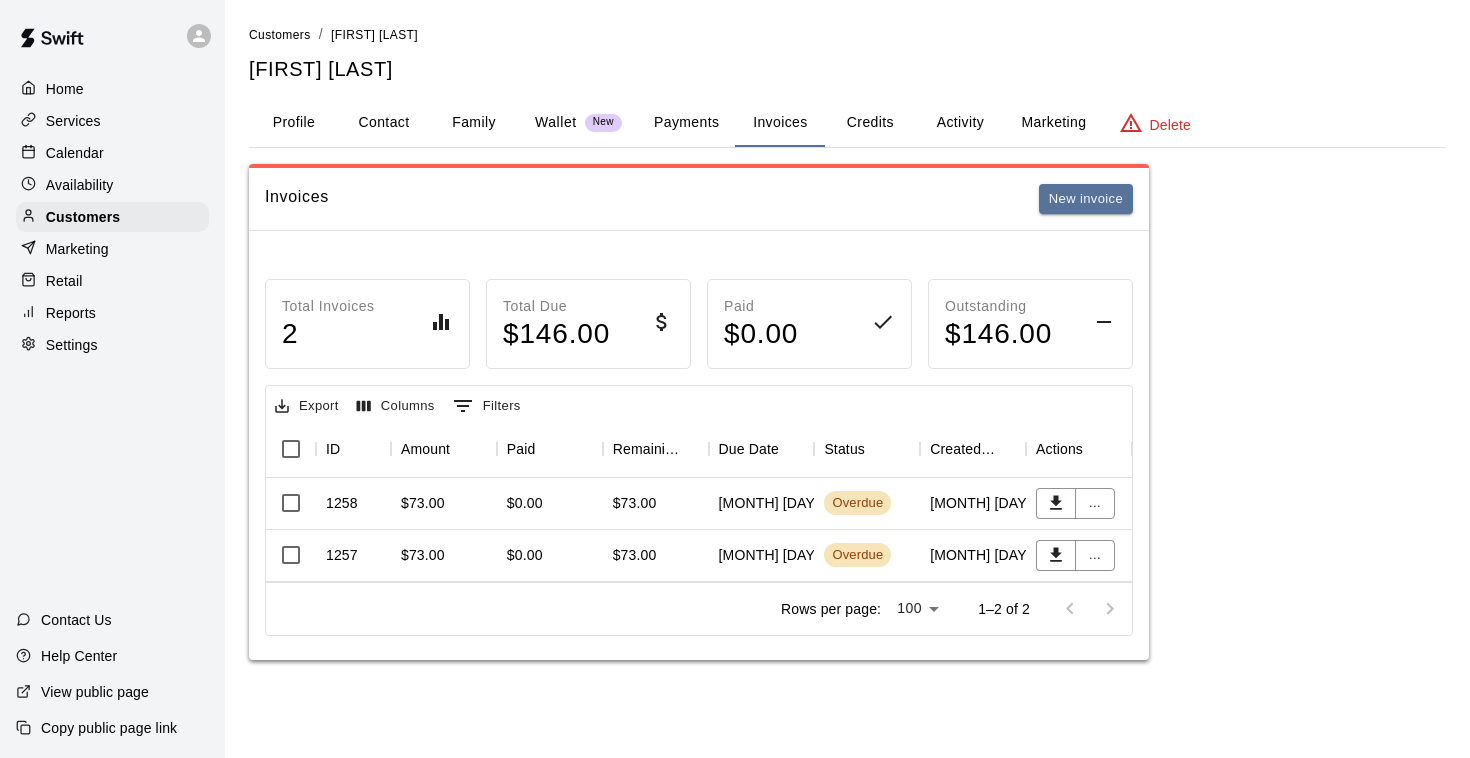 click on "[DATE]" at bounding box center (762, 504) 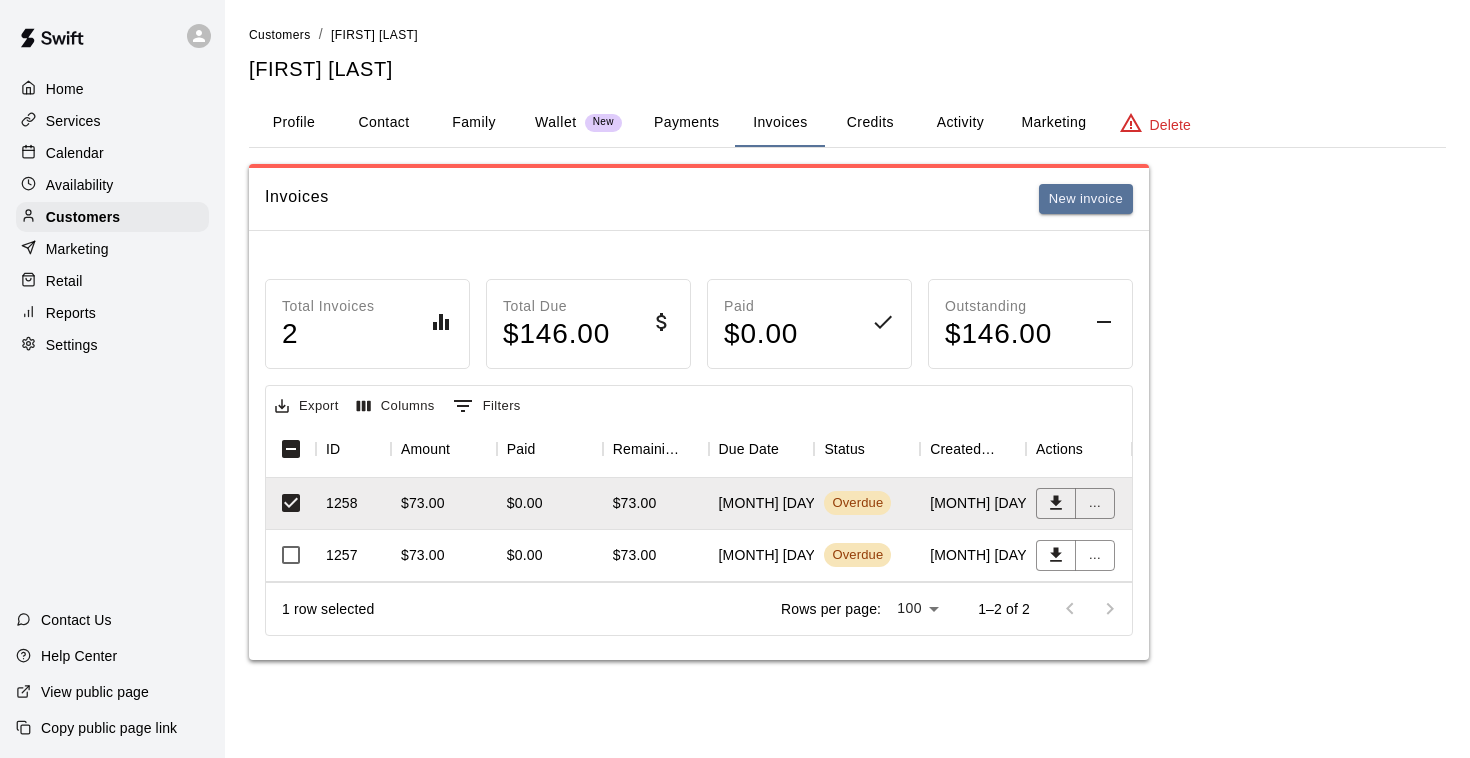 click on "[DATE]" at bounding box center [762, 556] 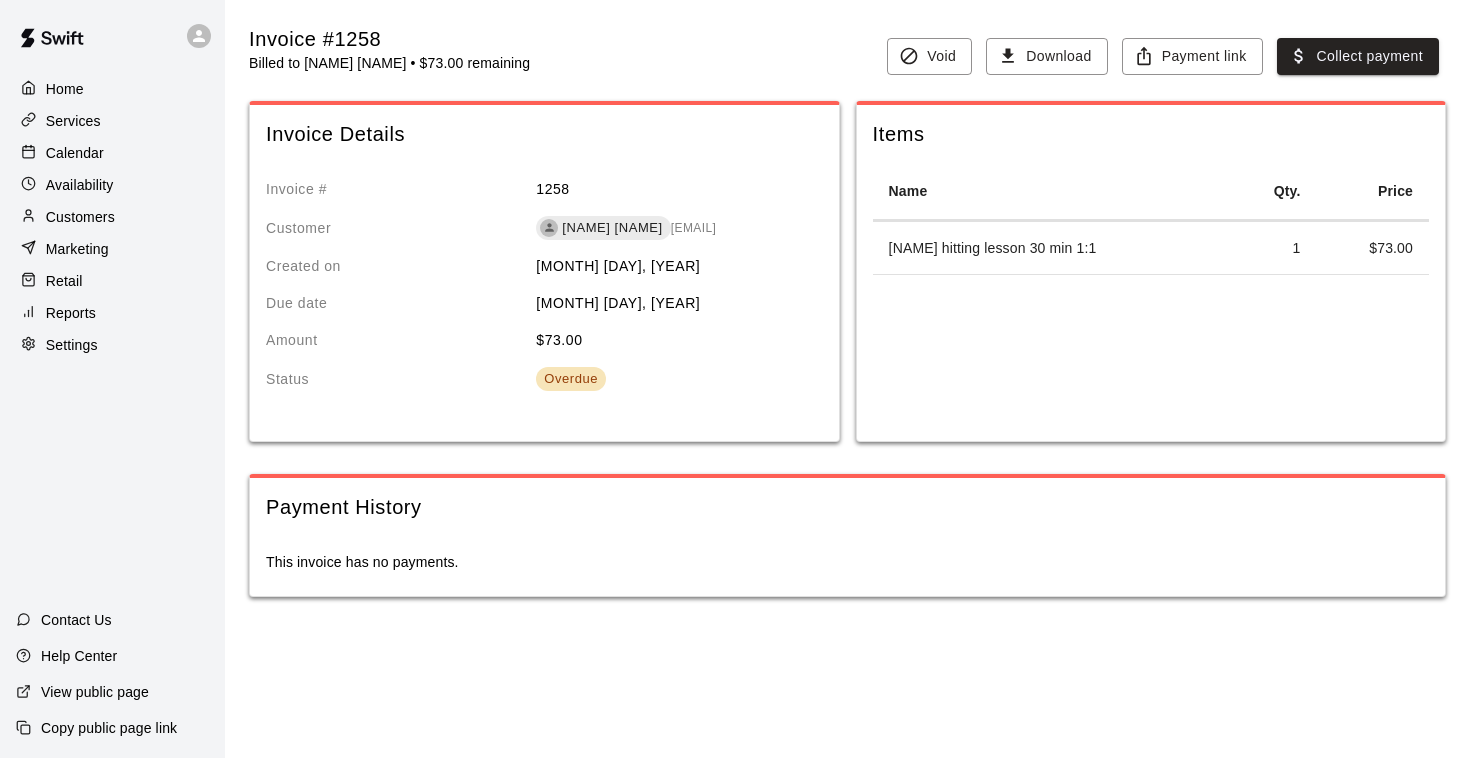scroll, scrollTop: 0, scrollLeft: 0, axis: both 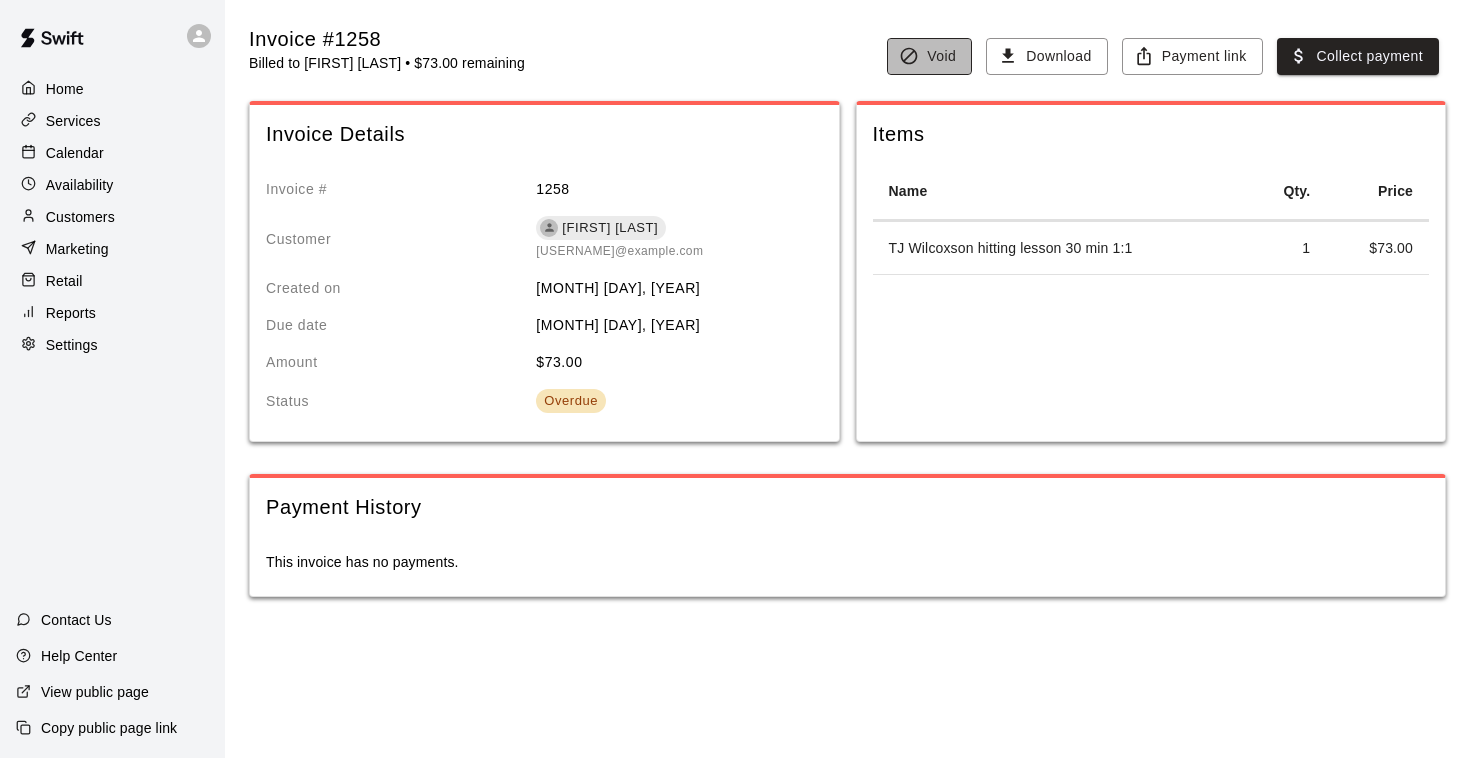 click on "Void" at bounding box center (929, 56) 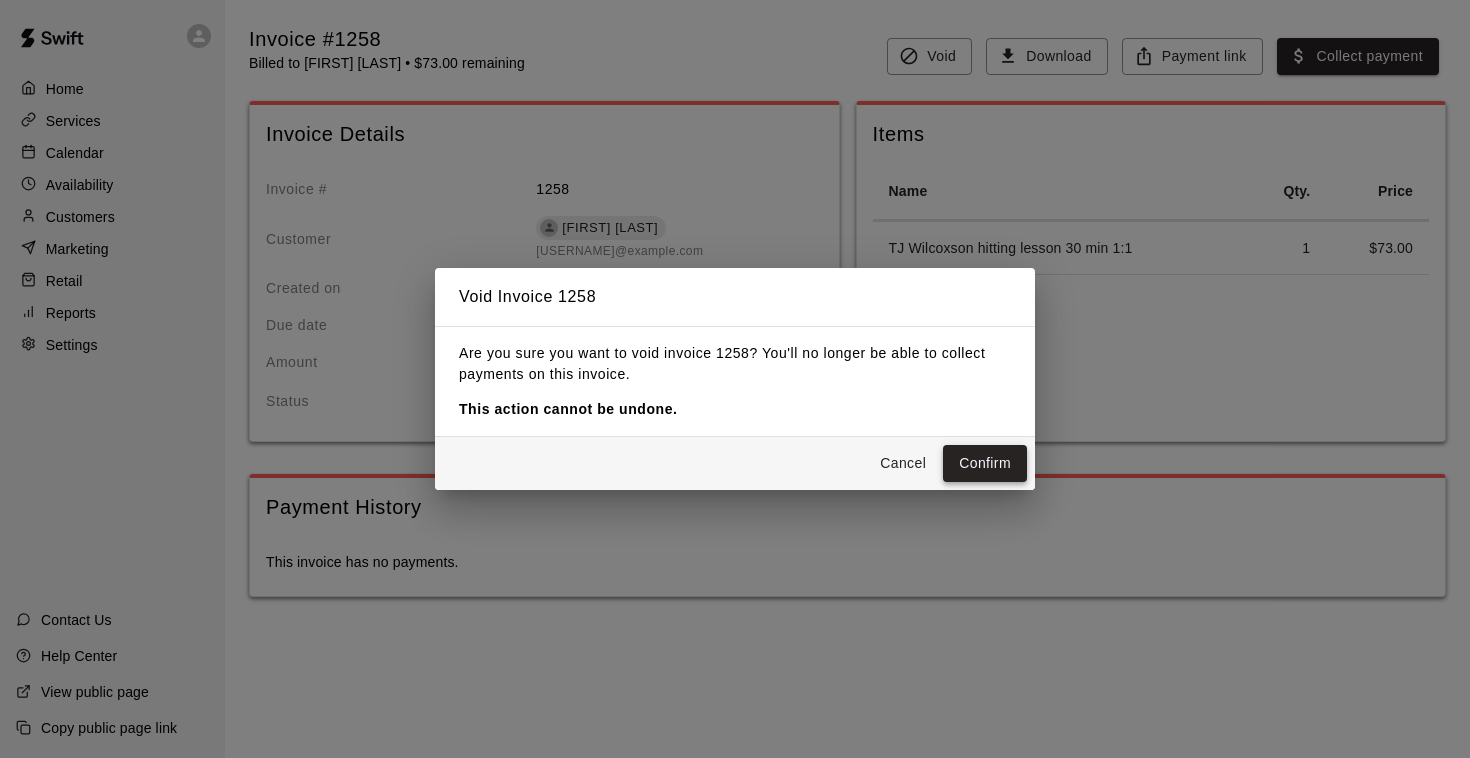 click on "Confirm" at bounding box center (985, 463) 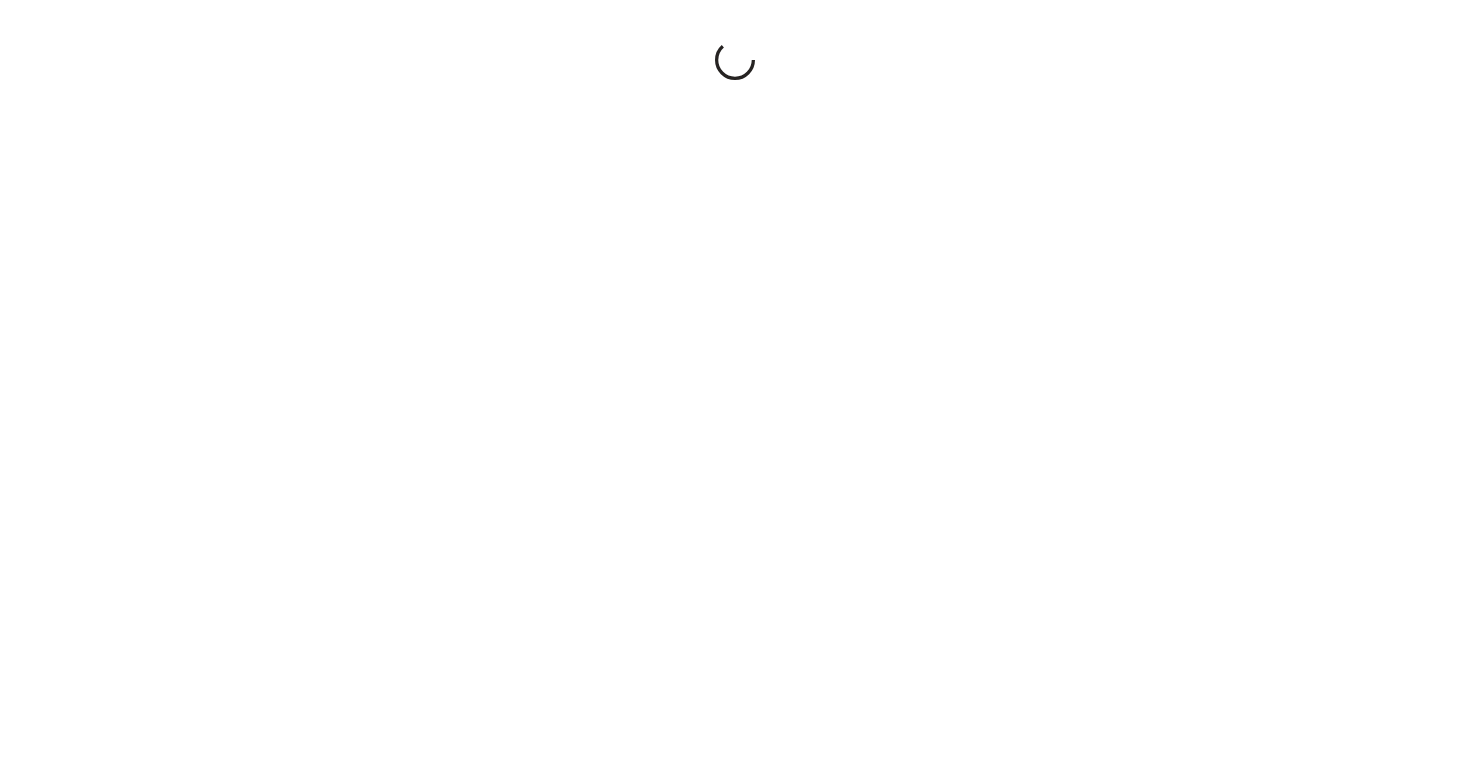 scroll, scrollTop: 0, scrollLeft: 0, axis: both 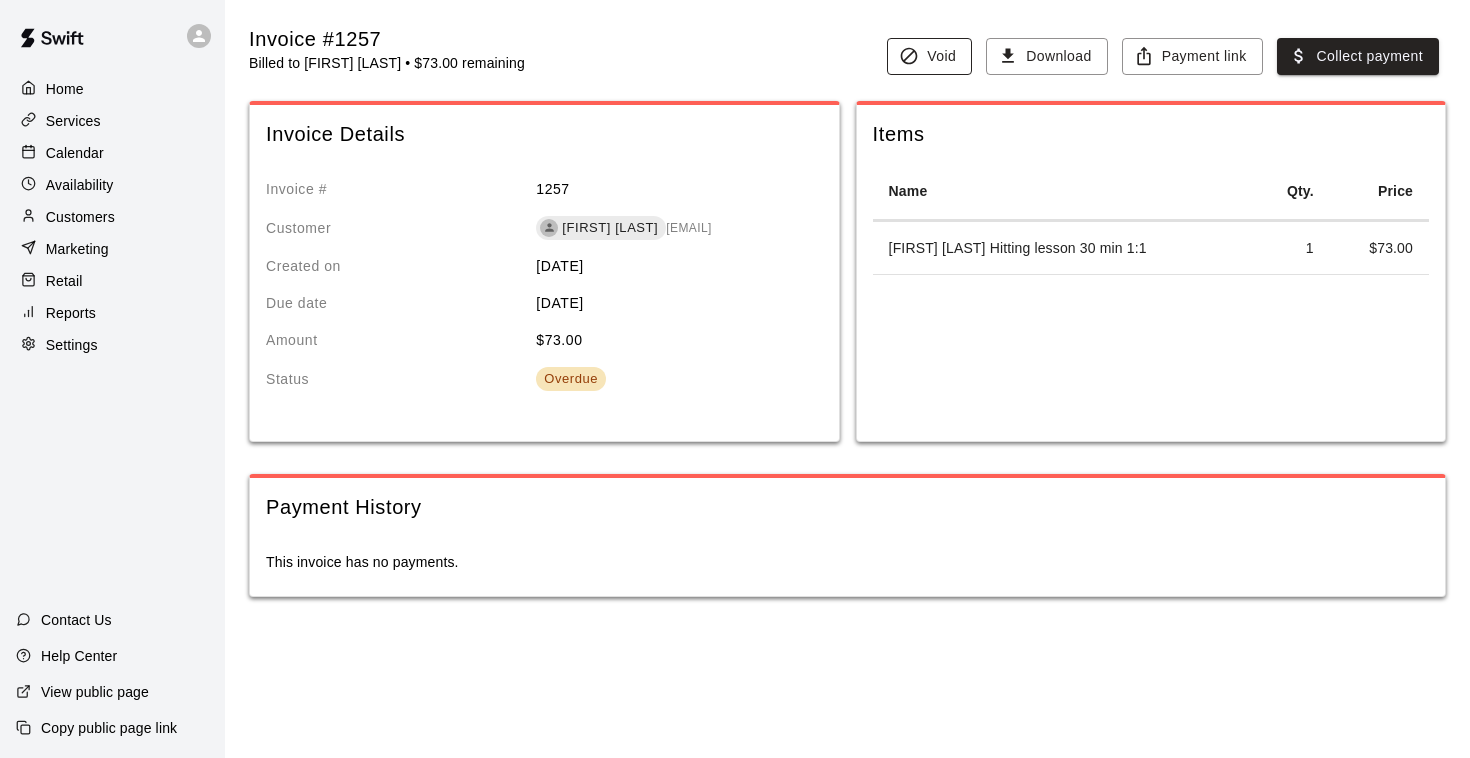 click on "Void" at bounding box center (929, 56) 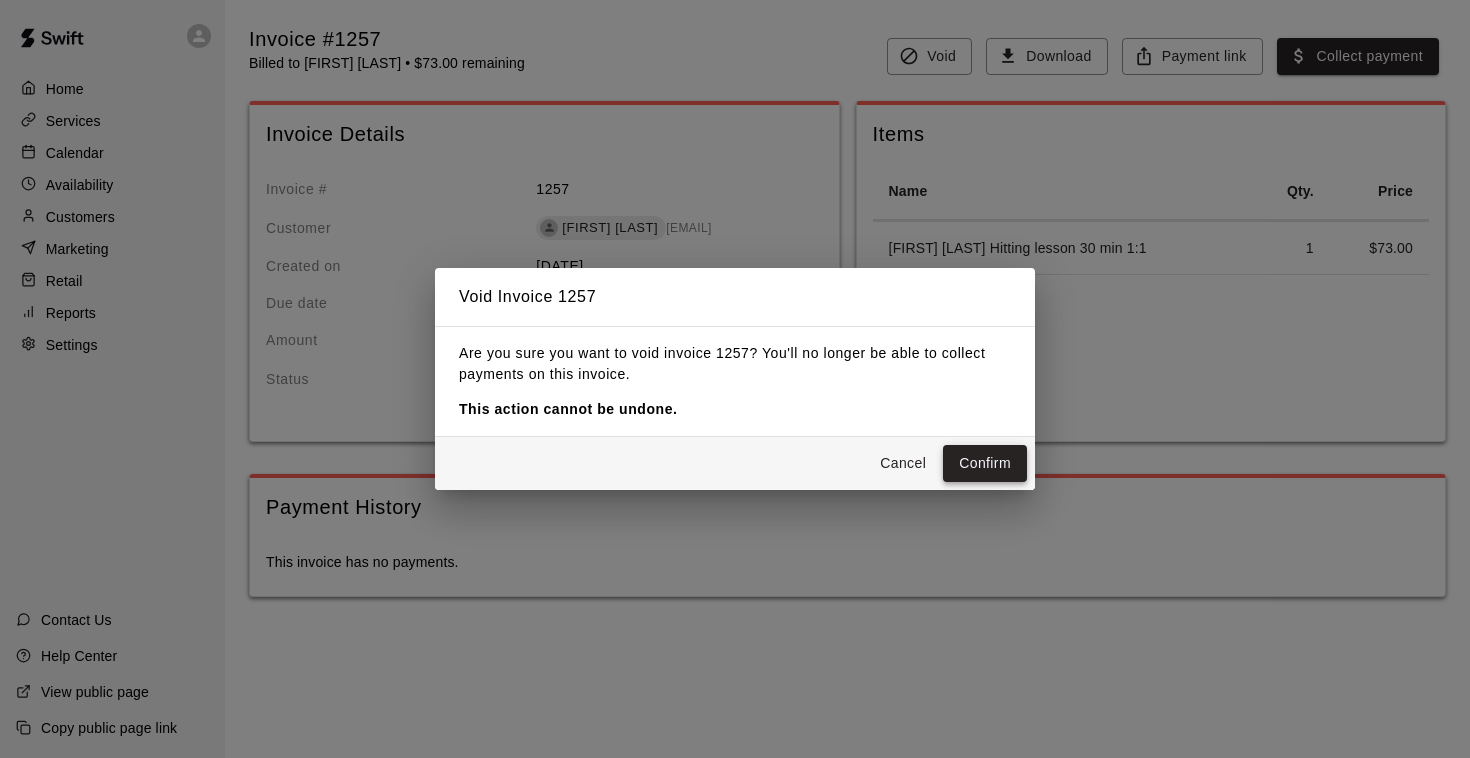 click on "Confirm" at bounding box center [985, 463] 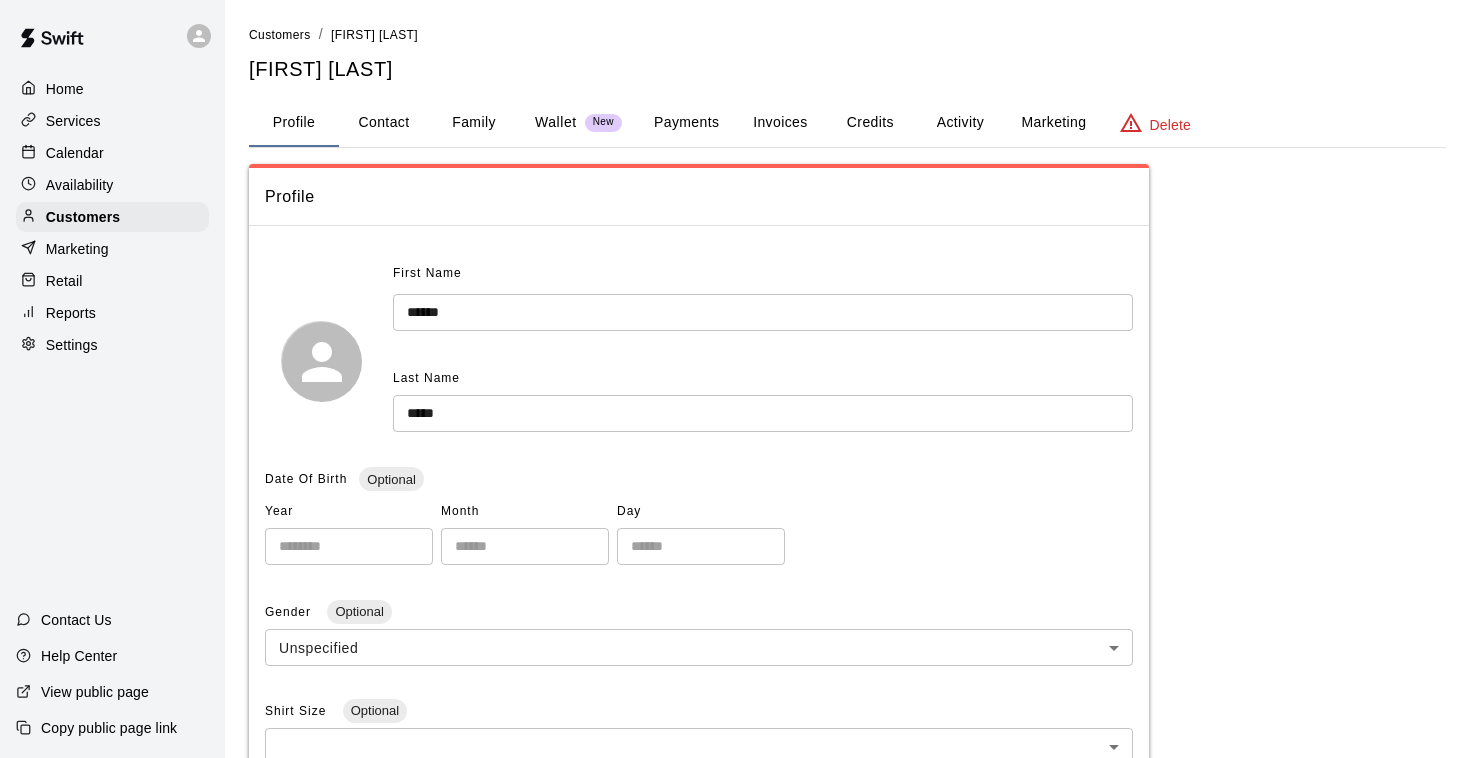 scroll, scrollTop: 0, scrollLeft: 0, axis: both 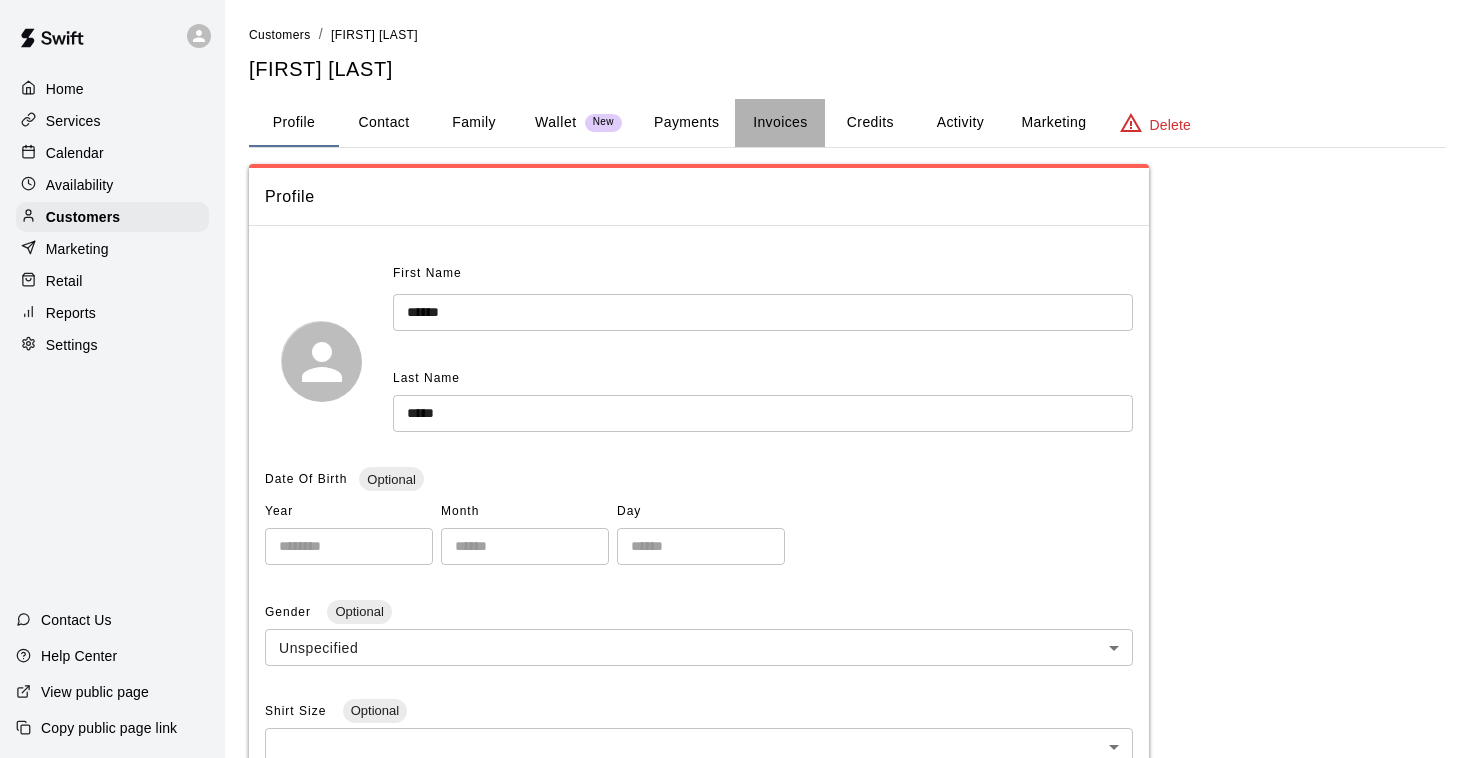 click on "Invoices" at bounding box center [780, 123] 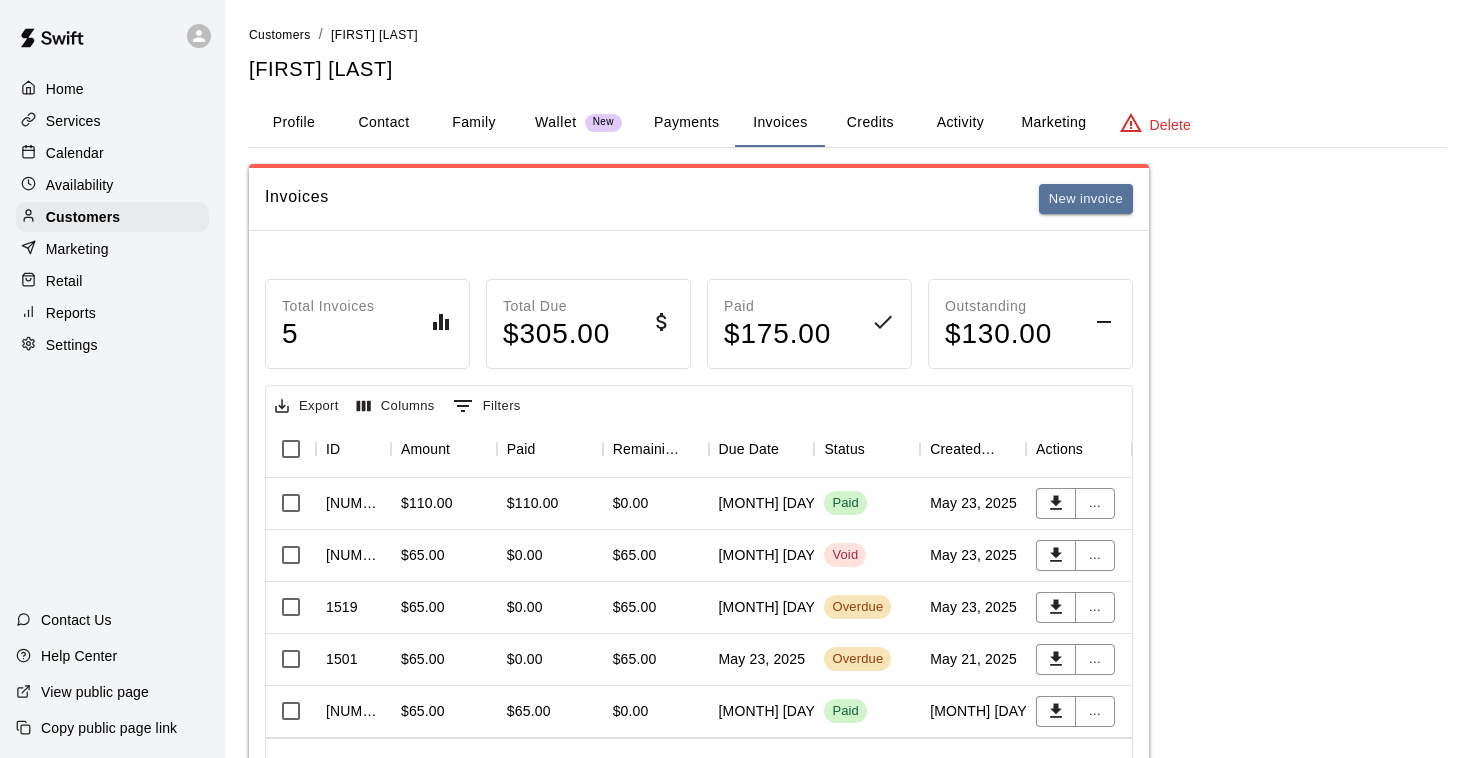 scroll, scrollTop: 0, scrollLeft: 0, axis: both 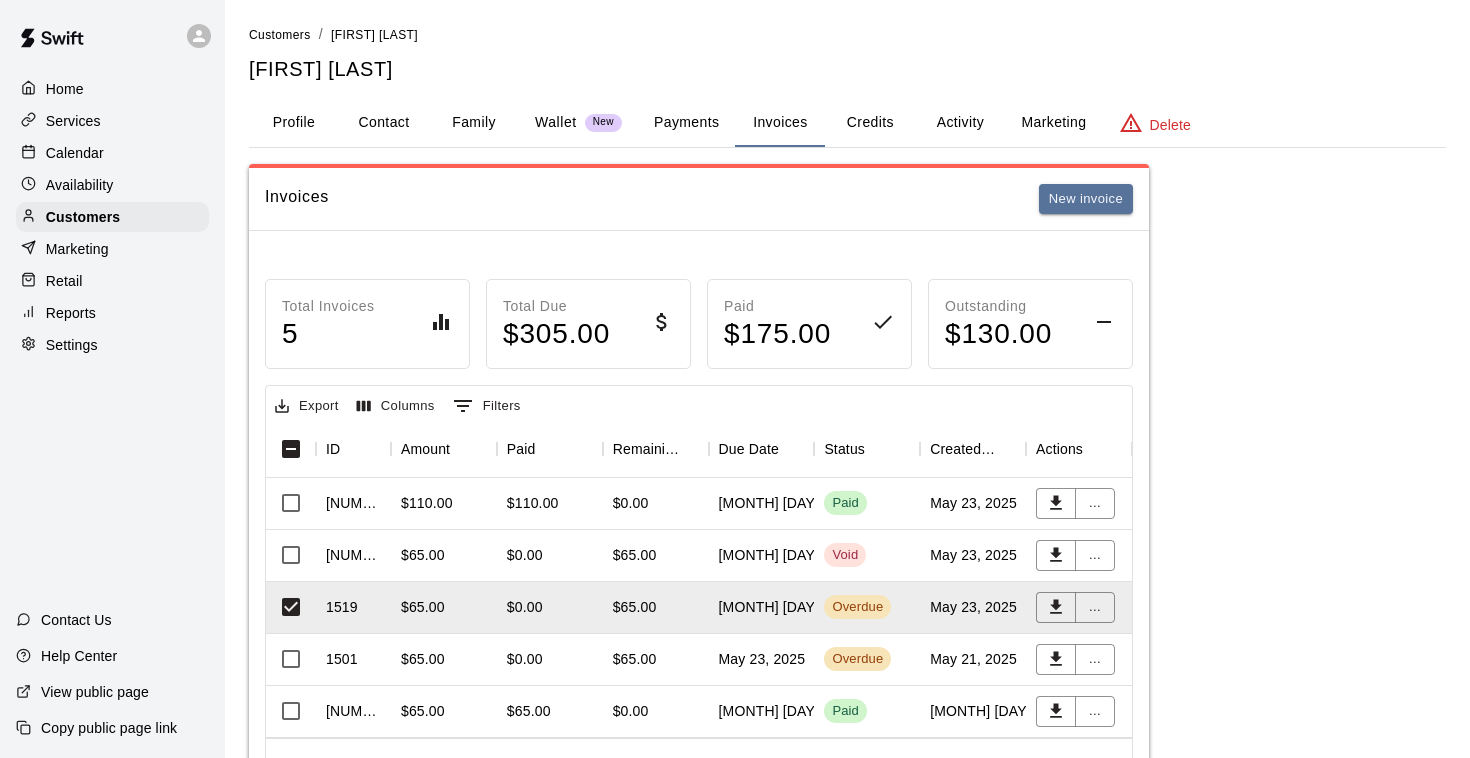 click on "Activity" at bounding box center [960, 123] 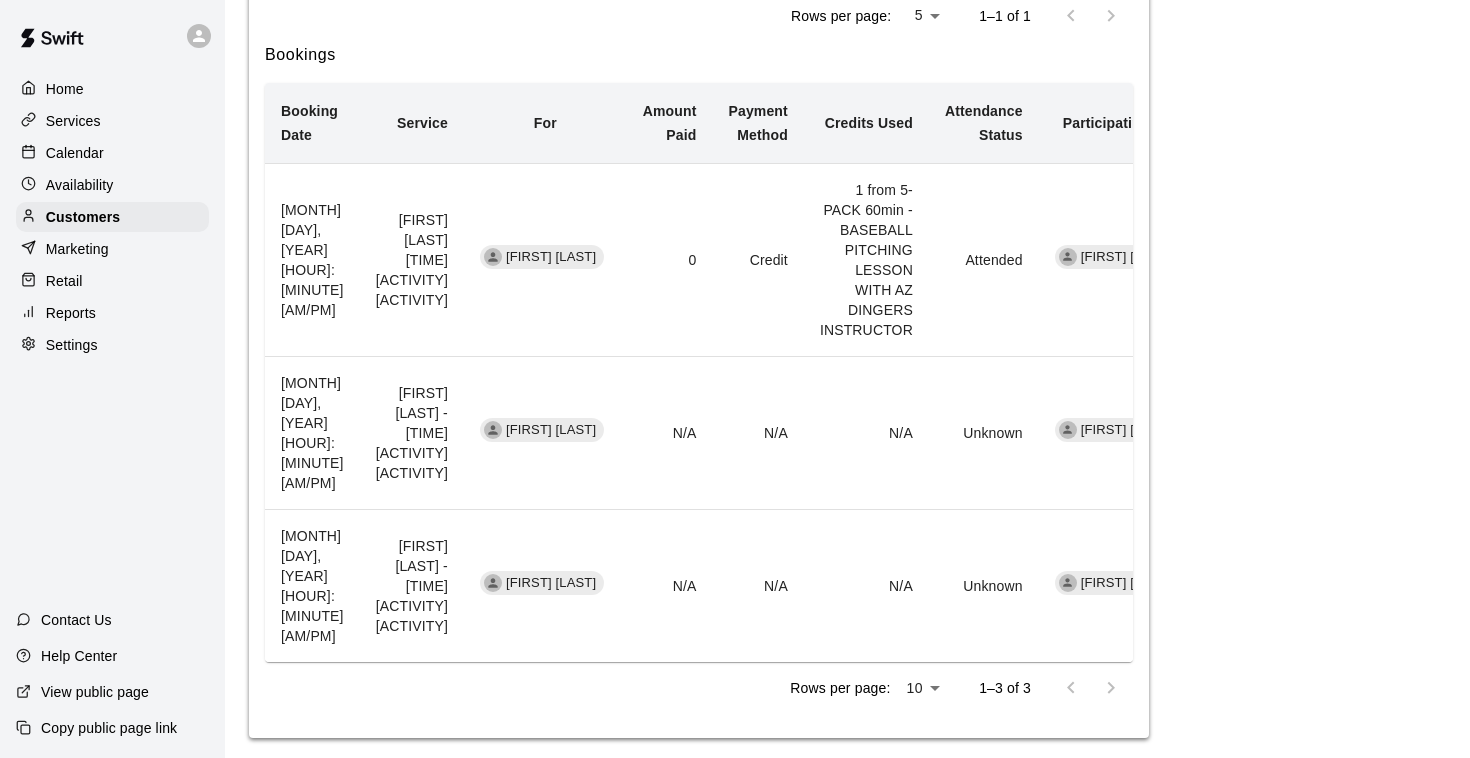 scroll, scrollTop: 643, scrollLeft: 0, axis: vertical 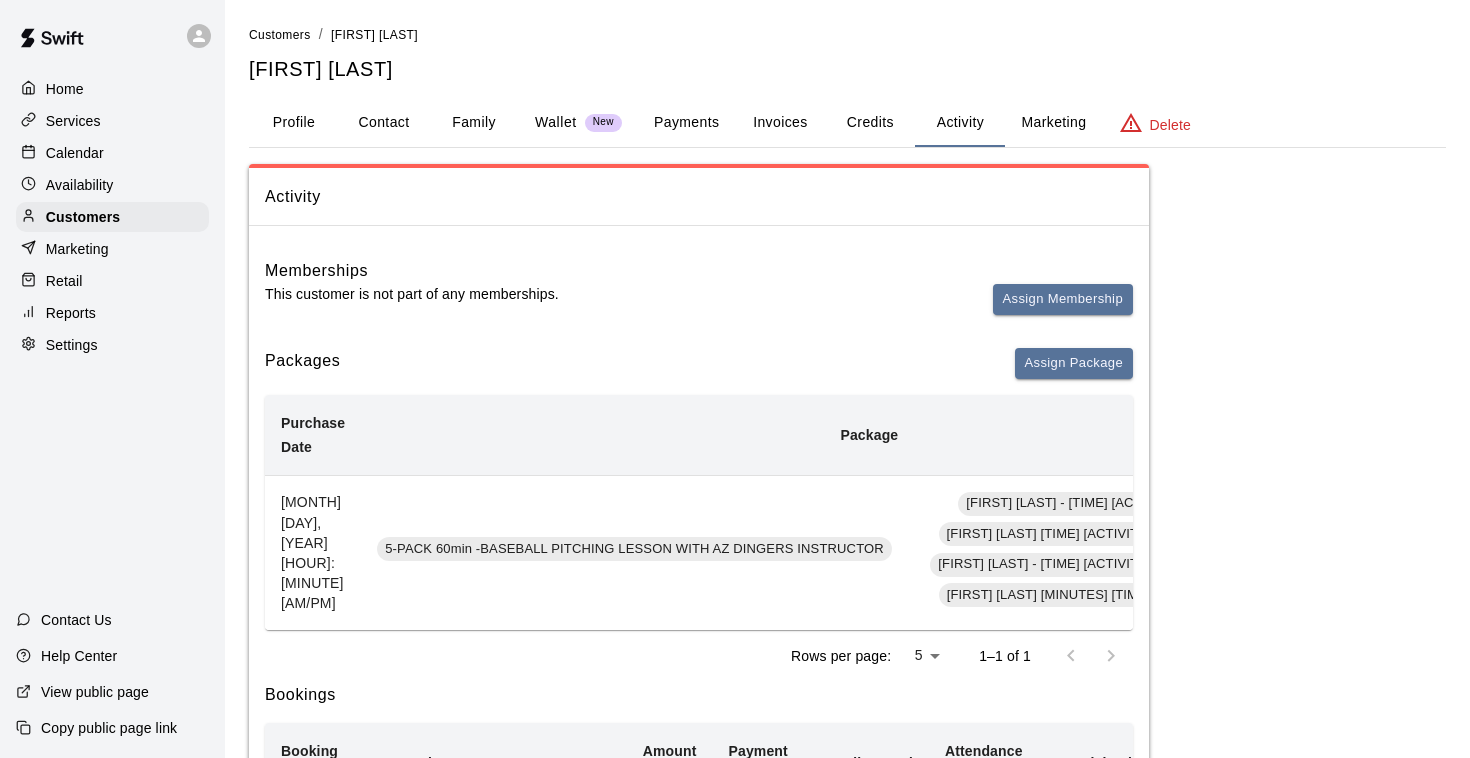 click on "Invoices" at bounding box center [780, 123] 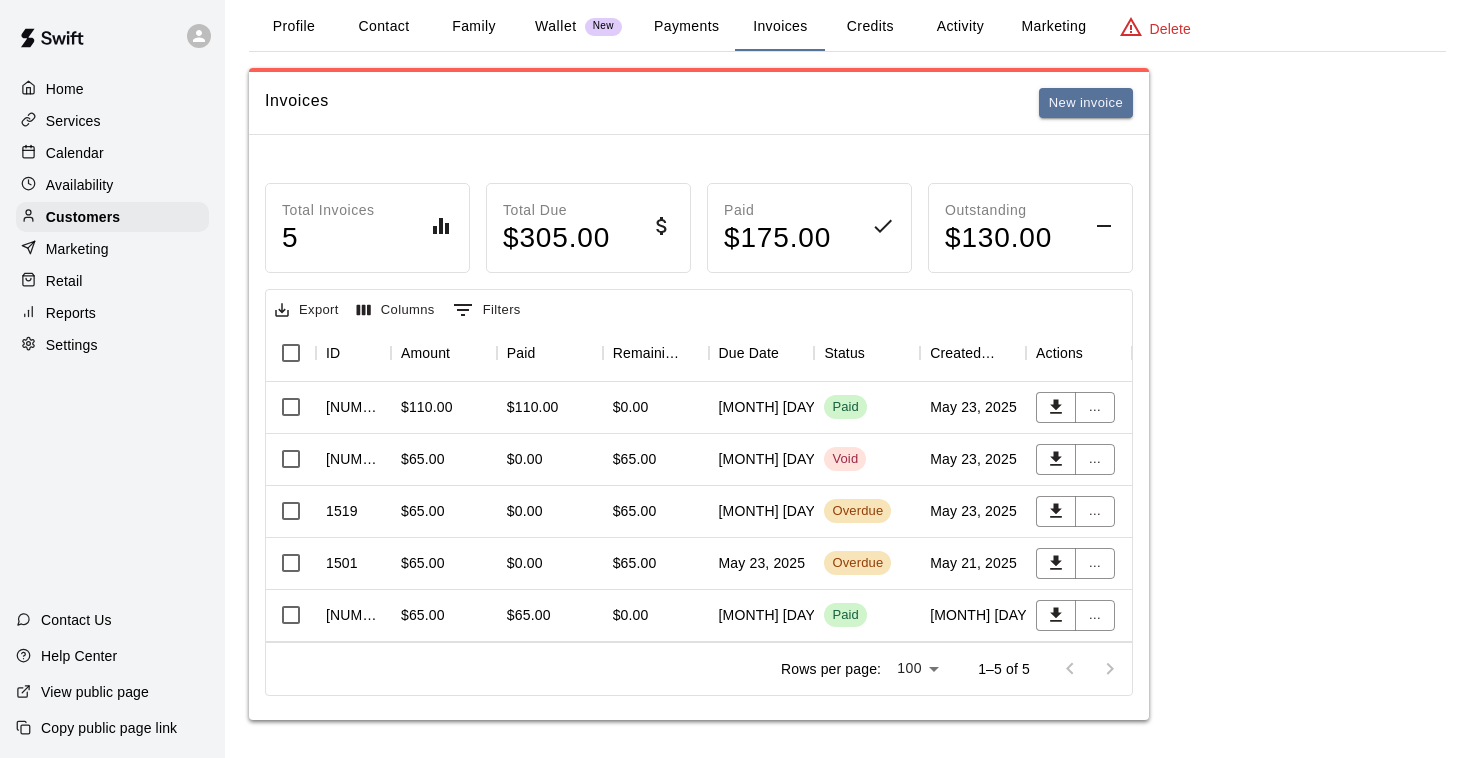 scroll, scrollTop: 95, scrollLeft: 0, axis: vertical 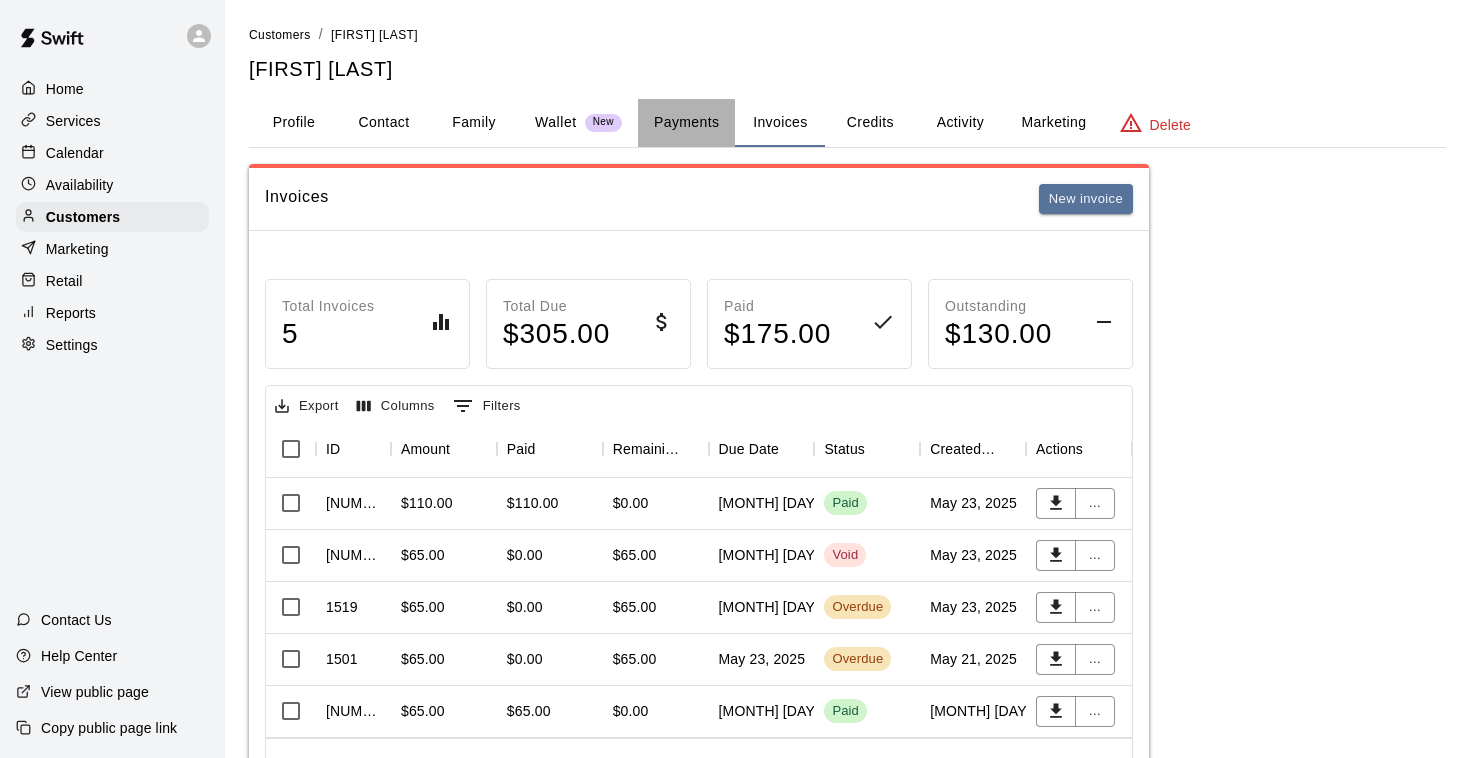 click on "Payments" at bounding box center [686, 123] 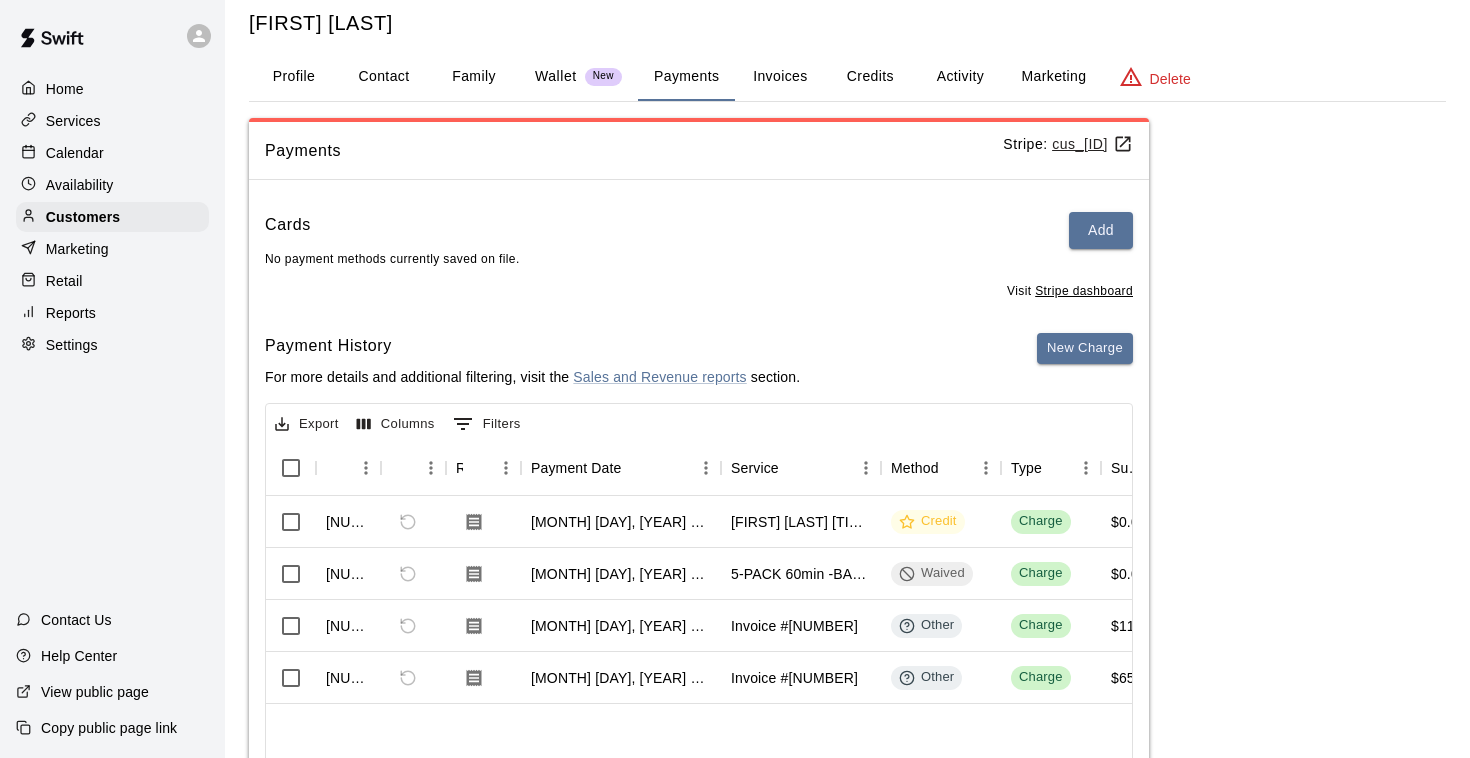 scroll, scrollTop: 57, scrollLeft: 0, axis: vertical 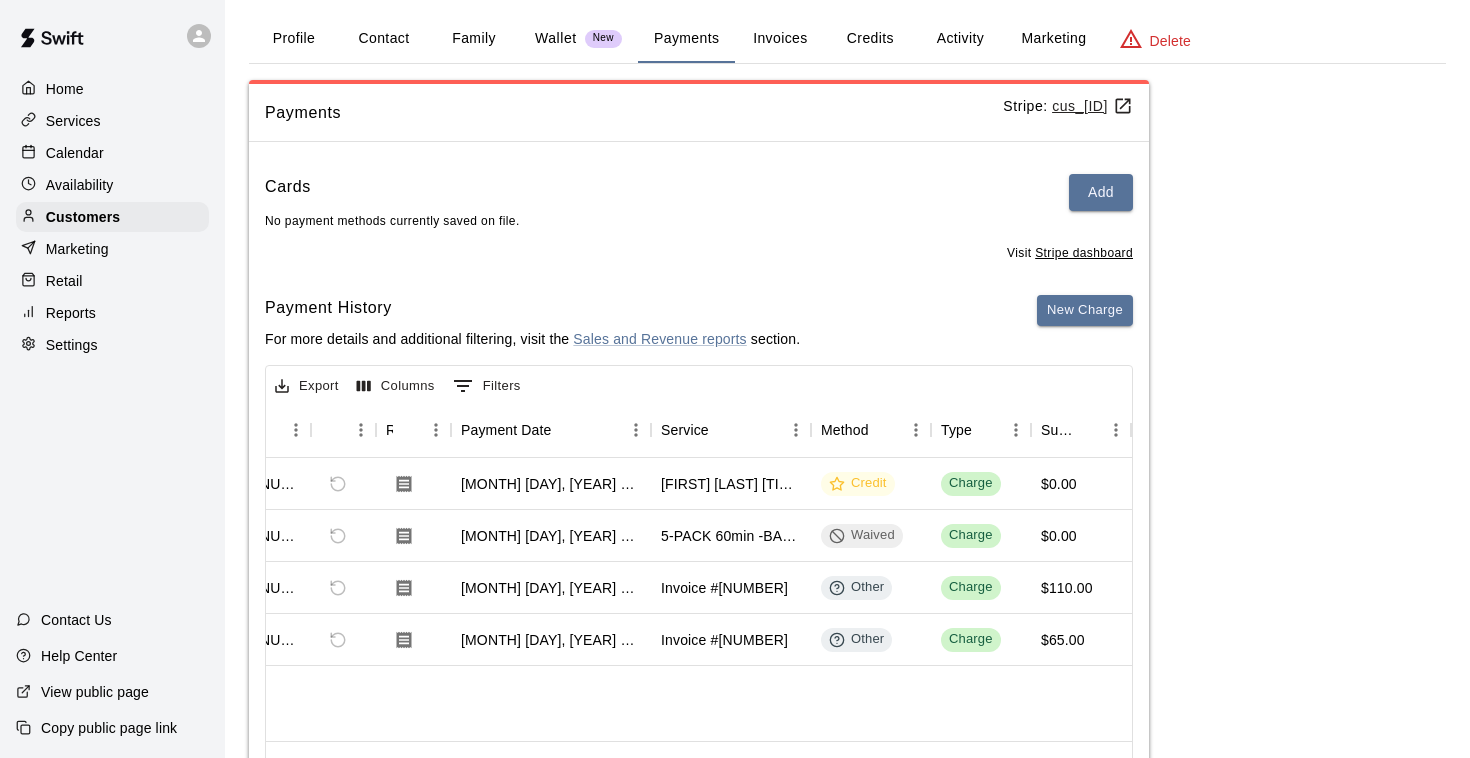 click on "Invoices" at bounding box center (780, 39) 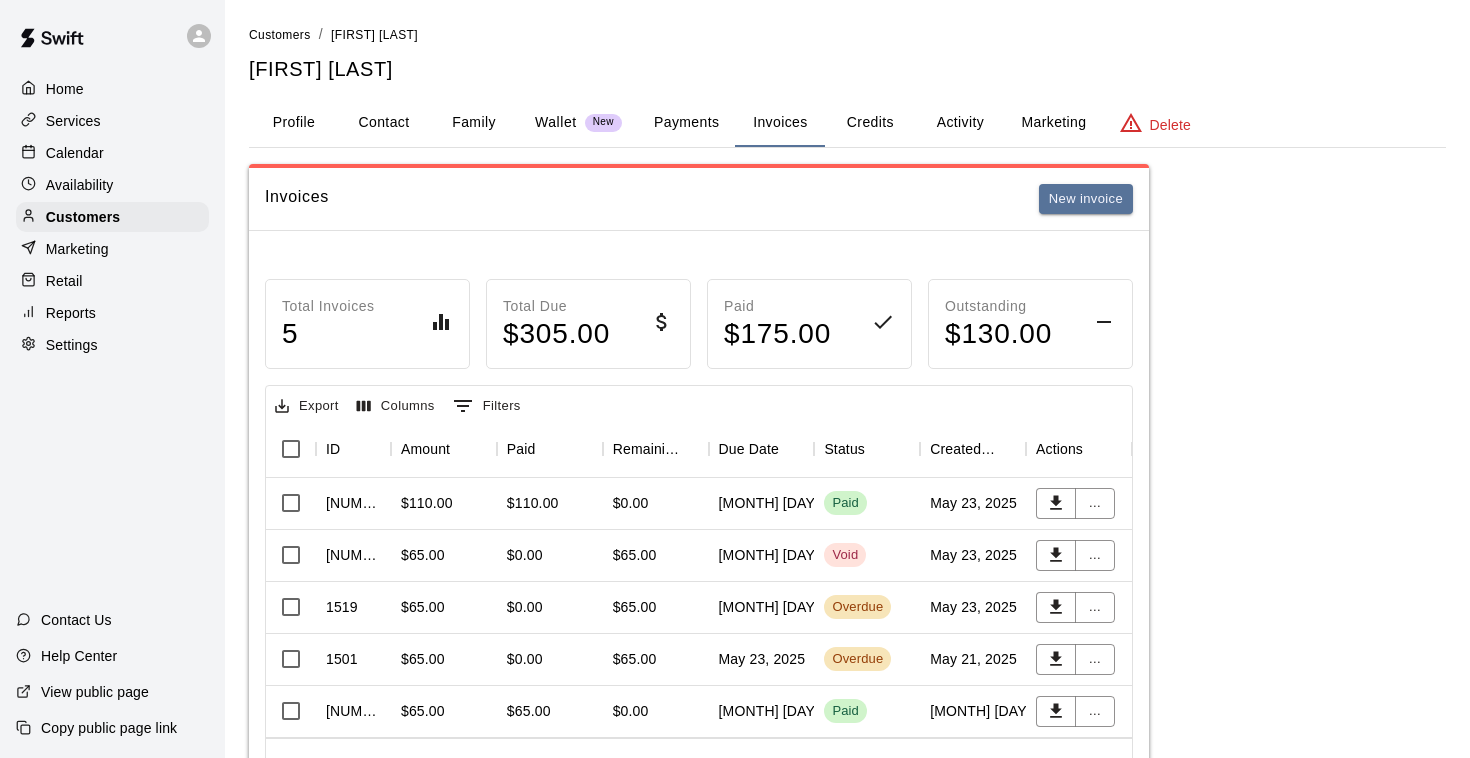 scroll, scrollTop: 0, scrollLeft: 0, axis: both 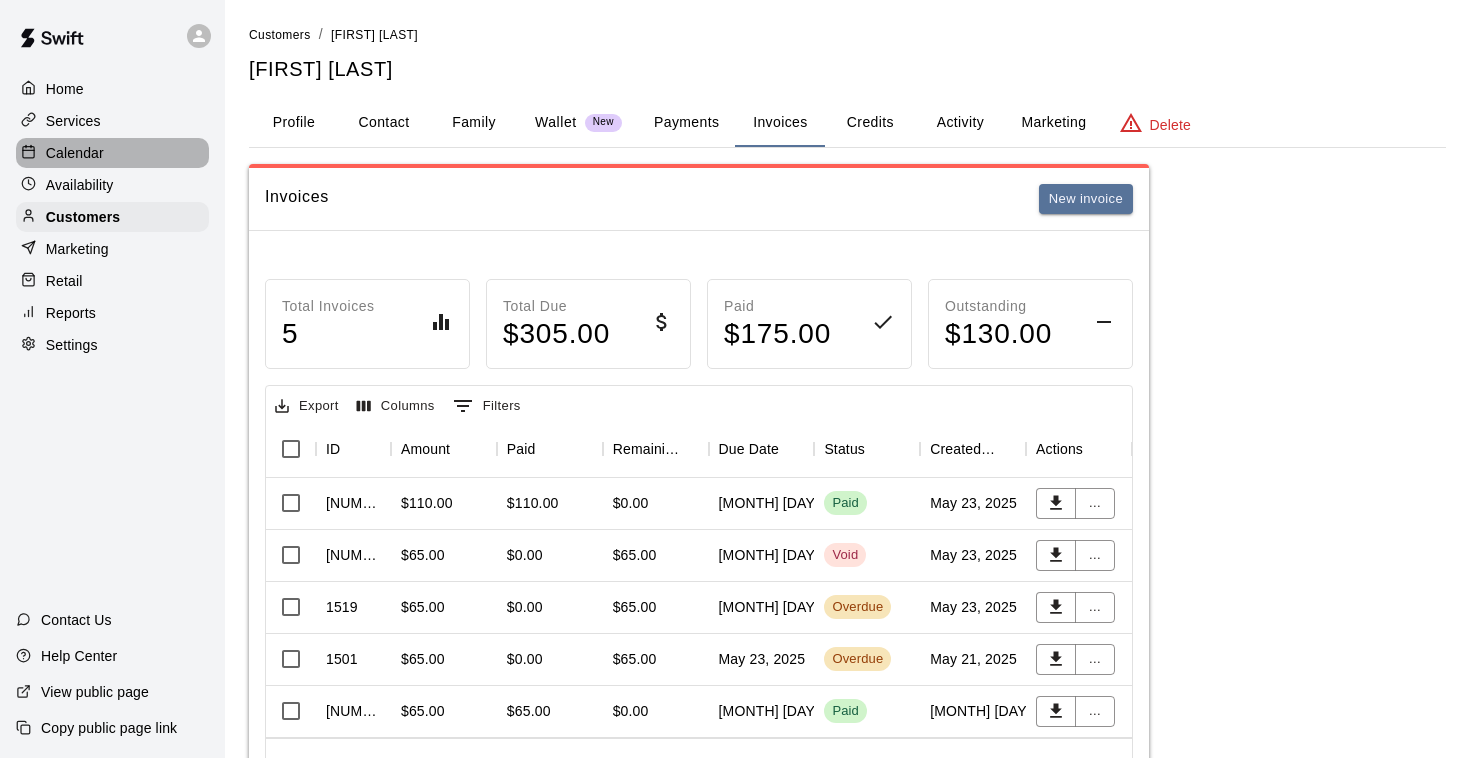 click on "Calendar" at bounding box center [112, 153] 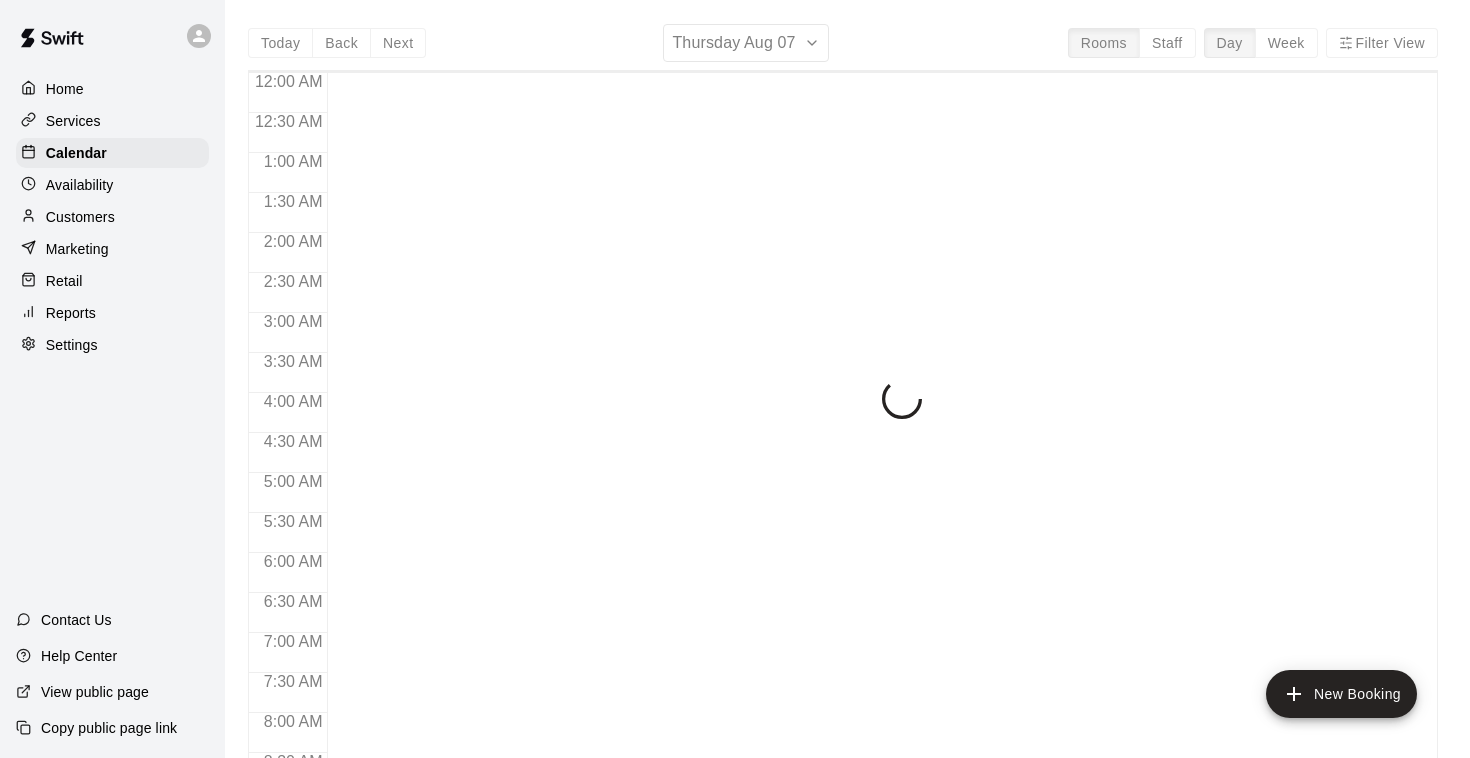 scroll, scrollTop: 910, scrollLeft: 0, axis: vertical 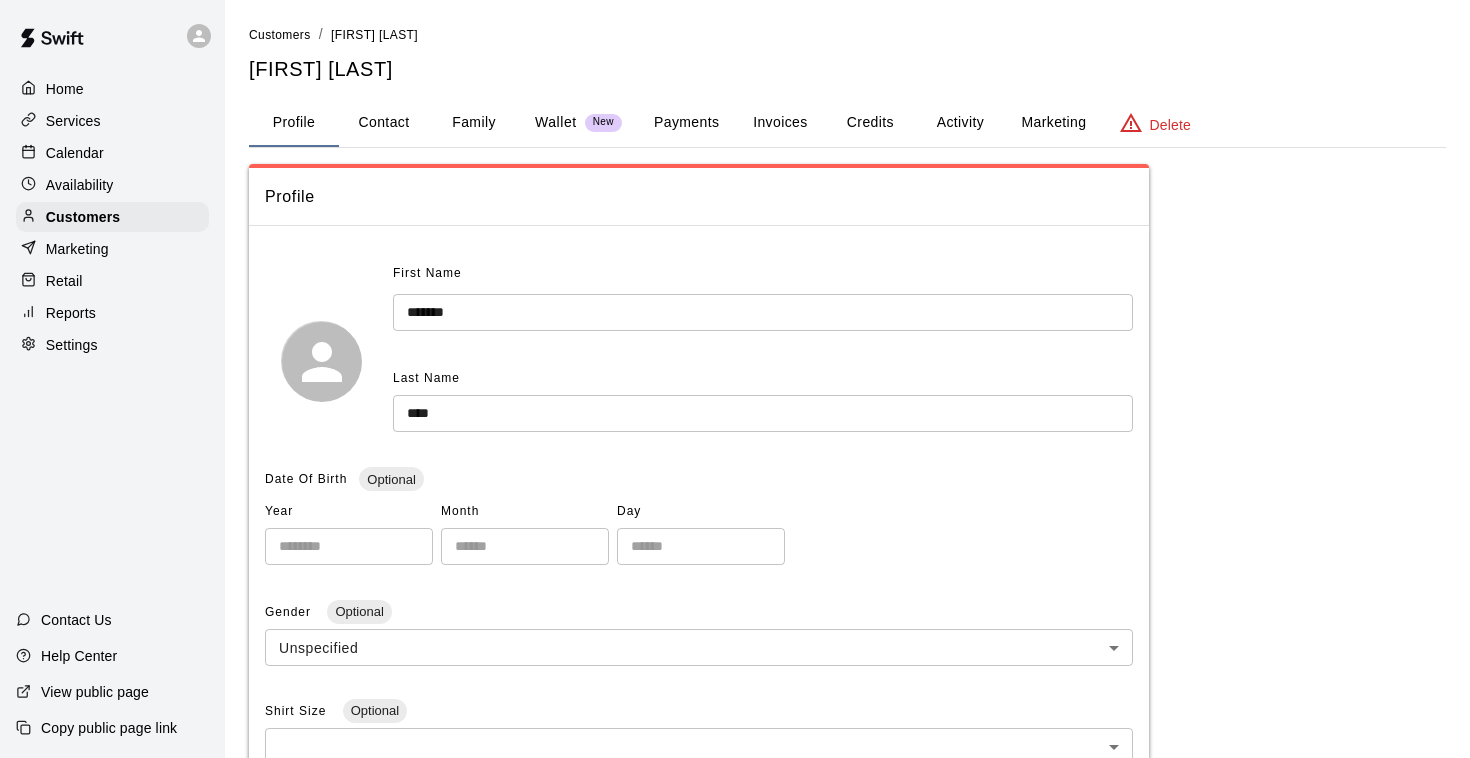 click on "Invoices" at bounding box center [780, 123] 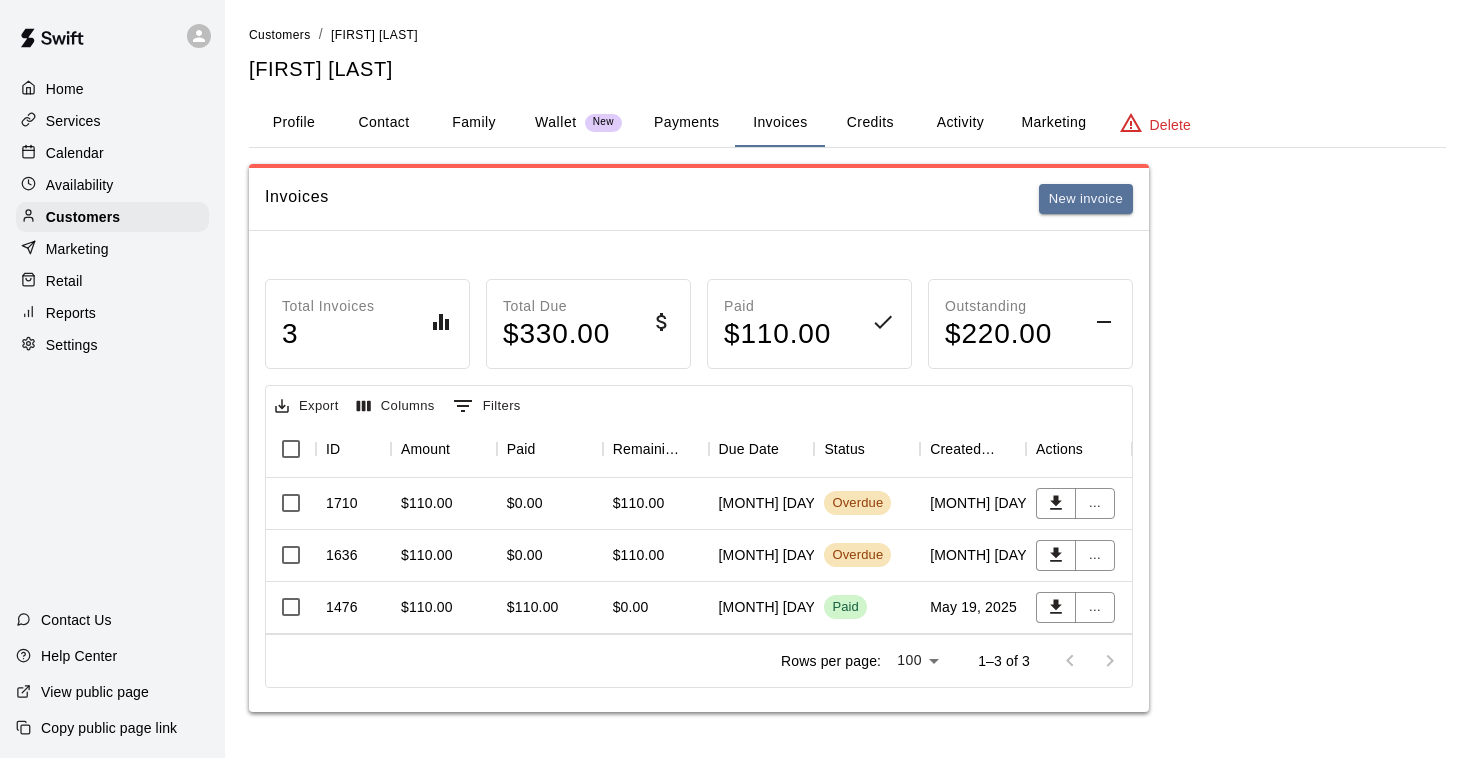 scroll, scrollTop: 0, scrollLeft: 0, axis: both 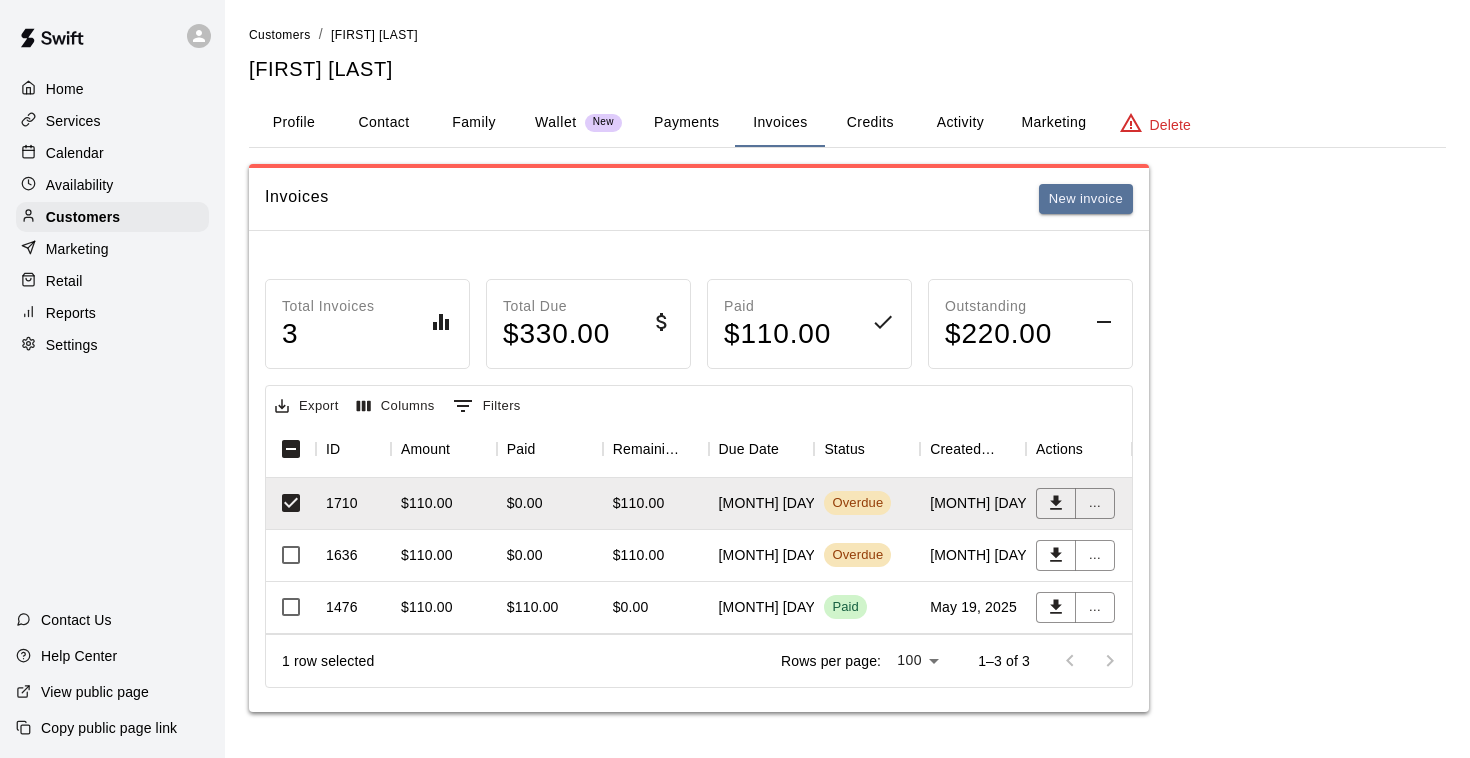 click on "Payments" at bounding box center (686, 123) 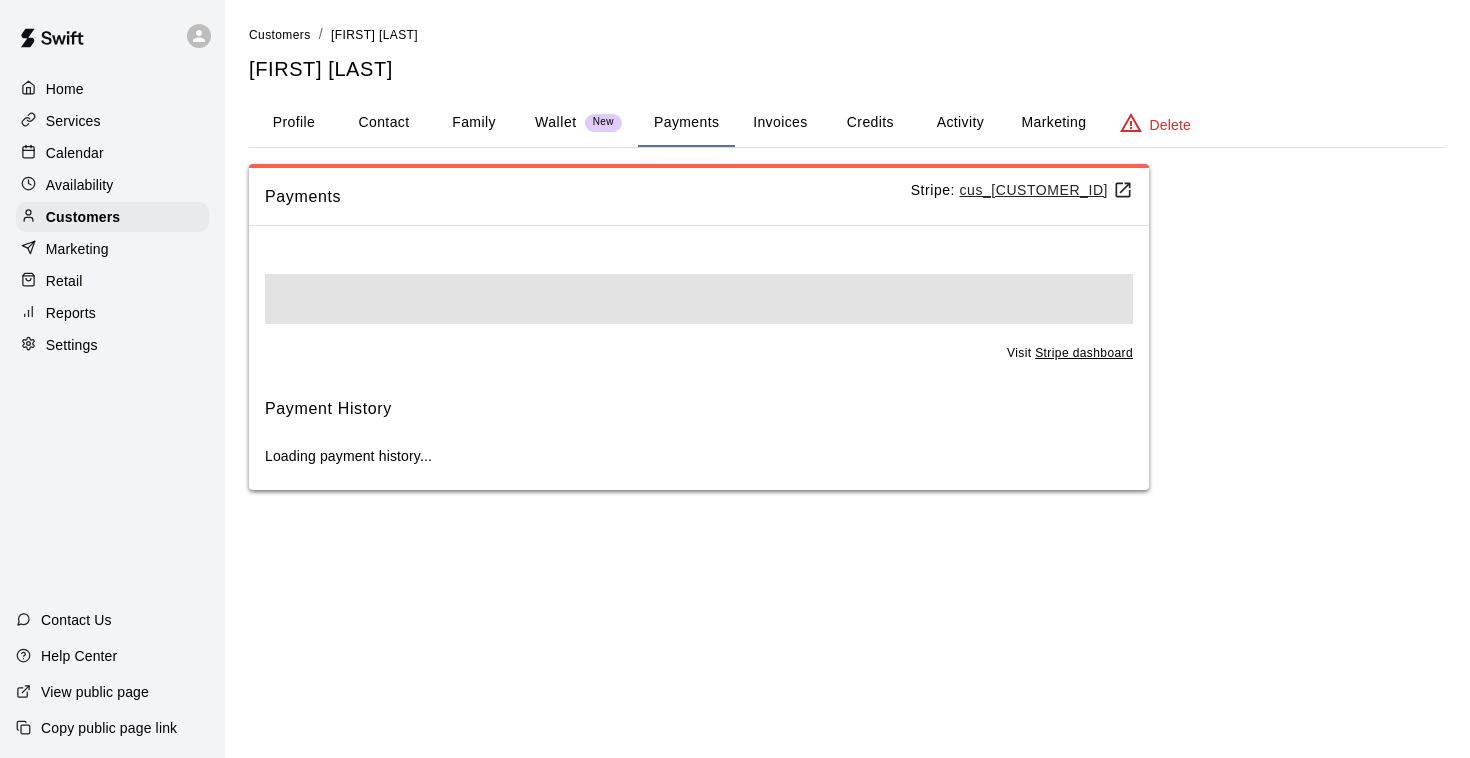 click on "Invoices" at bounding box center (780, 123) 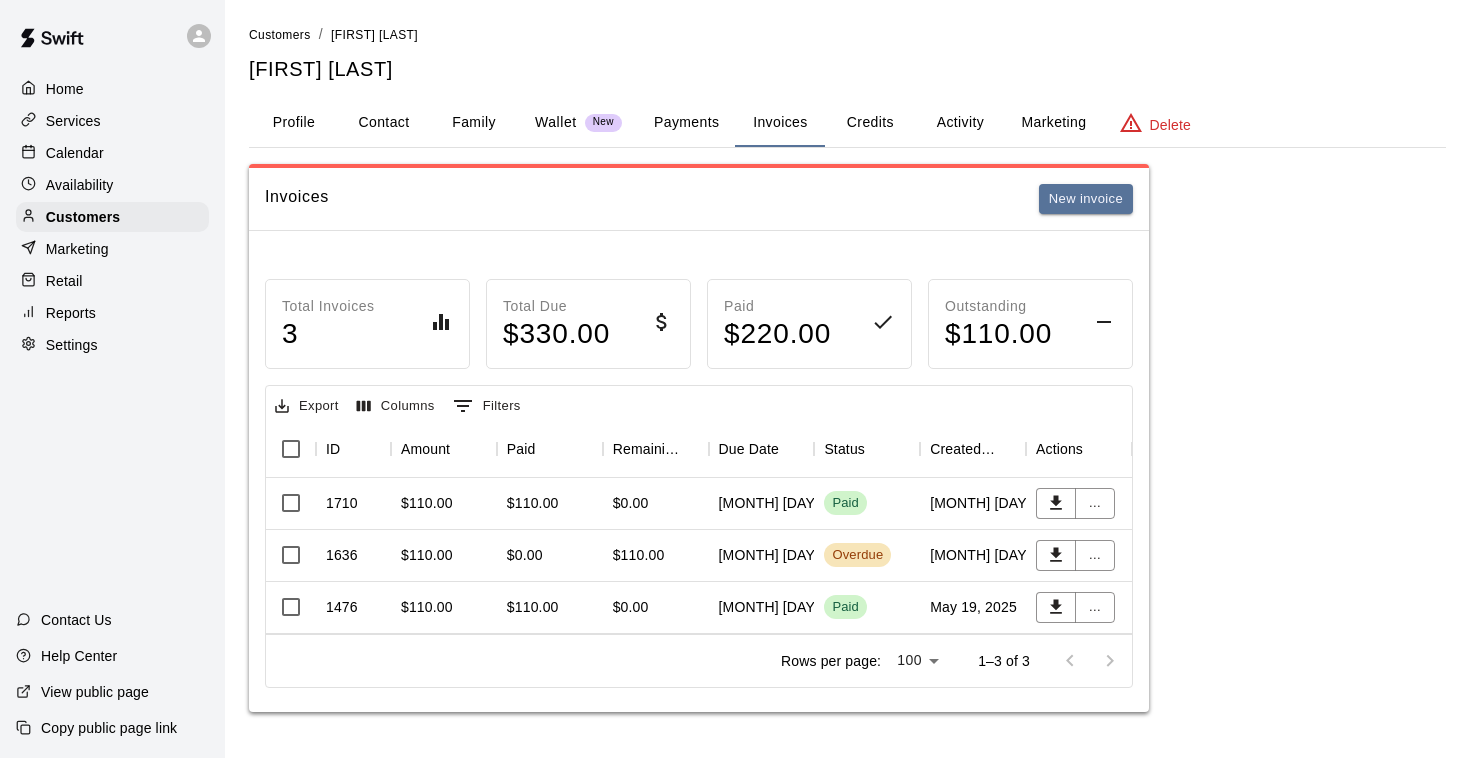 click on "[DATE]" at bounding box center [762, 556] 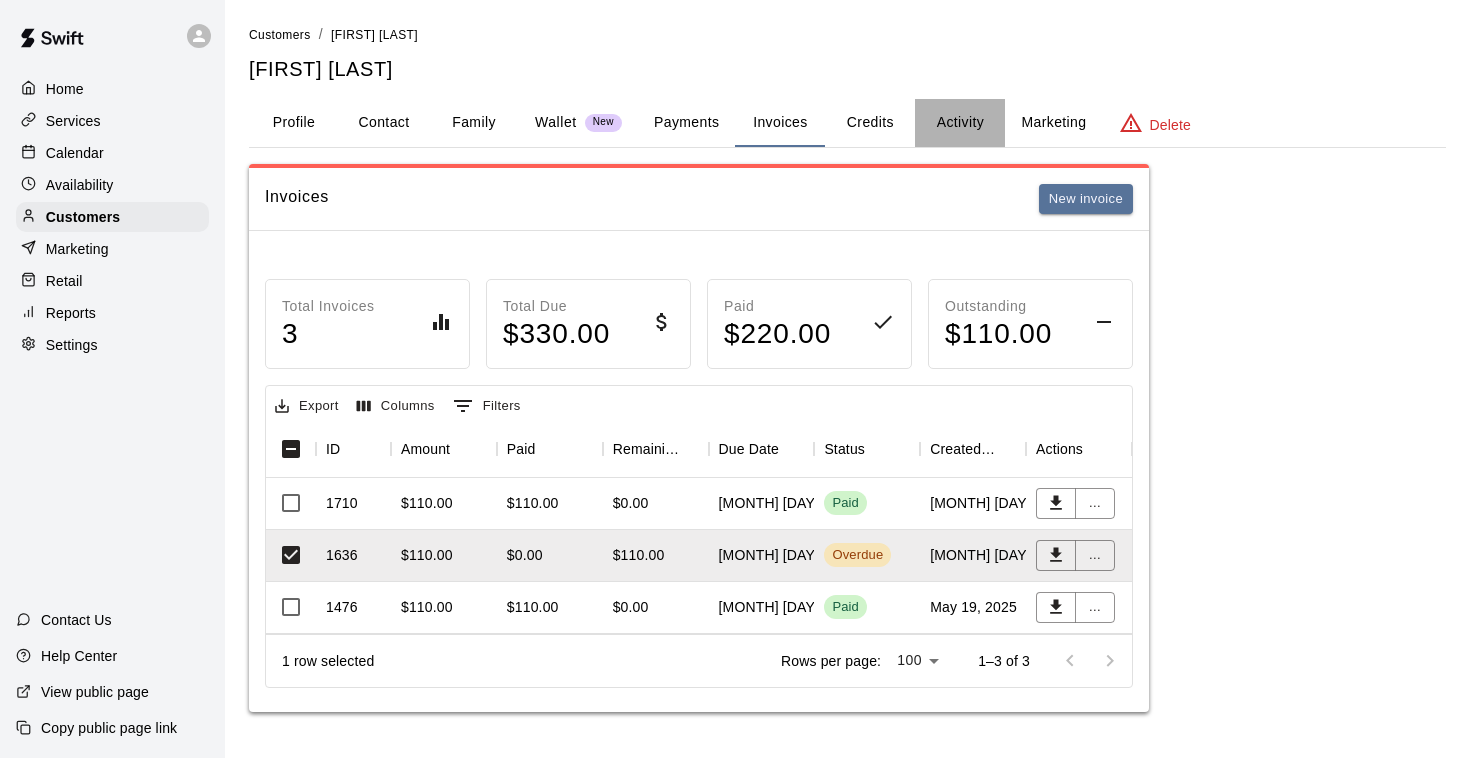 click on "Activity" at bounding box center (960, 123) 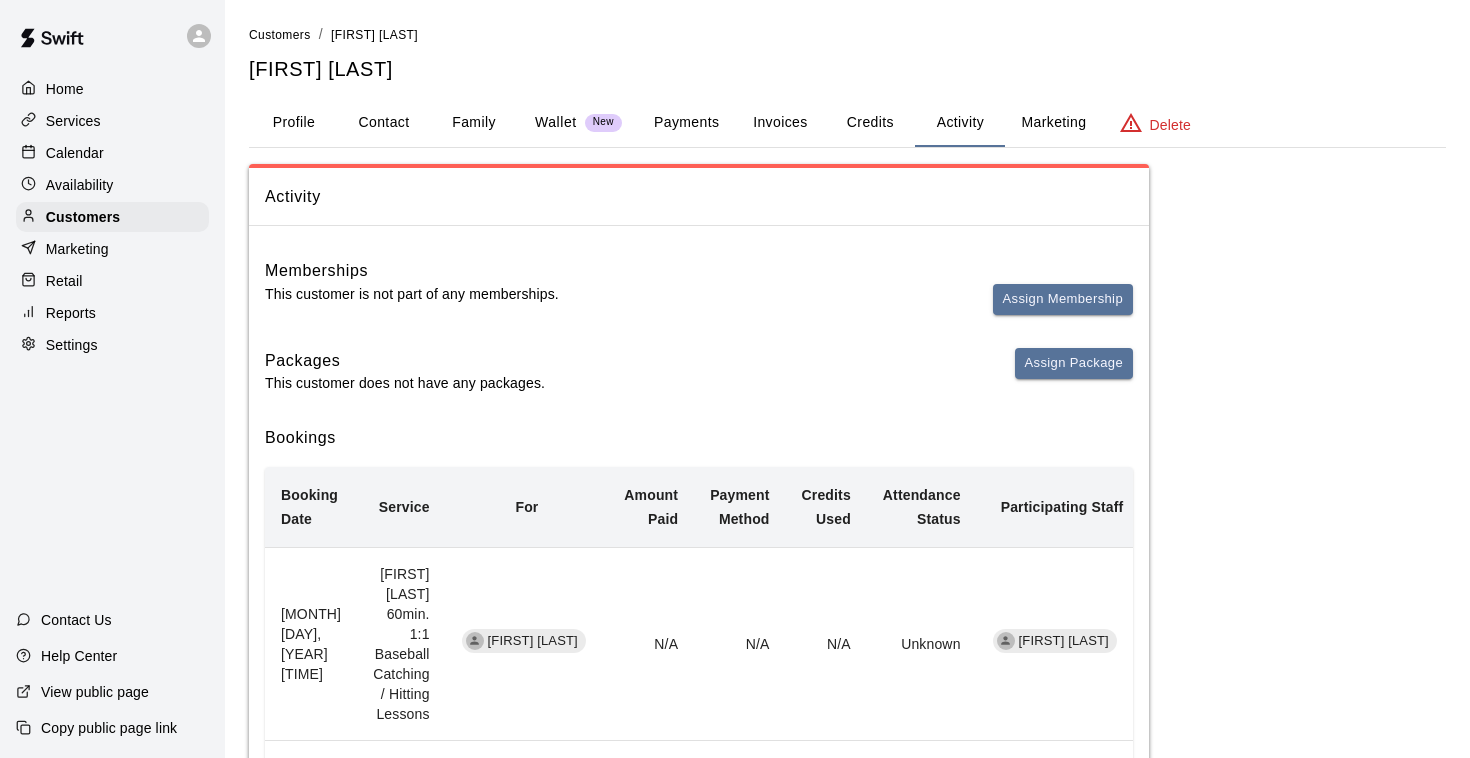 scroll, scrollTop: 0, scrollLeft: 0, axis: both 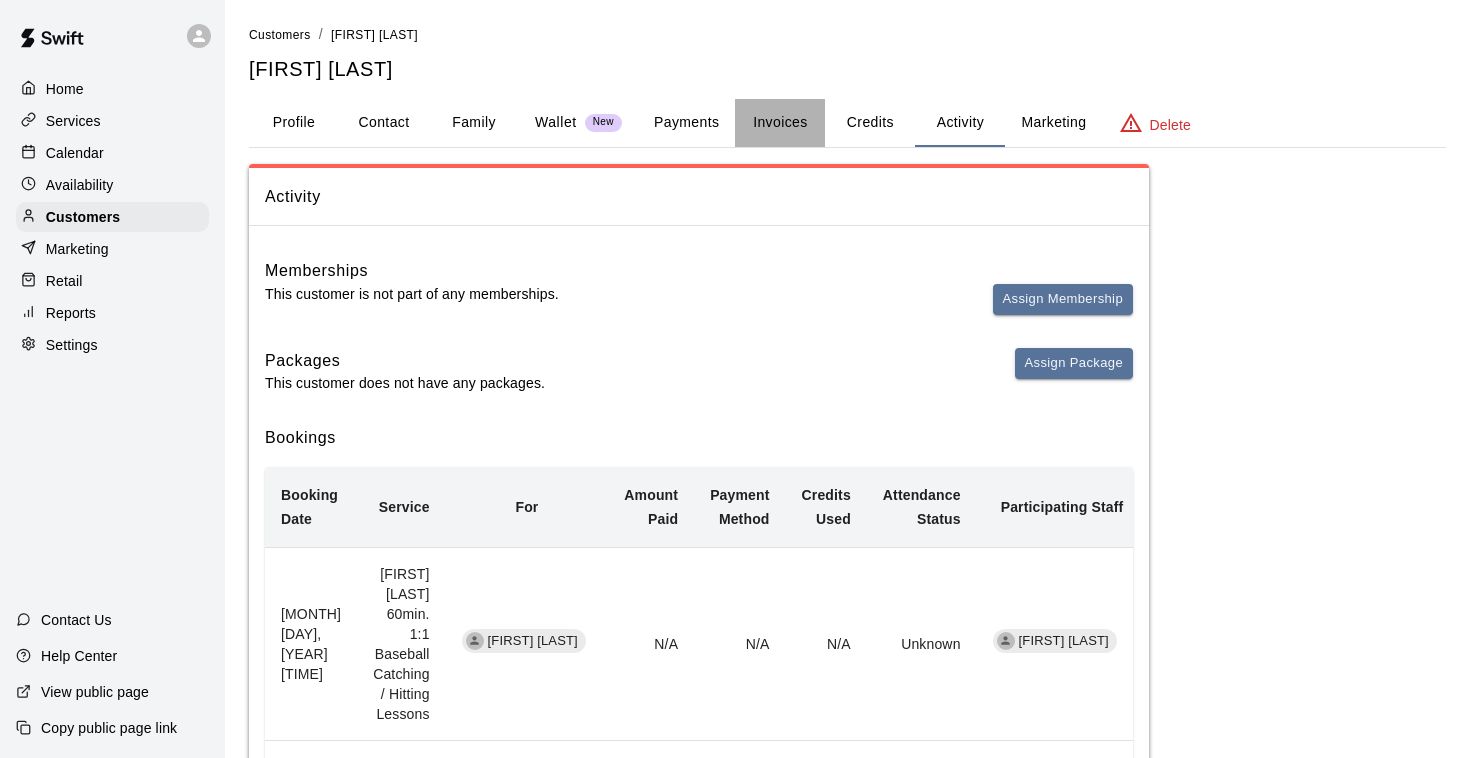 click on "Invoices" at bounding box center [780, 123] 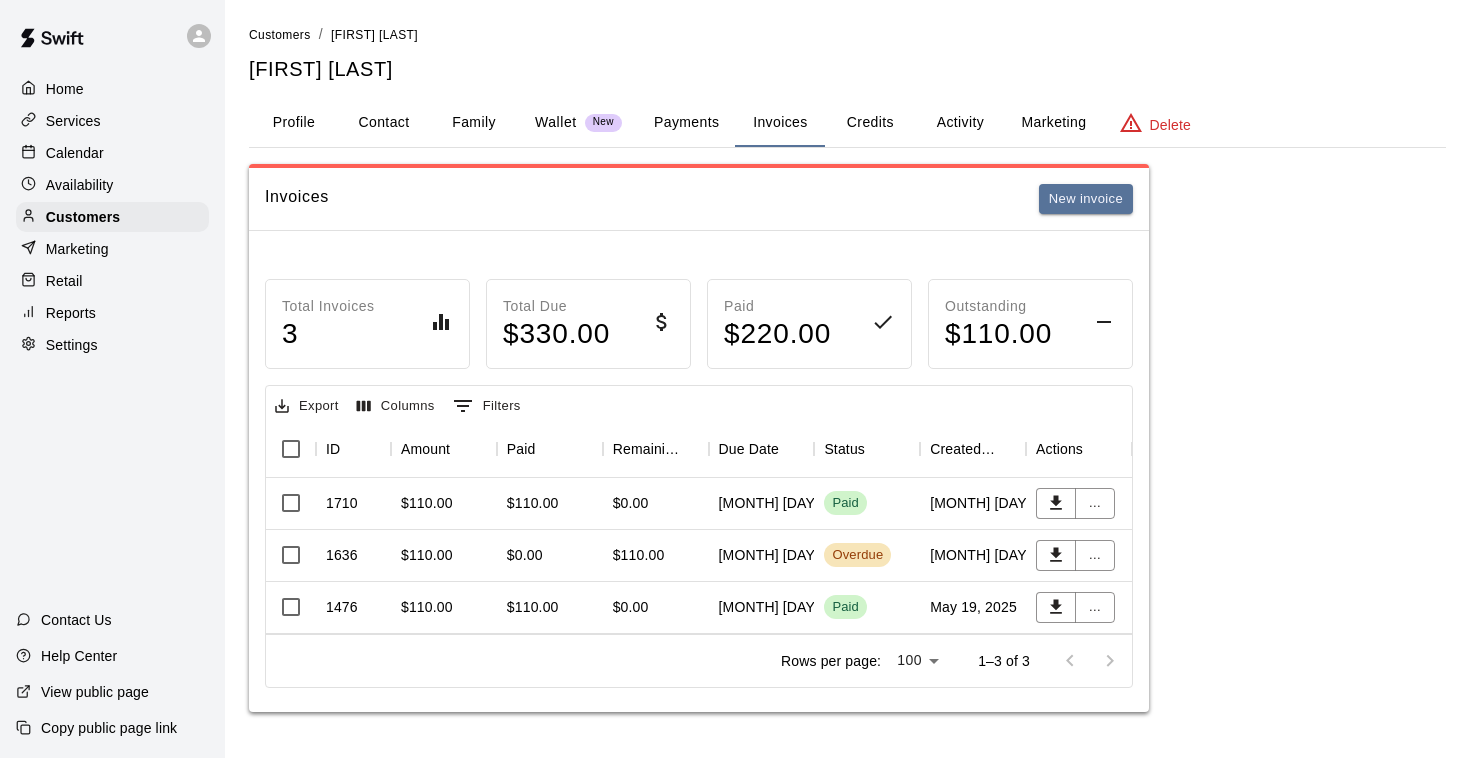 click on "July 05, 2025" at bounding box center [762, 556] 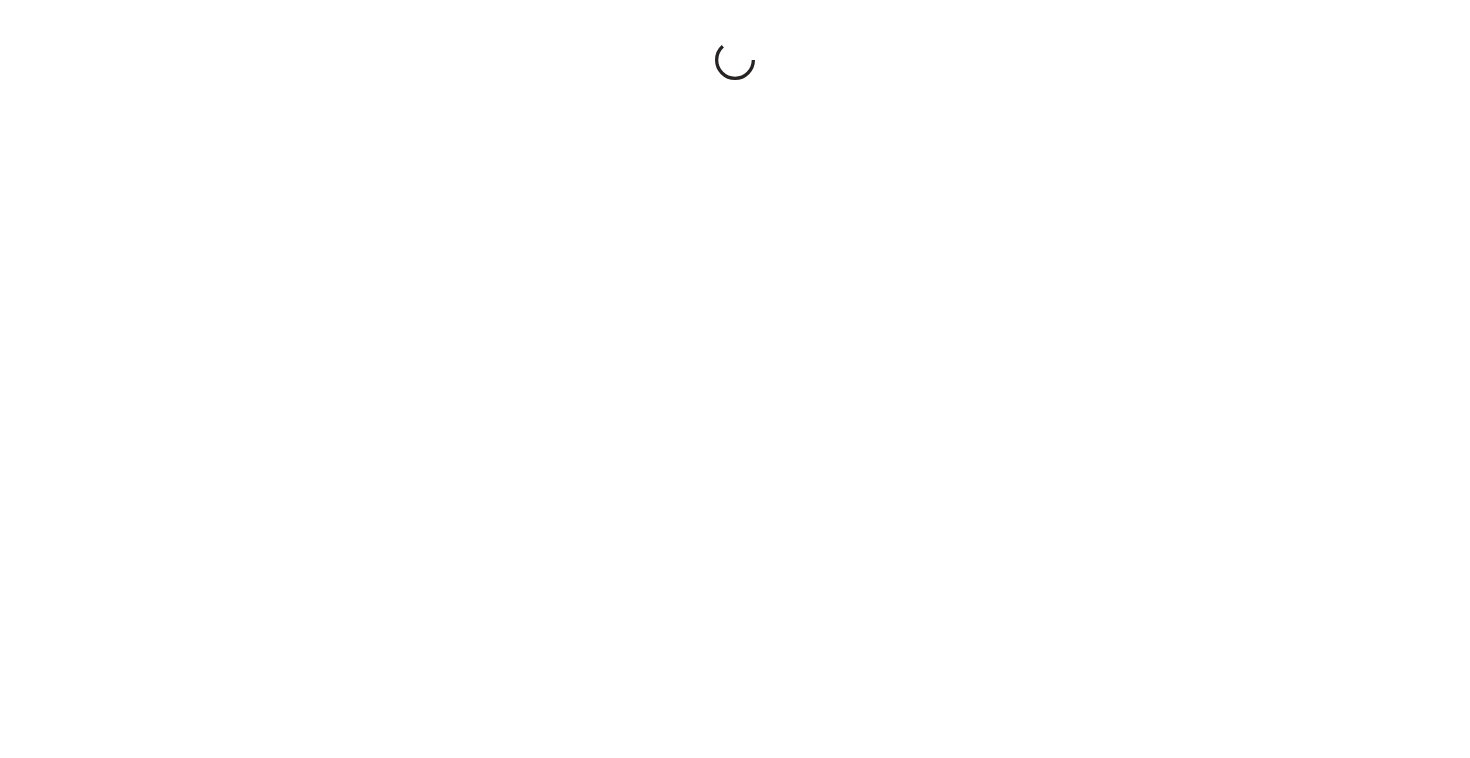 scroll, scrollTop: 0, scrollLeft: 0, axis: both 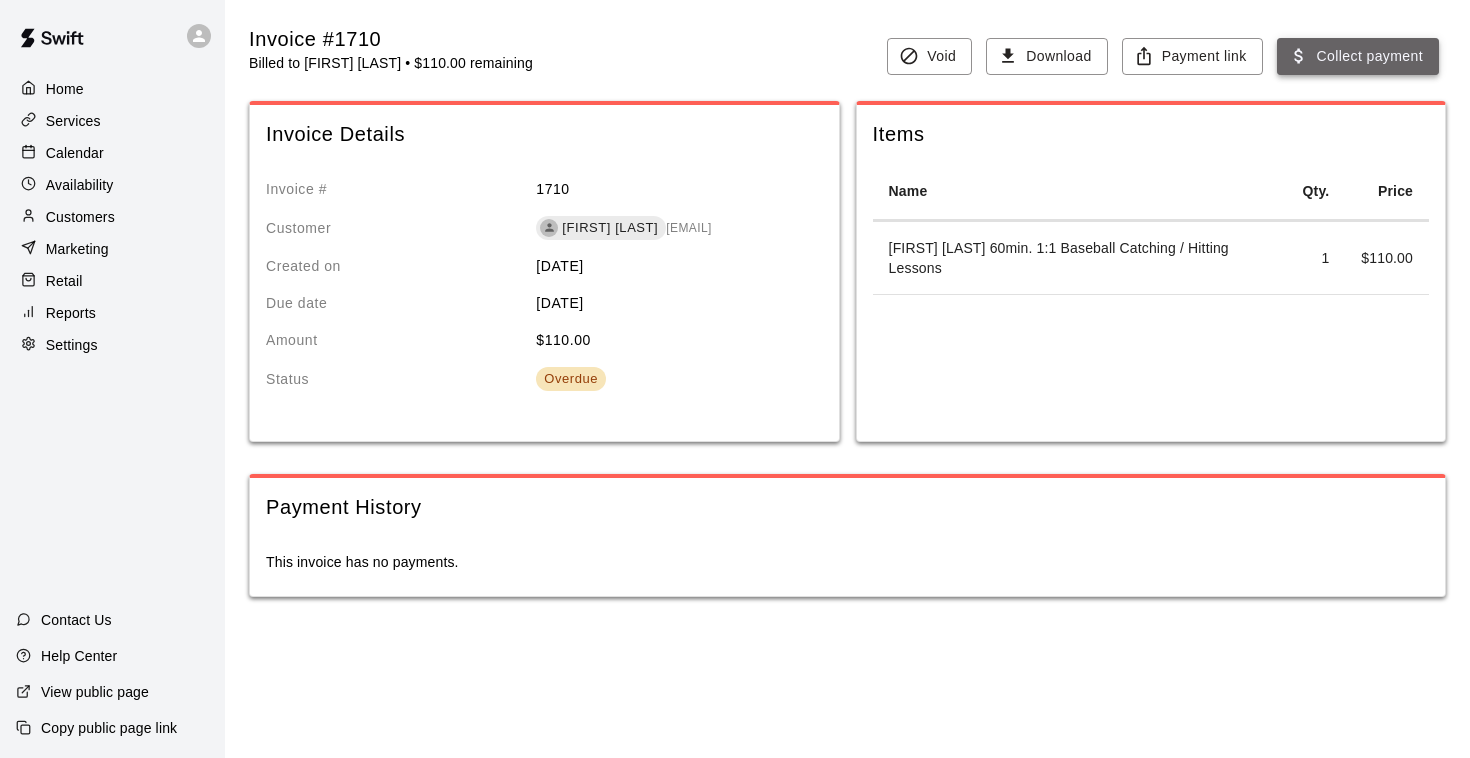 click on "Collect payment" at bounding box center (1358, 56) 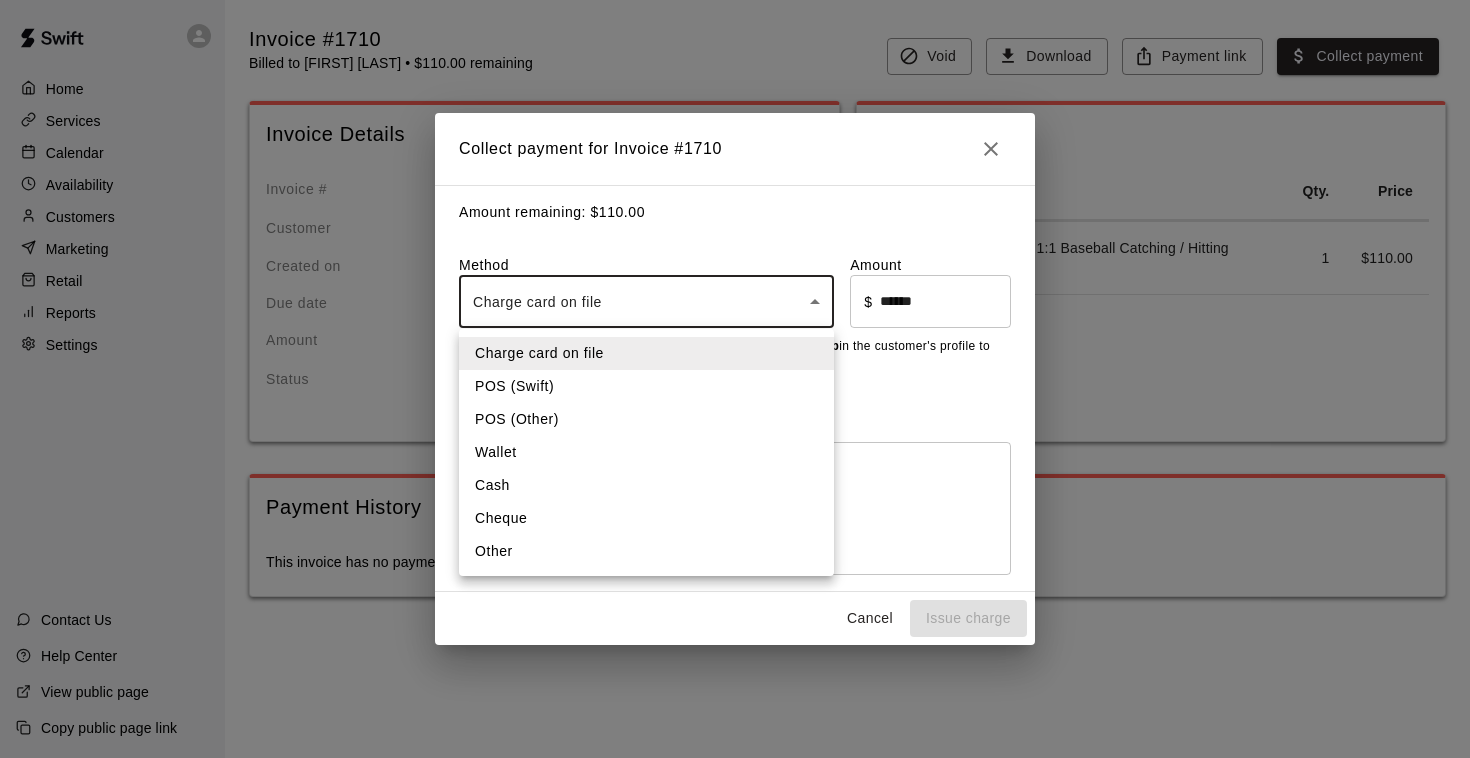 click on "Home Services Calendar Availability Customers Marketing Retail Reports Settings Contact Us Help Center View public page Copy public page link Invoice #1710 Billed to Maxwell Snow • $110.00 remaining Void Download Payment link Collect payment Invoice Details Invoice # 1710 Customer Maxwell Snow adam.c.snow@gmail.com Created on June 16, 2025 Due date July 16, 2025 Amount $ 110.00 Status Overdue Items Name Qty. Price Ashtin Webb 60min. 1:1 Baseball Catching / Hitting Lessons	 1 $ 110.00 Payment History This invoice has no payments. /invoices/1710 Close cross-small Collect payment for Invoice # 1710 Amount remaining: $ 110.00 Method Charge card on file **** ​ Amount ​ $ ****** ​ No cards on file. Visit the   Cards section under the Payments tab  in the customer's profile to add a card. Visit profile Notes Optional * ​ Cancel Issue charge Charge card on file POS (Swift) POS (Other) Wallet Cash Cheque Other" at bounding box center [735, 318] 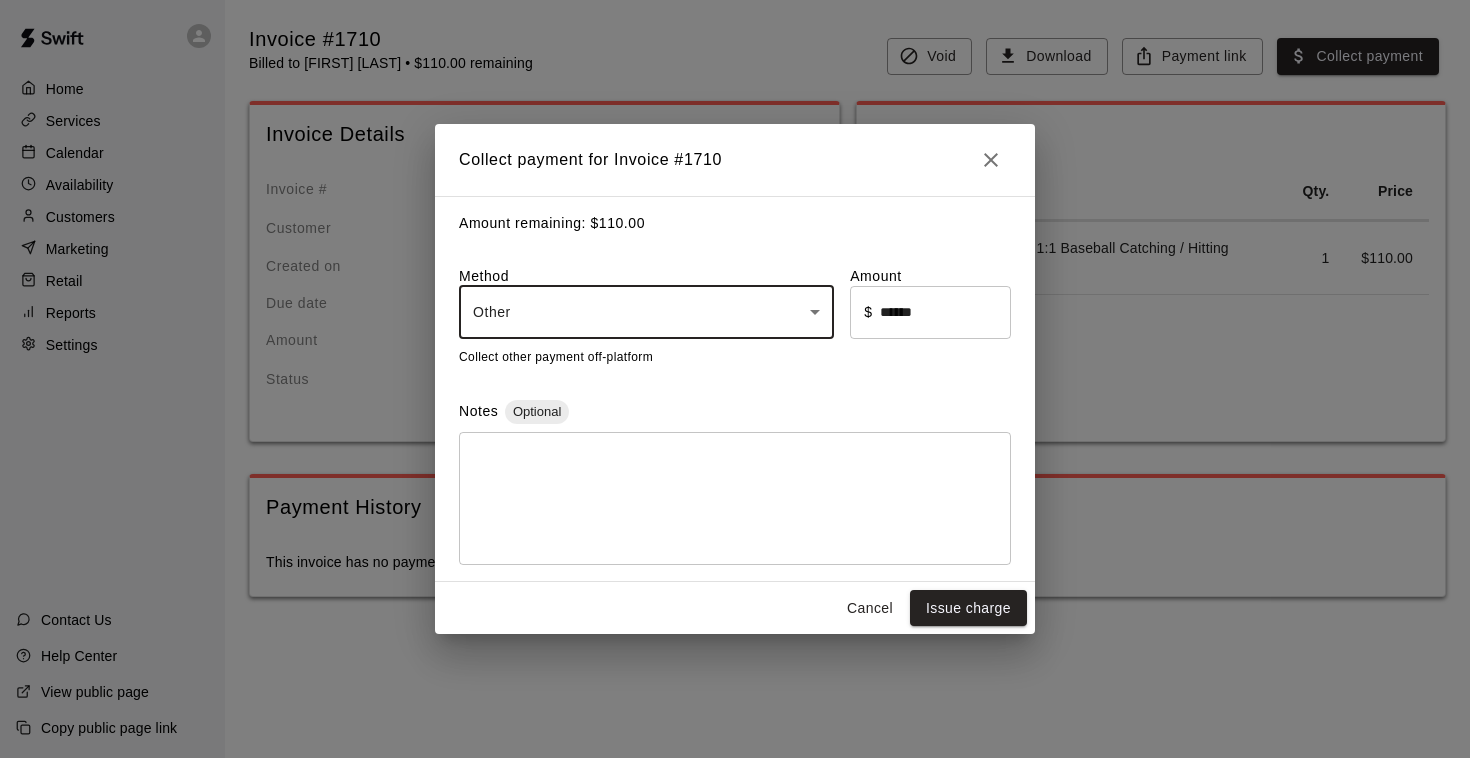 type on "*****" 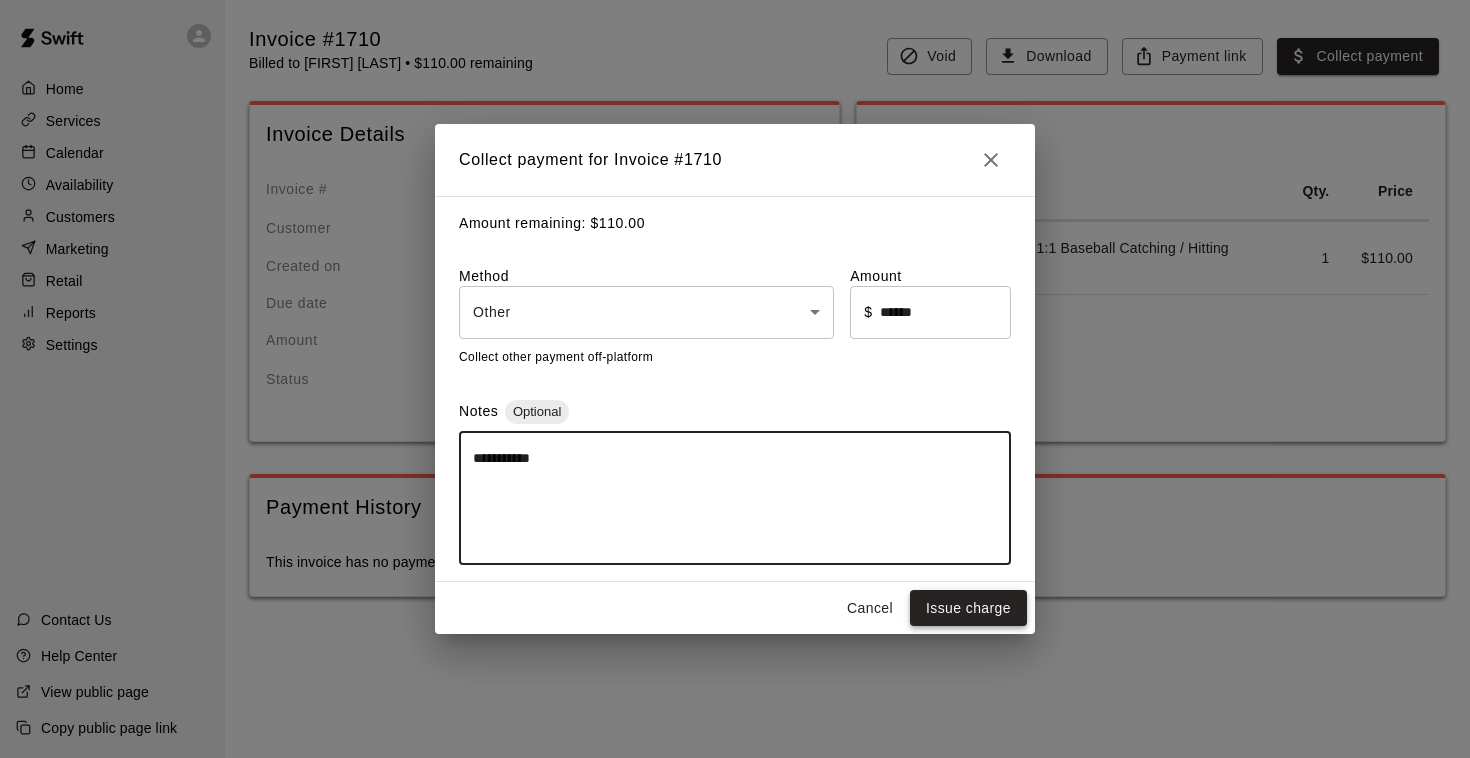 type on "**********" 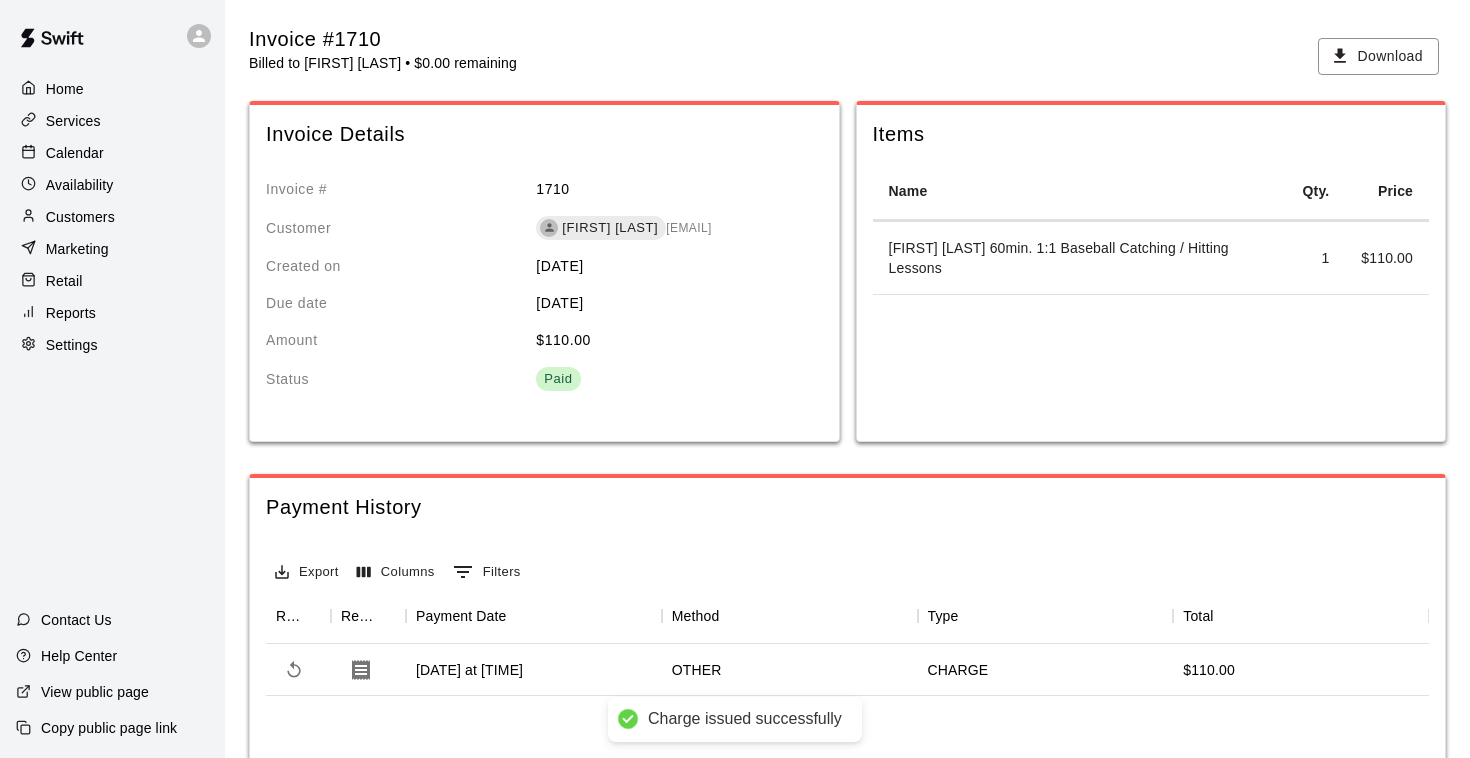 scroll, scrollTop: 0, scrollLeft: 0, axis: both 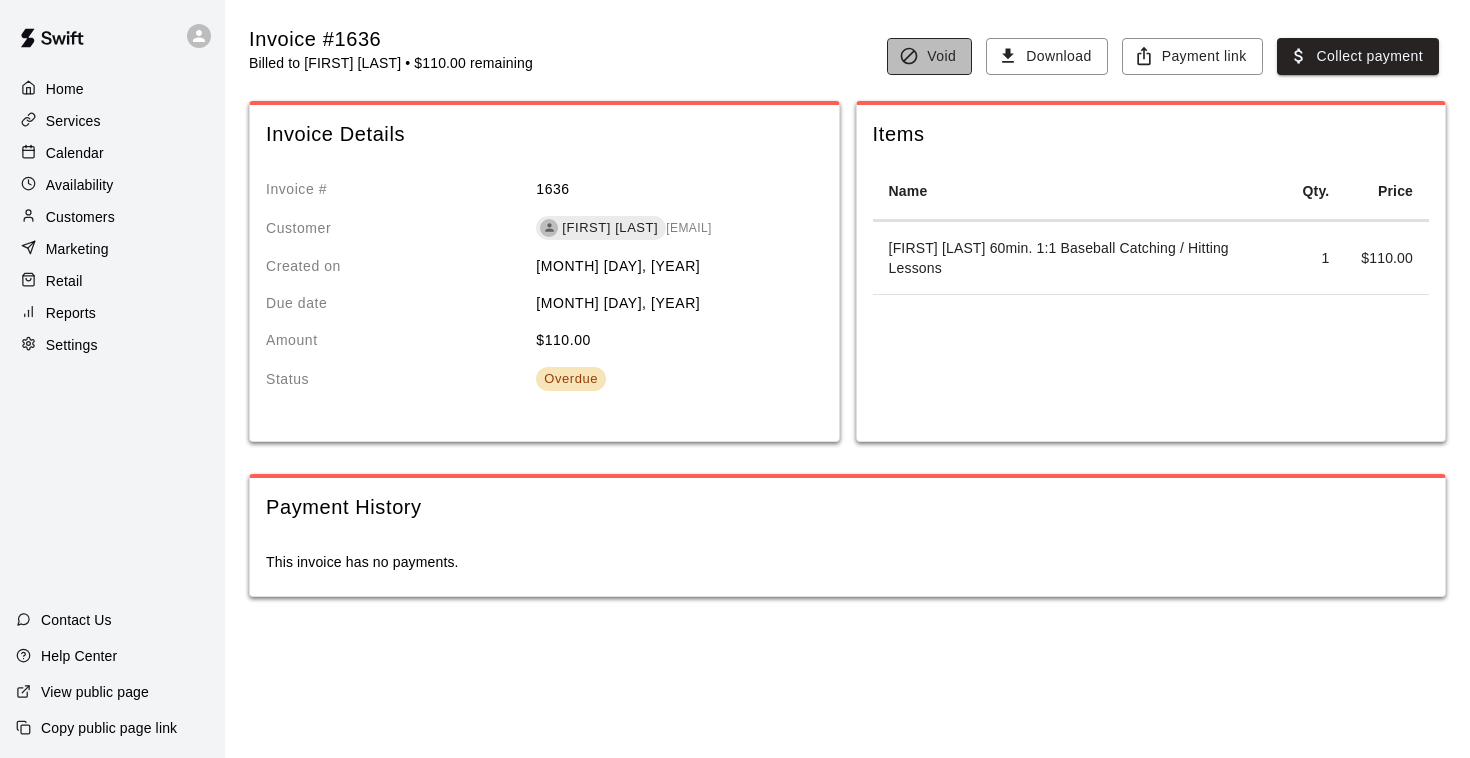 click on "Void" at bounding box center (929, 56) 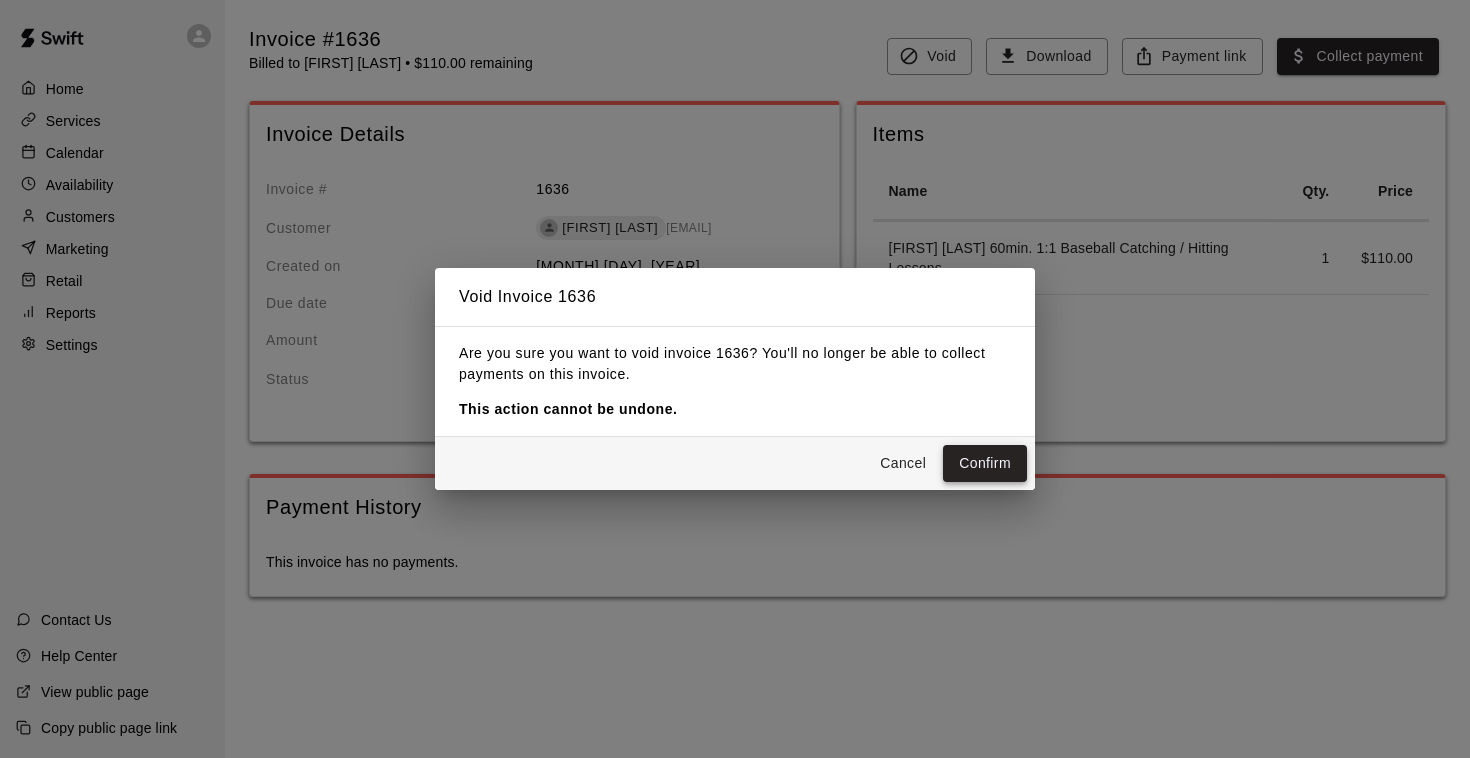 click on "Confirm" at bounding box center [985, 463] 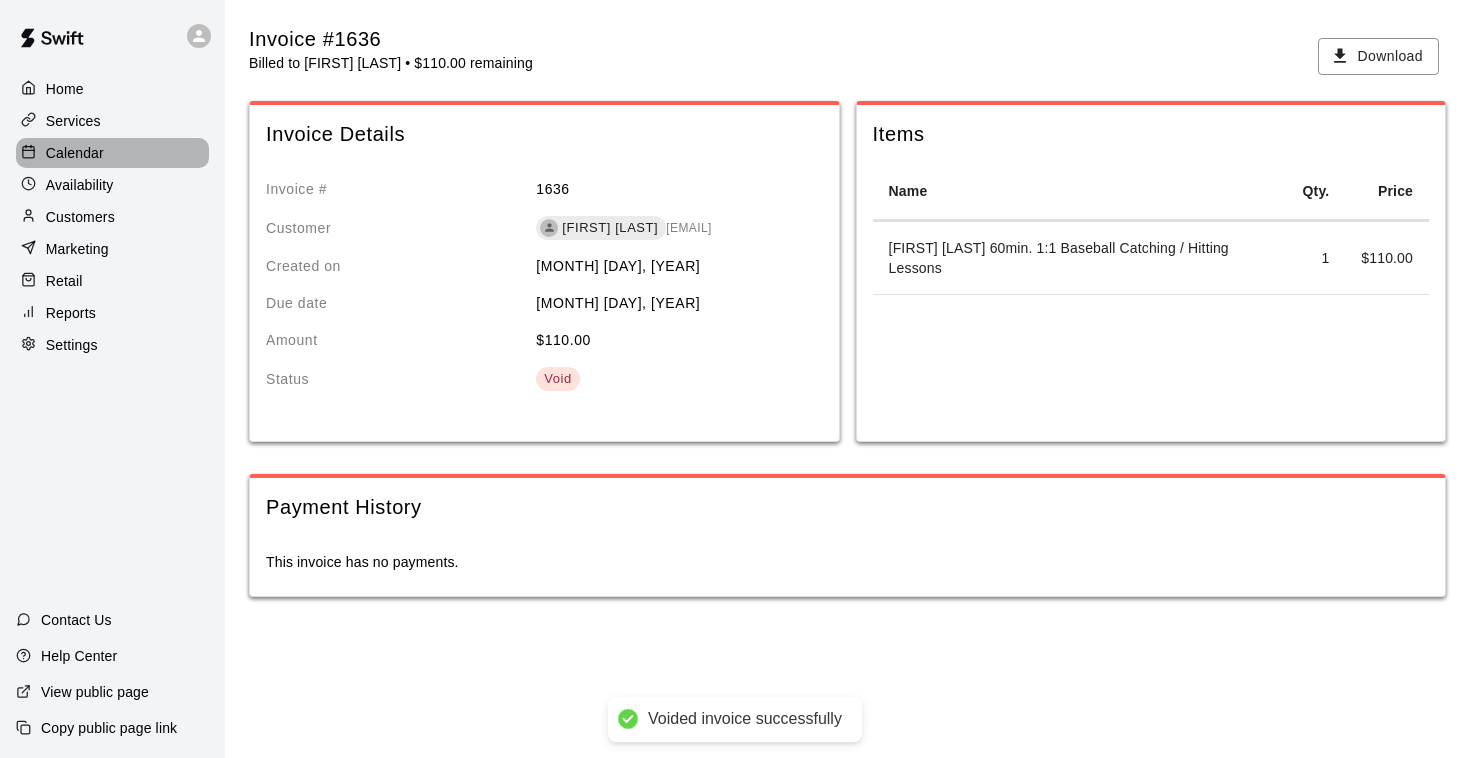 click on "Calendar" at bounding box center [75, 153] 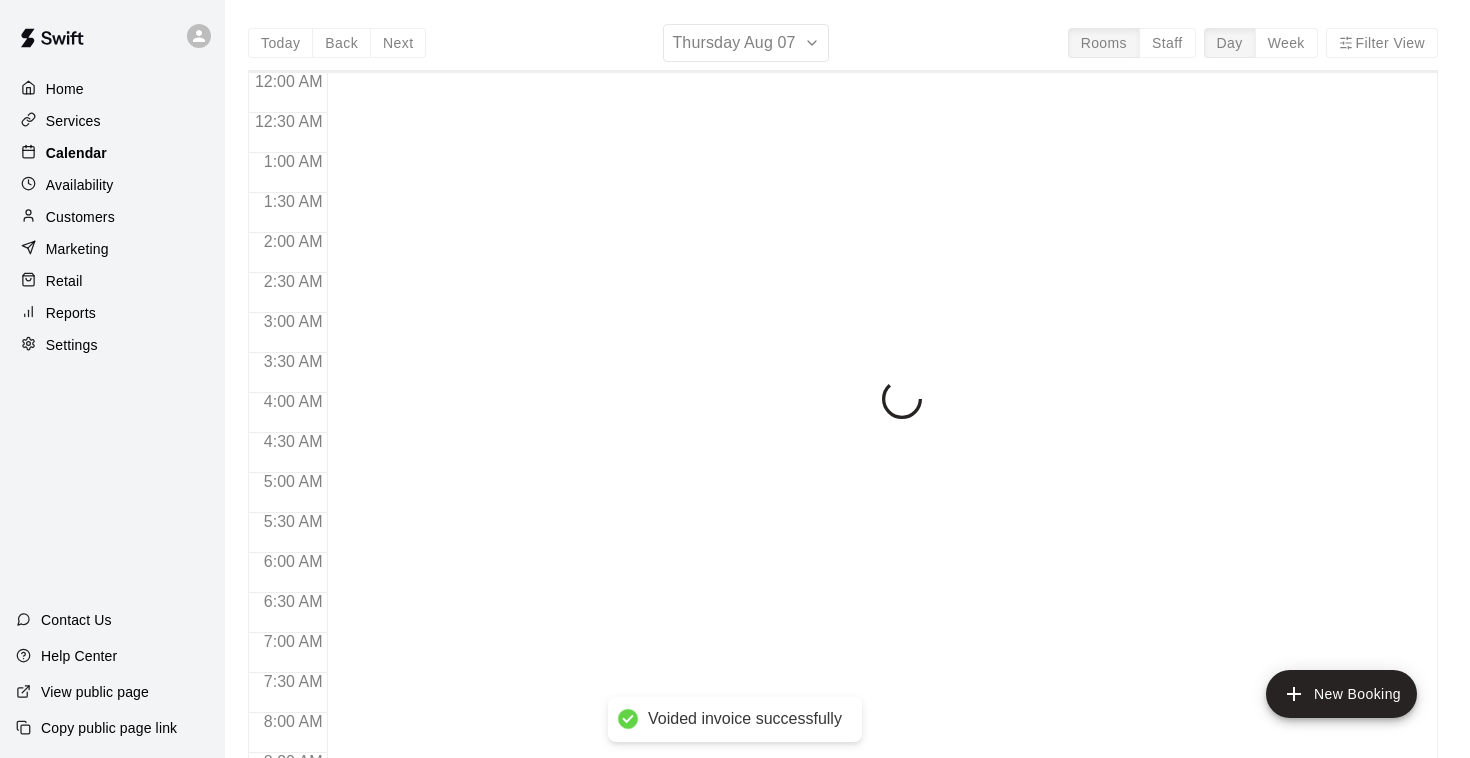 scroll, scrollTop: 913, scrollLeft: 0, axis: vertical 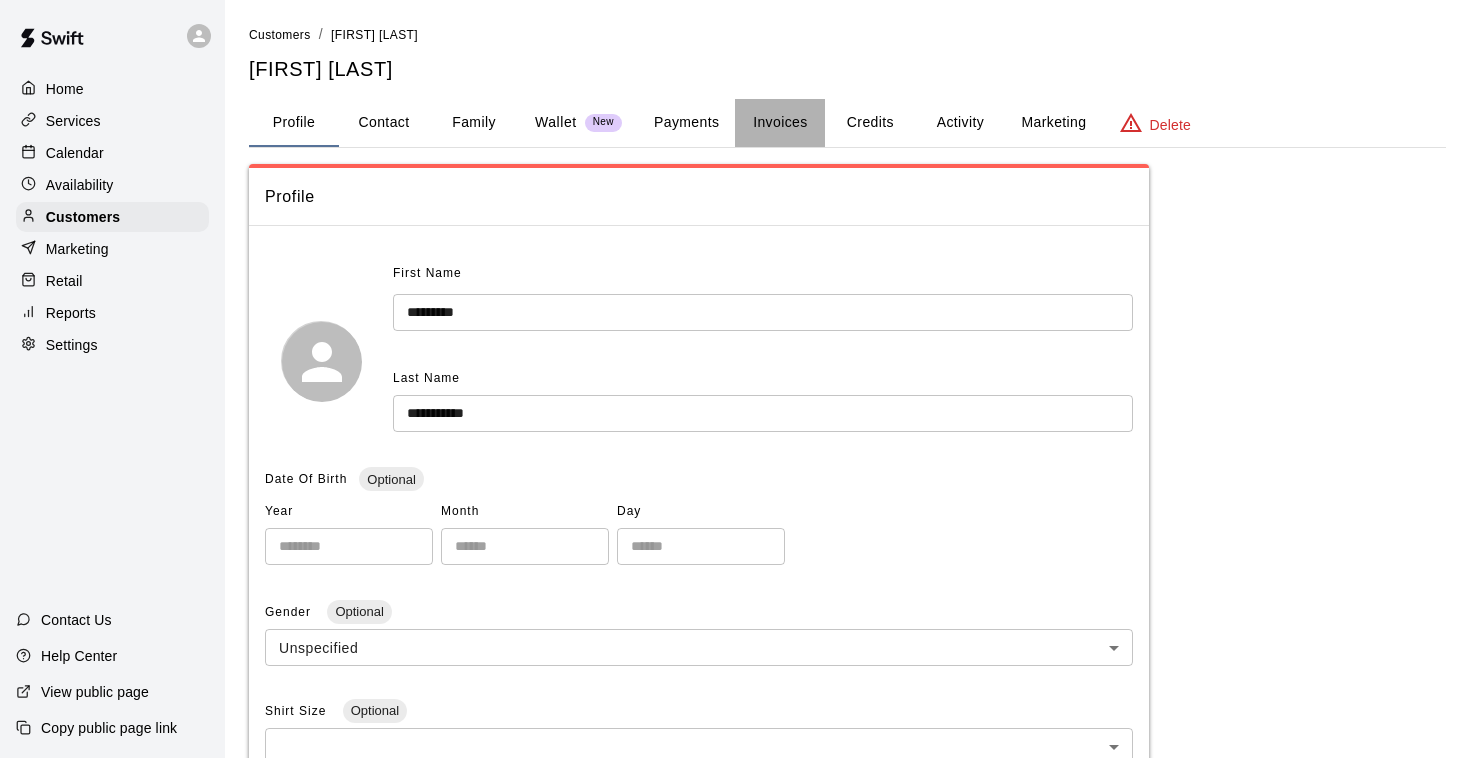 click on "Invoices" at bounding box center [780, 123] 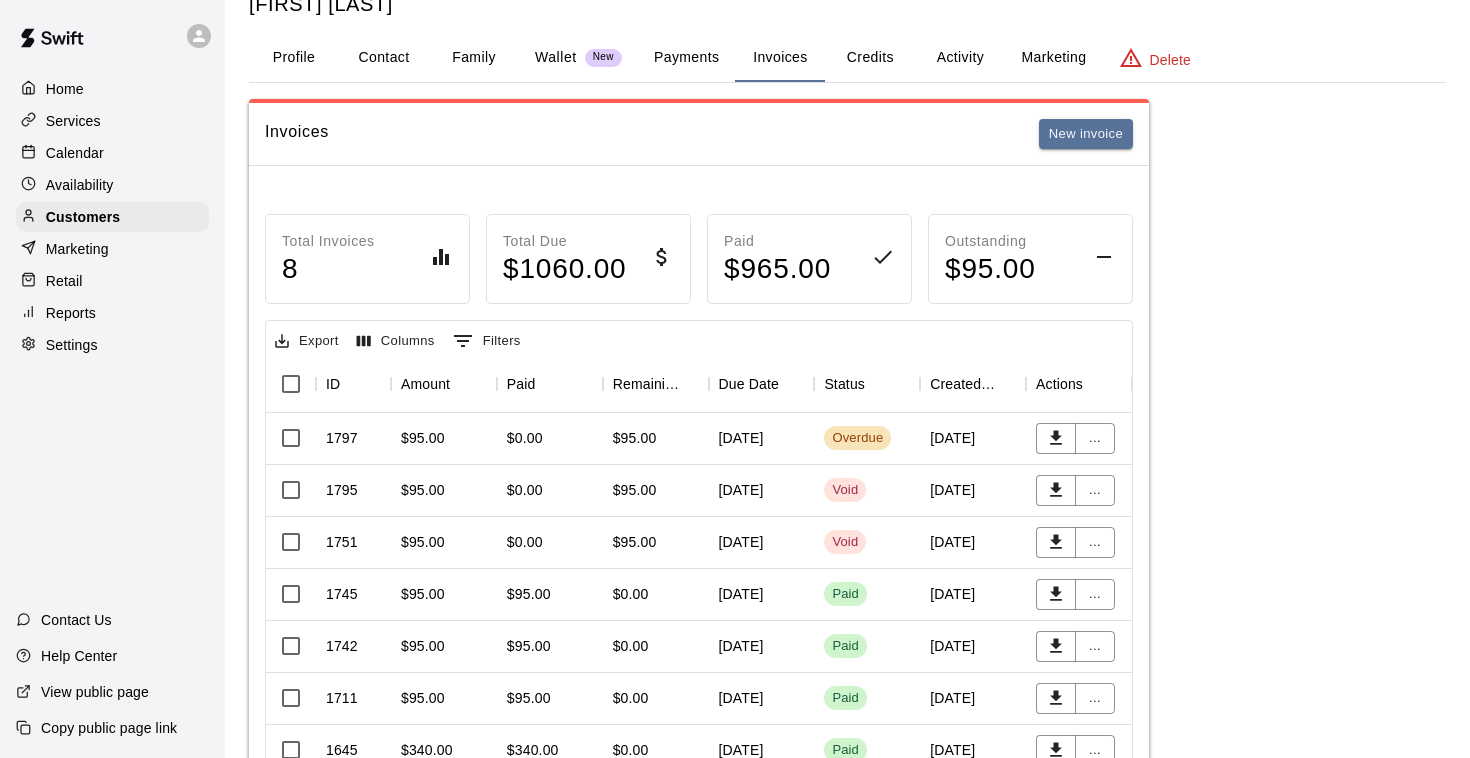 scroll, scrollTop: 67, scrollLeft: 0, axis: vertical 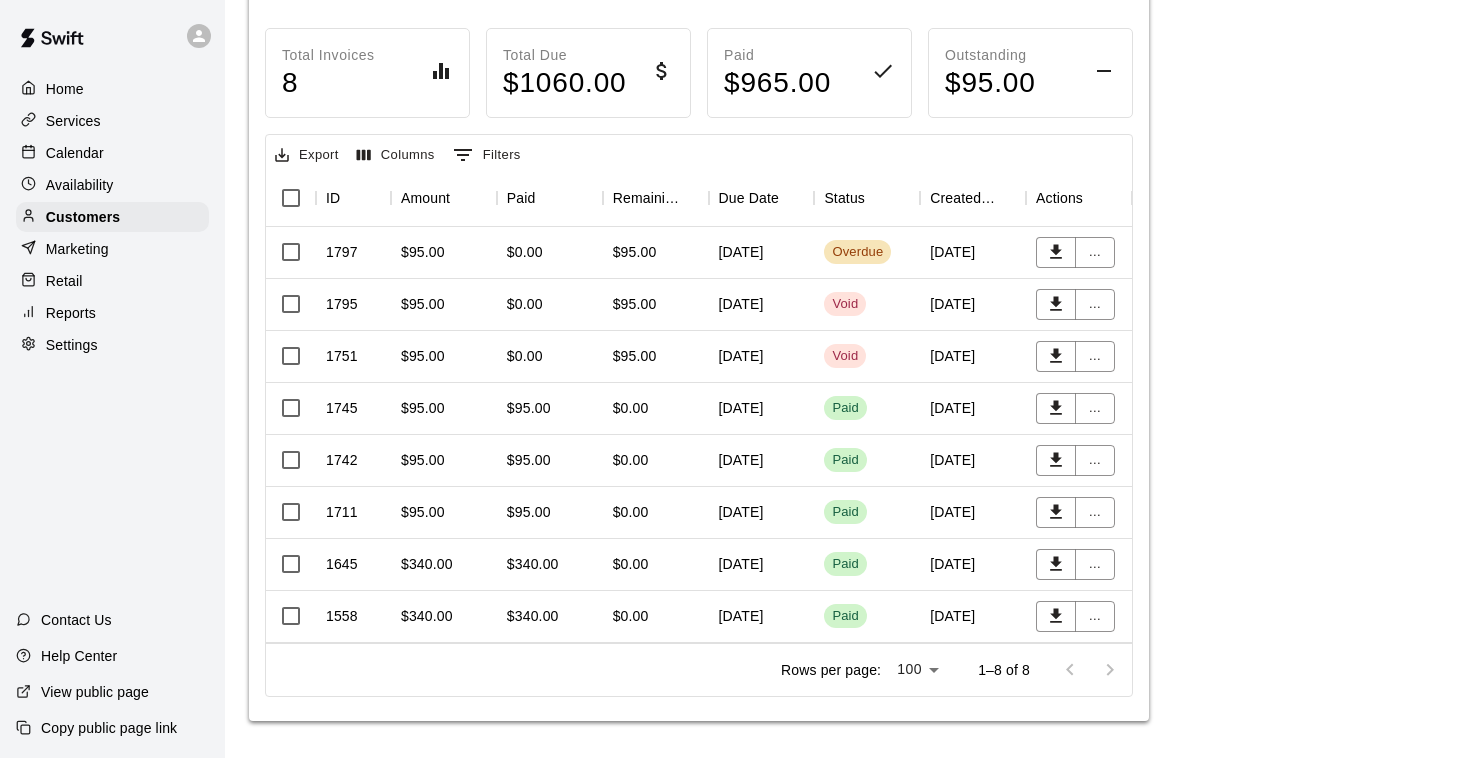 click on "[DATE]" at bounding box center (762, 565) 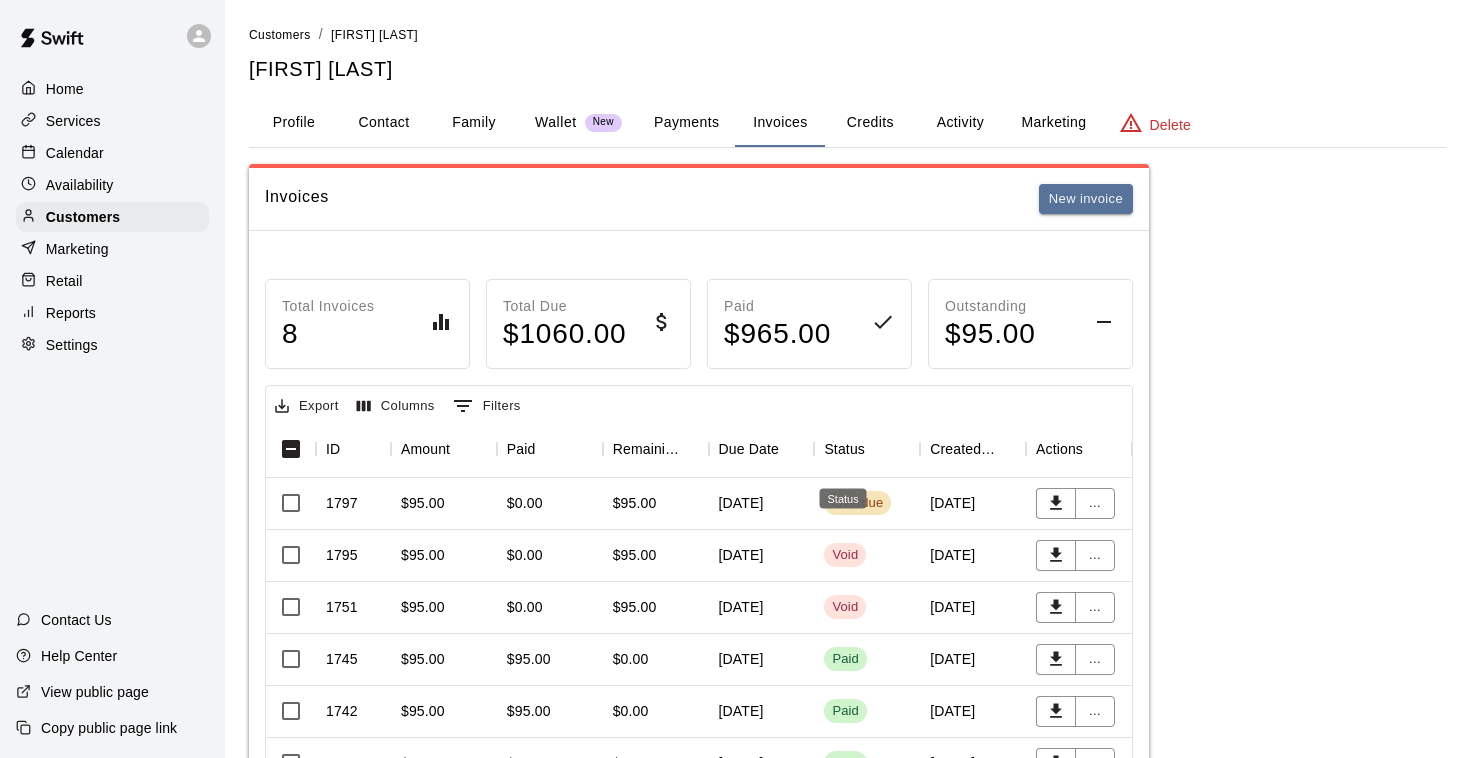 scroll, scrollTop: 0, scrollLeft: 0, axis: both 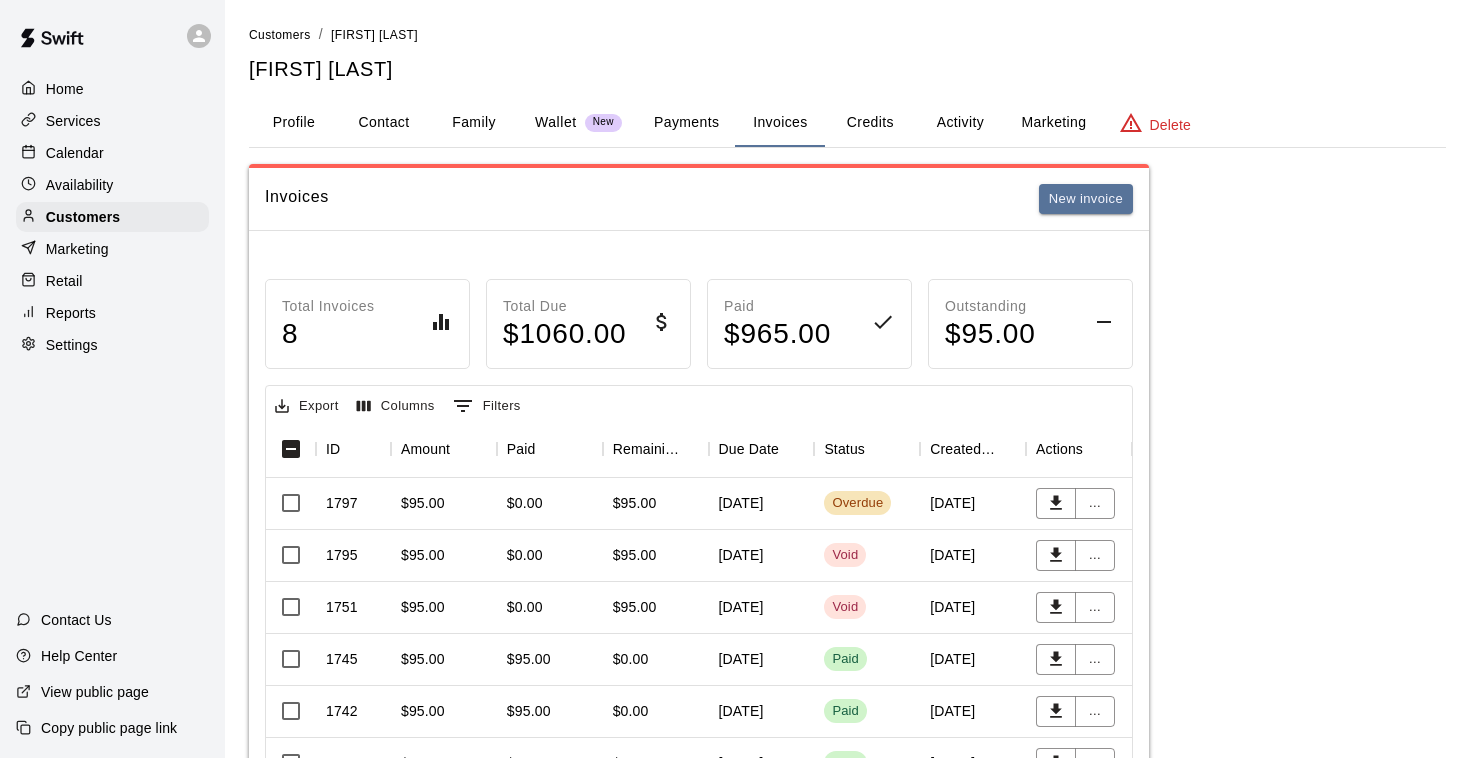 click on "Activity" at bounding box center (960, 123) 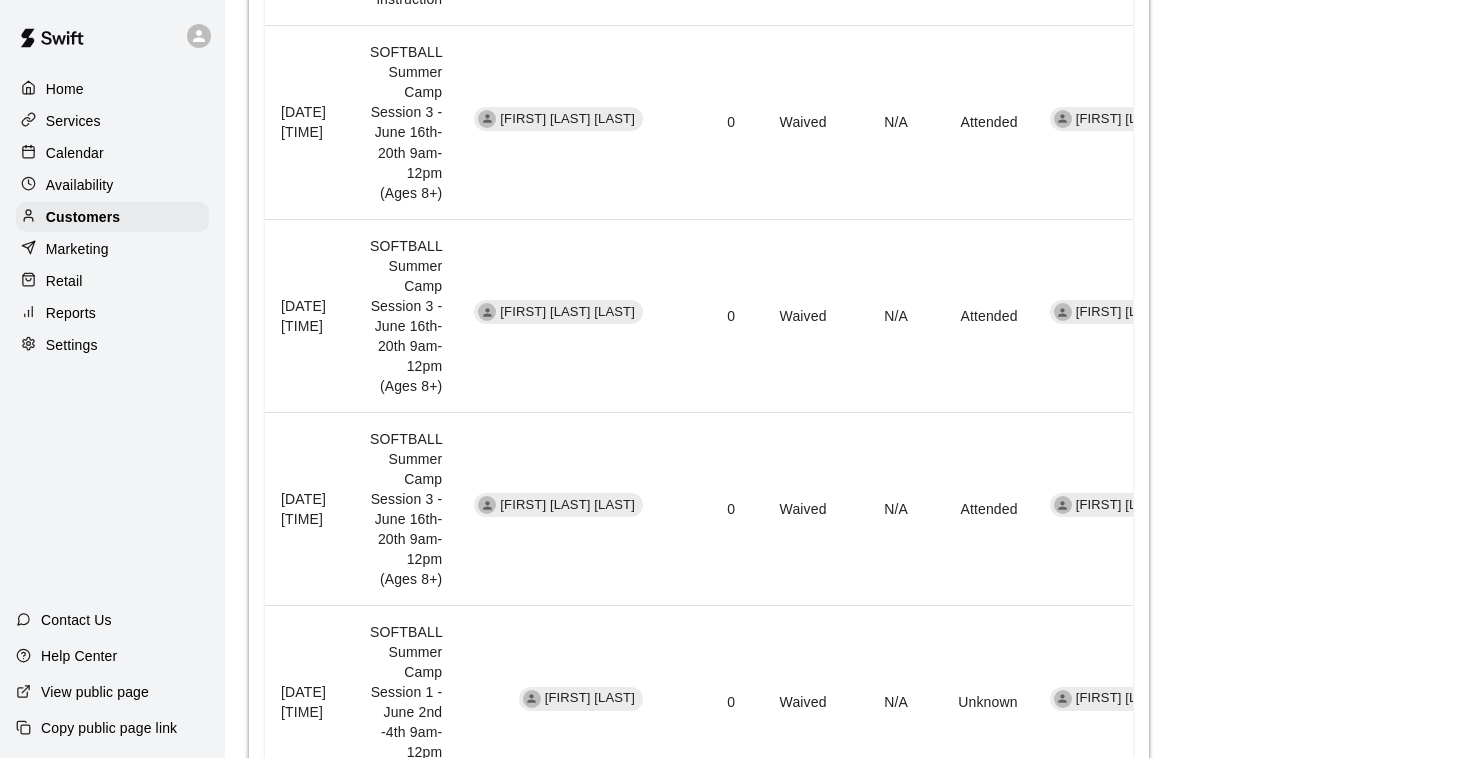 scroll, scrollTop: 1217, scrollLeft: 0, axis: vertical 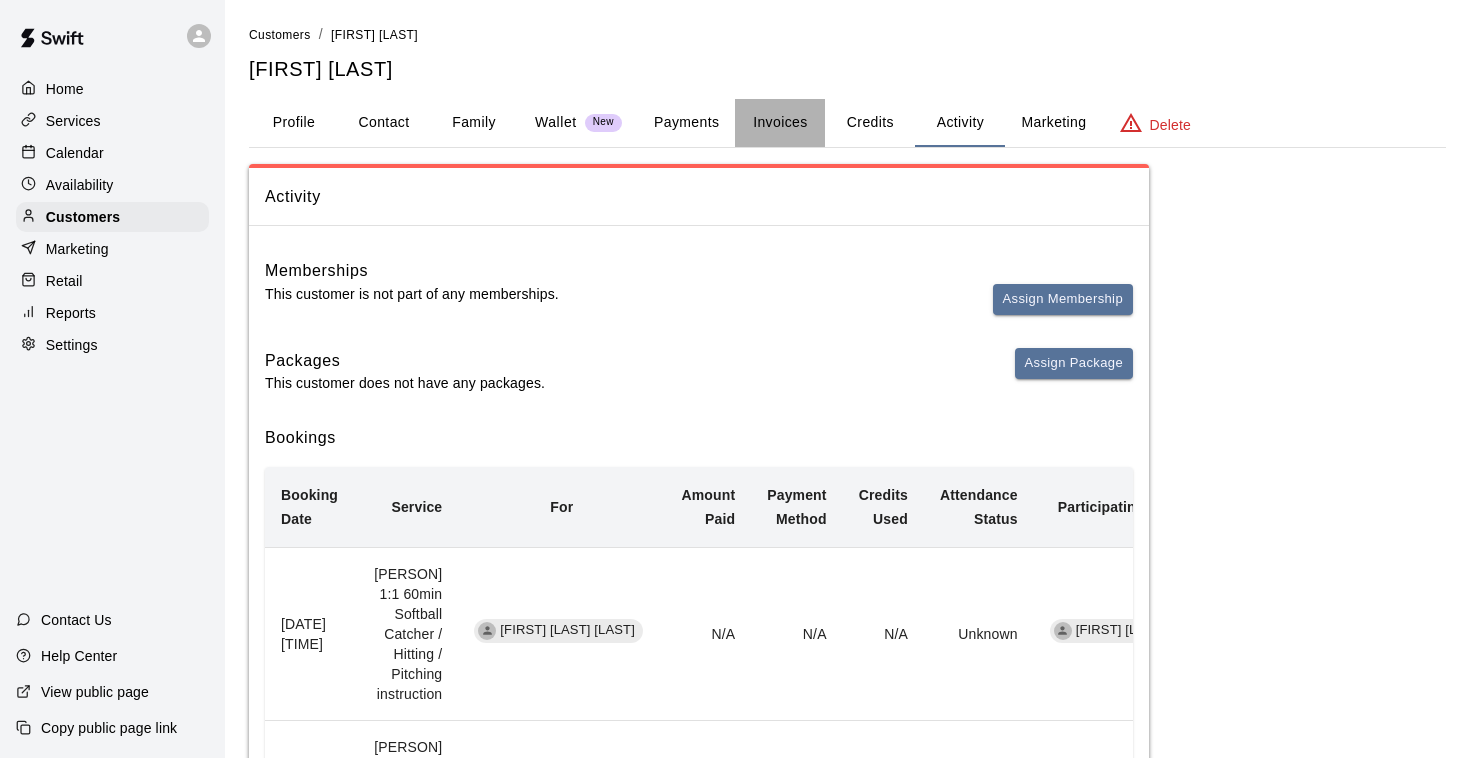 click on "Invoices" at bounding box center (780, 123) 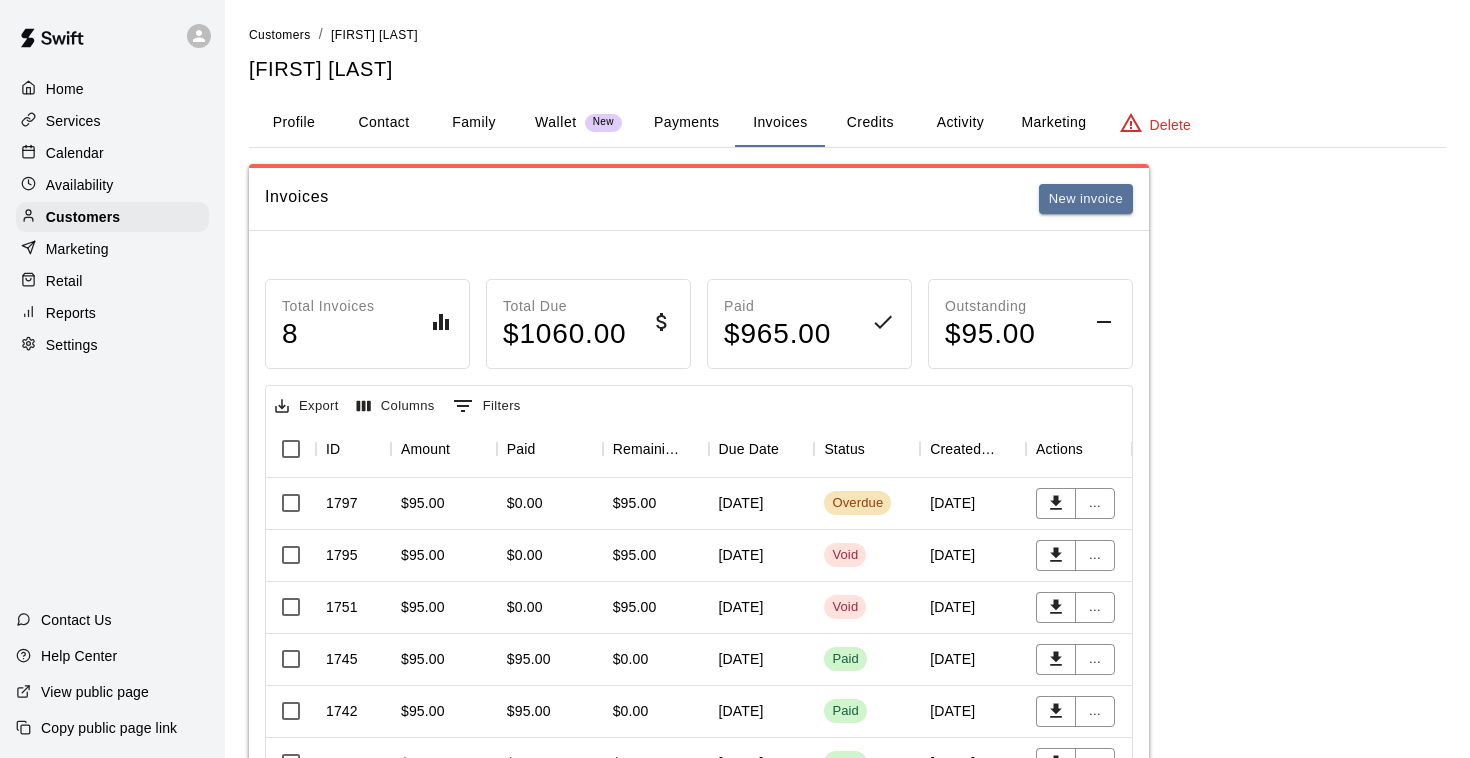 scroll, scrollTop: 0, scrollLeft: 0, axis: both 